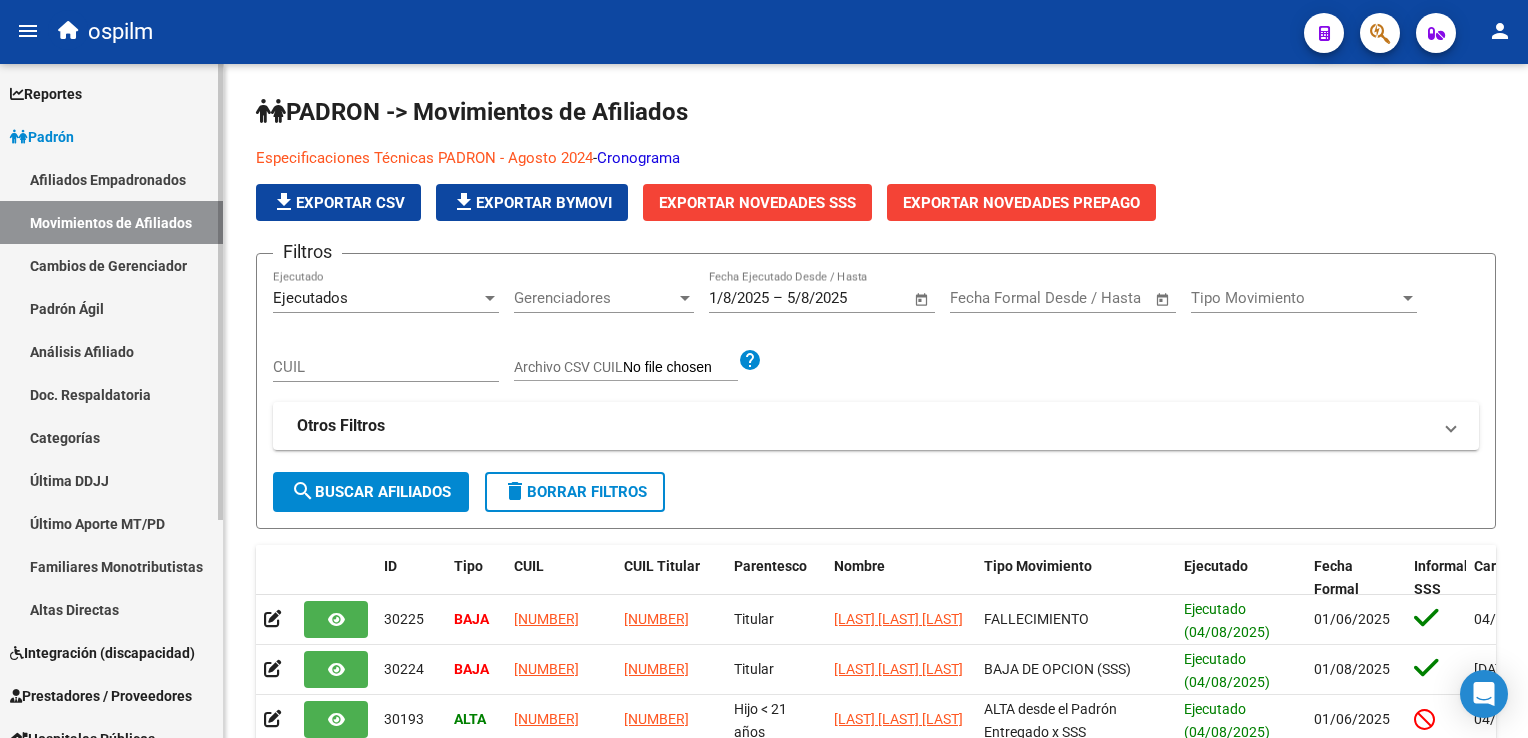 scroll, scrollTop: 0, scrollLeft: 0, axis: both 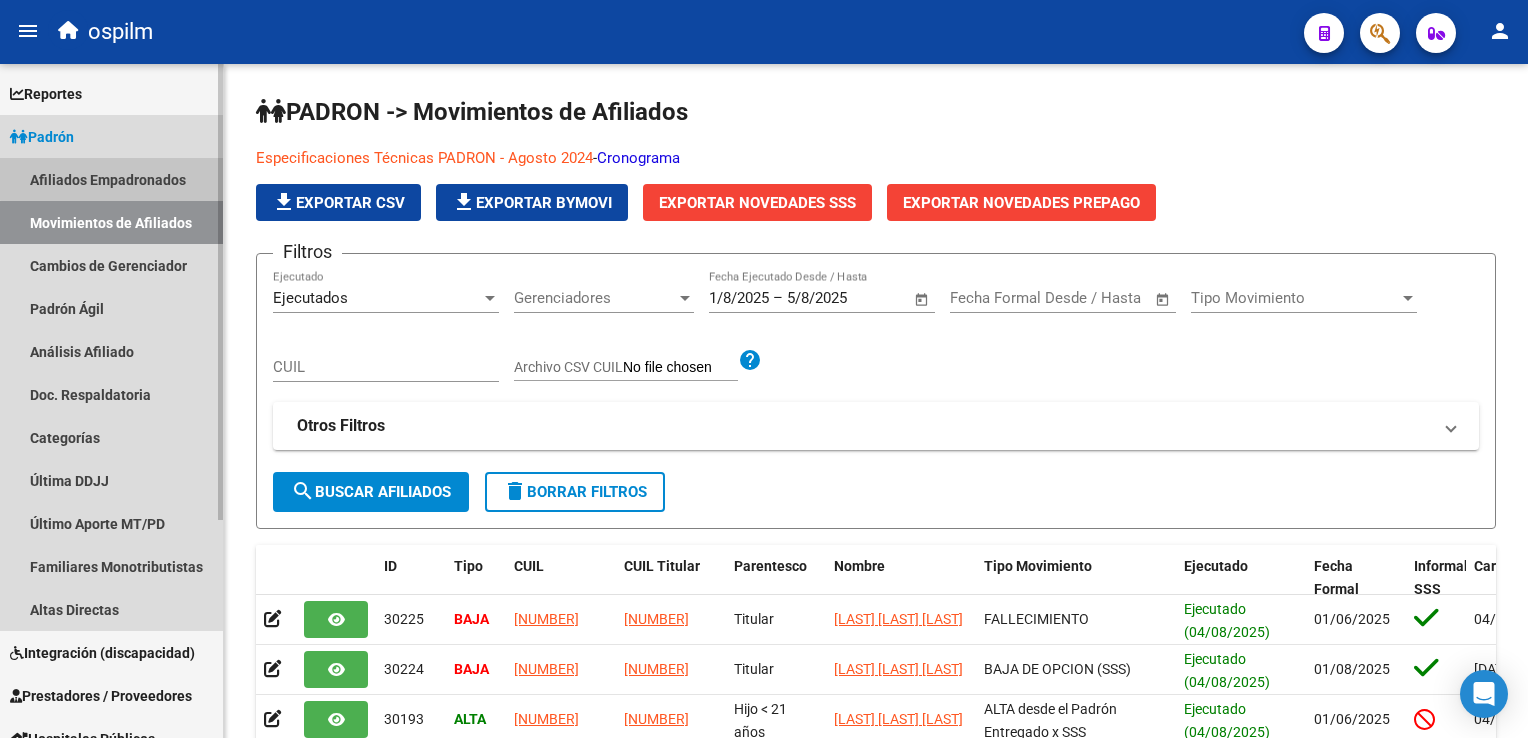 drag, startPoint x: 140, startPoint y: 171, endPoint x: 100, endPoint y: 227, distance: 68.8186 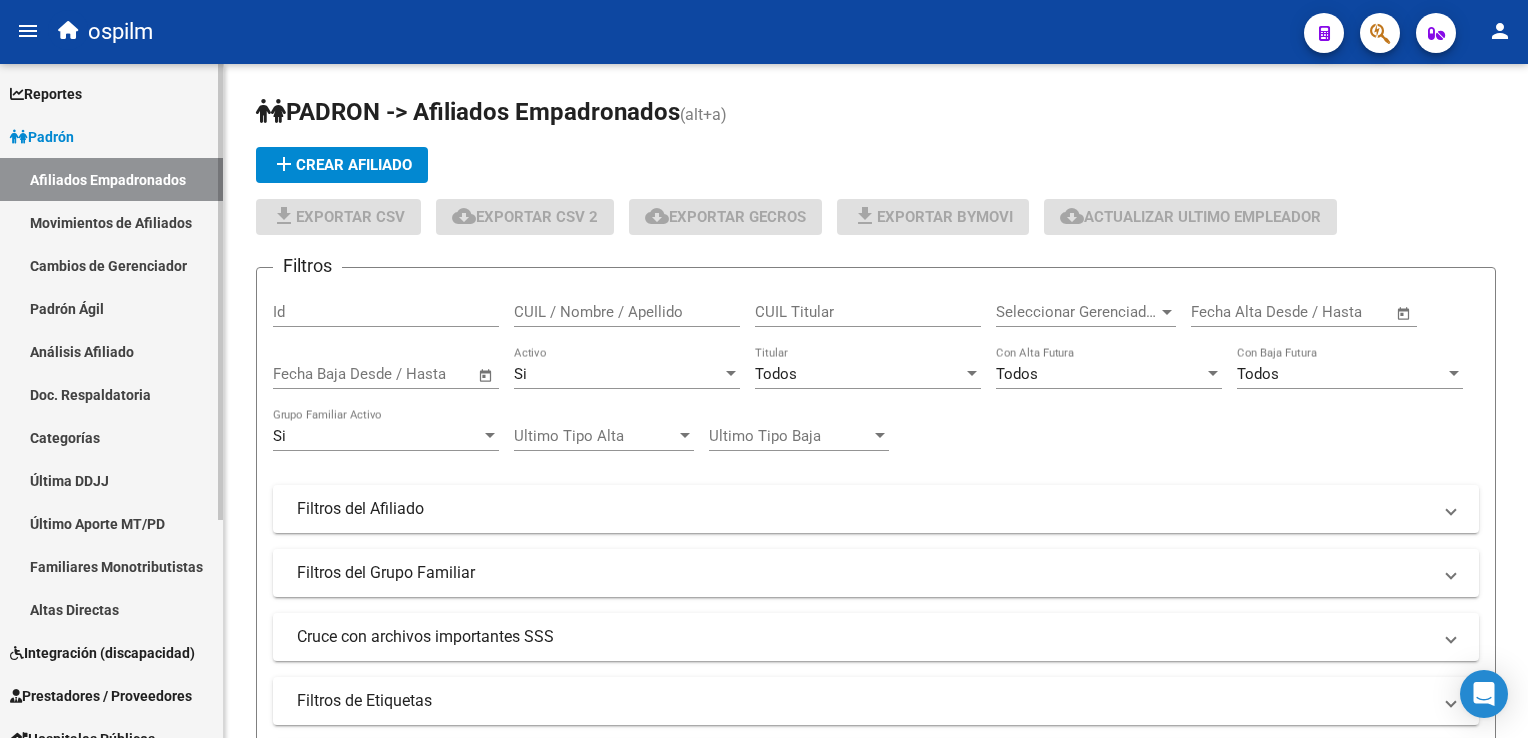 click on "Movimientos de Afiliados" at bounding box center (111, 222) 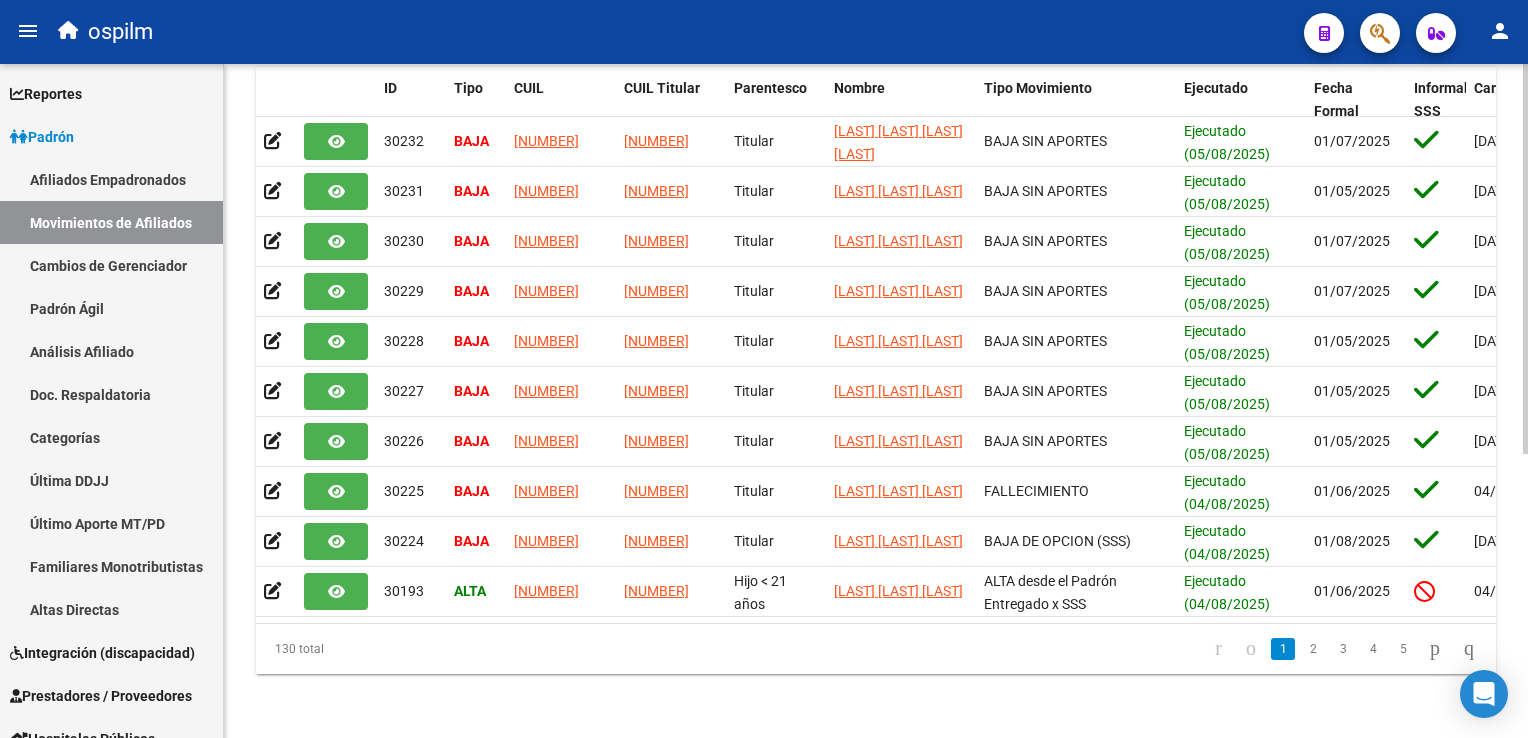 scroll, scrollTop: 0, scrollLeft: 0, axis: both 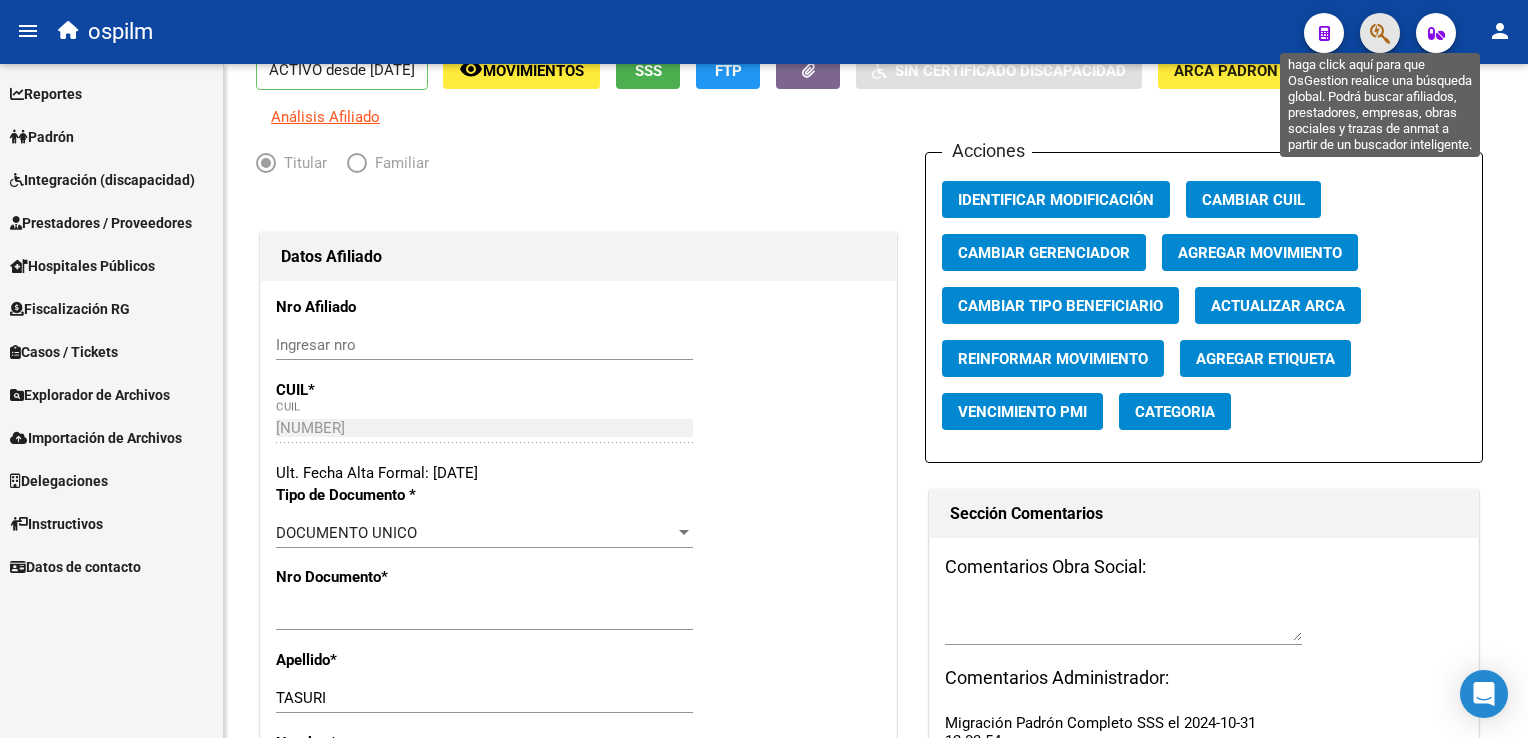 click 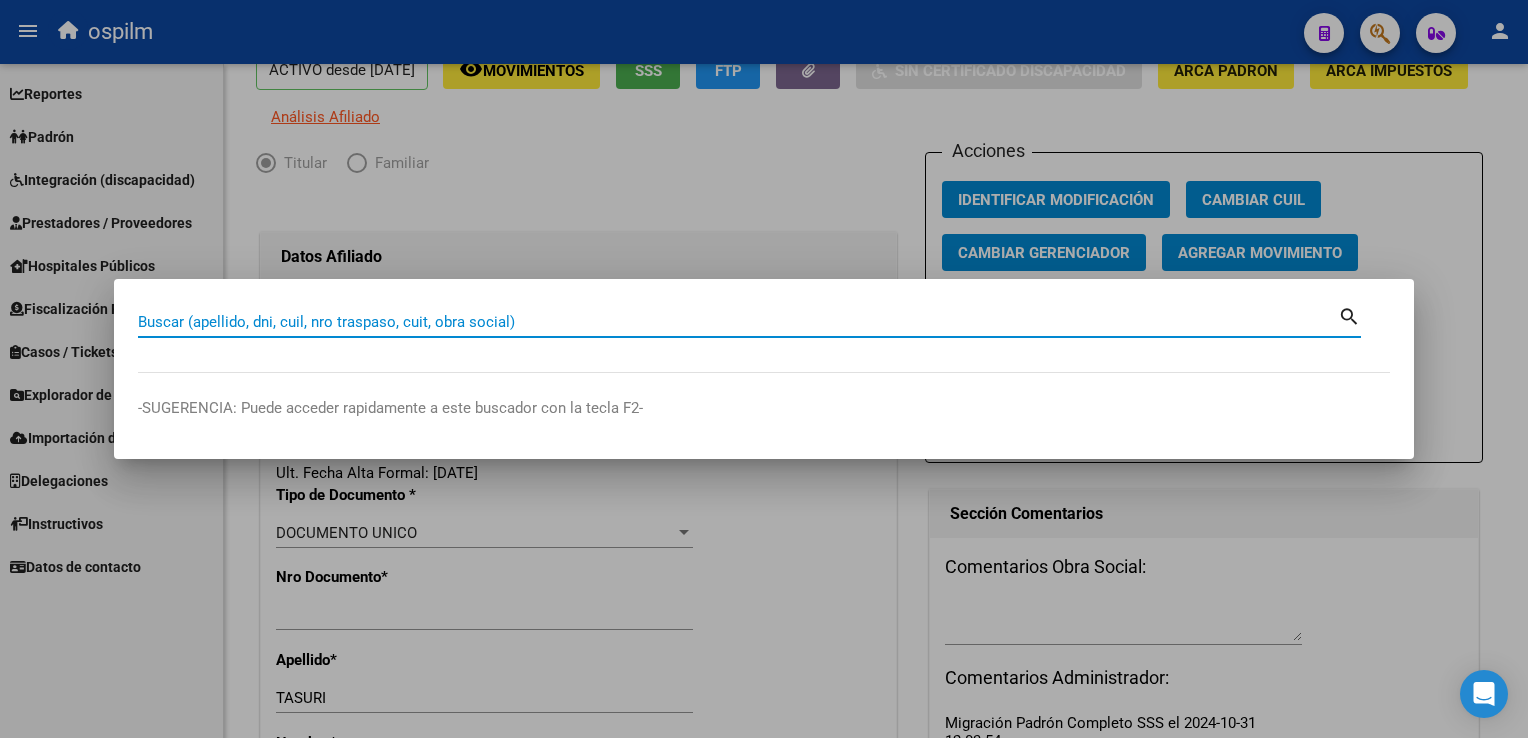 paste on "[CUIL]" 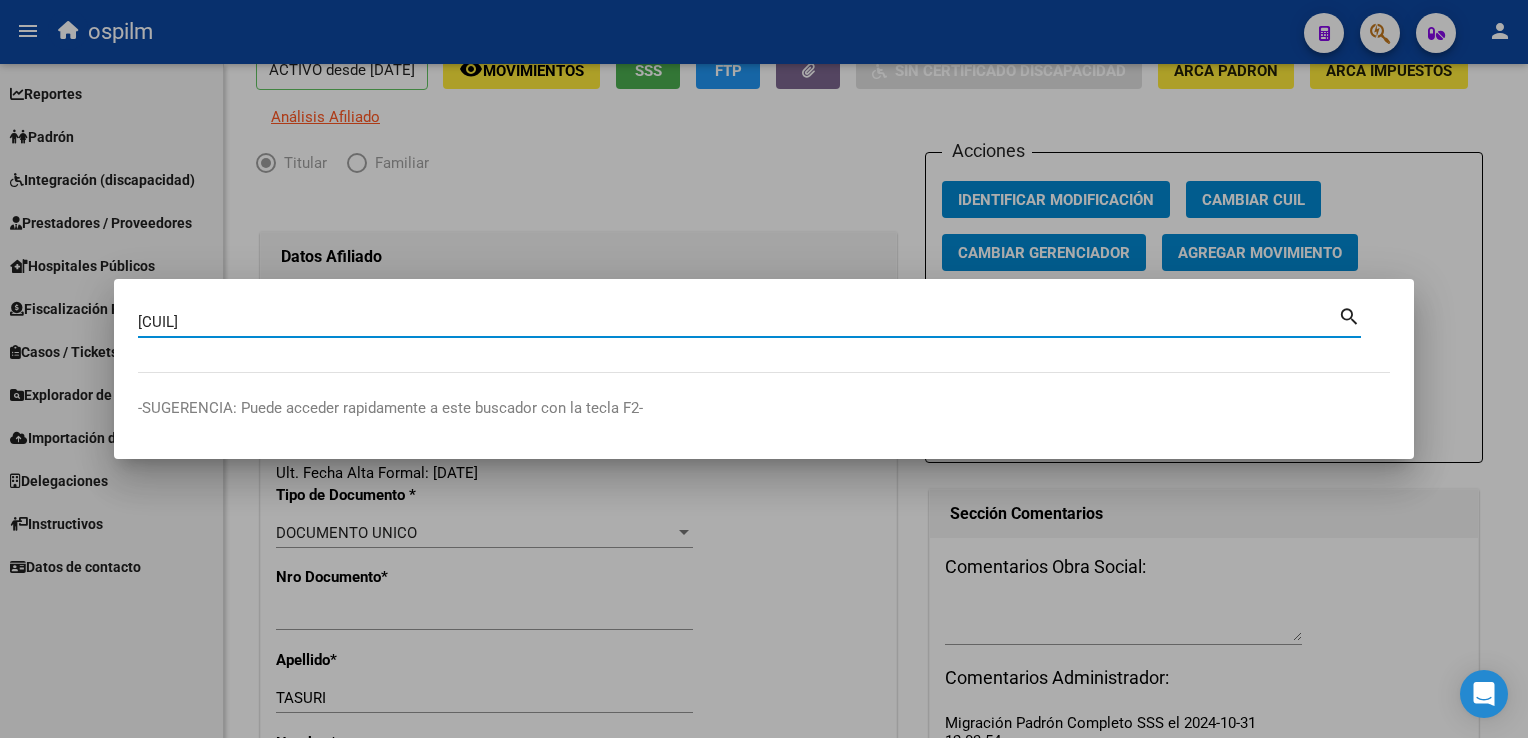 type on "[CUIL]" 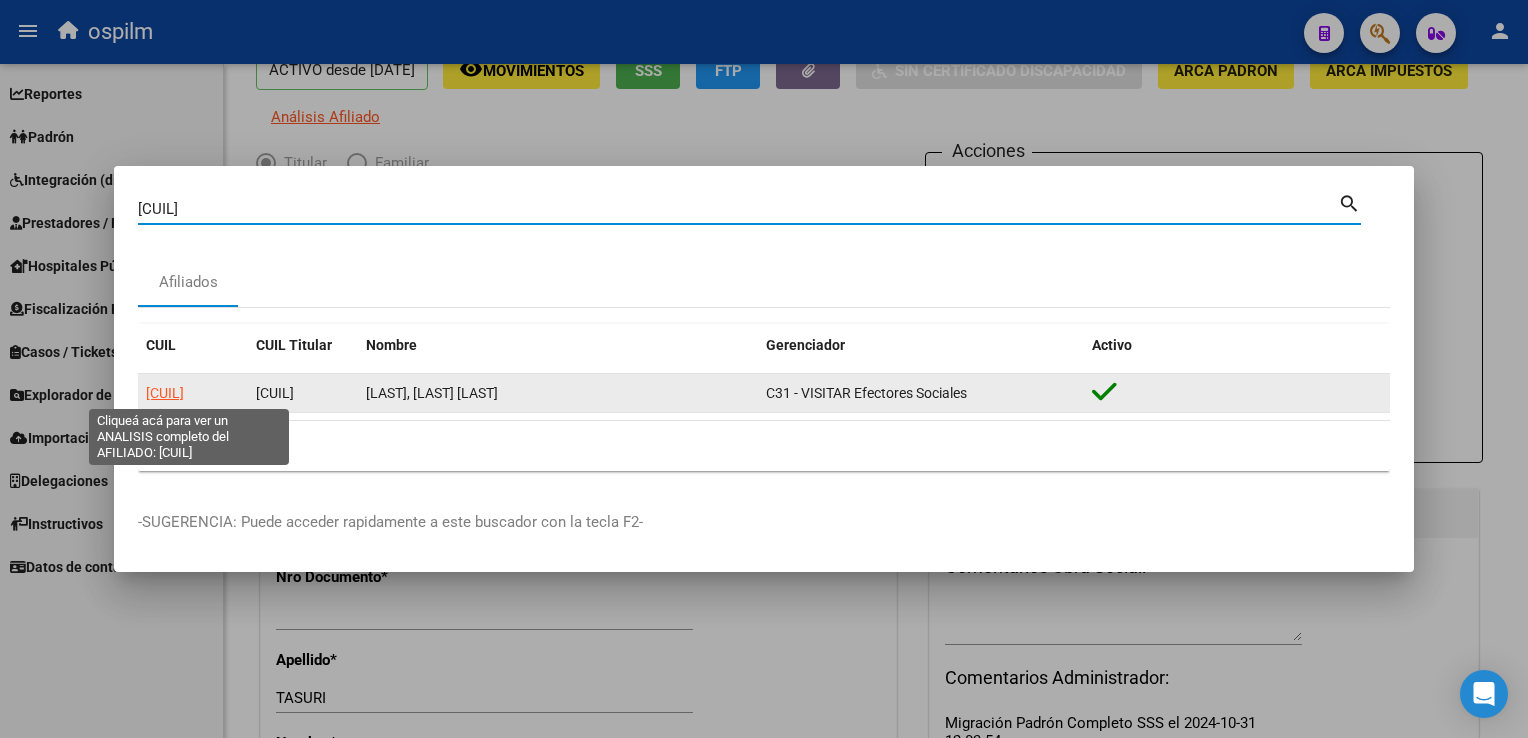 click on "[CUIL]" 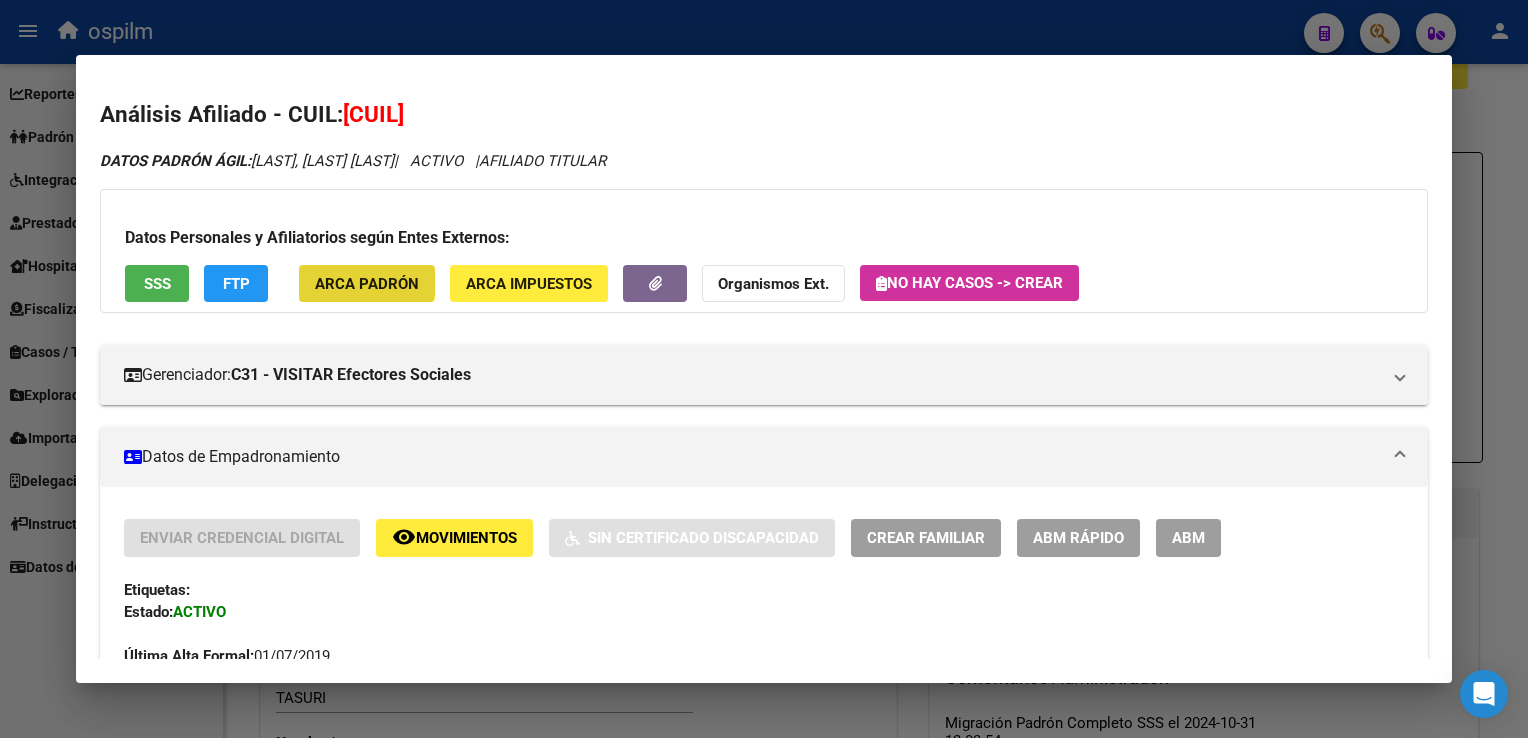 click on "ARCA Padrón" 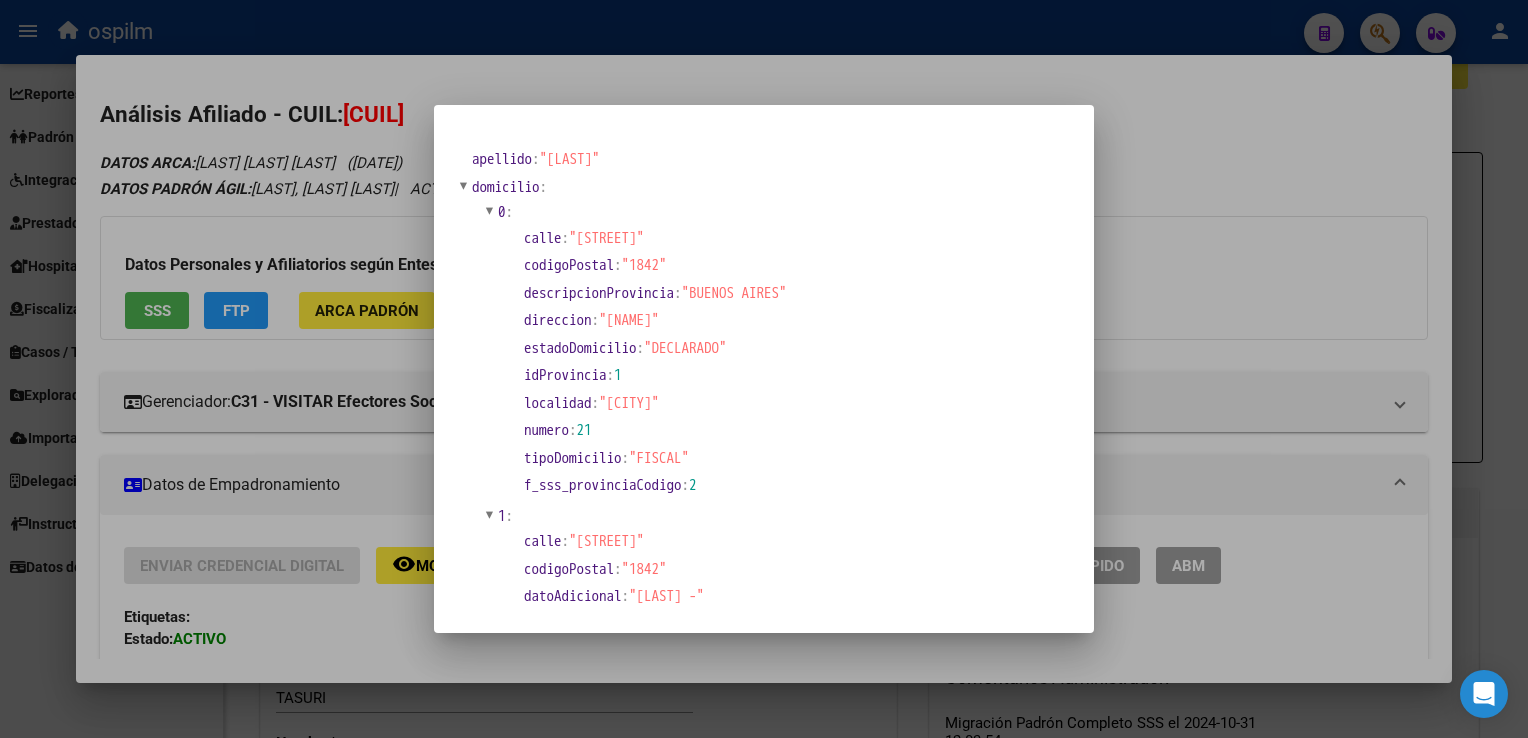 click at bounding box center [764, 369] 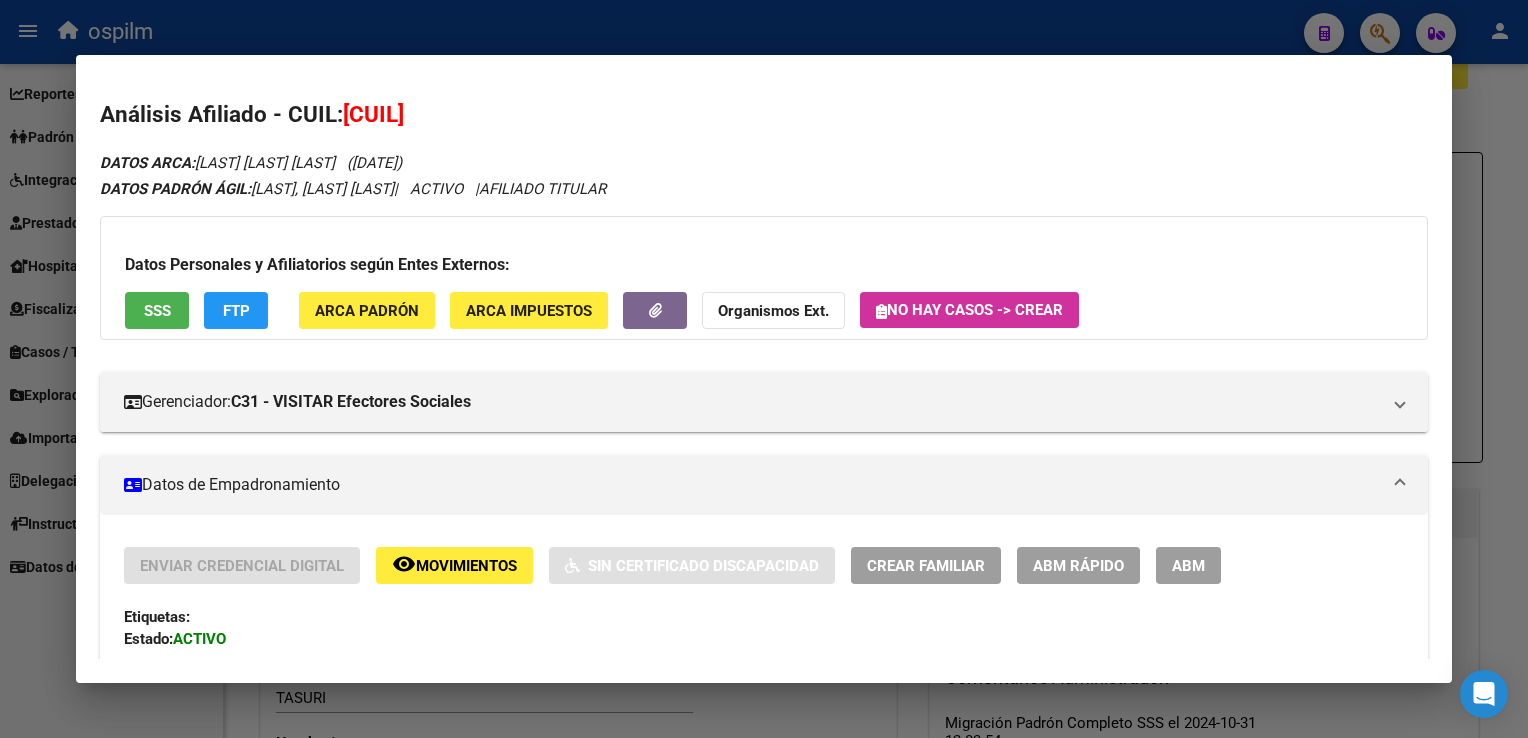 click on "SSS" at bounding box center [157, 311] 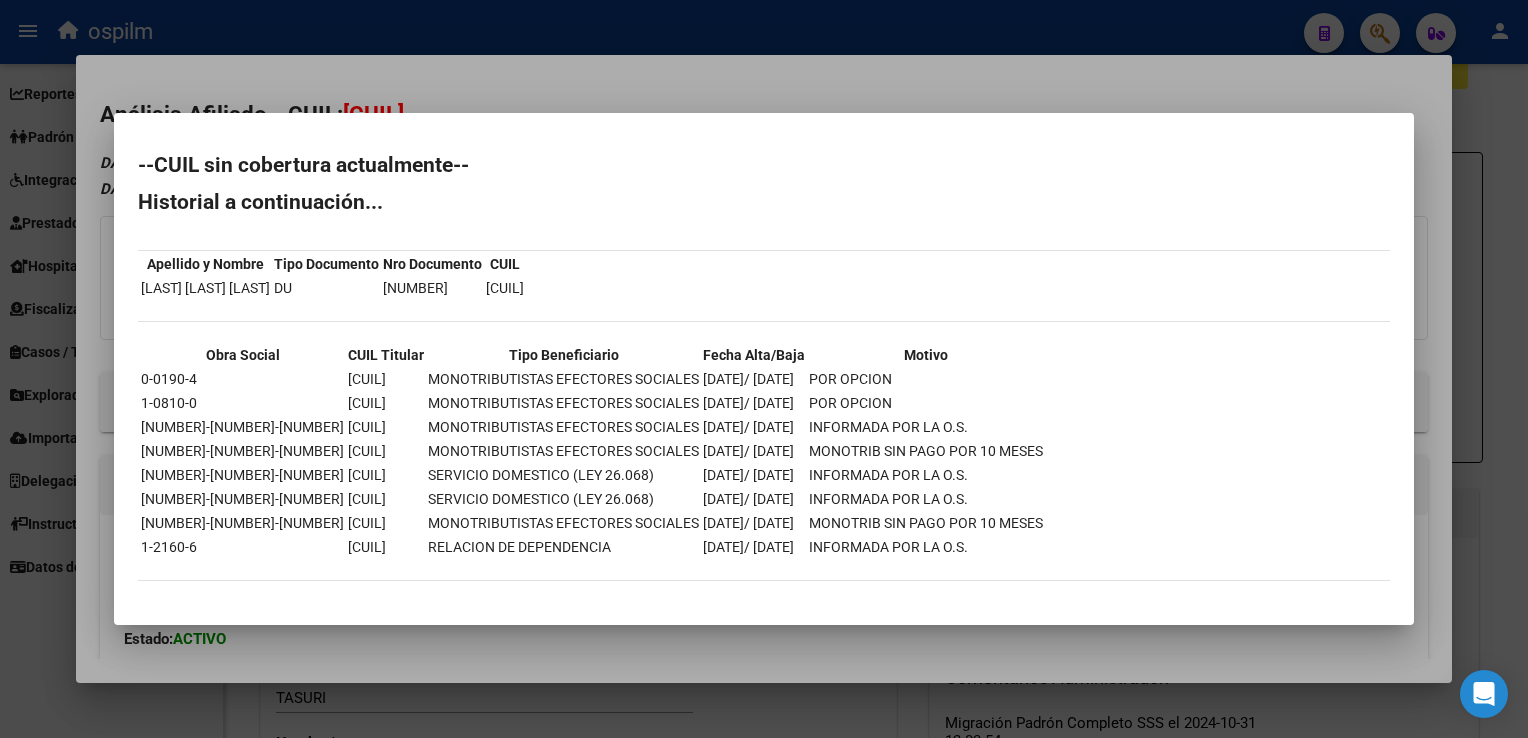 click at bounding box center (764, 369) 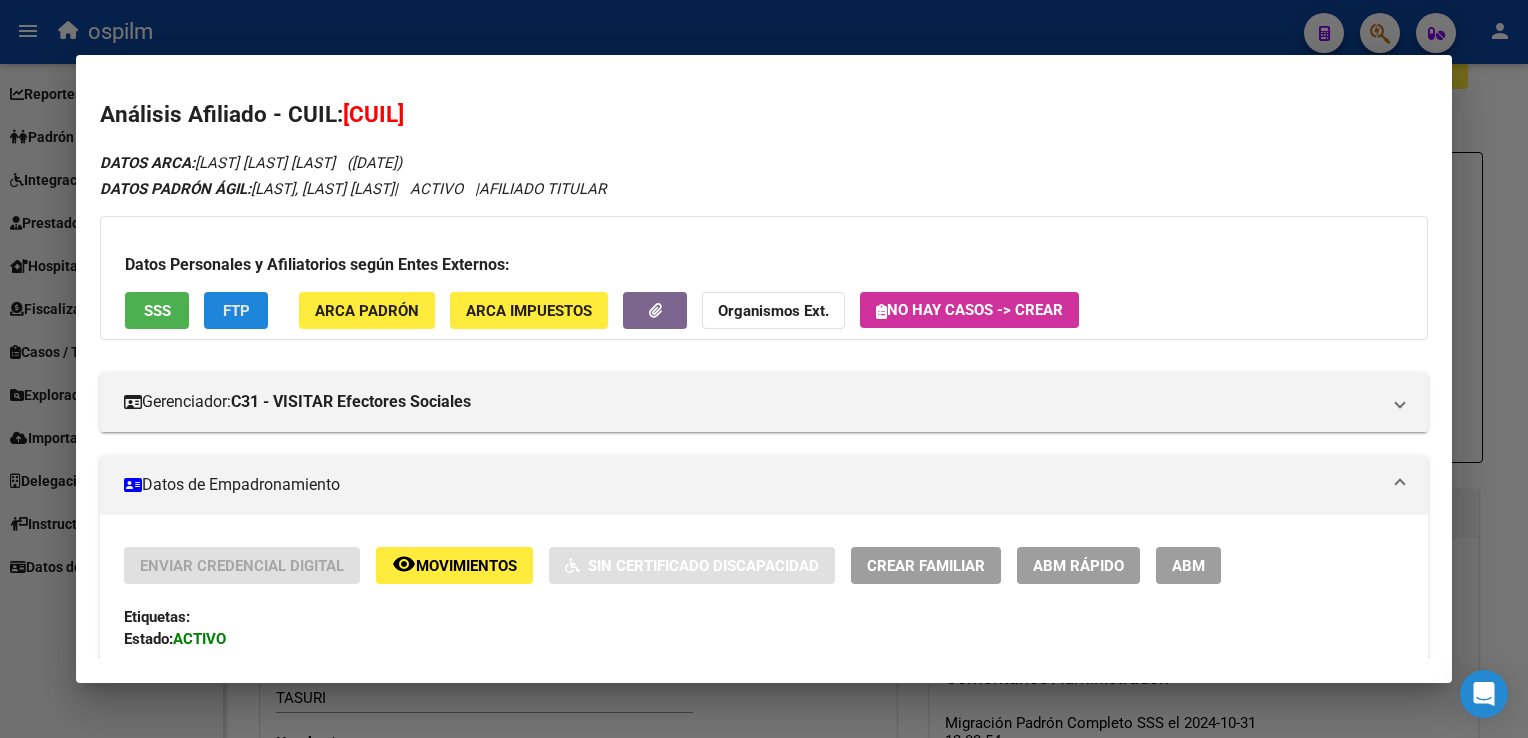 click on "FTP" 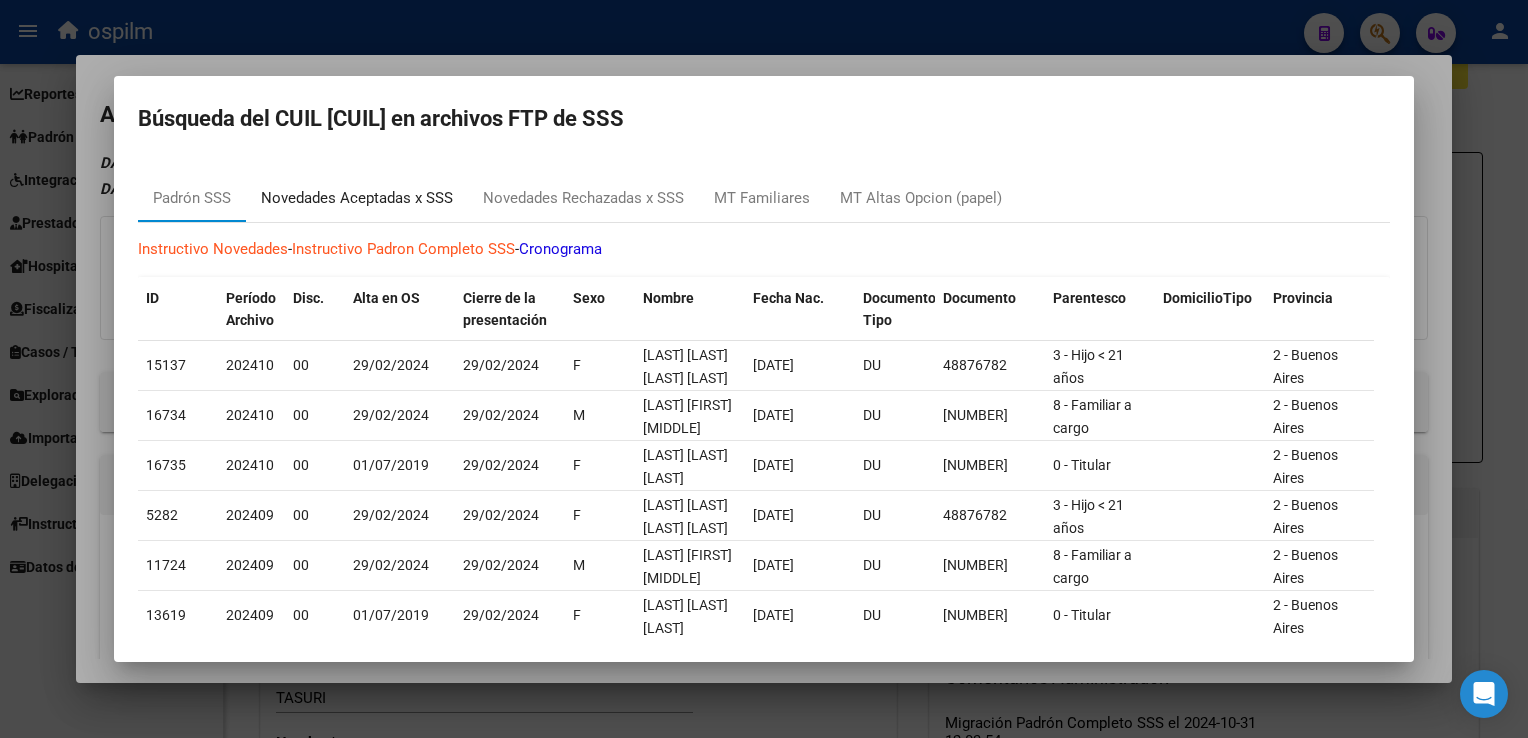 click on "Novedades Aceptadas x SSS" at bounding box center (357, 198) 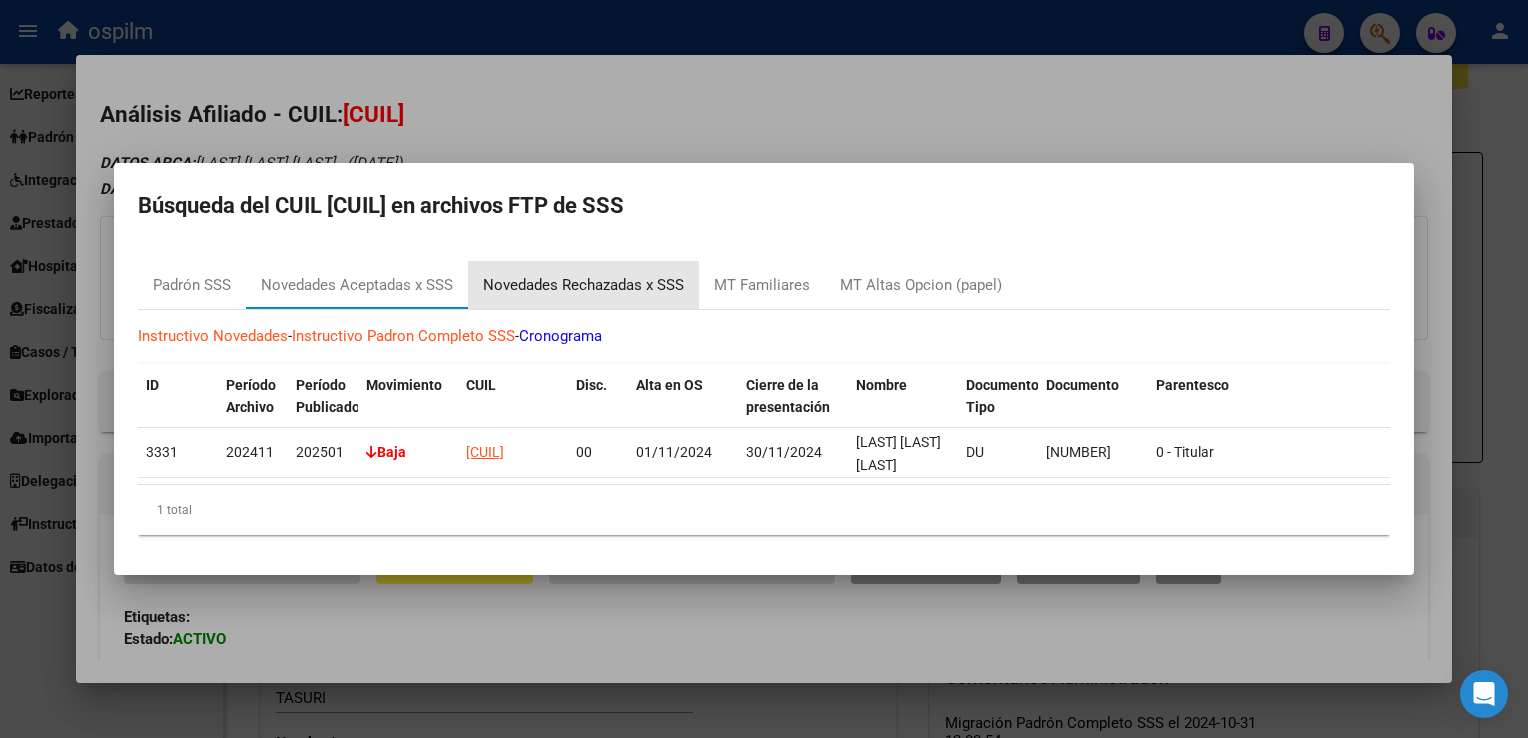 click on "Novedades Rechazadas x SSS" at bounding box center (583, 285) 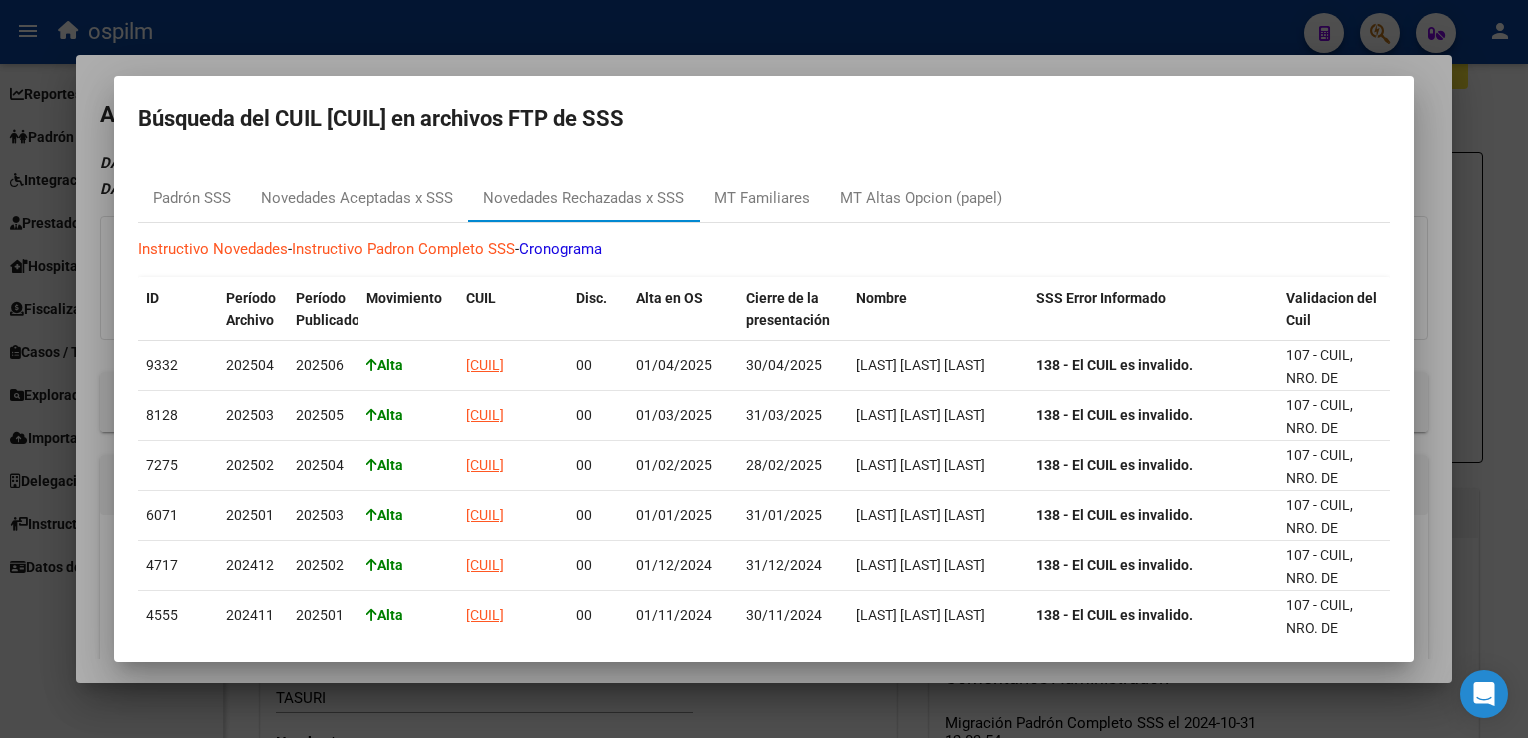 click at bounding box center (764, 369) 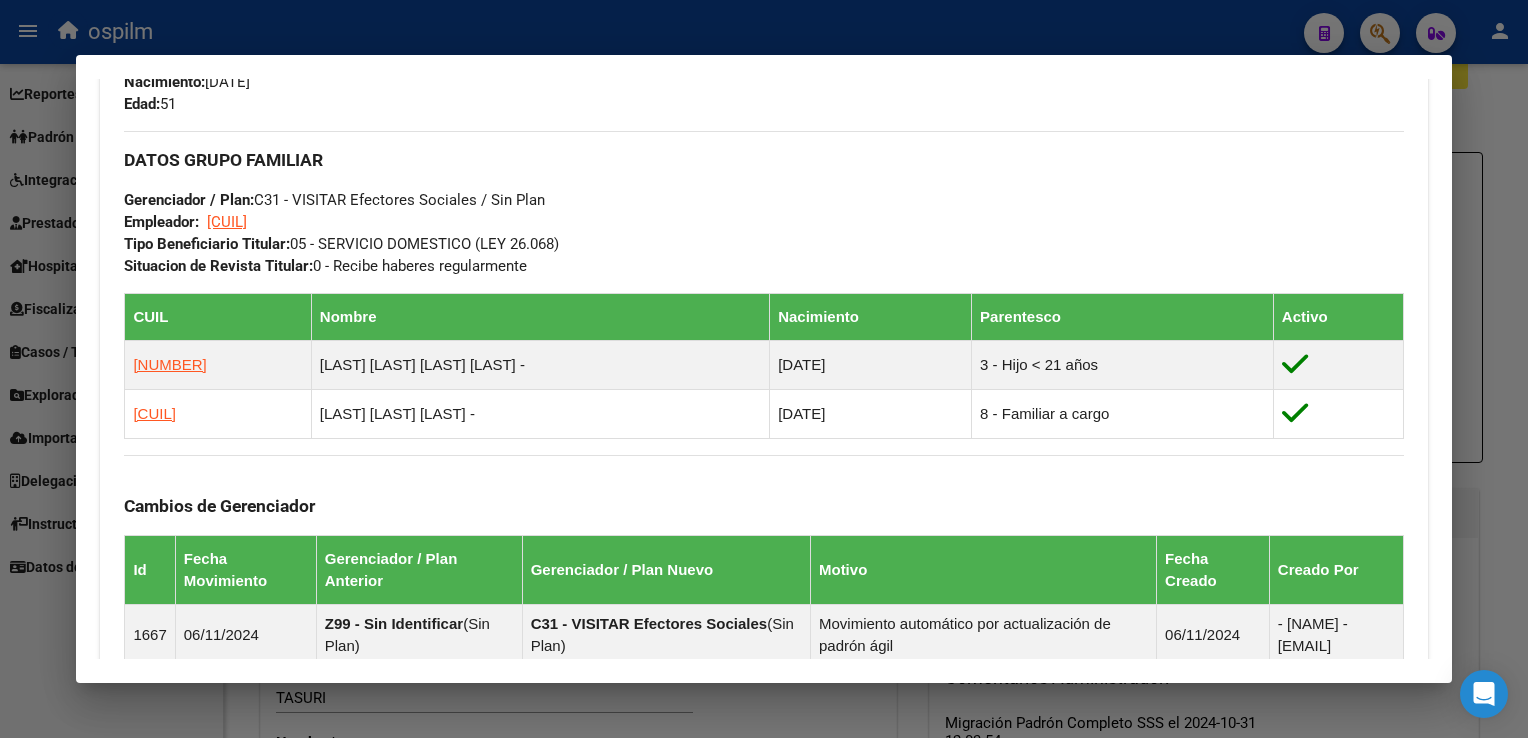 scroll, scrollTop: 1250, scrollLeft: 0, axis: vertical 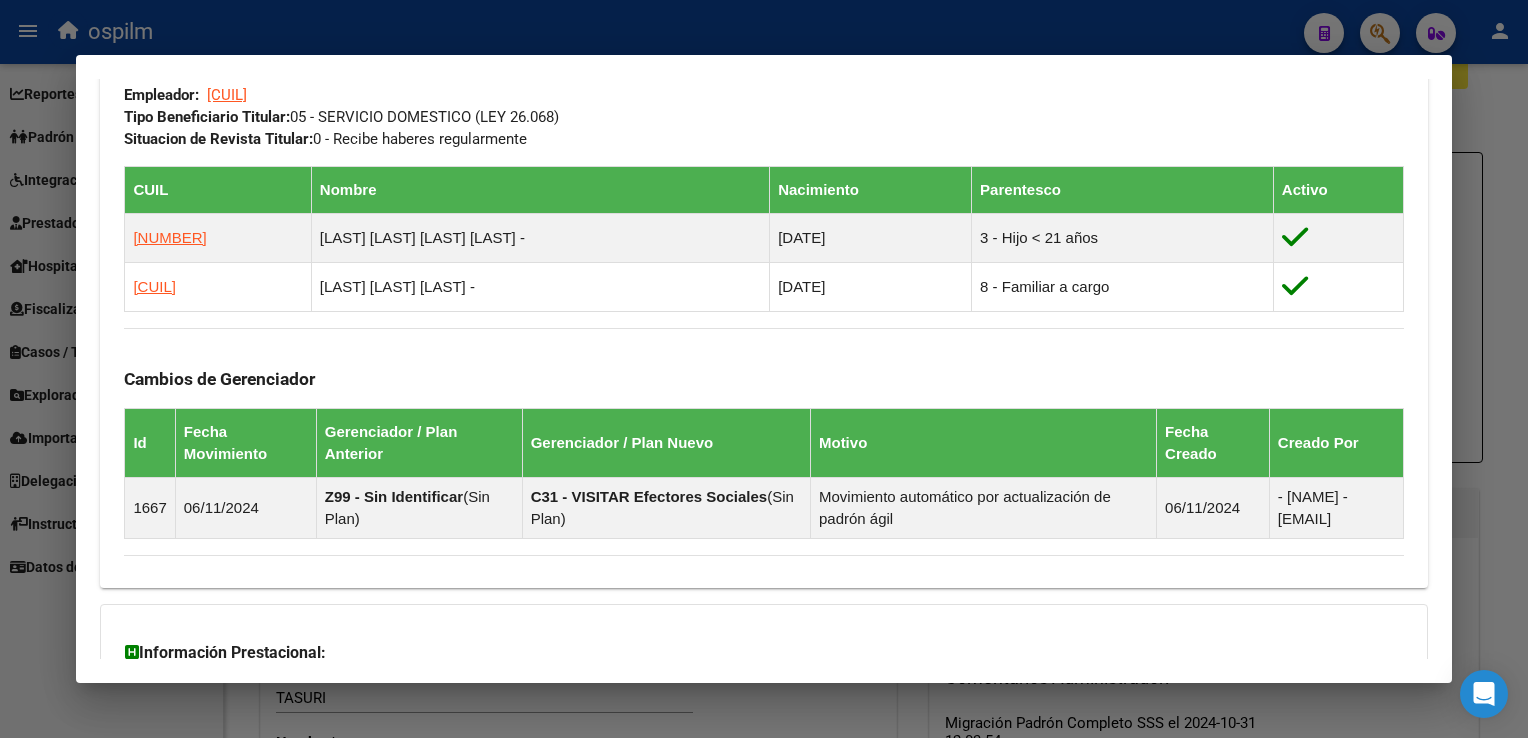 click at bounding box center [764, 369] 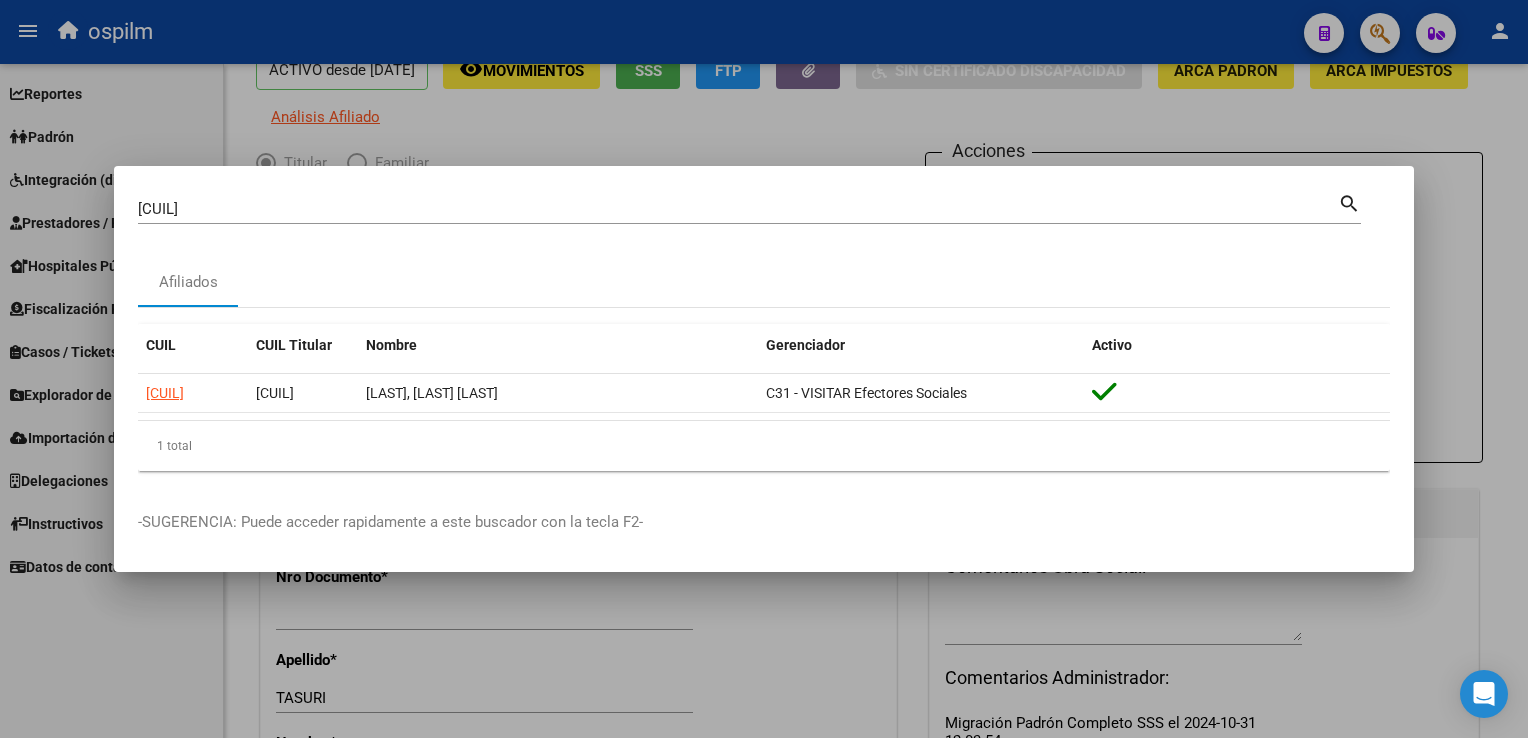 click at bounding box center (764, 369) 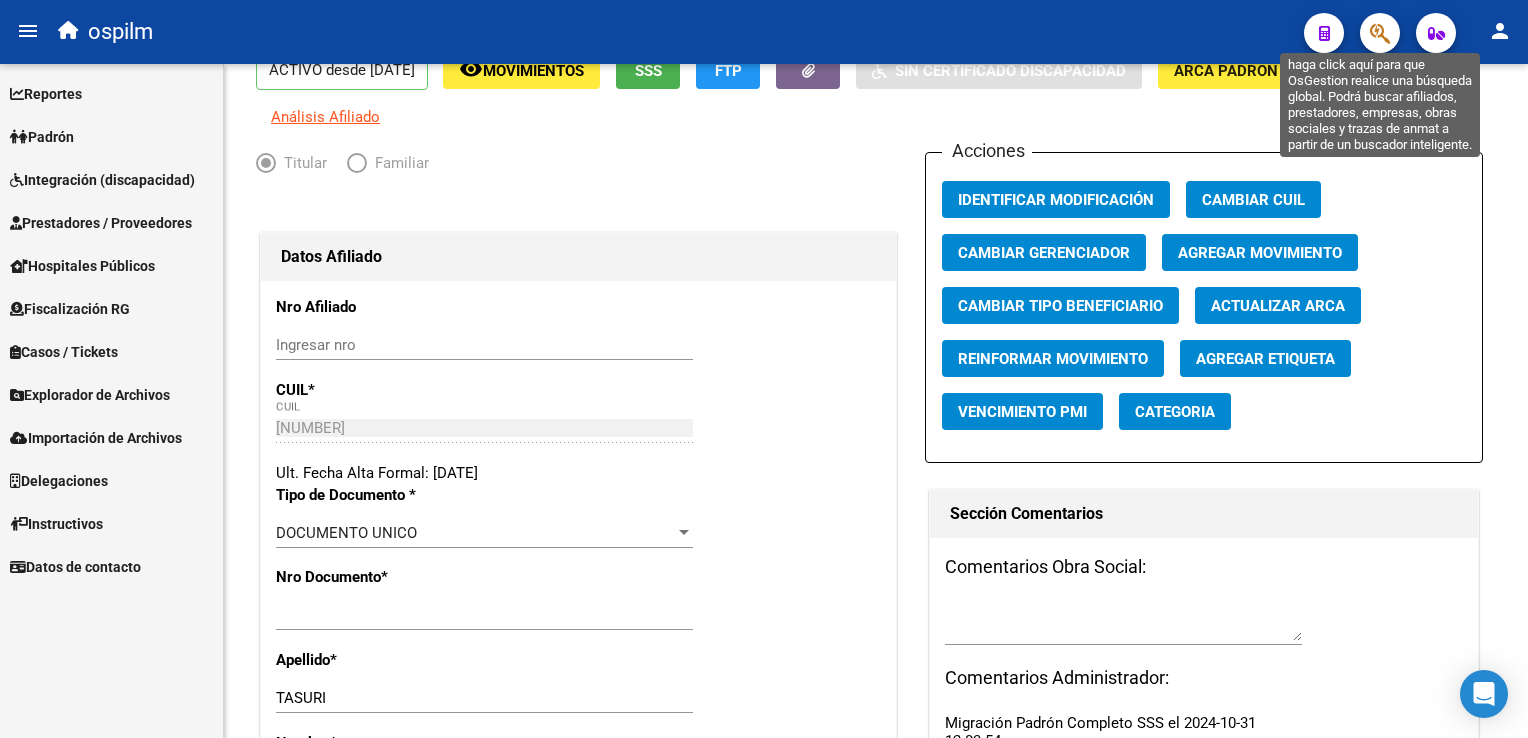 click 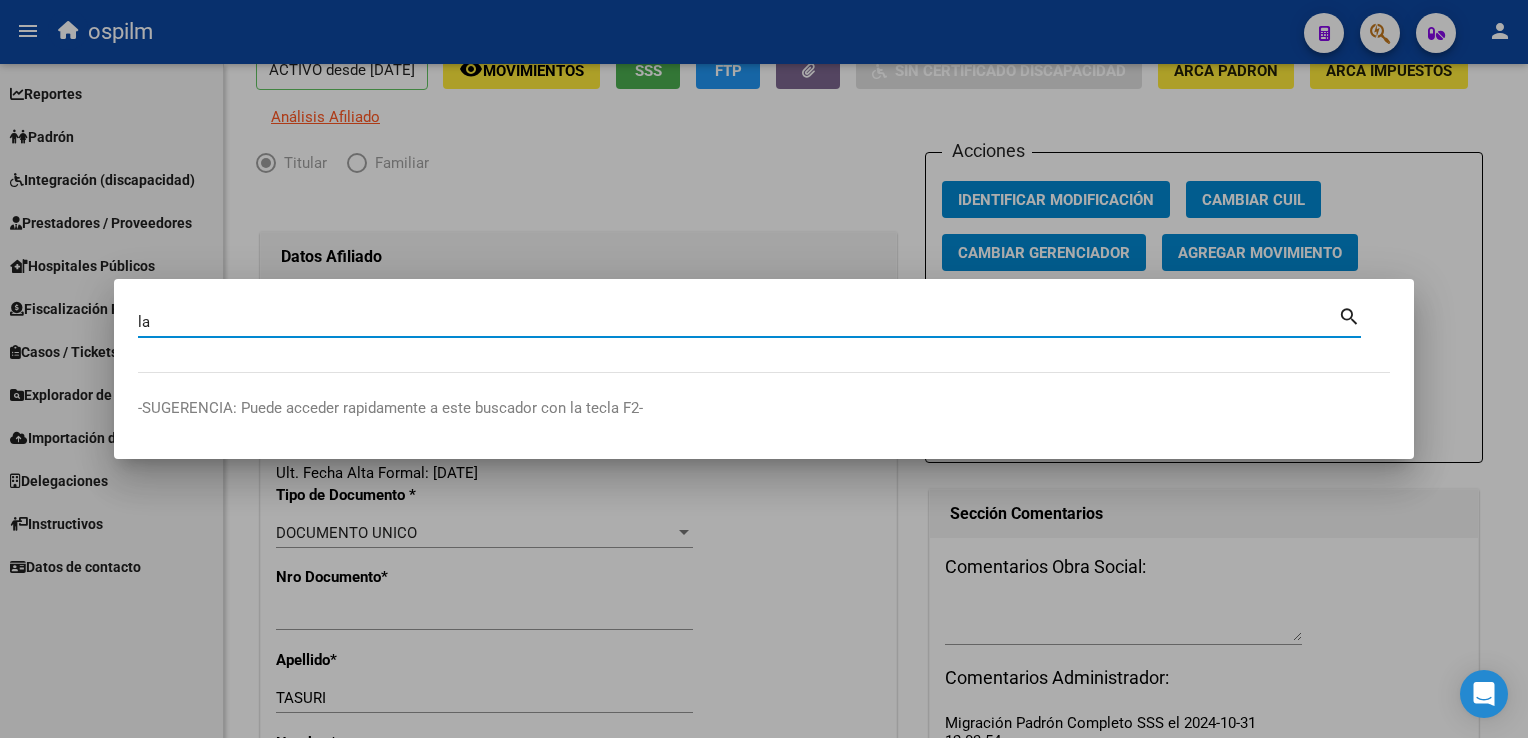 type on "l" 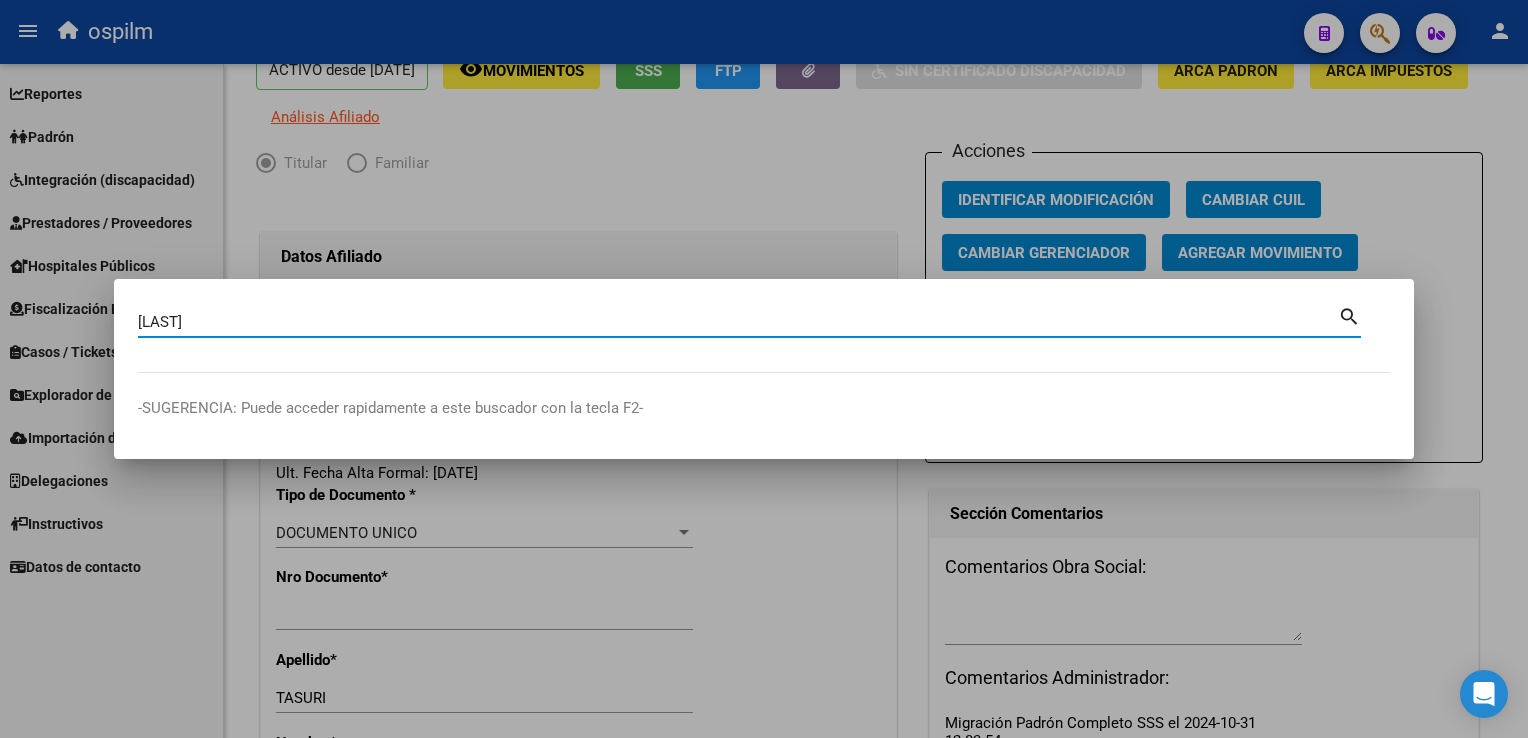 type on "Laran" 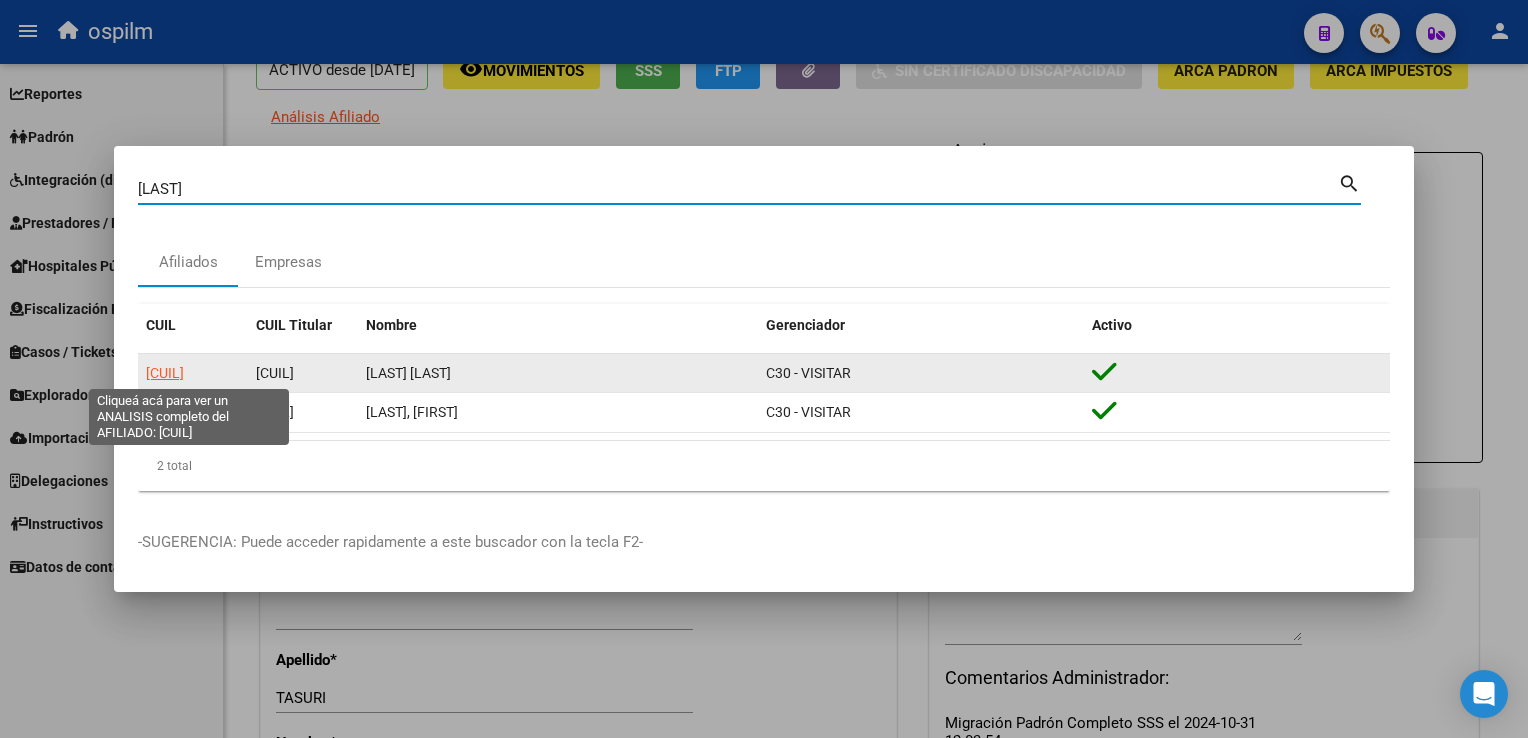 click on "27481119885" 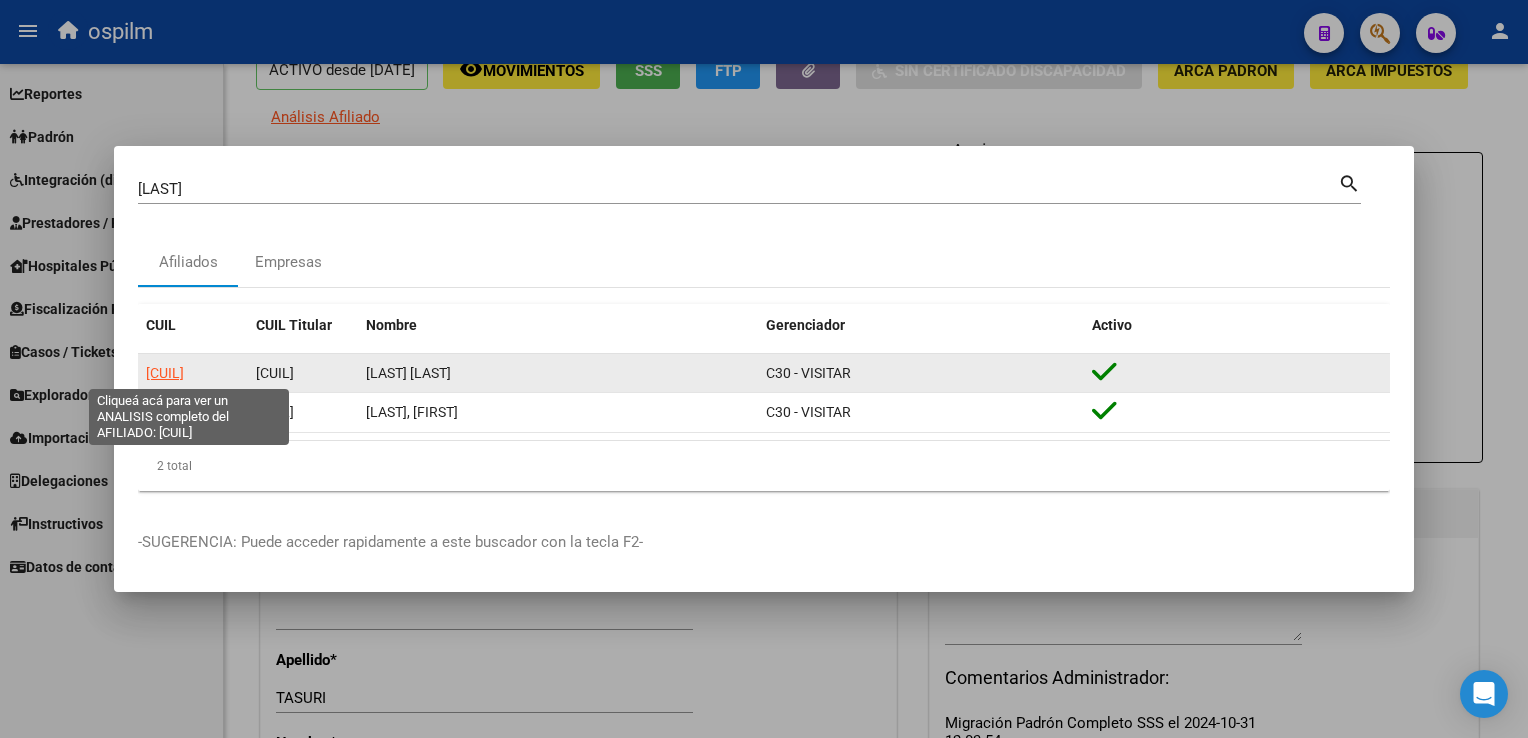 drag, startPoint x: 181, startPoint y: 384, endPoint x: 168, endPoint y: 372, distance: 17.691807 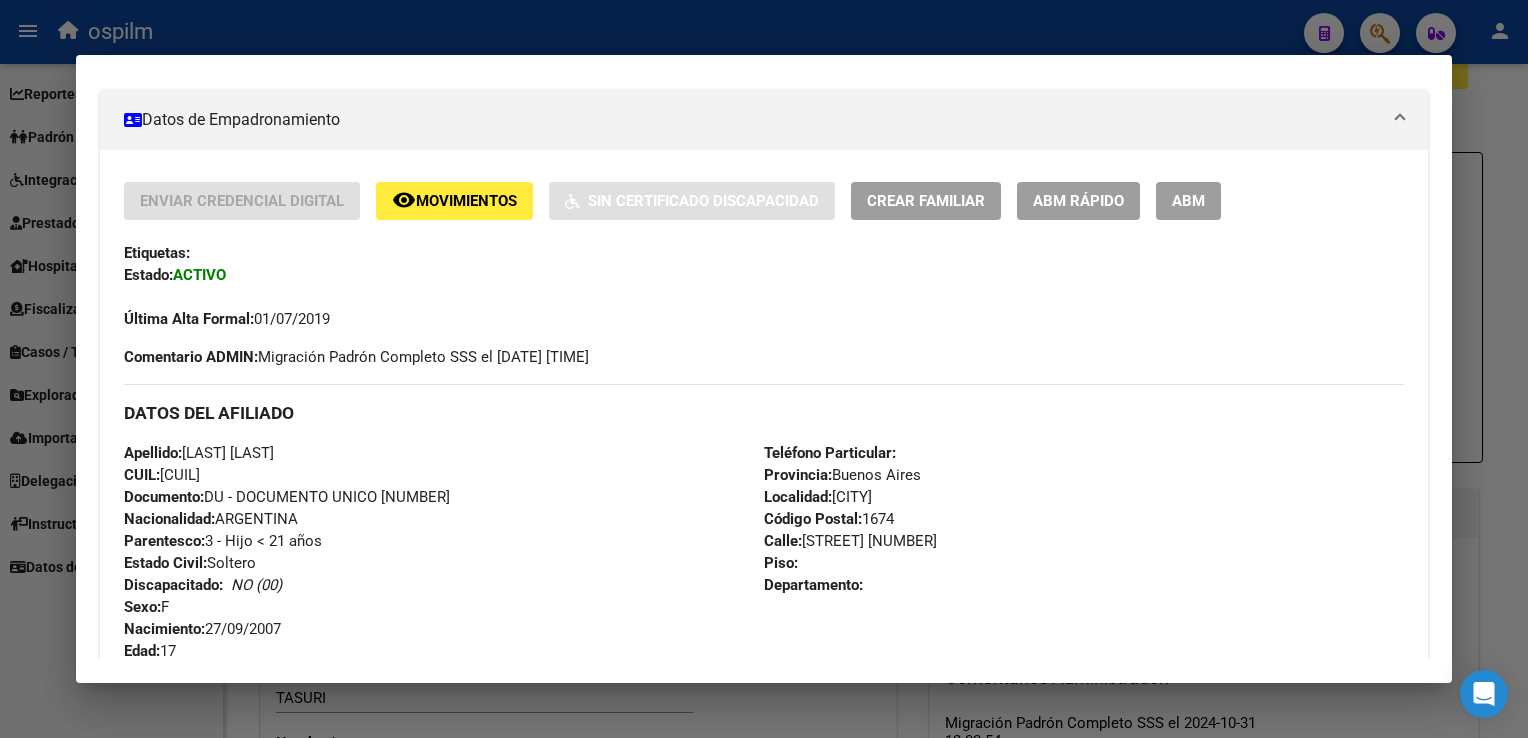 scroll, scrollTop: 0, scrollLeft: 0, axis: both 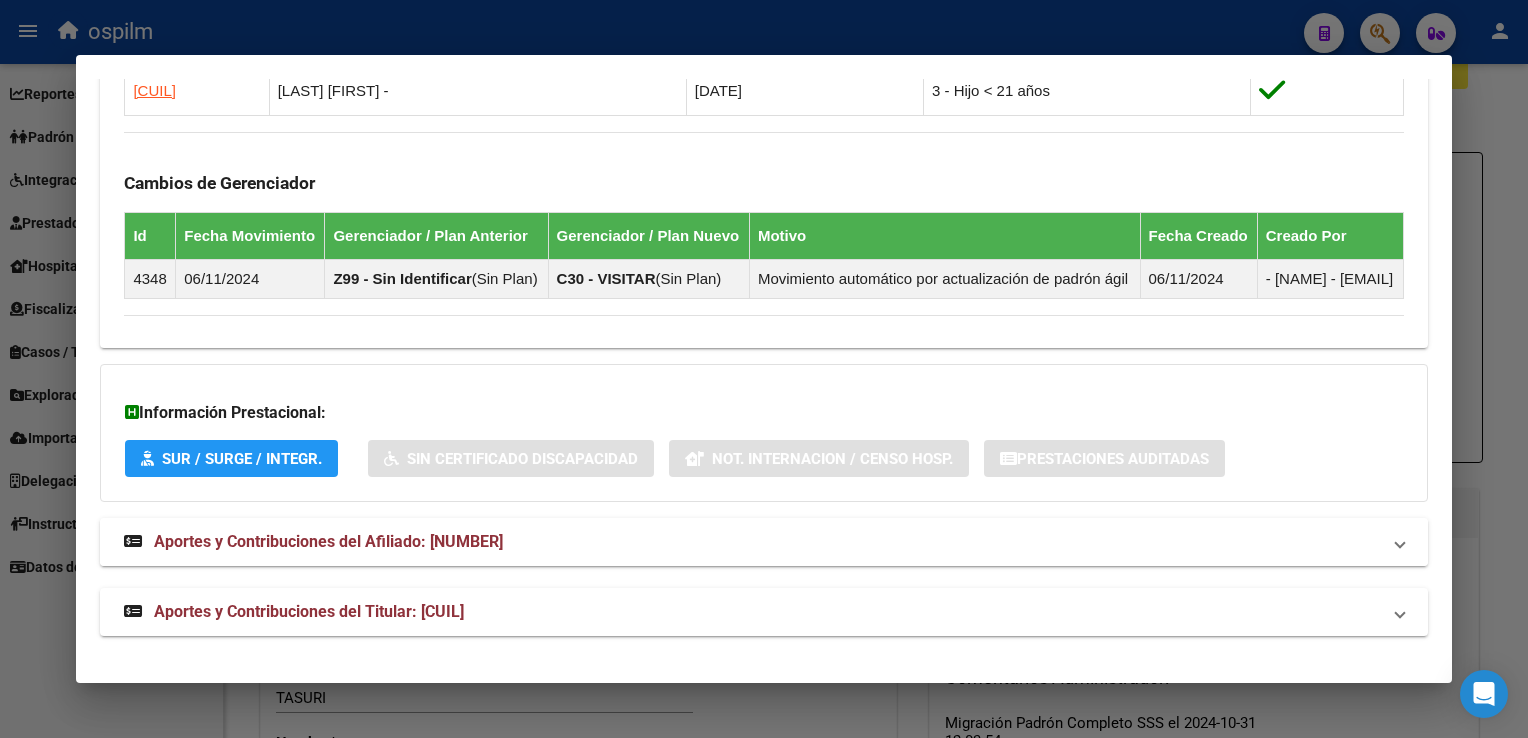click on "Aportes y Contribuciones del Afiliado: 27481119885" at bounding box center [328, 541] 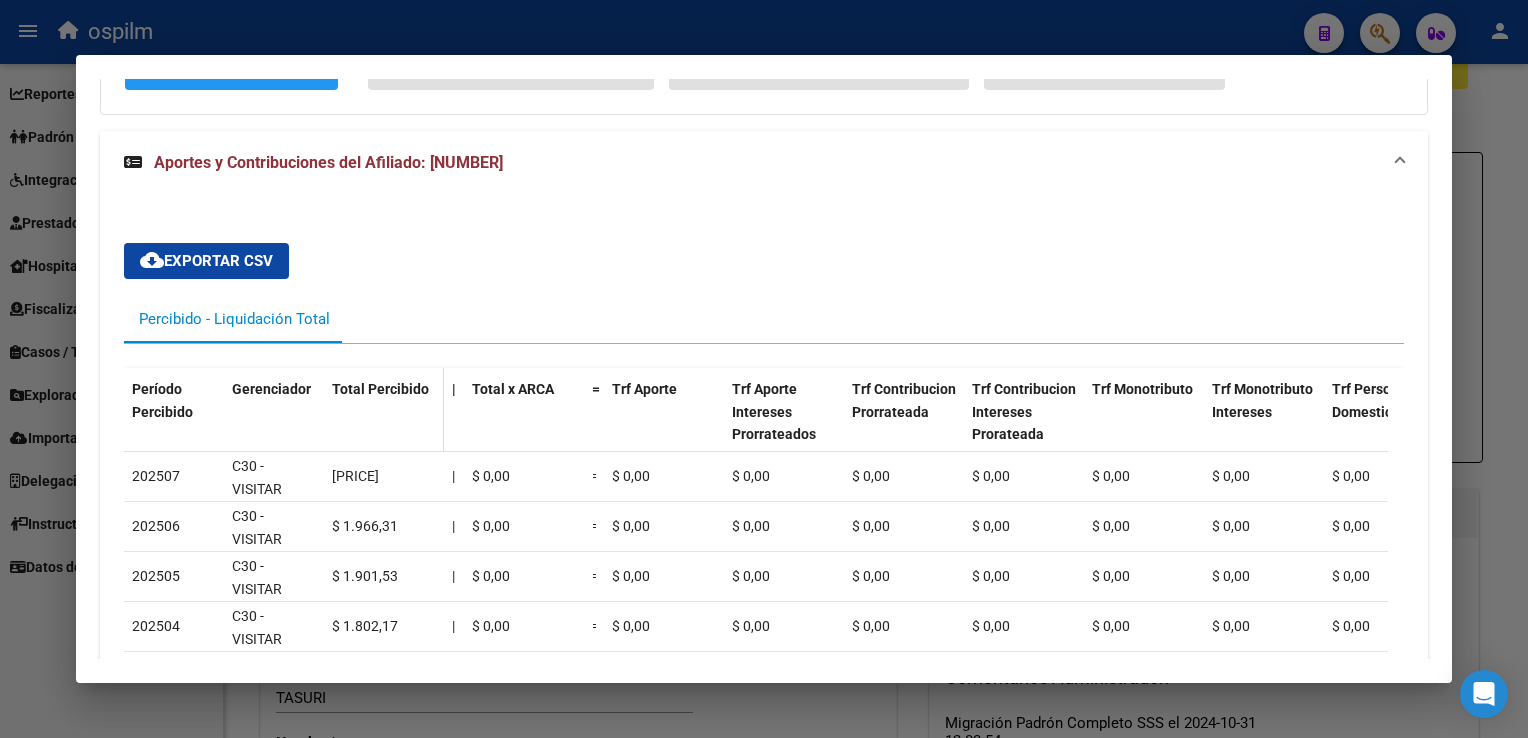 scroll, scrollTop: 2164, scrollLeft: 0, axis: vertical 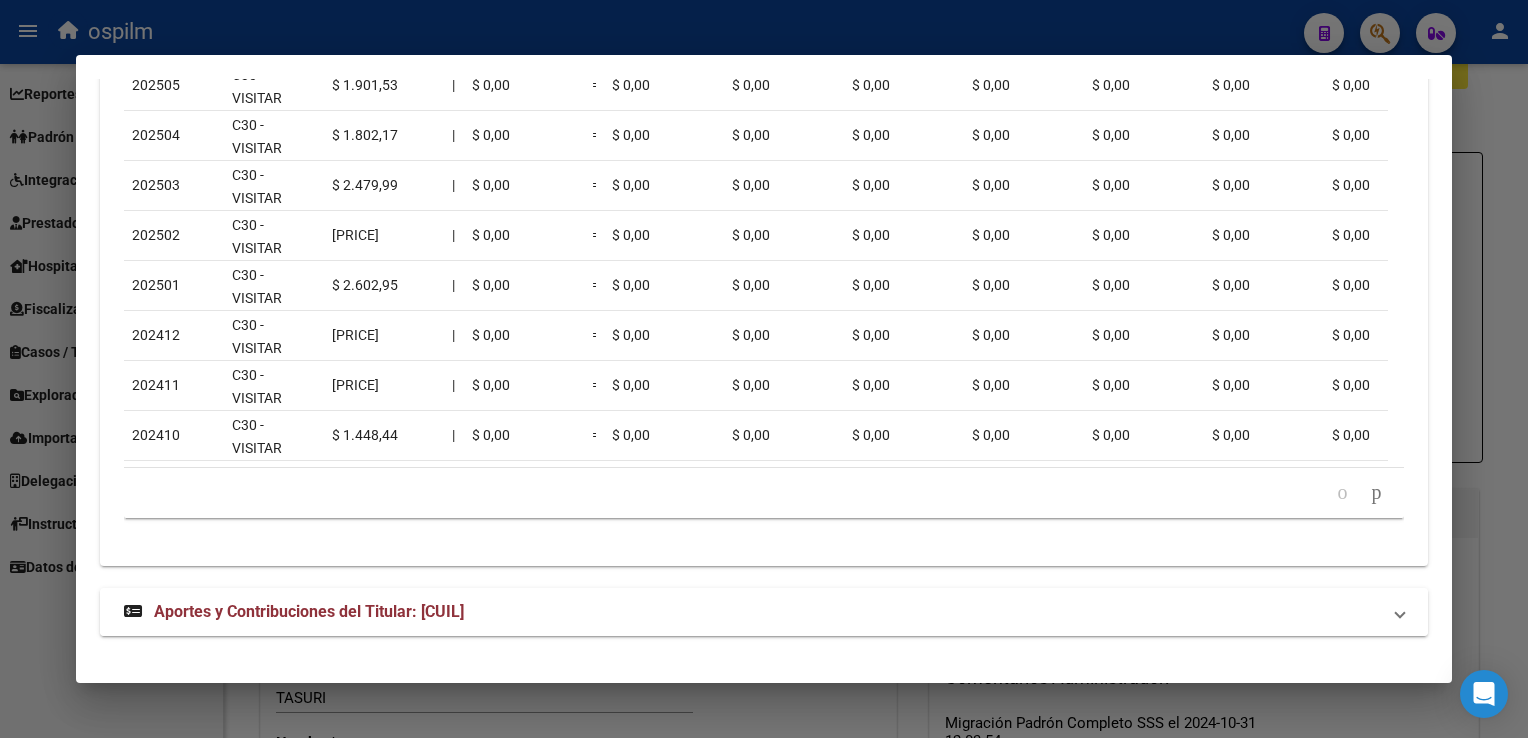 click on "Aportes y Contribuciones del Titular: 27294009383" at bounding box center (309, 611) 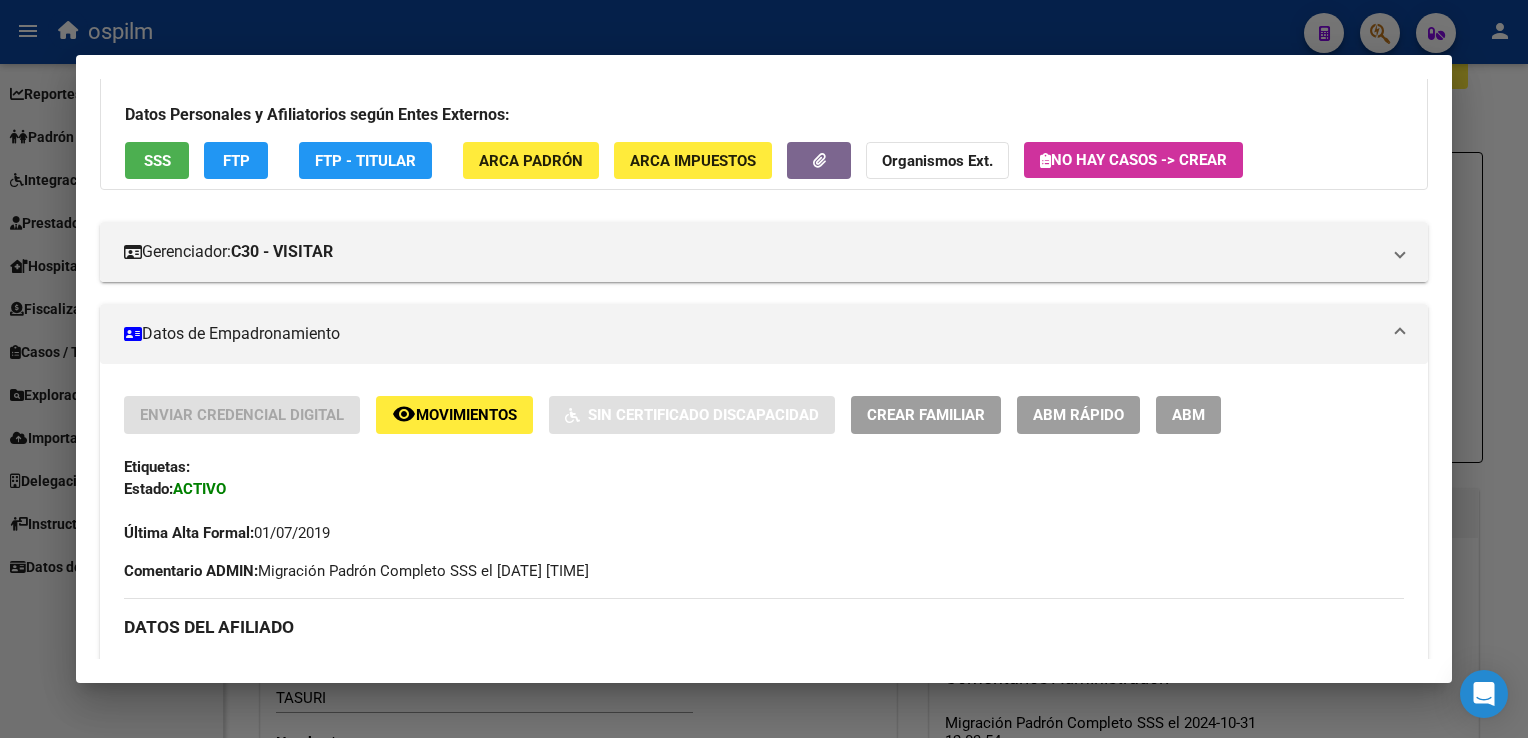 scroll, scrollTop: 0, scrollLeft: 0, axis: both 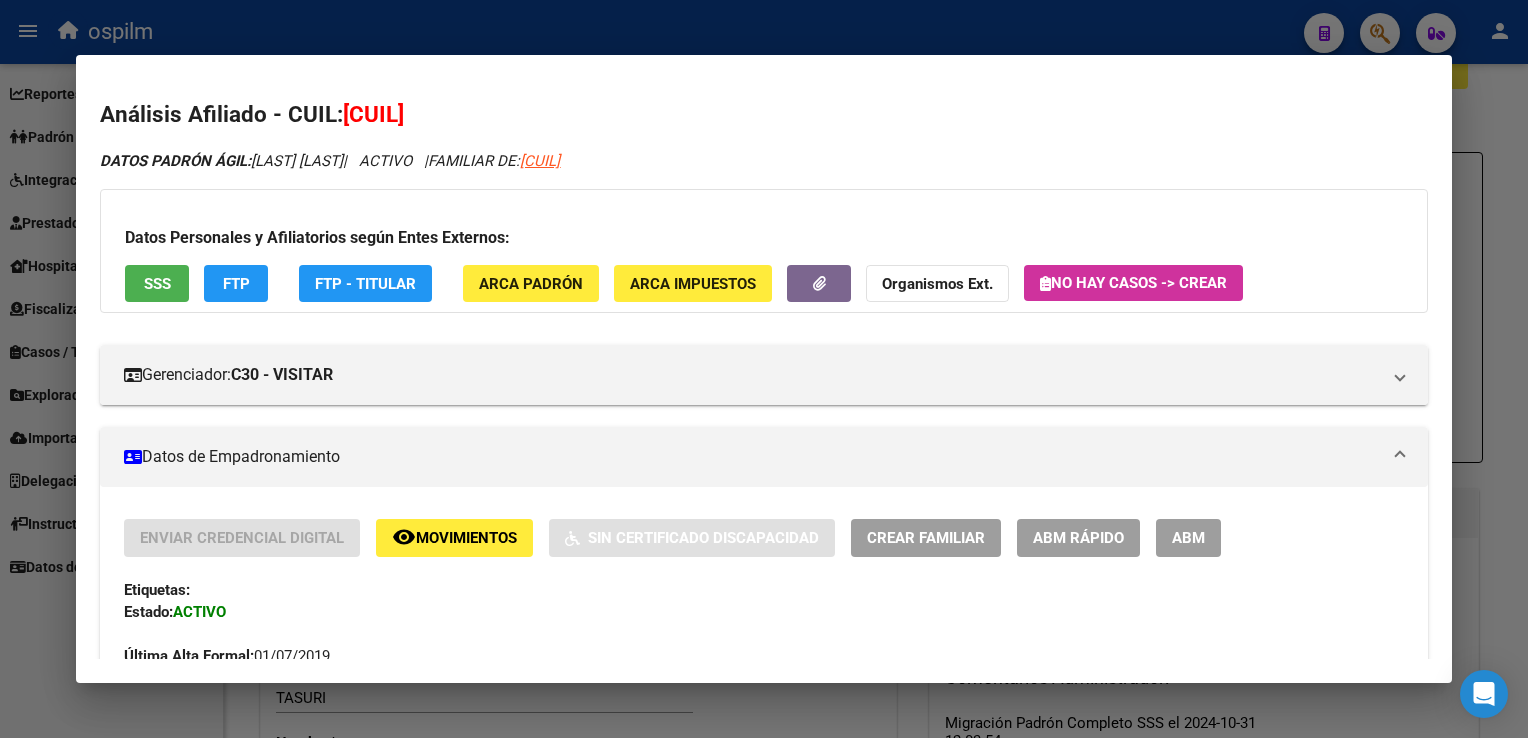 click on "ARCA Padrón" 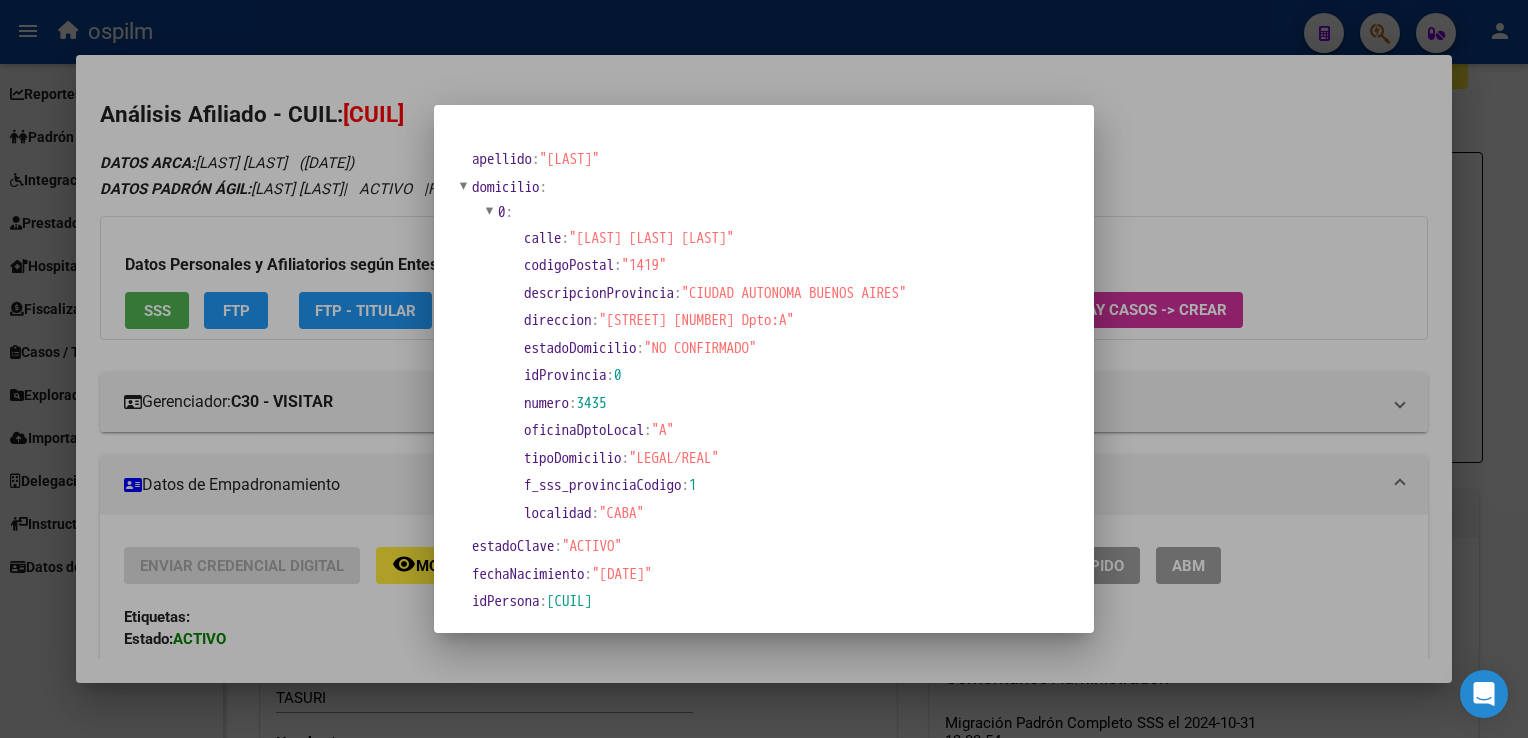 click at bounding box center [764, 369] 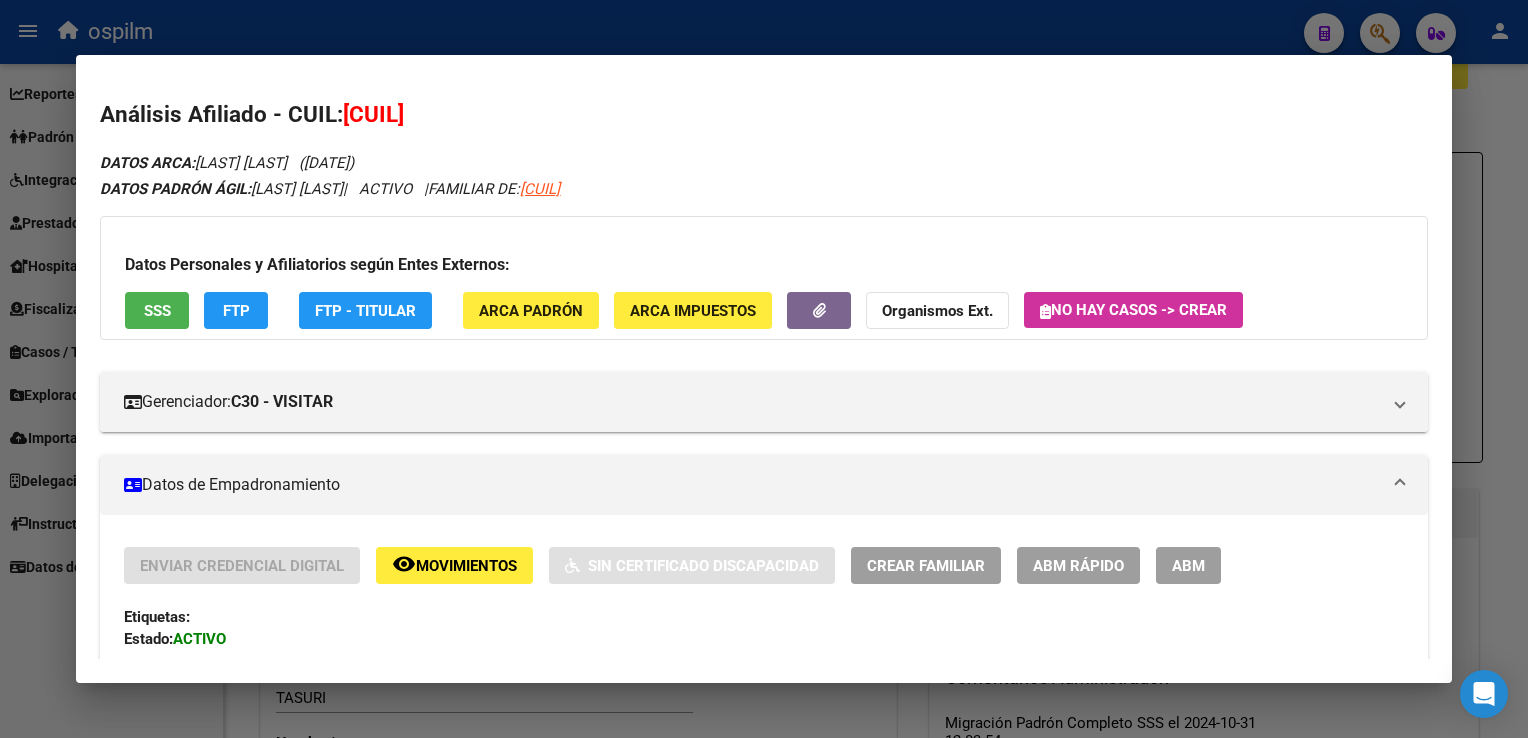 click at bounding box center [764, 369] 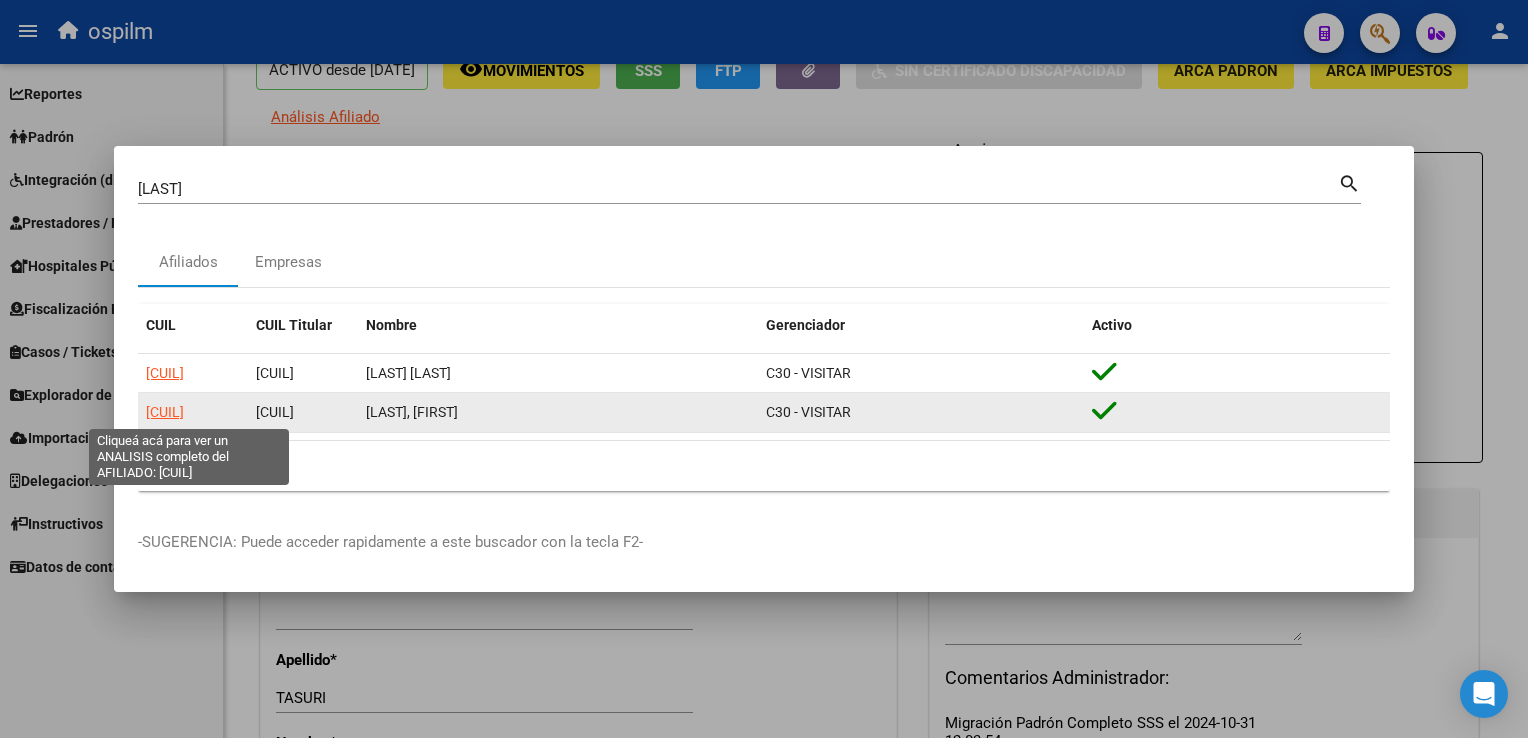 click on "27548910353" 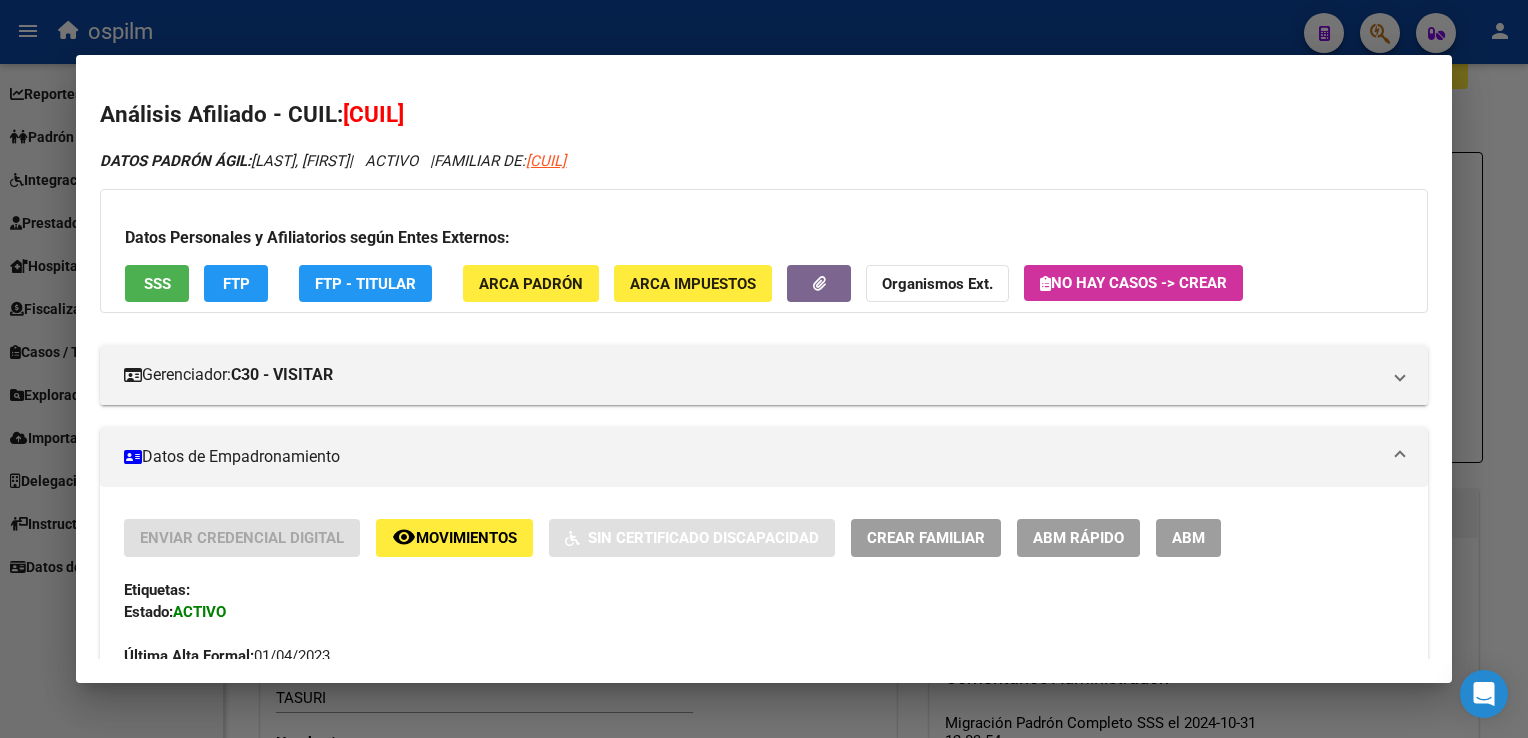 click on "ARCA Padrón" 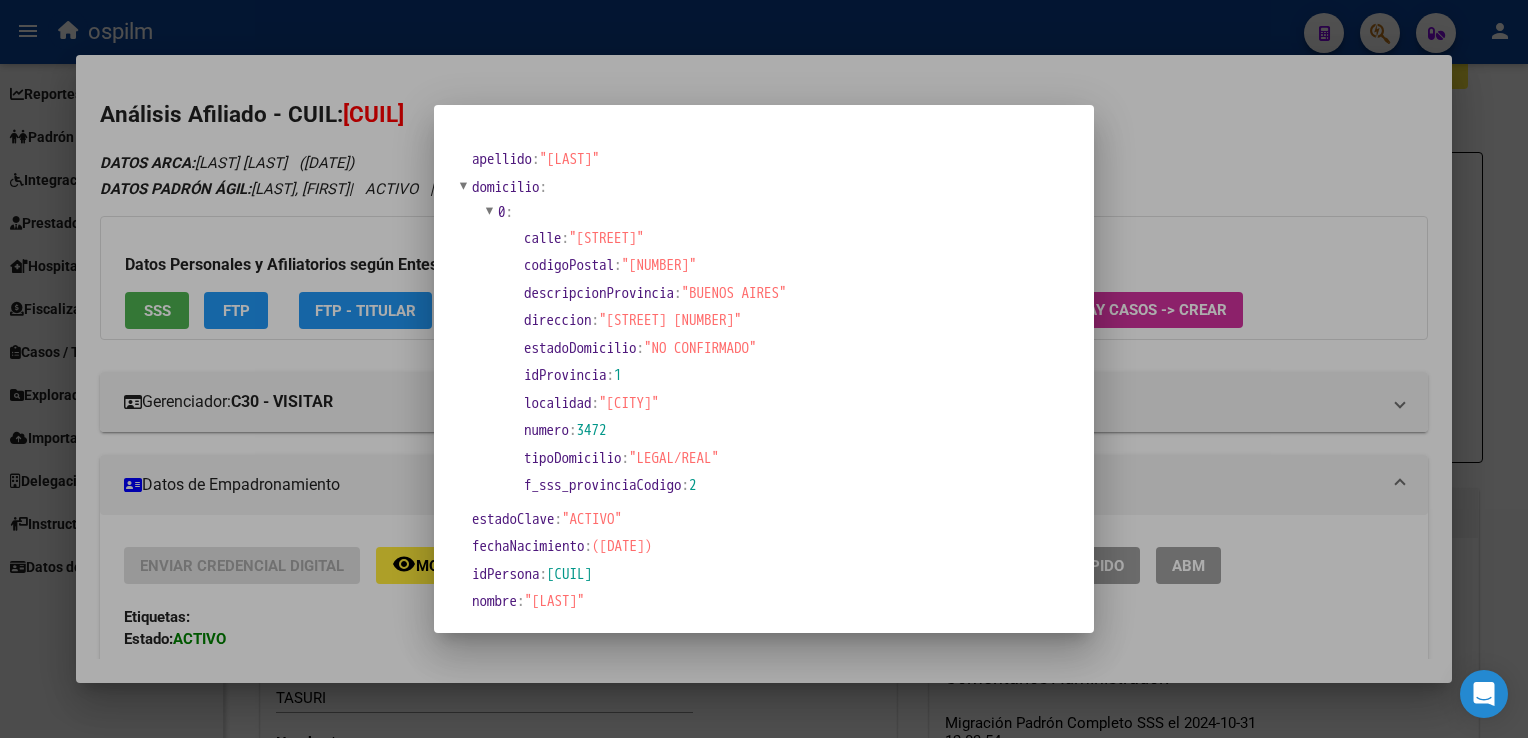 scroll, scrollTop: 22, scrollLeft: 0, axis: vertical 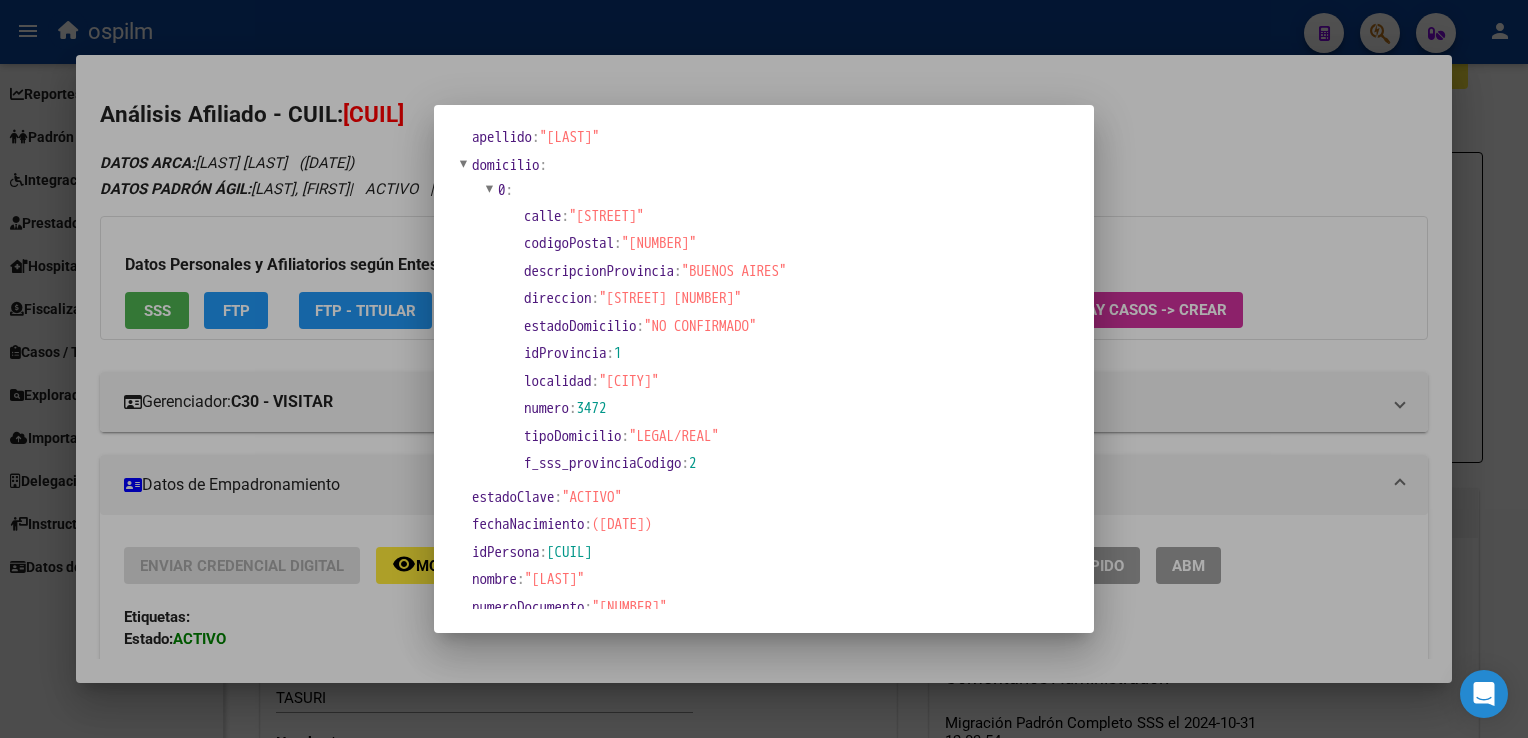 click at bounding box center (764, 369) 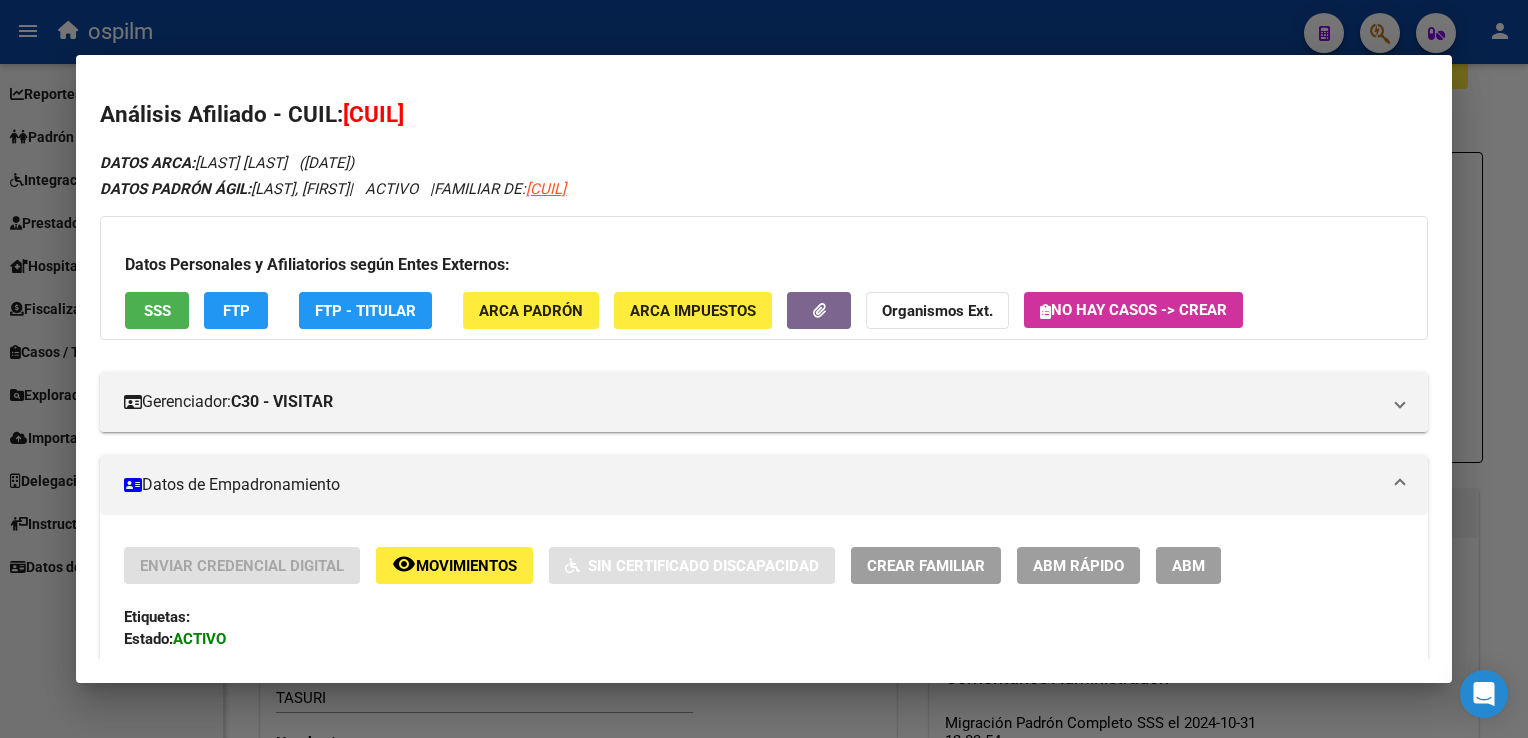 click at bounding box center (764, 369) 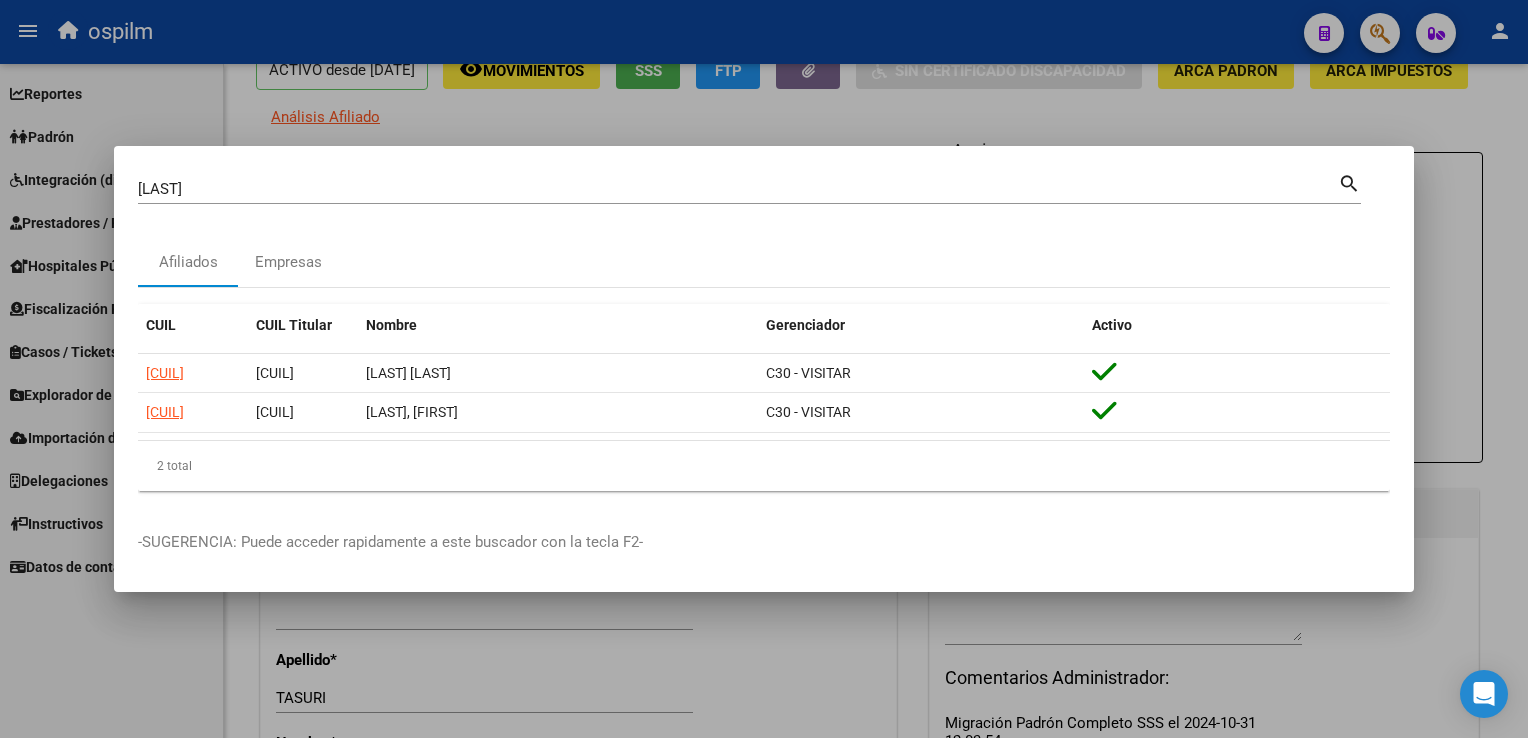click at bounding box center [764, 369] 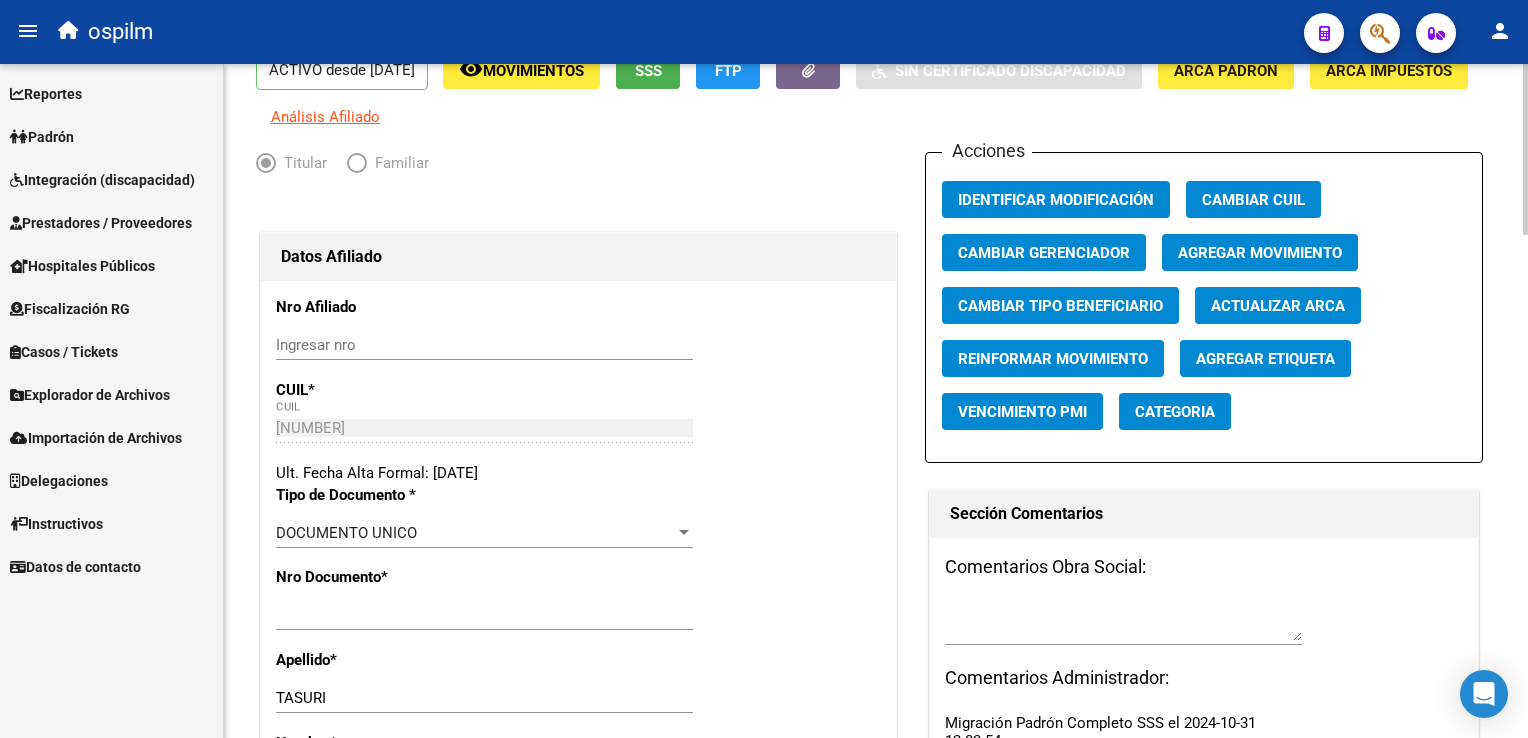 click on "arrow_back Editar Afiliado 20234425707    save Guardar cambios  ACTIVO desde 29/02/2024  remove_red_eye Movimientos SSS FTP    Sin Certificado Discapacidad ARCA Padrón ARCA Impuestos Análisis Afiliado   Titular   Familiar Datos Afiliado Nro Afiliado    Ingresar nro  CUIL  *   20-23442570-7 CUIL  ARCA Padrón  Ult. Fecha Alta Formal: 29/02/2024  Tipo de Documento * DOCUMENTO UNICO Seleccionar tipo Nro Documento  *   23442570 Ingresar nro  Apellido  *   TASURI Ingresar apellido  Nombre  *   HUGO WALTER Ingresar nombre  Fecha de nacimiento  *   1974-02-21 Ingresar fecha   Parentesco * Titular Seleccionar parentesco  Estado Civil * Soltero Seleccionar tipo  Sexo * Masculino Seleccionar sexo  Nacionalidad * ARGENTINA Seleccionar tipo  Discapacitado * No incapacitado Seleccionar tipo Vencimiento Certificado Estudio    Ingresar fecha   Tipo domicilio * Domicilio Completo Seleccionar tipo domicilio  Provincia * Buenos Aires Seleccionar provincia Localidad  *   AVELLANEDA Ingresar el nombre  Codigo Postal  *   *" 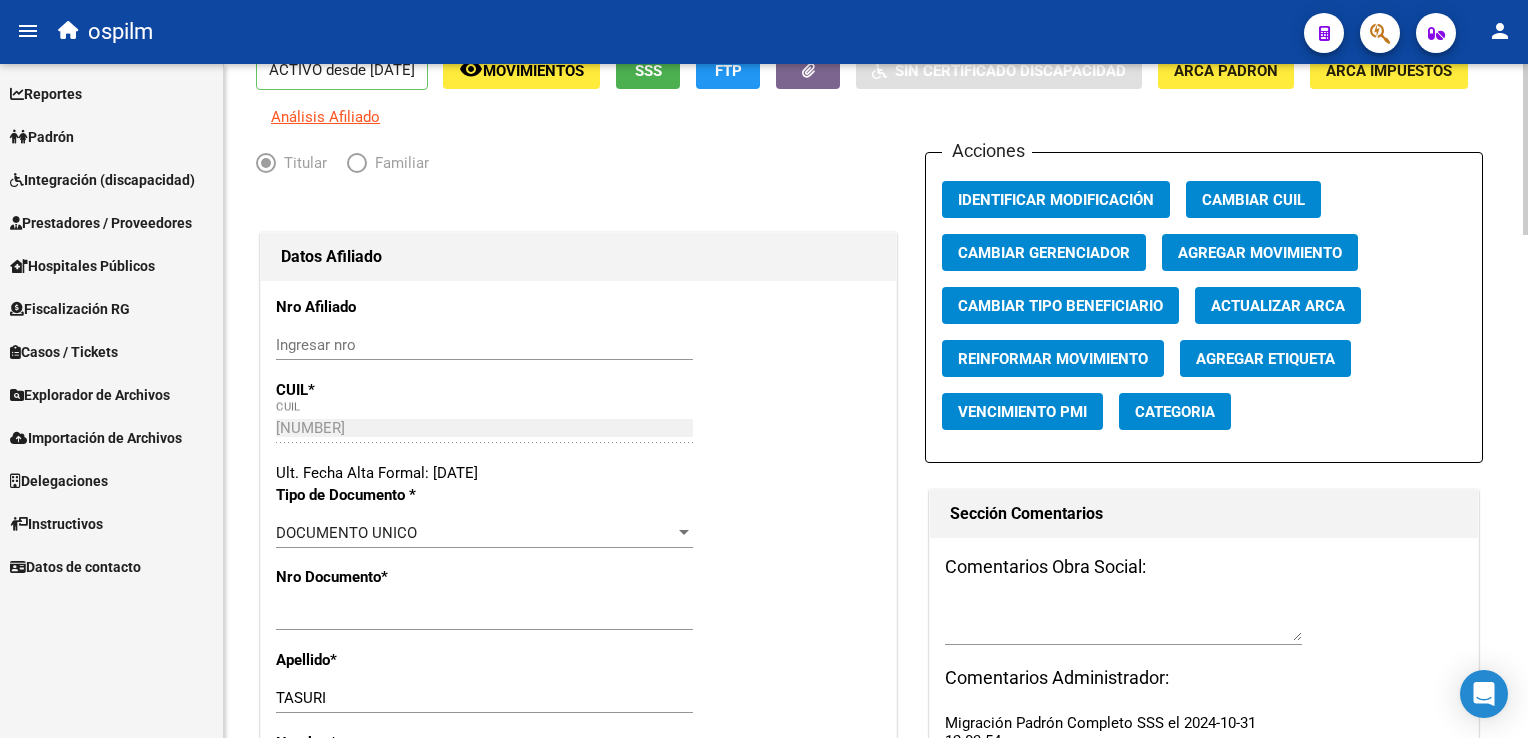 scroll, scrollTop: 0, scrollLeft: 0, axis: both 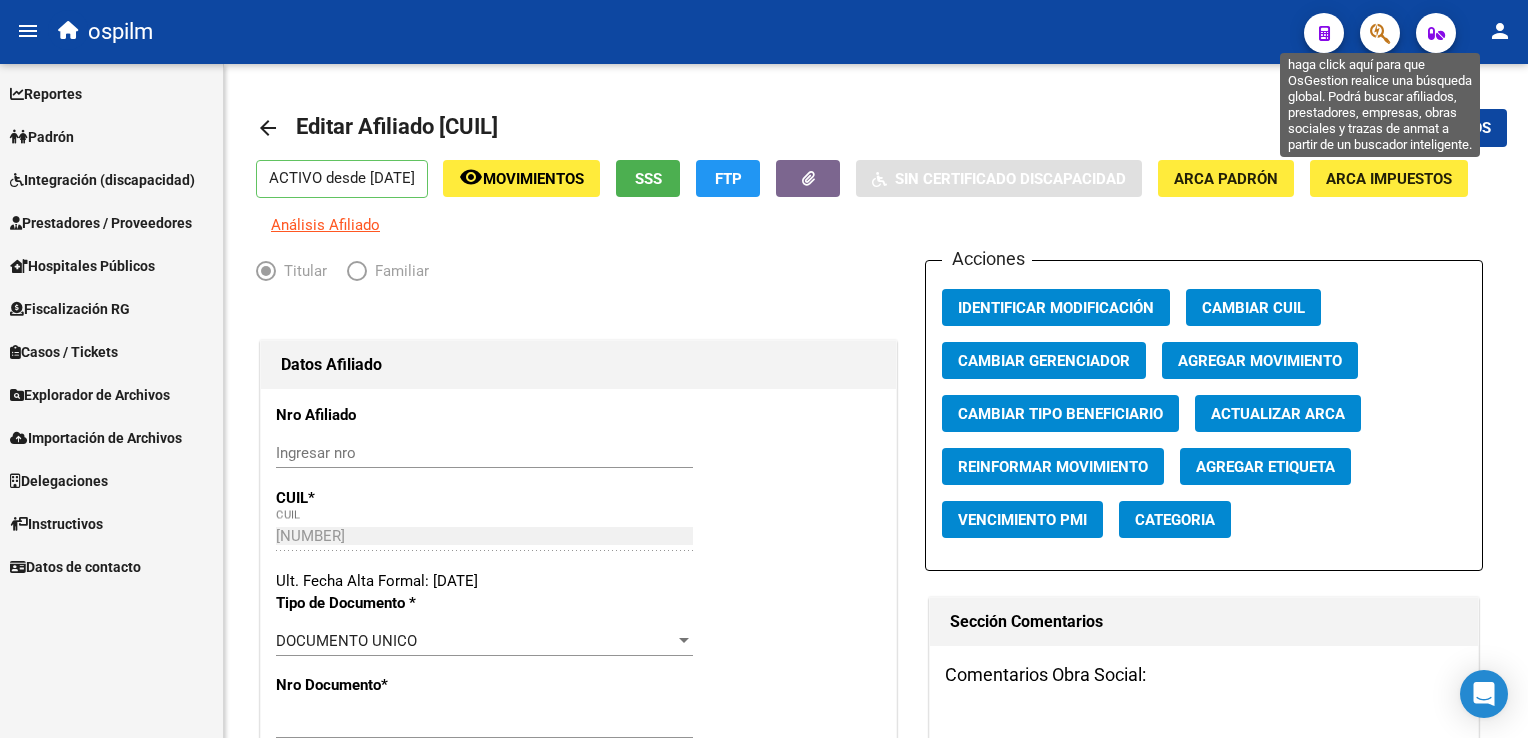 click 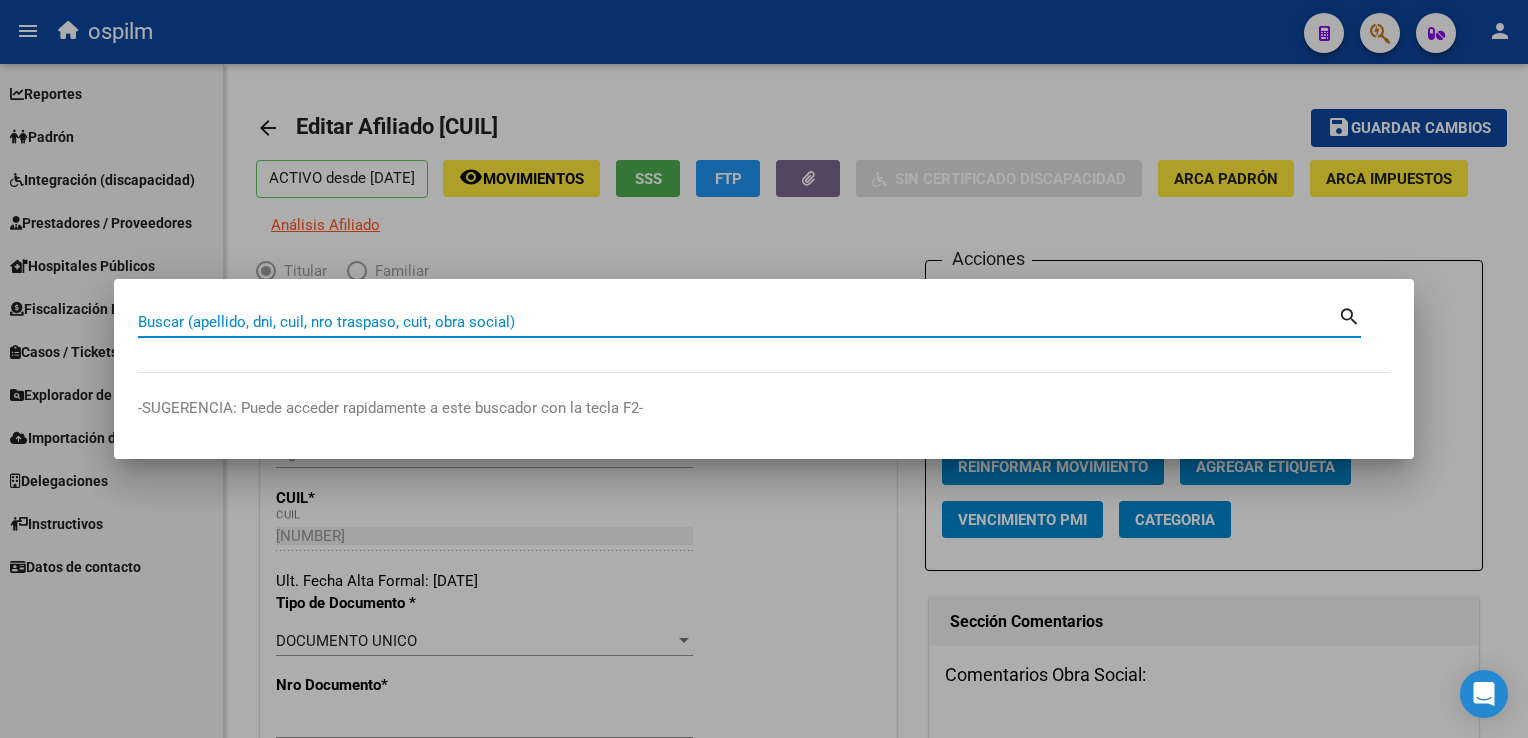 click on "Buscar (apellido, dni, cuil, nro traspaso, cuit, obra social)" at bounding box center (738, 322) 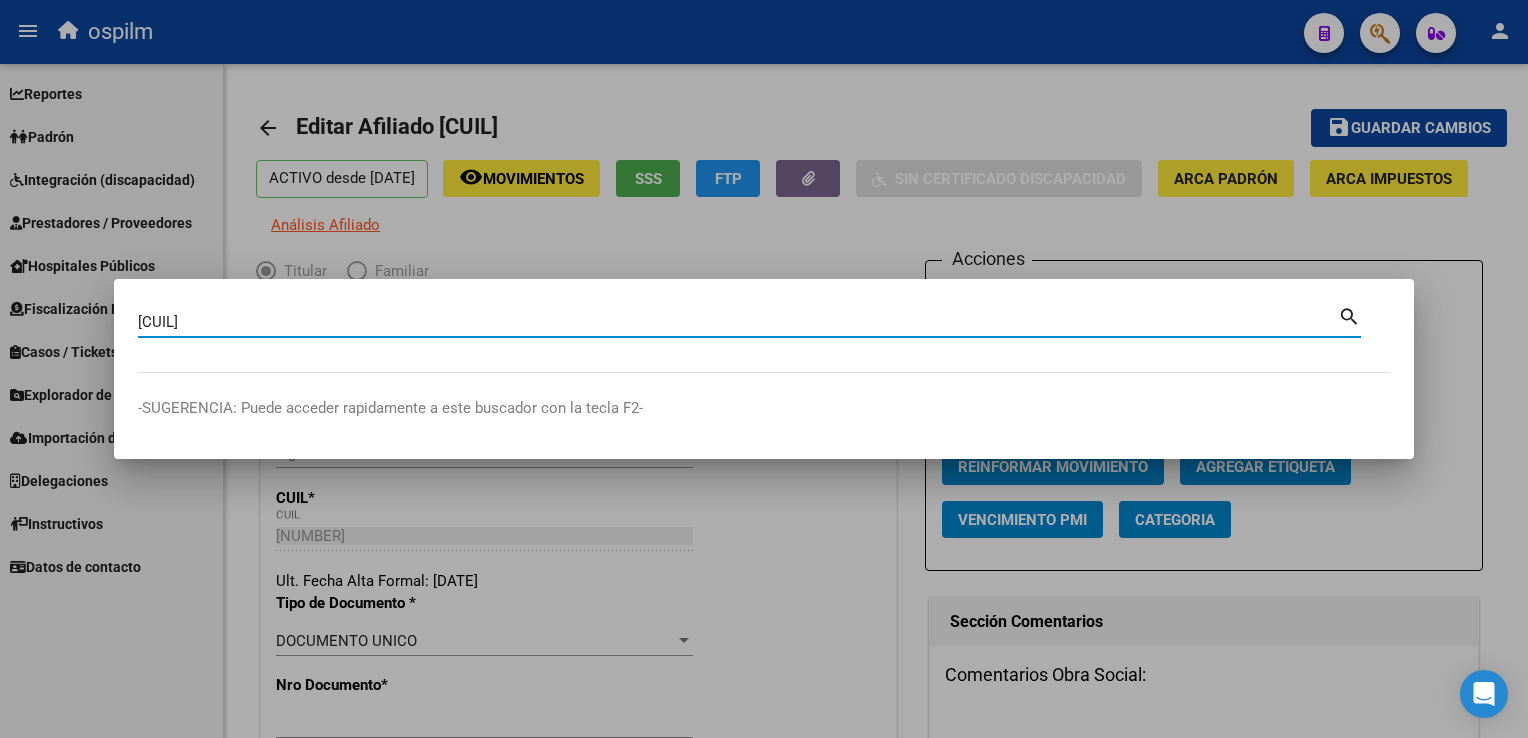 type on "27424540655" 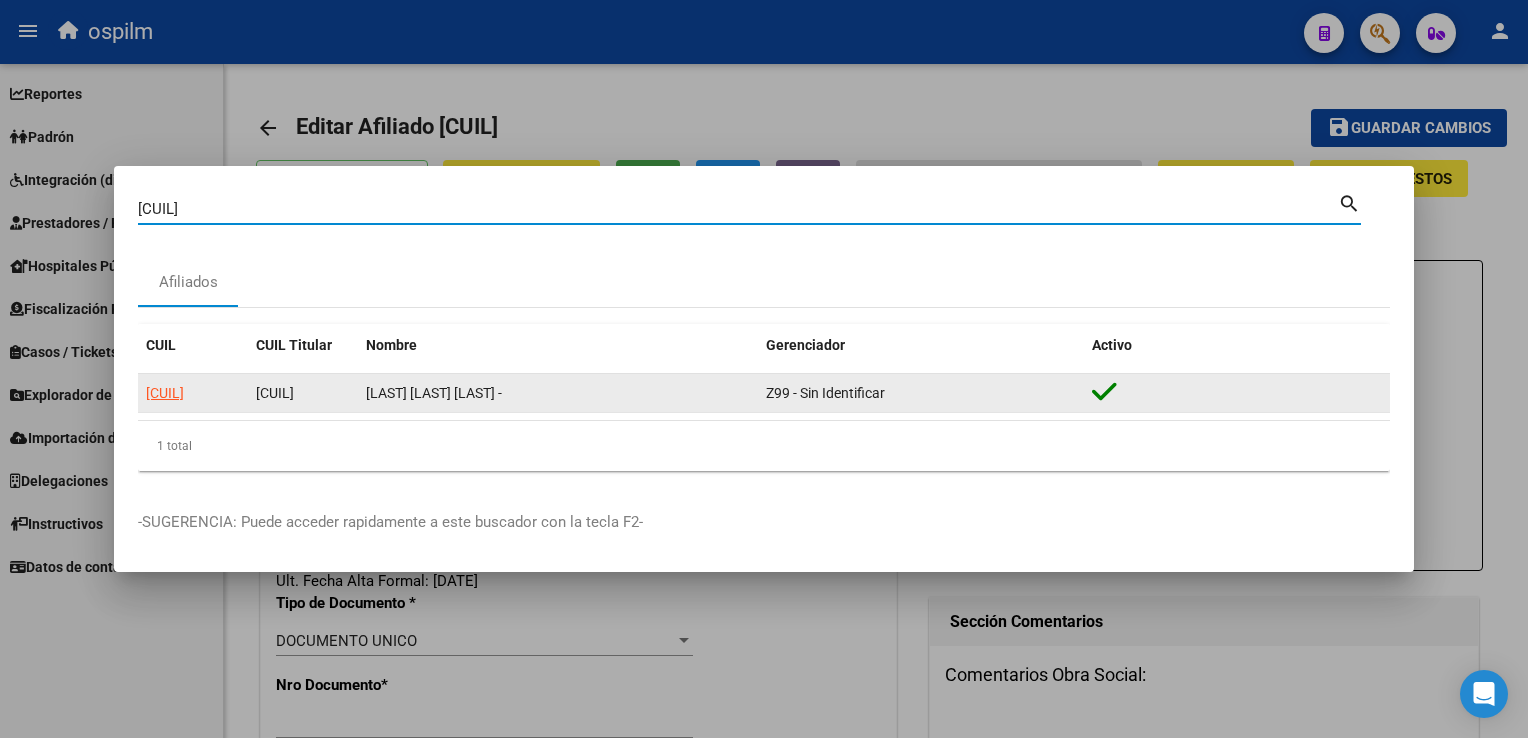 click on "27424540655" 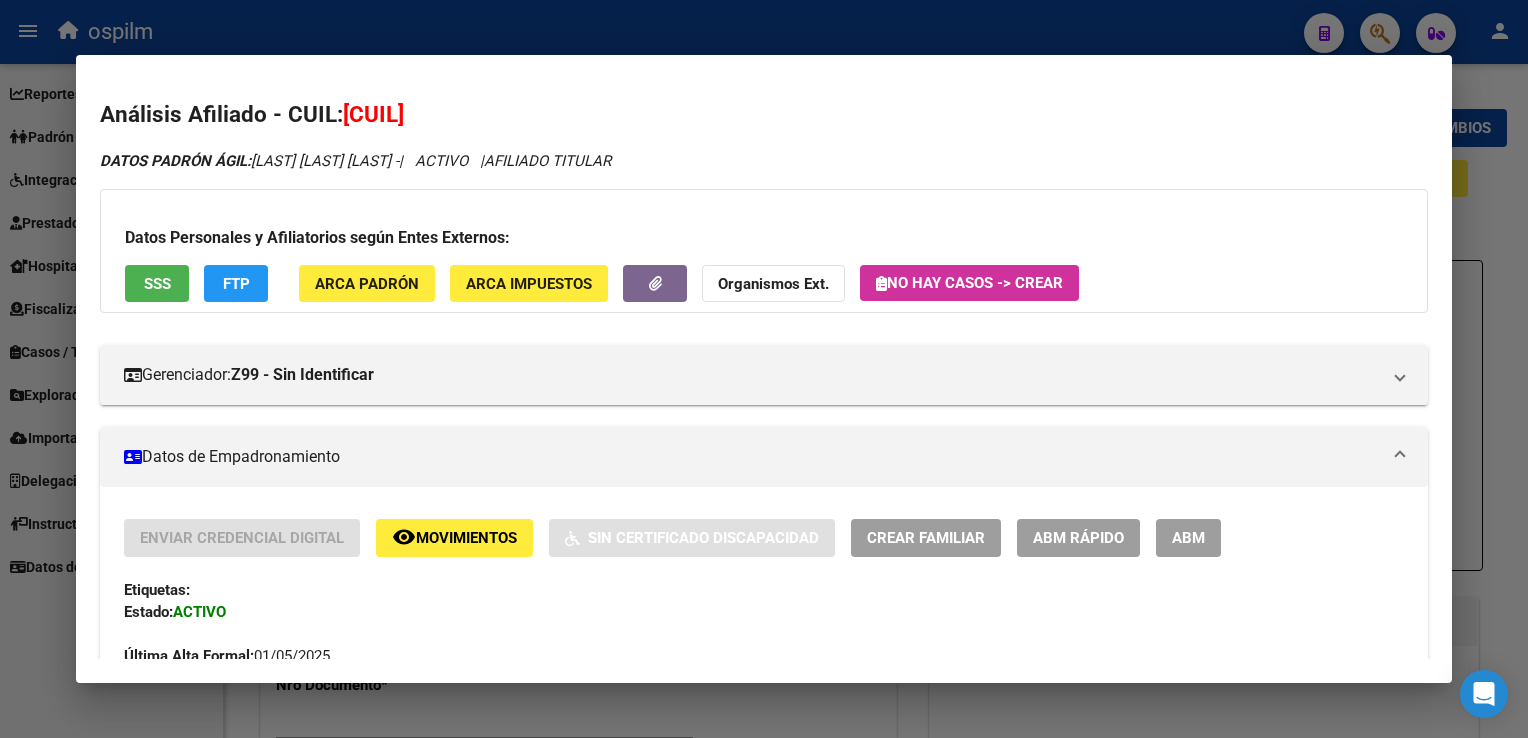 click on "ABM" at bounding box center [1188, 539] 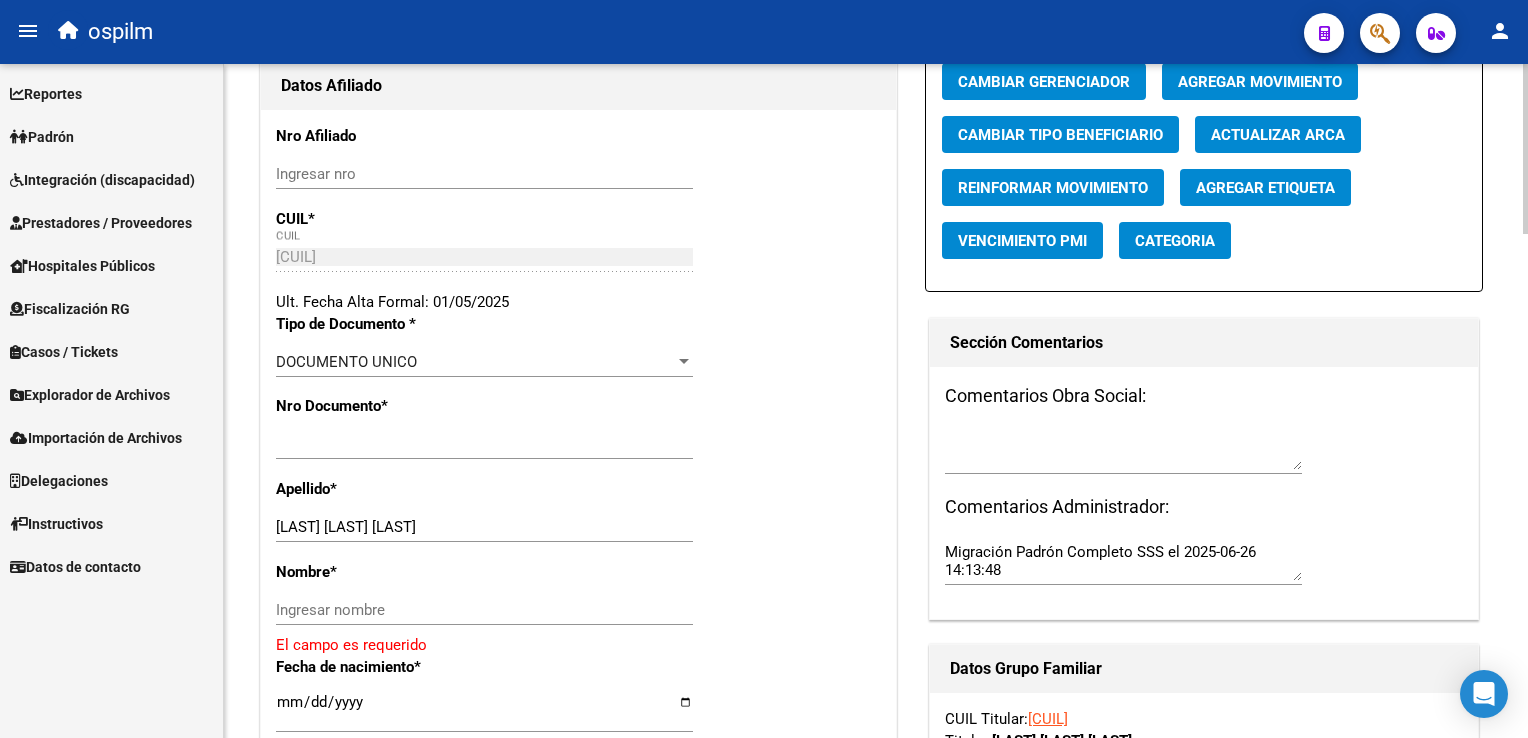 scroll, scrollTop: 386, scrollLeft: 0, axis: vertical 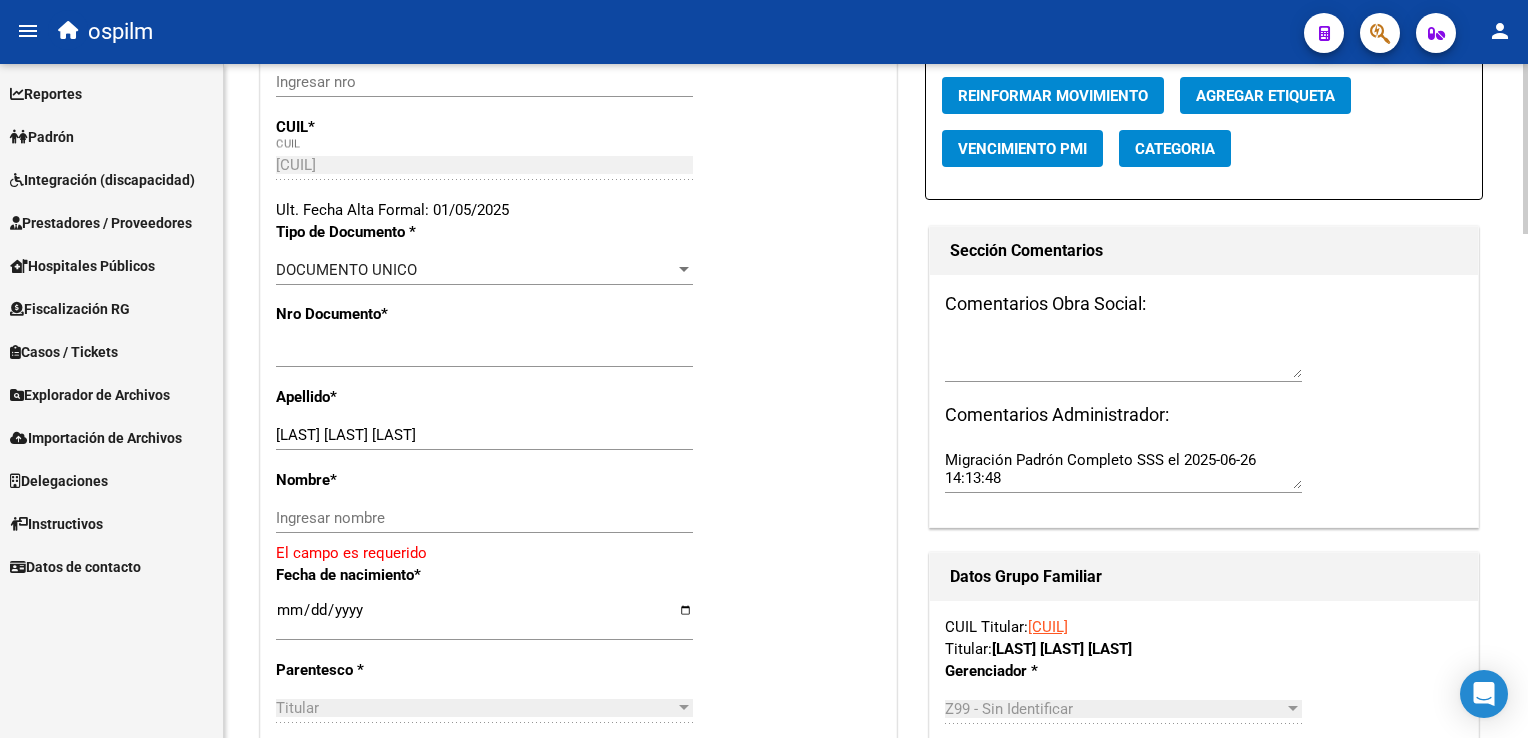 click on "arrow_back Editar Afiliado 27424540655    save Guardar cambios  ACTIVO desde 01/05/2025  remove_red_eye Movimientos SSS FTP    Sin Certificado Discapacidad ARCA Padrón ARCA Impuestos Análisis Afiliado   Titular   Familiar Datos Afiliado Nro Afiliado    Ingresar nro  CUIL  *   27-42454065-5 CUIL  ARCA Padrón  Ult. Fecha Alta Formal: 01/05/2025  Tipo de Documento * DOCUMENTO UNICO Seleccionar tipo Nro Documento  *   42454065 Ingresar nro  Apellido  *   BUDEGUER ROSARIO YAMIL Ingresar apellido  Nombre  *   Ingresar nombre   El campo es requerido Fecha de nacimiento  *   2000-02-22 Ingresar fecha   Parentesco * Titular Seleccionar parentesco  Estado Civil * Soltero Seleccionar tipo  Sexo * Femenino Seleccionar sexo  Nacionalidad * Seleccionar tipo Seleccionar tipo  Discapacitado * No incapacitado Seleccionar tipo Vencimiento Certificado Estudio    Ingresar fecha   Tipo domicilio * Domicilio Completo Seleccionar tipo domicilio  Provincia * Buenos Aires Seleccionar provincia Localidad  *   SAN JUSTO *   1754" 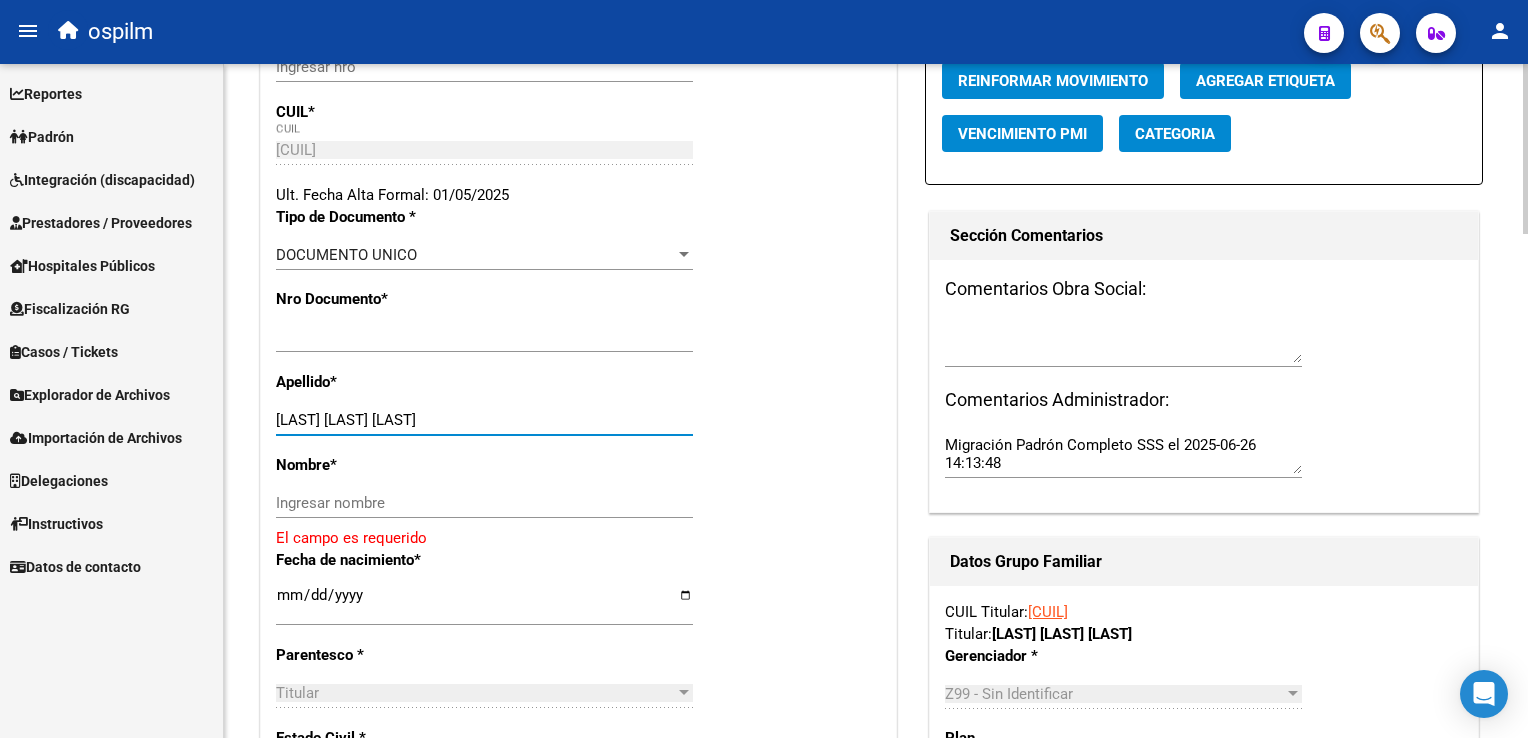 drag, startPoint x: 355, startPoint y: 434, endPoint x: 472, endPoint y: 434, distance: 117 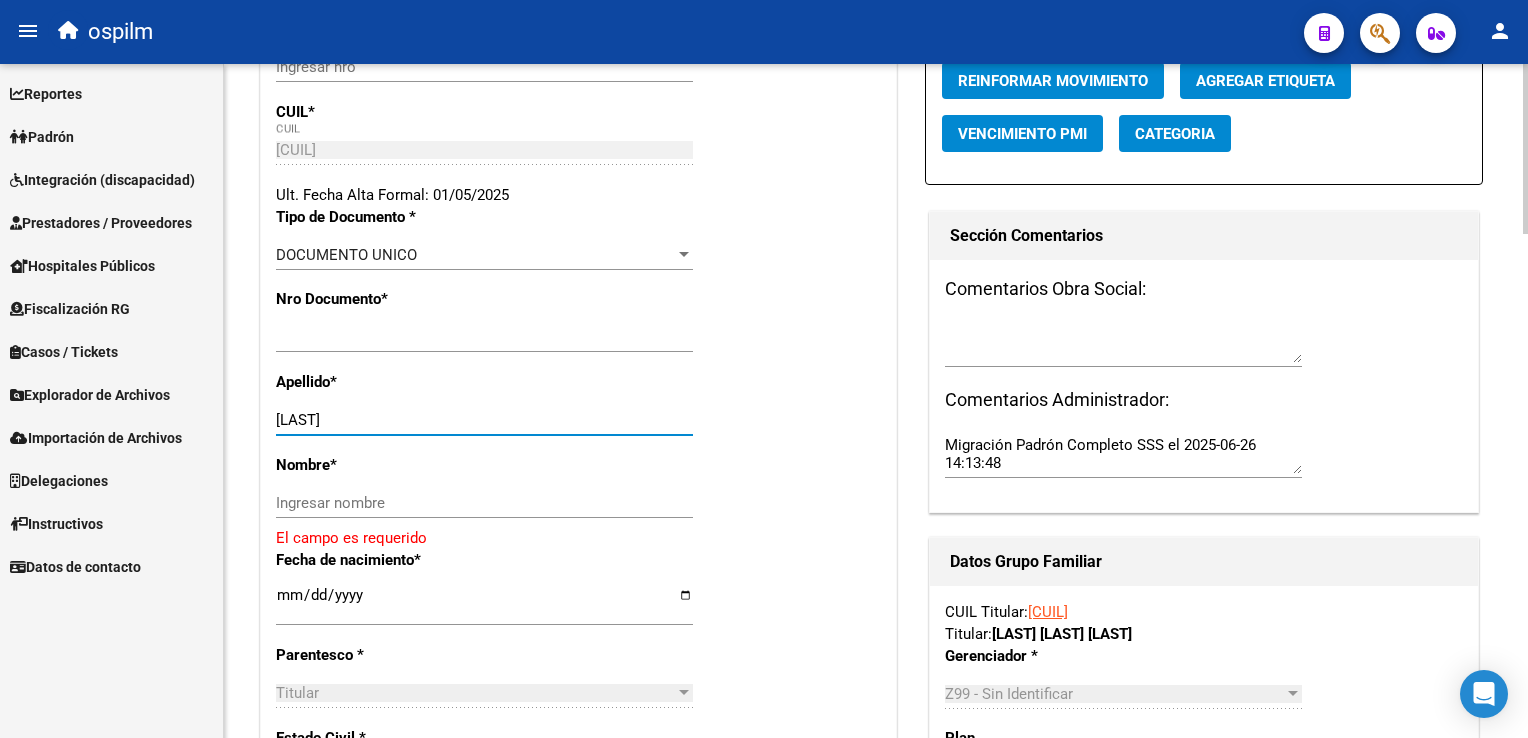 type on "BUDEGUER" 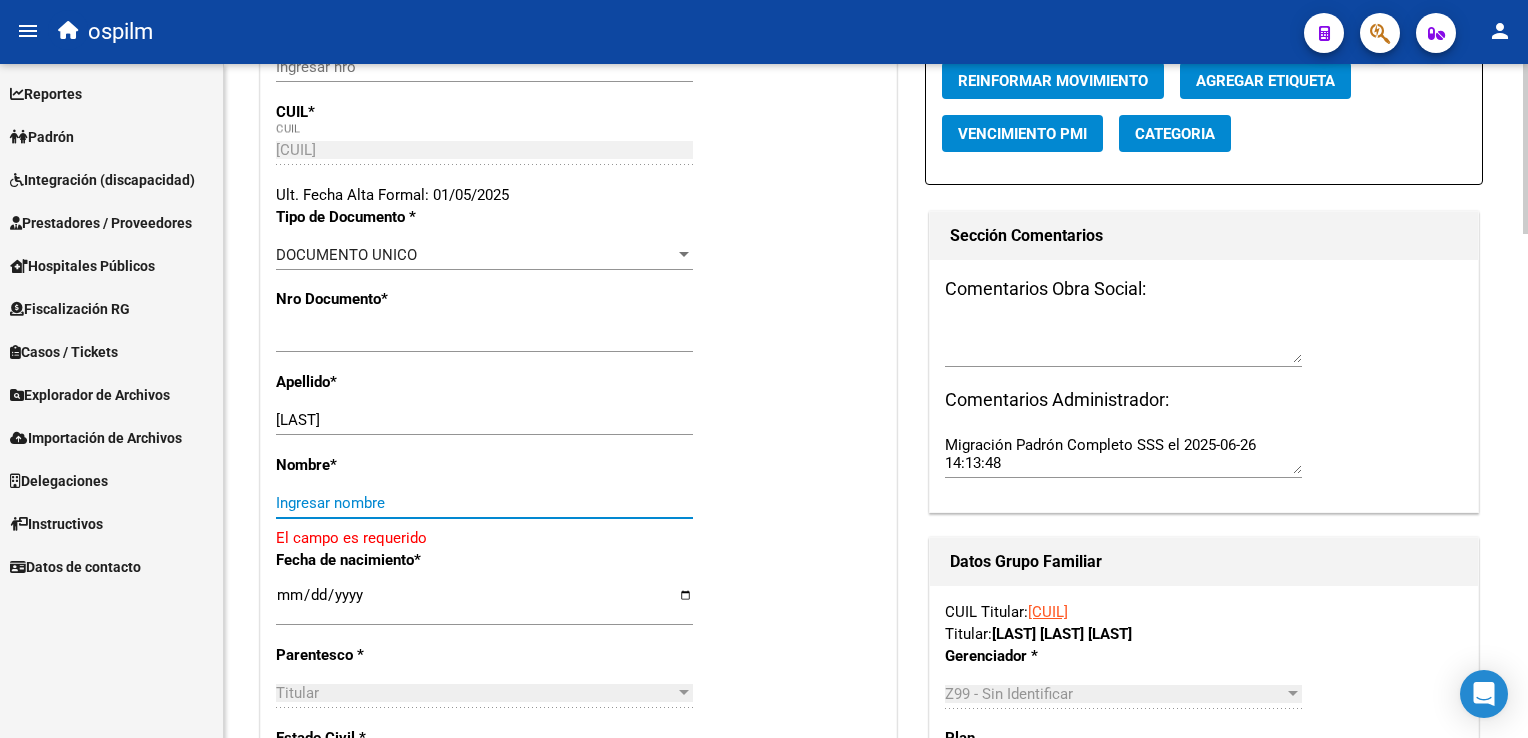 paste on "ROSARIO YAMIL" 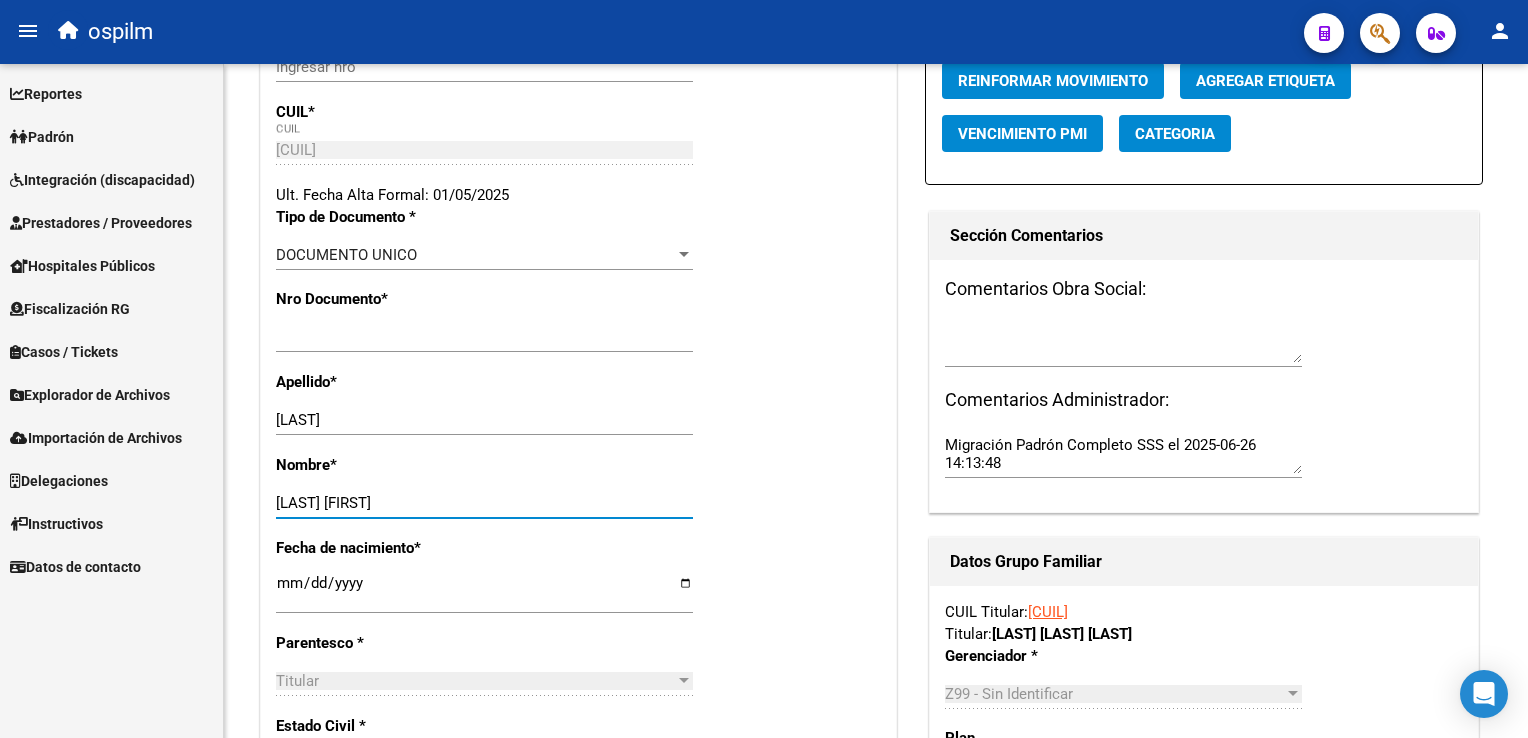 type on "ROSARIO YAMIL" 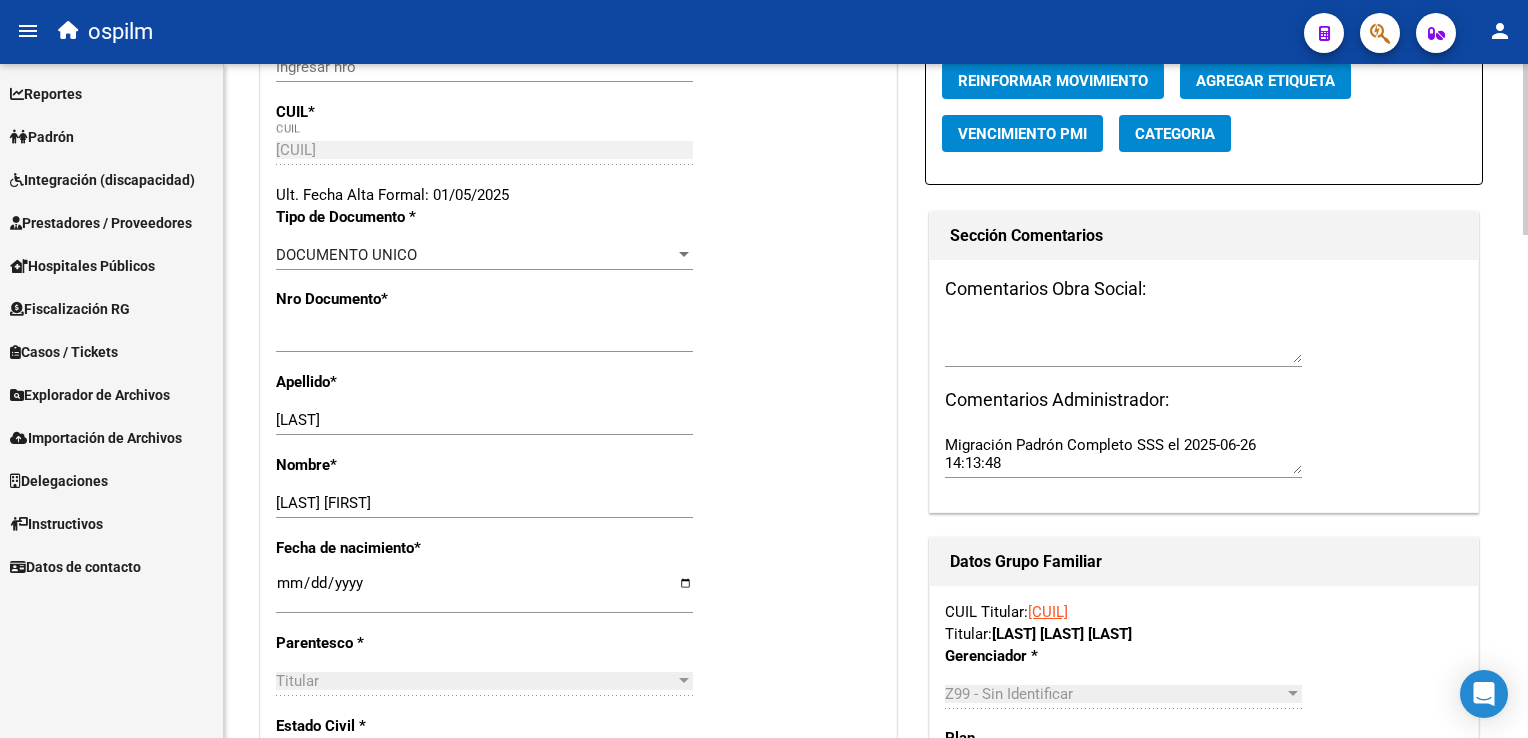scroll, scrollTop: 0, scrollLeft: 0, axis: both 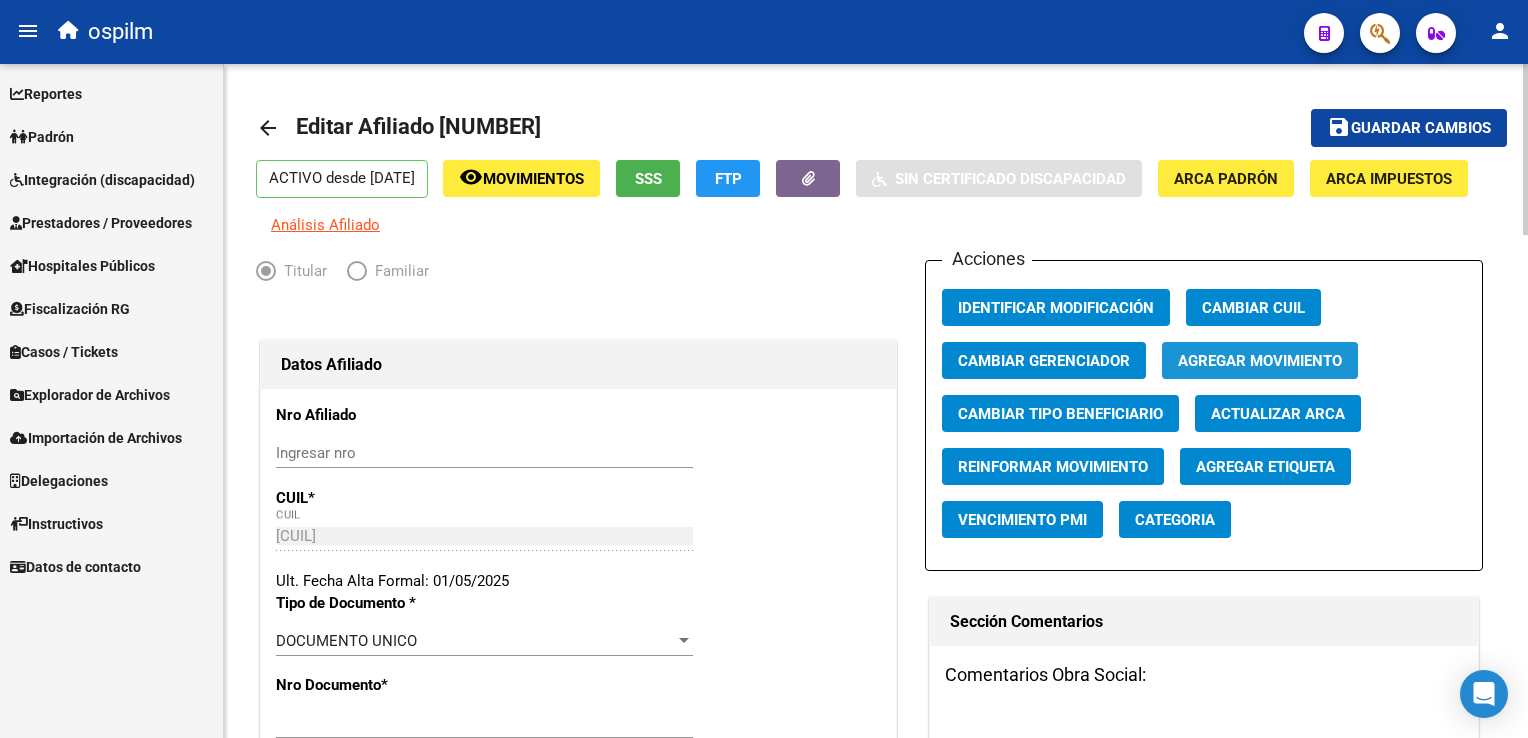 click on "Agregar Movimiento" 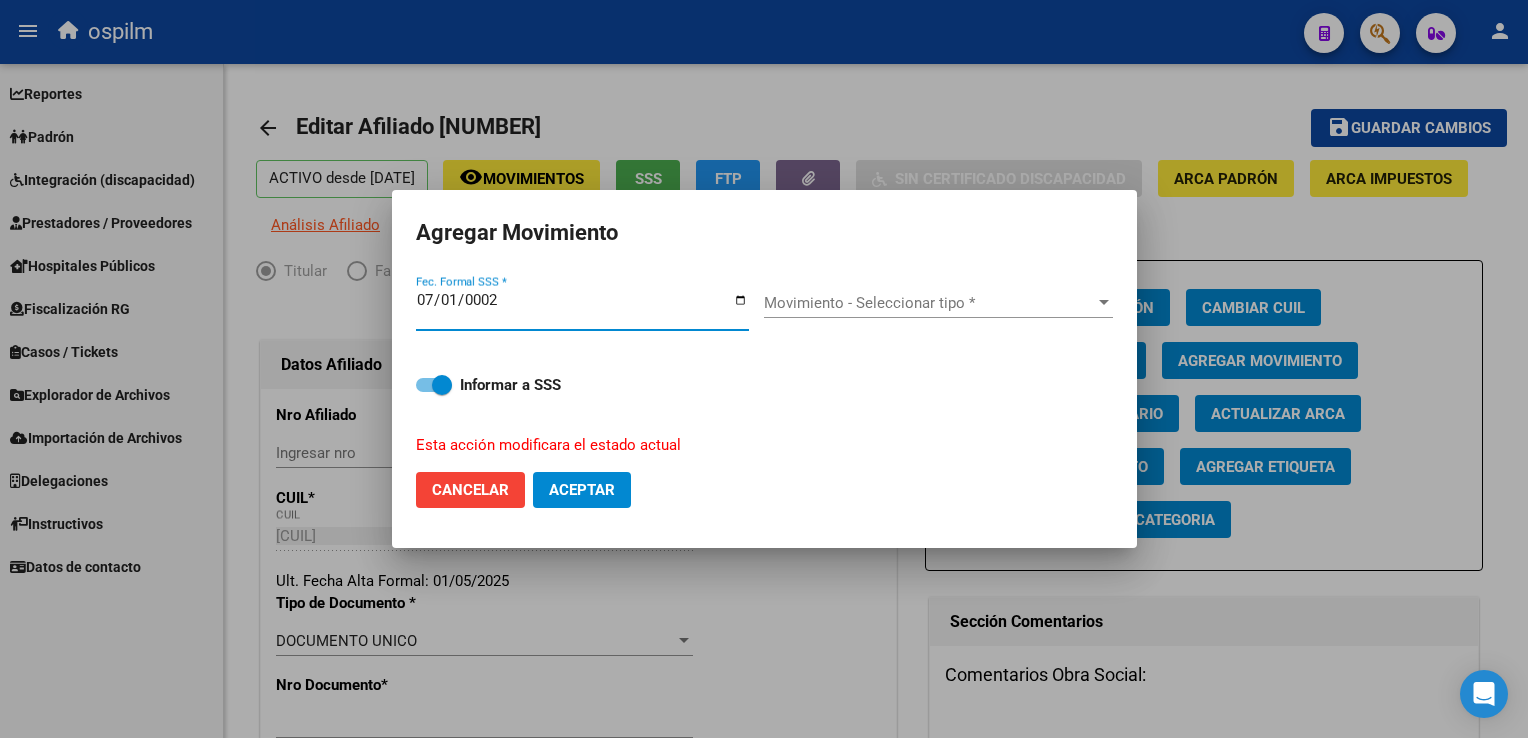 type on "0025-07-01" 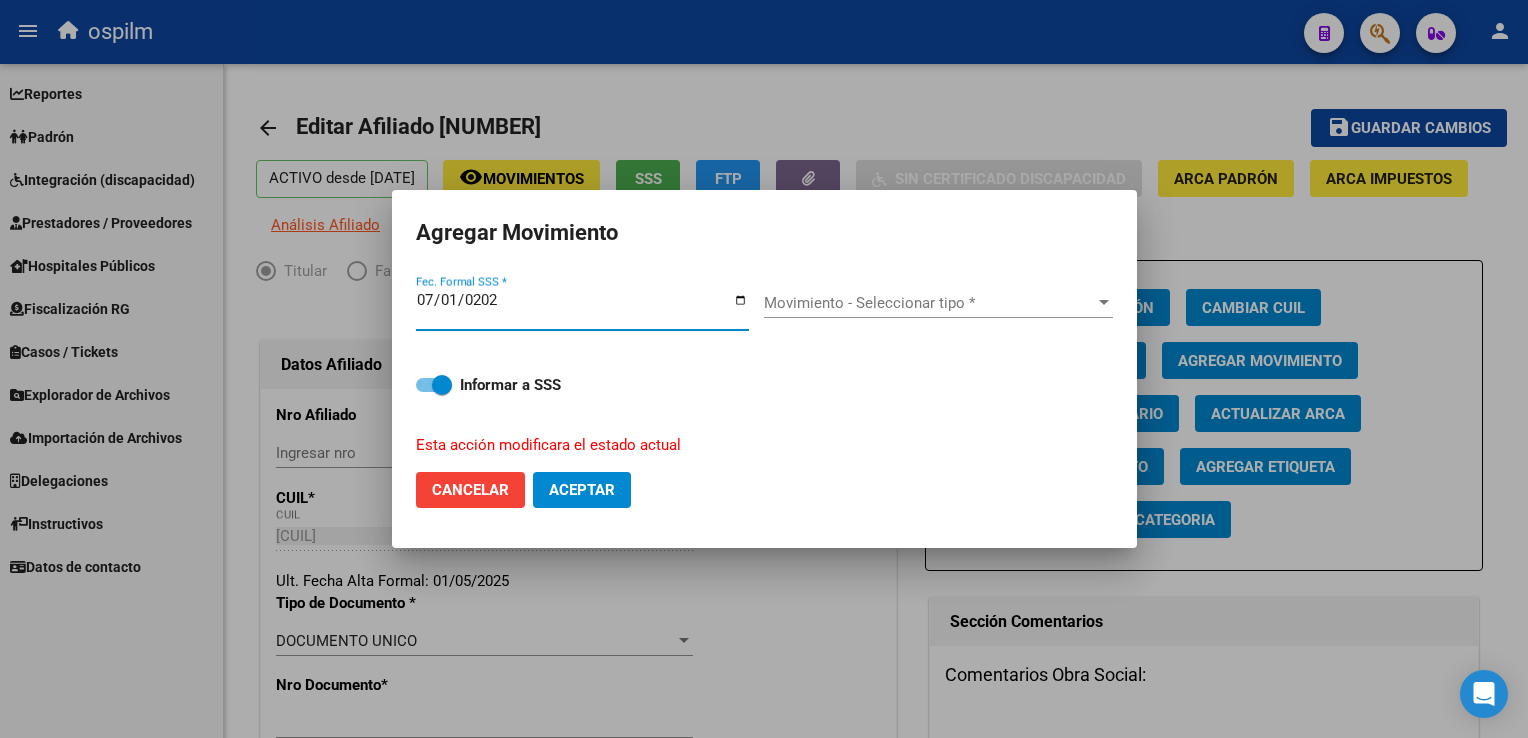 type on "2025-07-01" 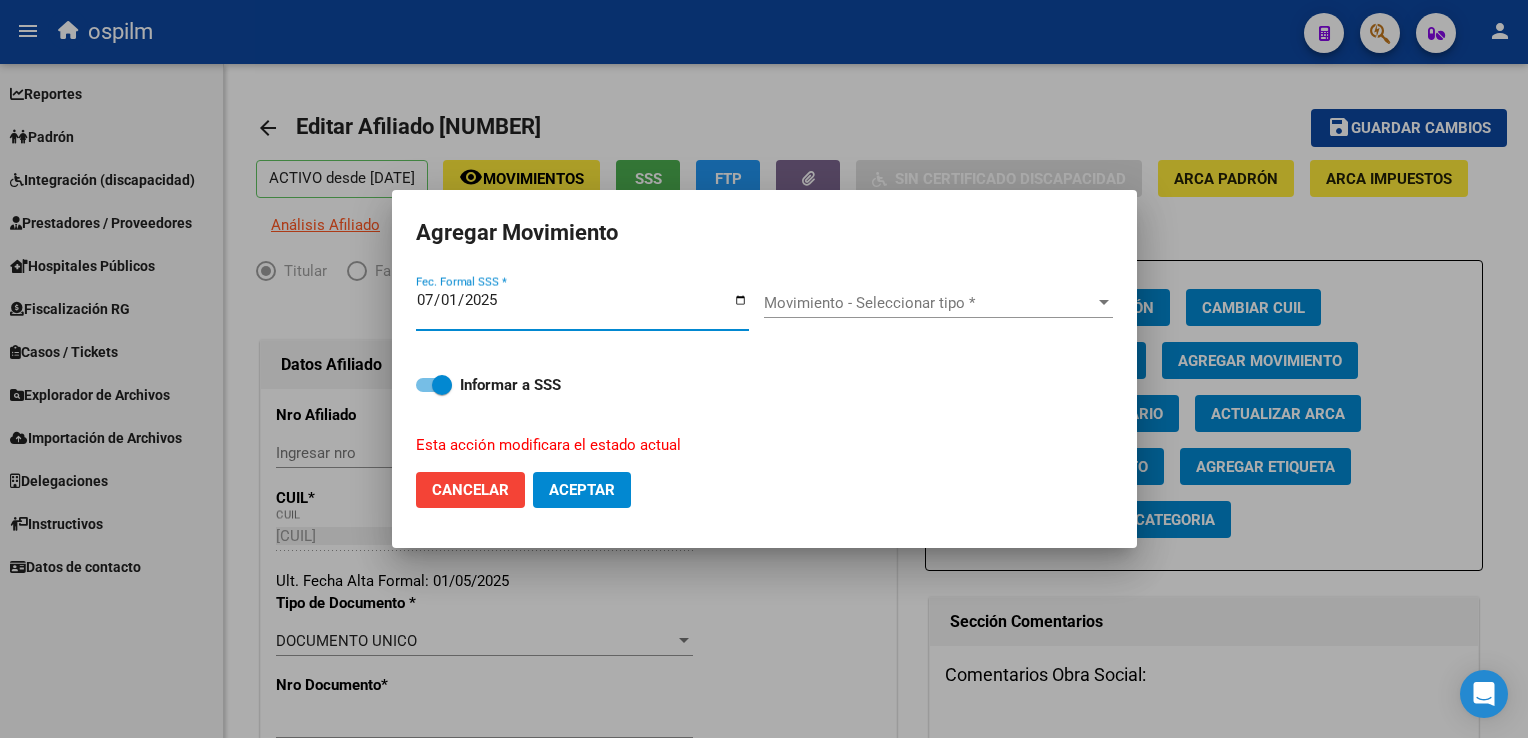 click on "Movimiento - Seleccionar tipo *" at bounding box center (929, 303) 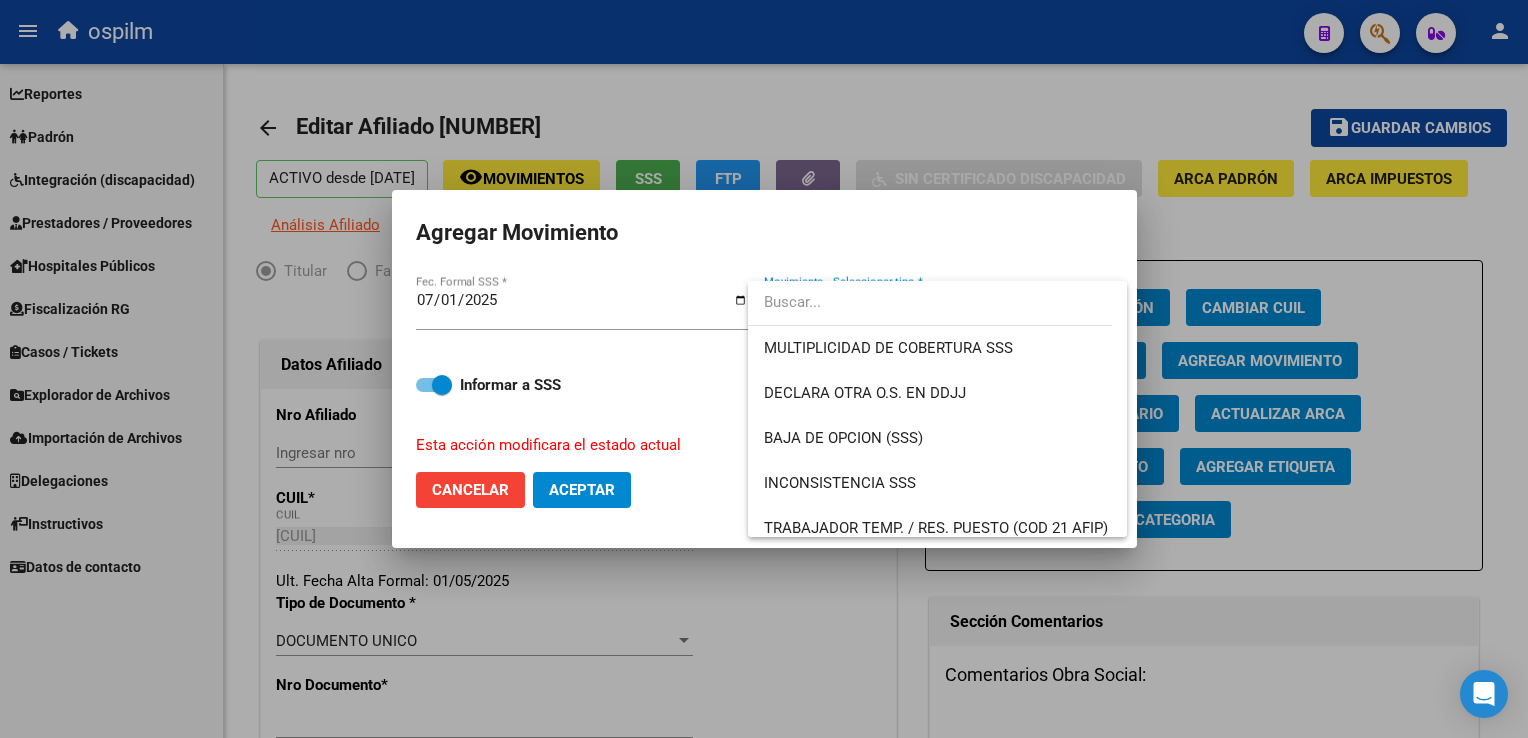 scroll, scrollTop: 804, scrollLeft: 0, axis: vertical 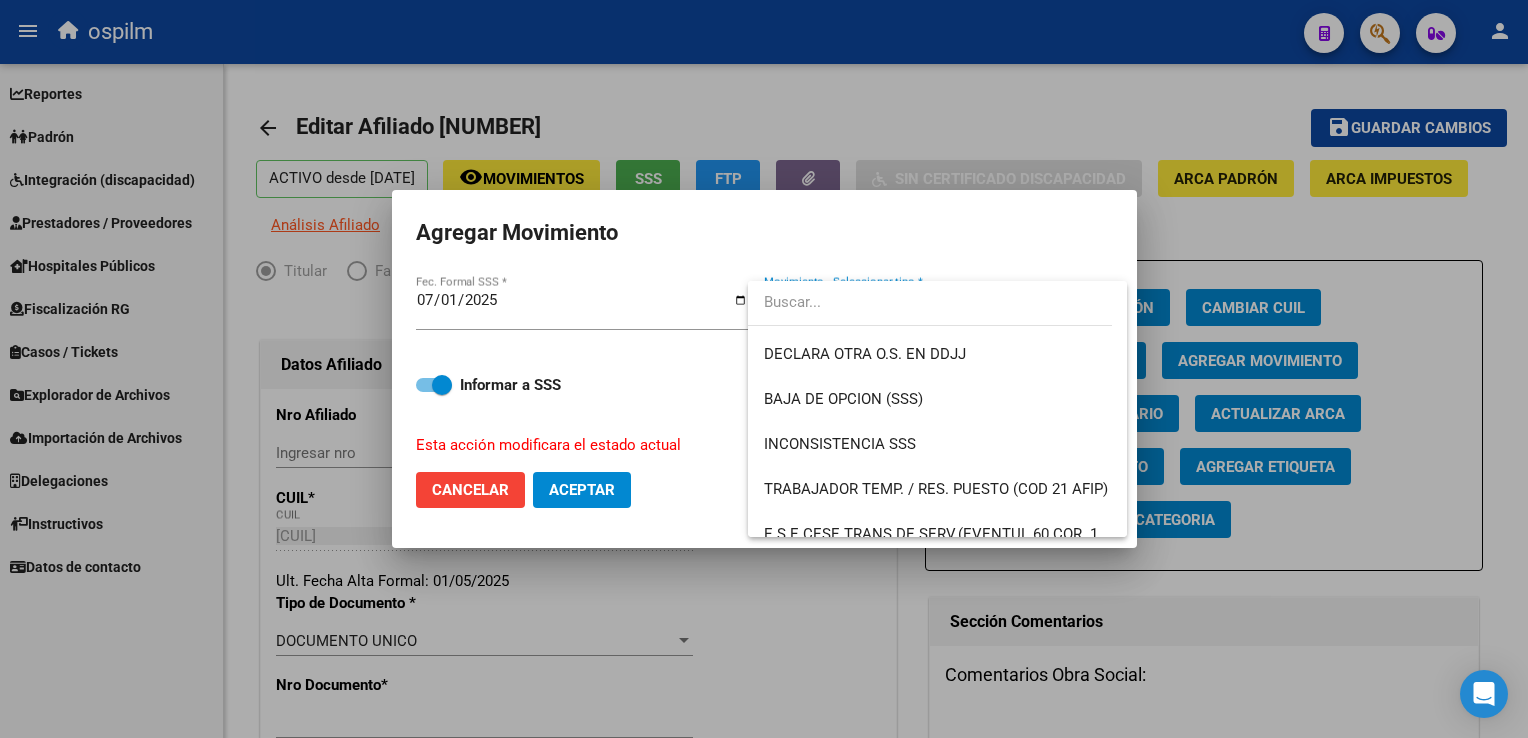 drag, startPoint x: 1128, startPoint y: 415, endPoint x: 1132, endPoint y: 434, distance: 19.416489 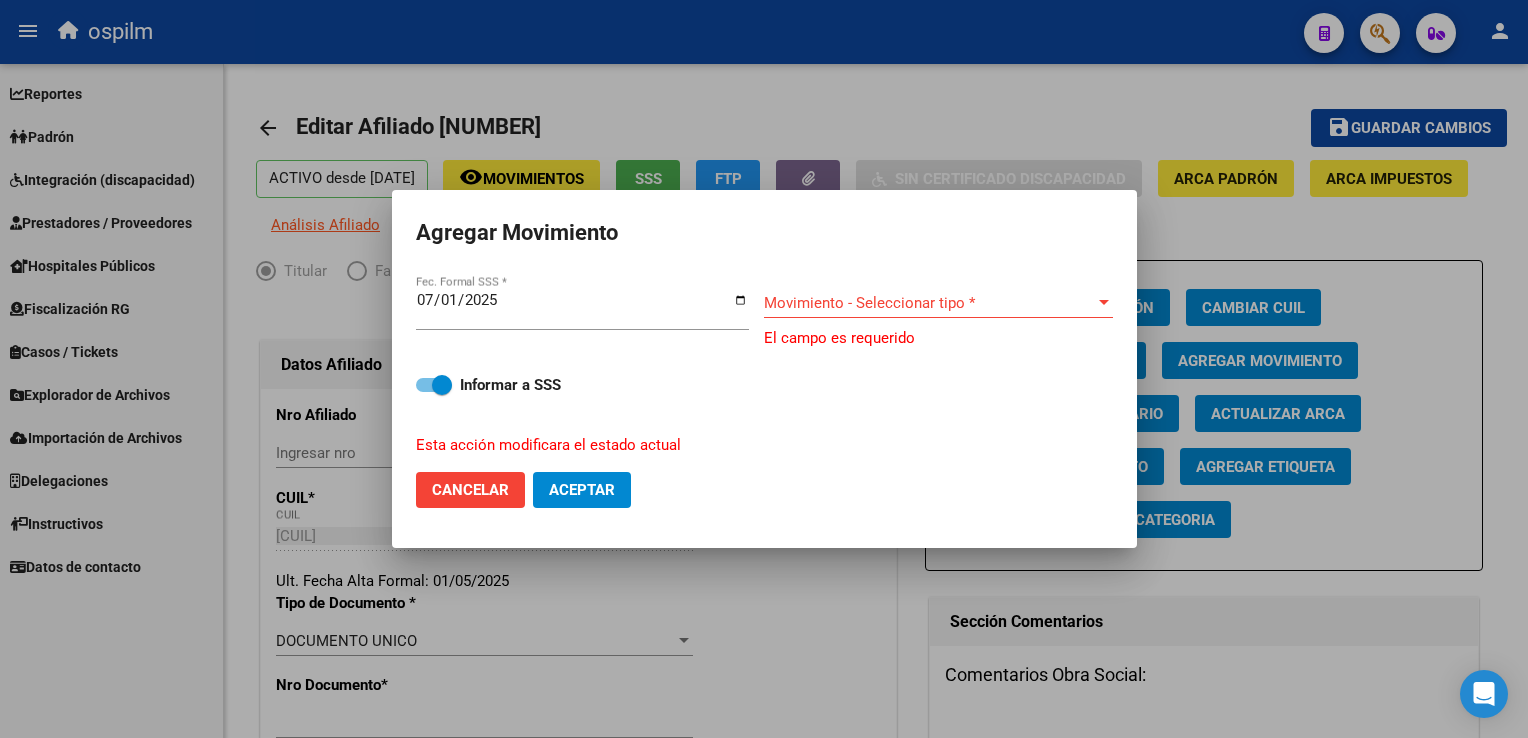 click on "Movimiento - Seleccionar tipo * Movimiento - Seleccionar tipo *" at bounding box center (938, 303) 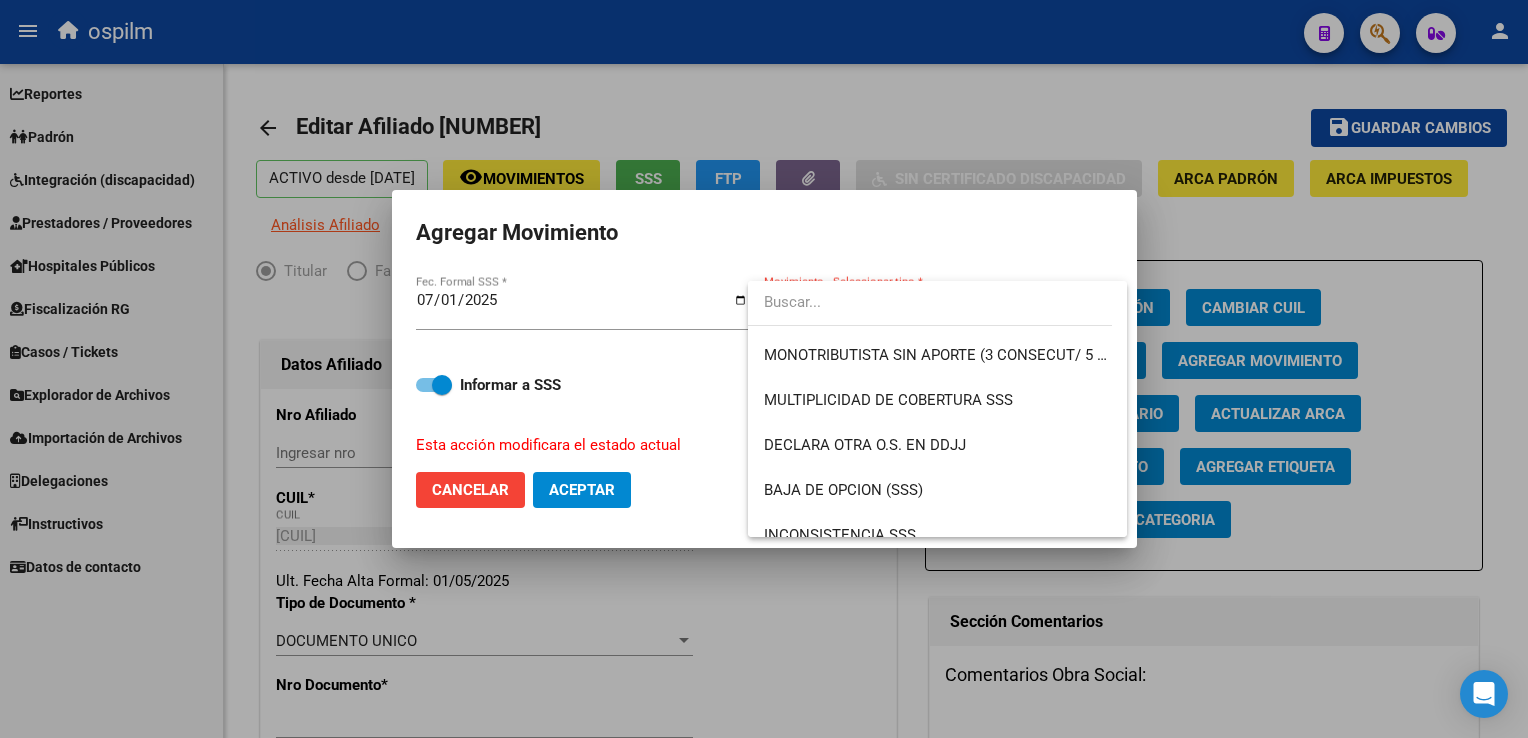 scroll, scrollTop: 668, scrollLeft: 0, axis: vertical 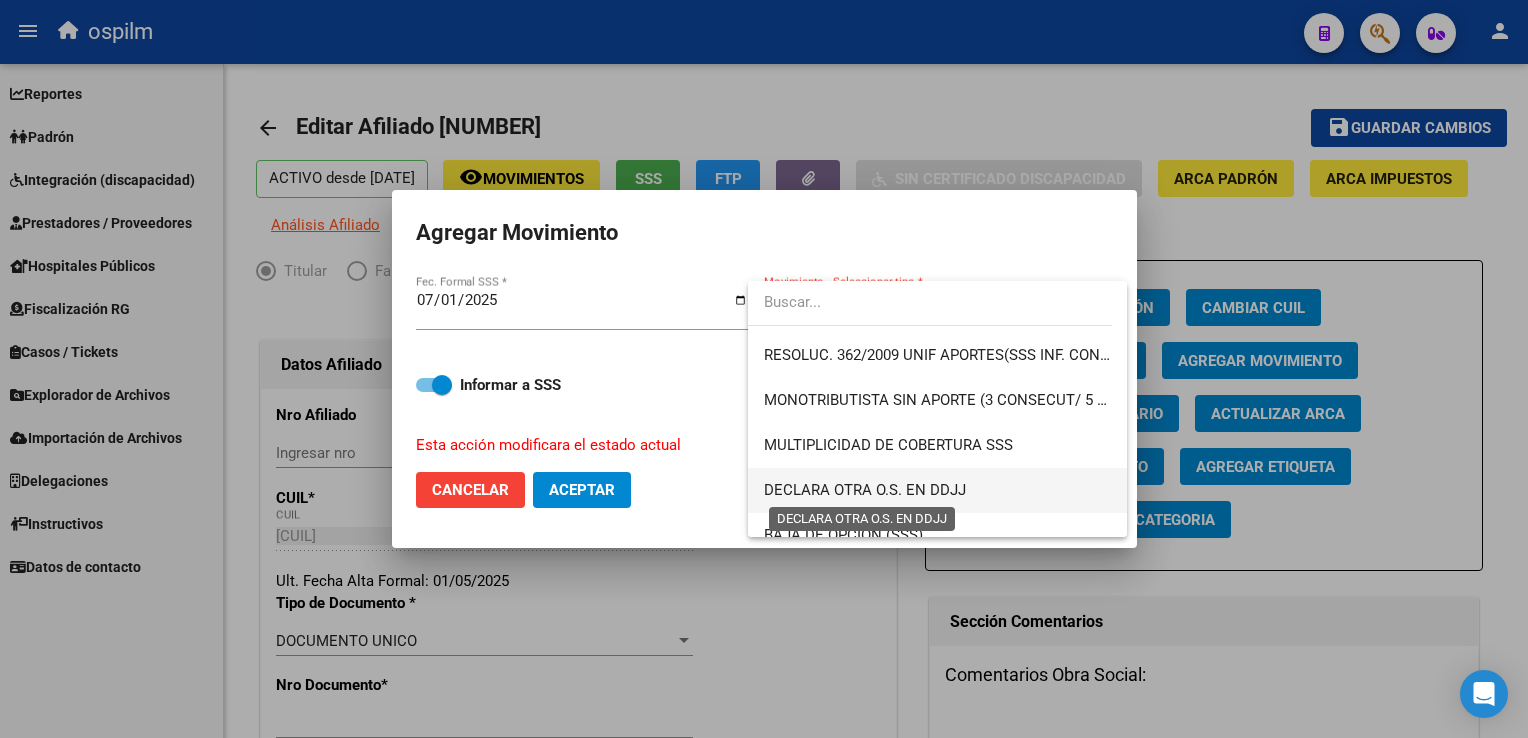 click on "DECLARA OTRA O.S. EN DDJJ" at bounding box center (865, 490) 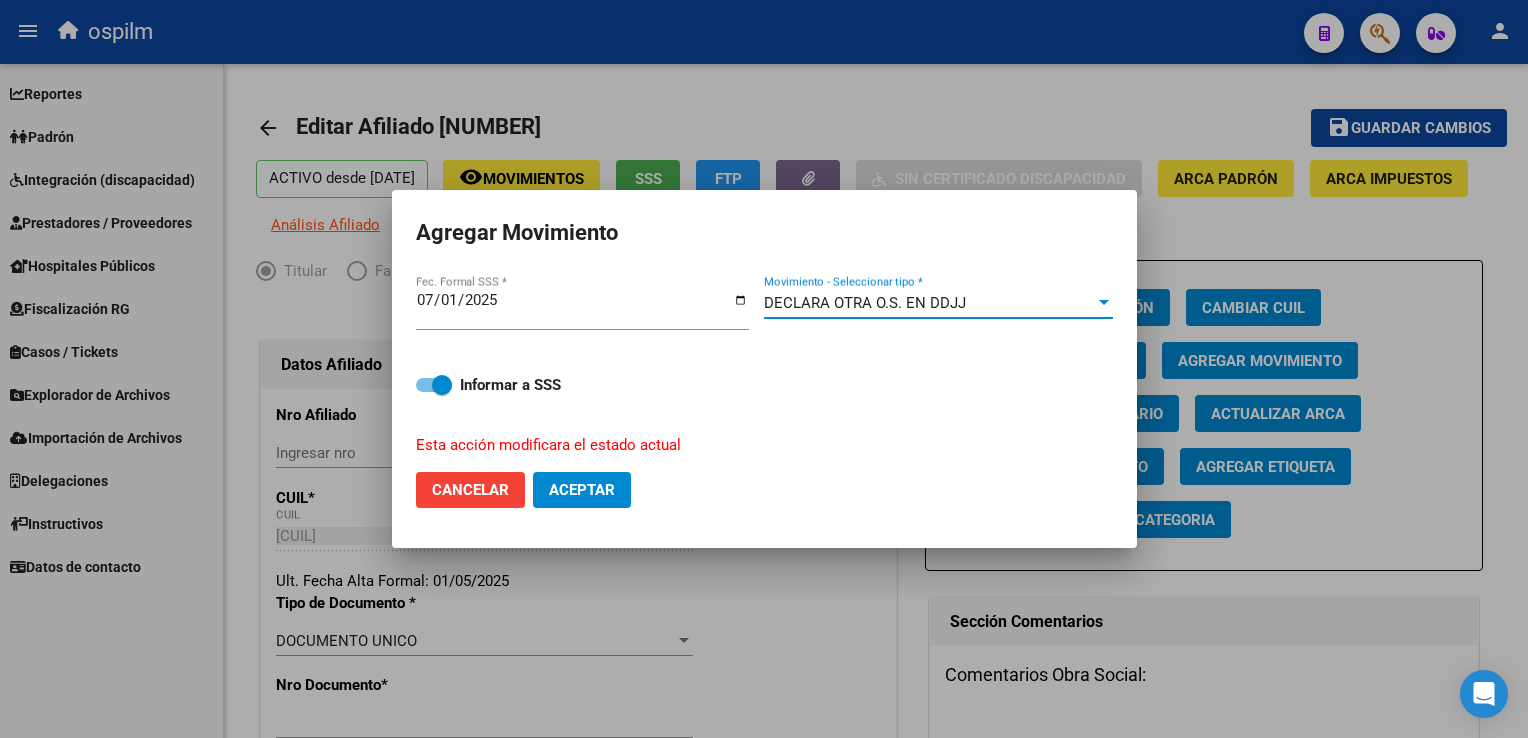 click on "Aceptar" 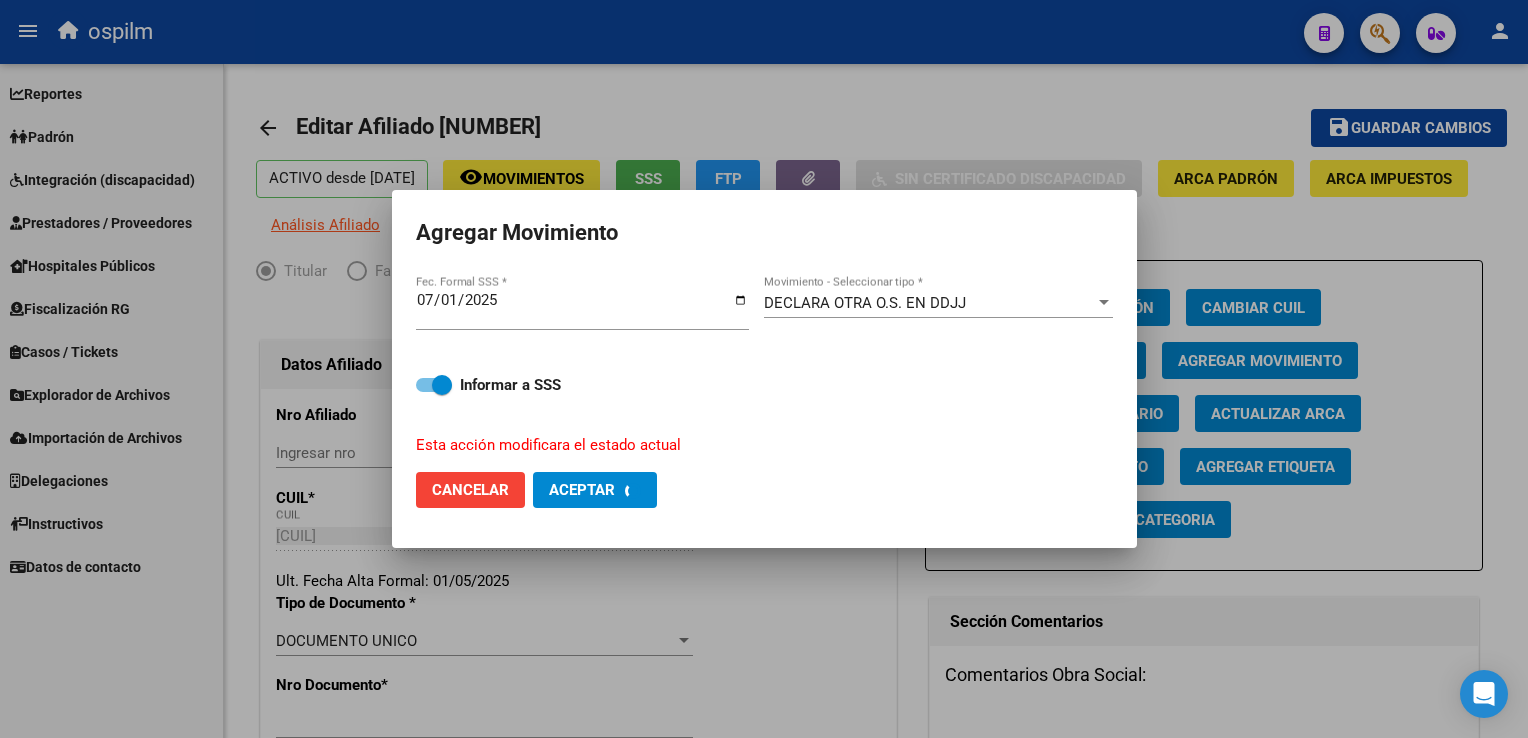 checkbox on "false" 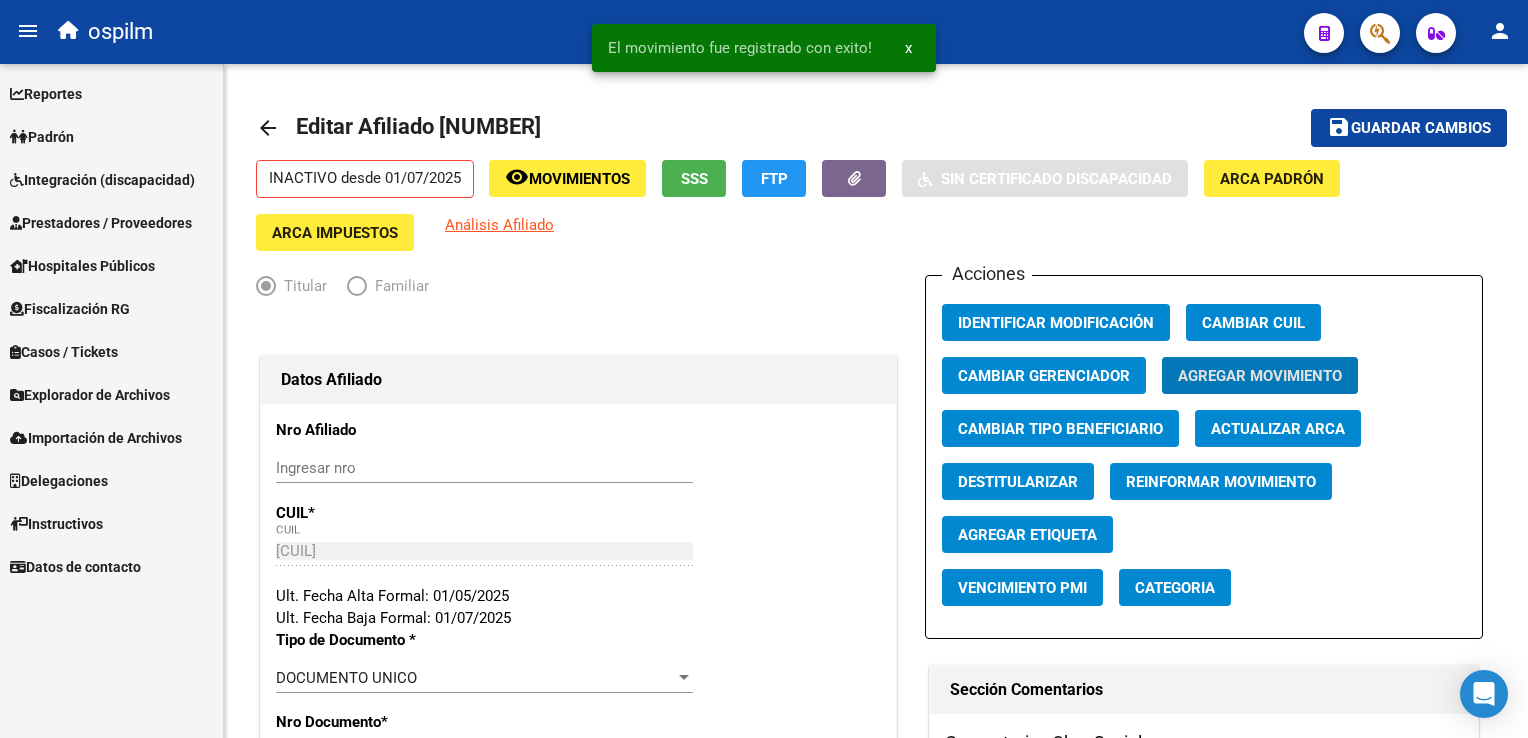 click on "Guardar cambios" 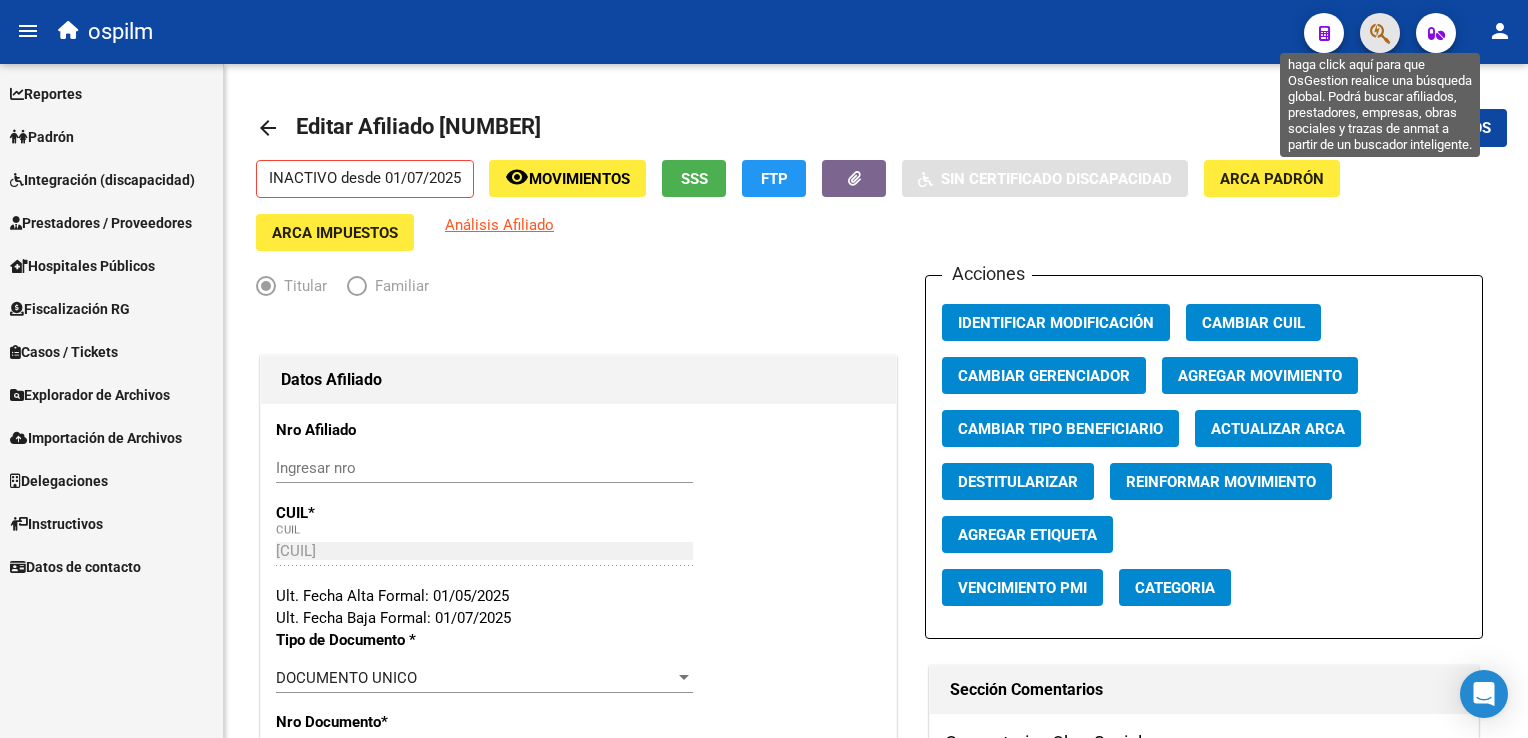 click 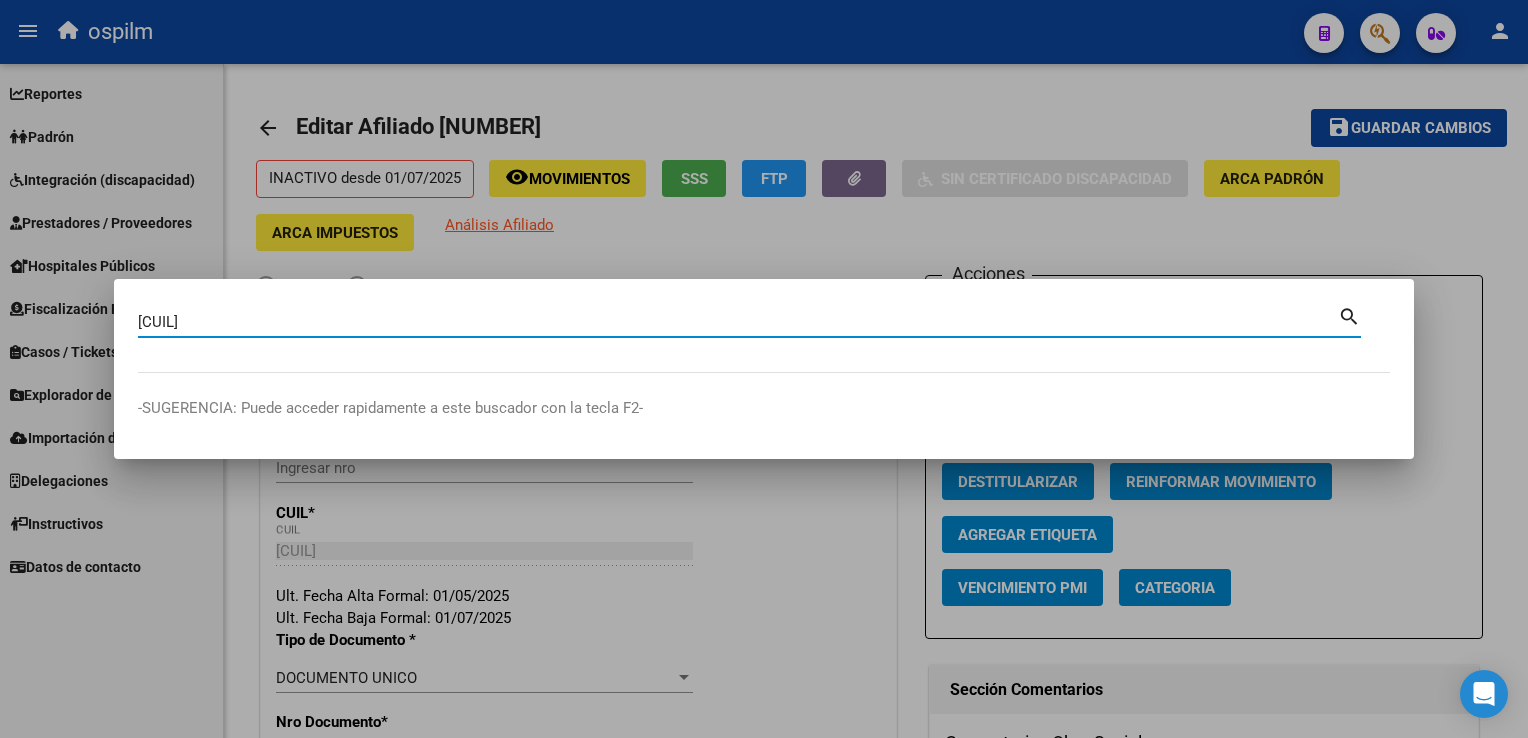 type on "20268019449" 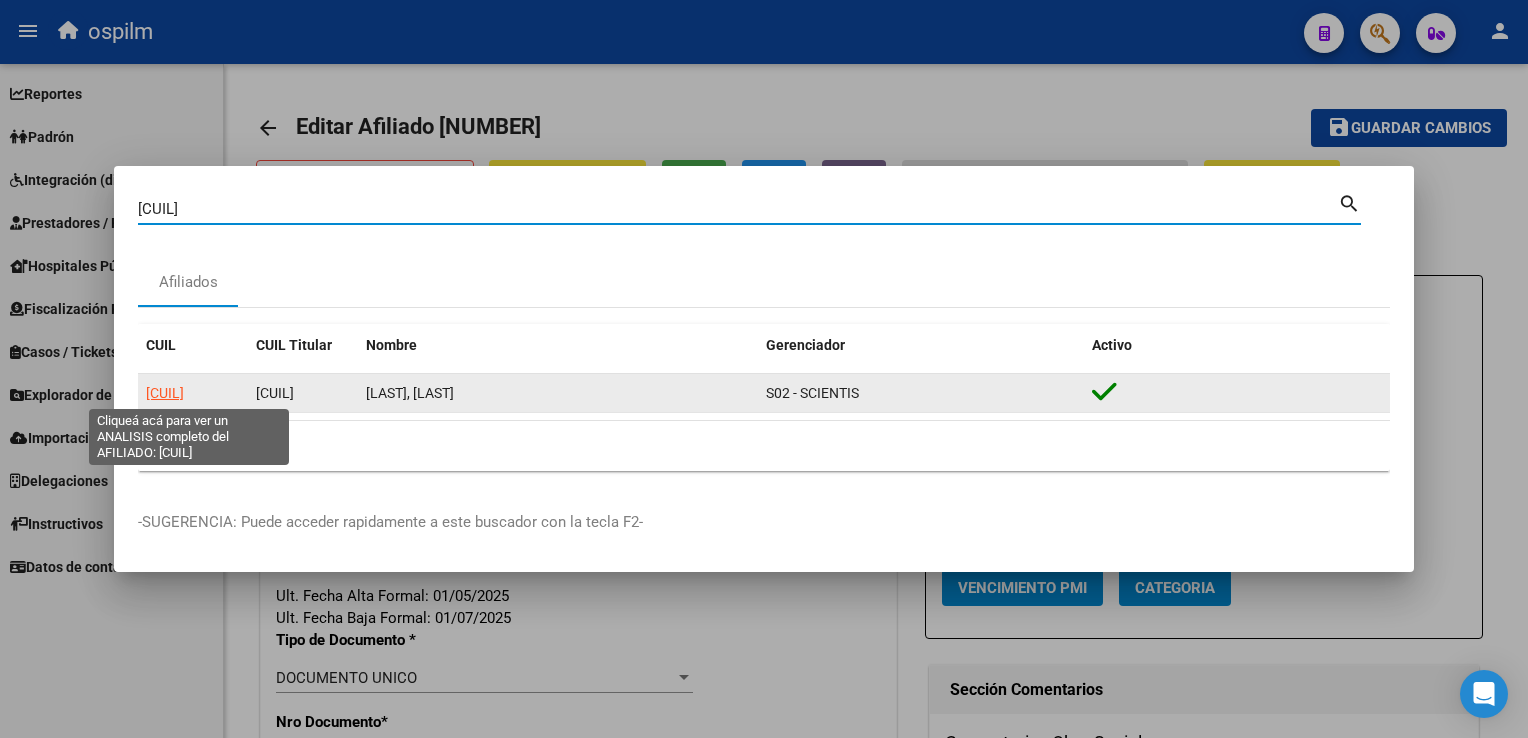 click on "20268019449" 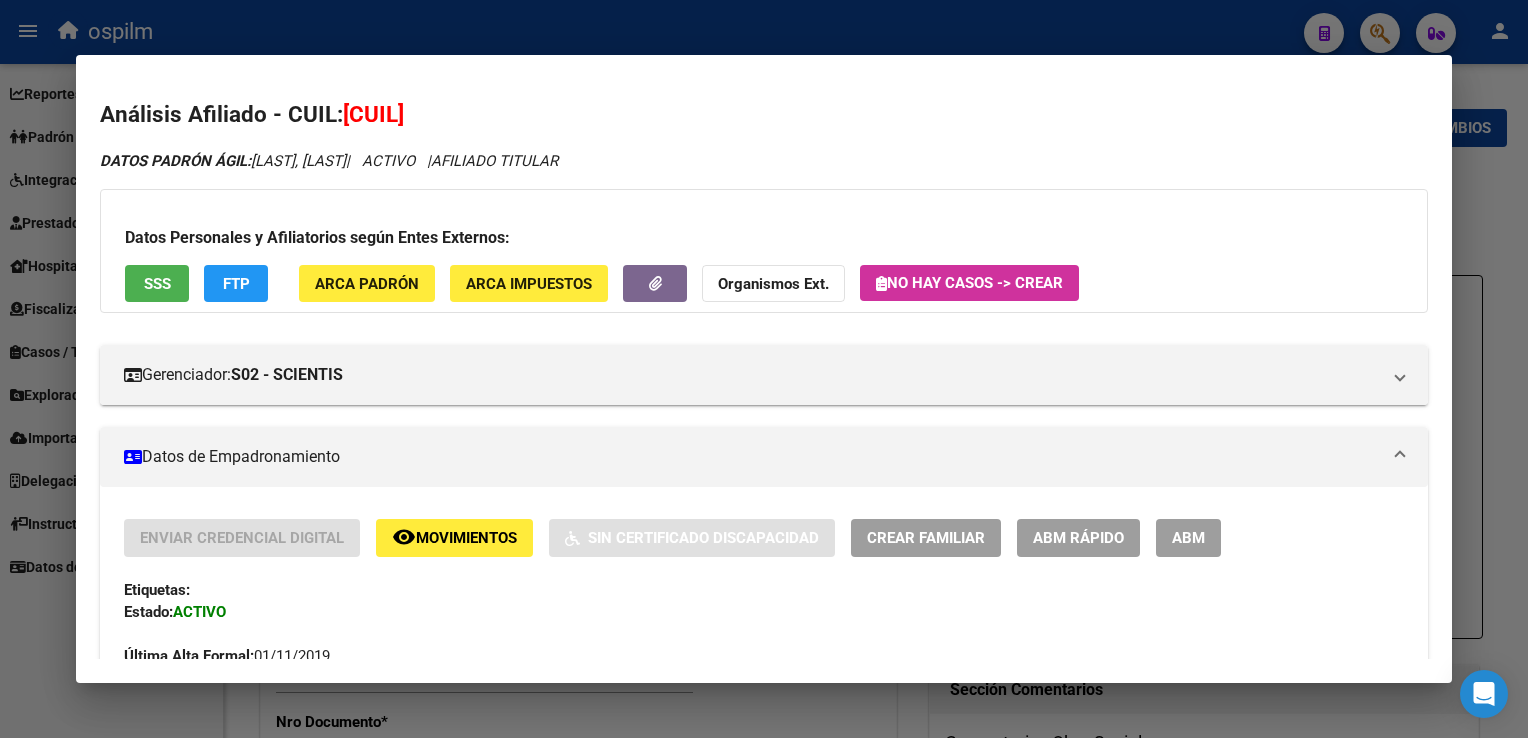 drag, startPoint x: 1188, startPoint y: 538, endPoint x: 1424, endPoint y: 350, distance: 301.72836 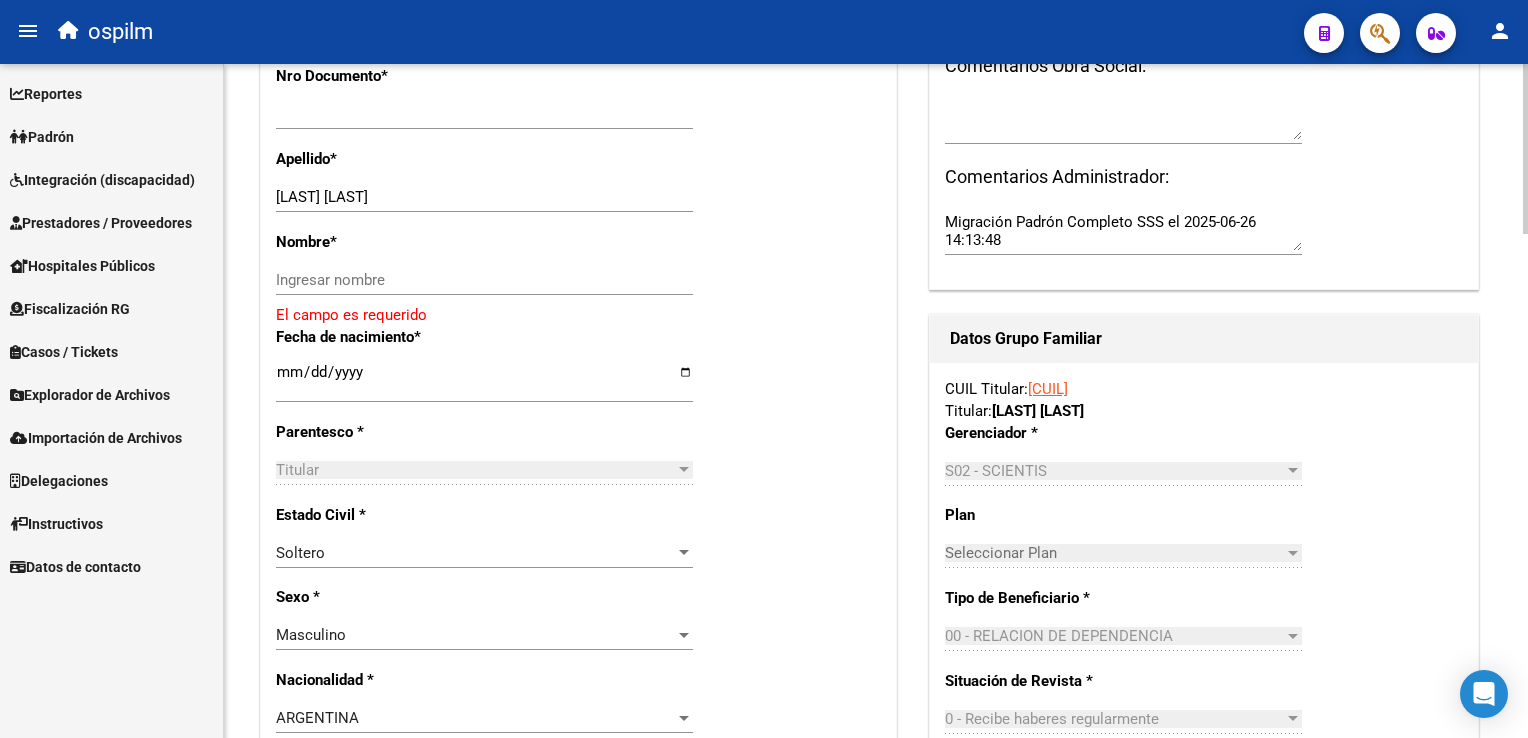 click on "menu   ospilm  person    Firma Express     Reportes Ingresos Devengados Análisis Histórico Detalles Transferencias RG sin DDJJ Detalles por CUIL RG Detalles - MT/PD MT morosos Egresos Devengados Comprobantes Recibidos Facturación Apócrifa Auditorías x Área Auditorías x Usuario Ítems de Auditorías x Usuario Padrón Traspasos x O.S. Traspasos x Gerenciador Traspasos x Provincia Nuevos Aportantes Métricas - Padrón SSS Métricas - Crecimiento Población    Padrón Afiliados Empadronados Movimientos de Afiliados Cambios de Gerenciador Padrón Ágil Análisis Afiliado Doc. Respaldatoria Categorías Última DDJJ Último Aporte MT/PD Familiares Monotributistas Altas Directas    Integración (discapacidad) Certificado Discapacidad    Prestadores / Proveedores Facturas - Listado/Carga Facturas Sin Auditar Facturas - Documentación Pagos x Transferencia Auditorías - Listado Auditorías - Comentarios Auditorías - Cambios Área Auditoría - Ítems Prestadores - Listado Prestadores - Docu. Actas" at bounding box center (764, 369) 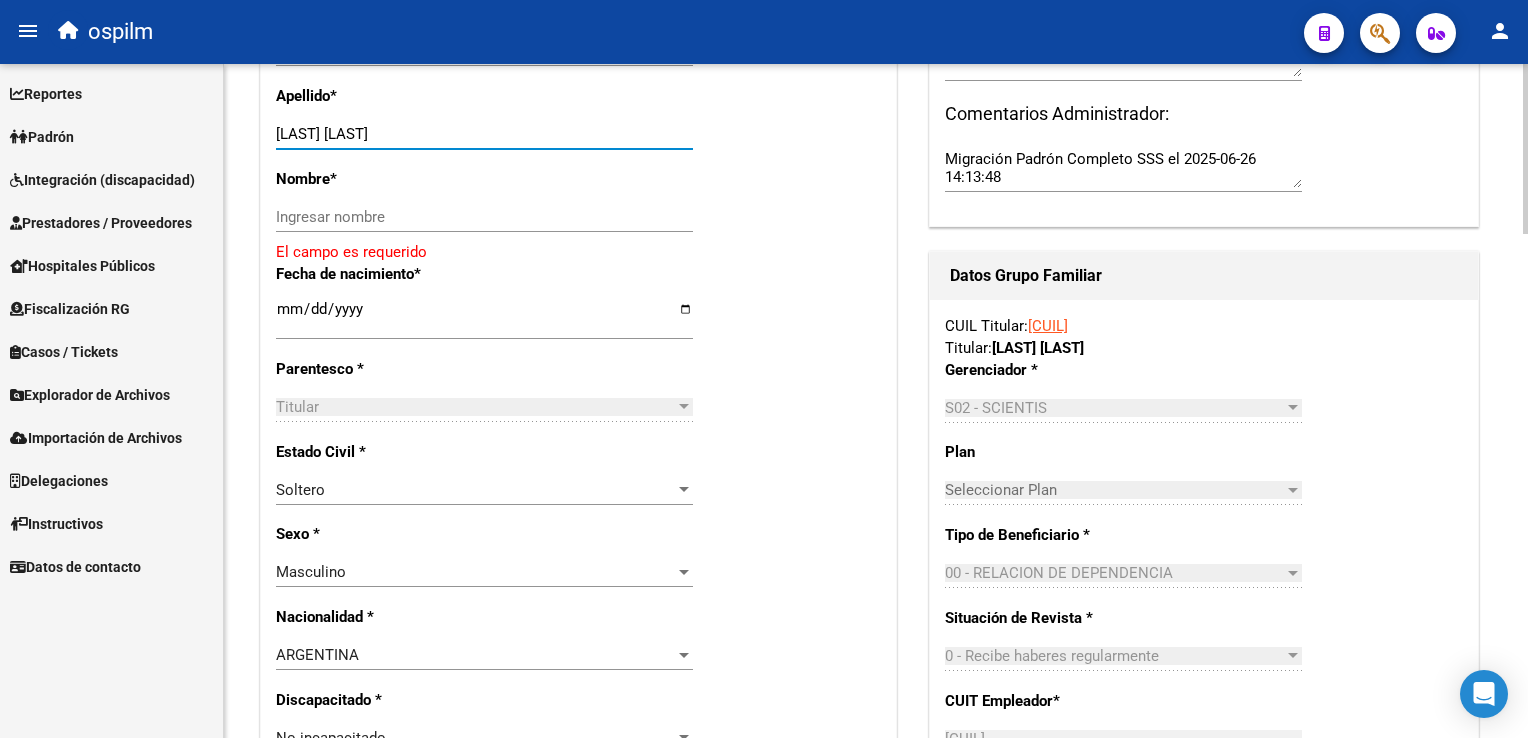 drag, startPoint x: 326, startPoint y: 134, endPoint x: 384, endPoint y: 137, distance: 58.077534 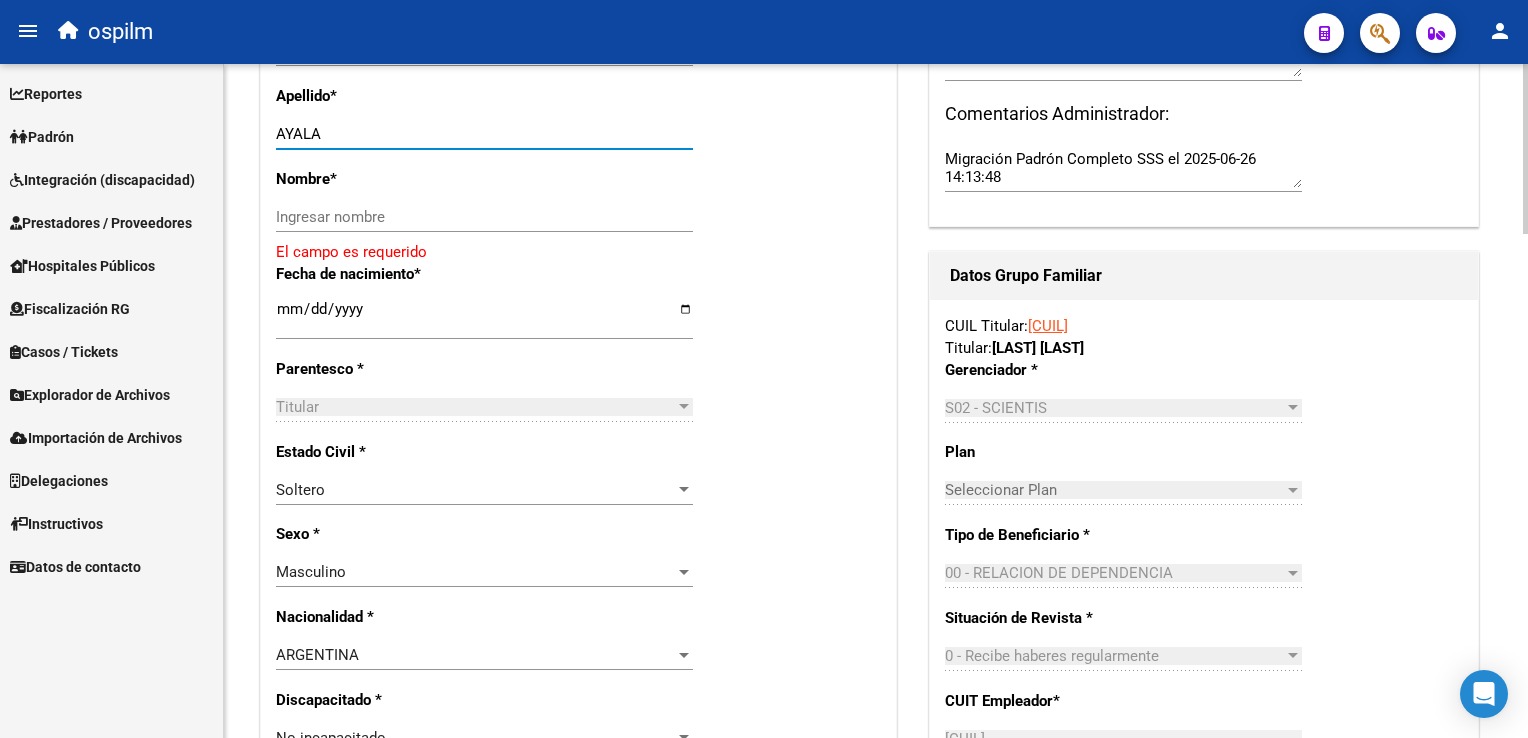 type on "AYALA" 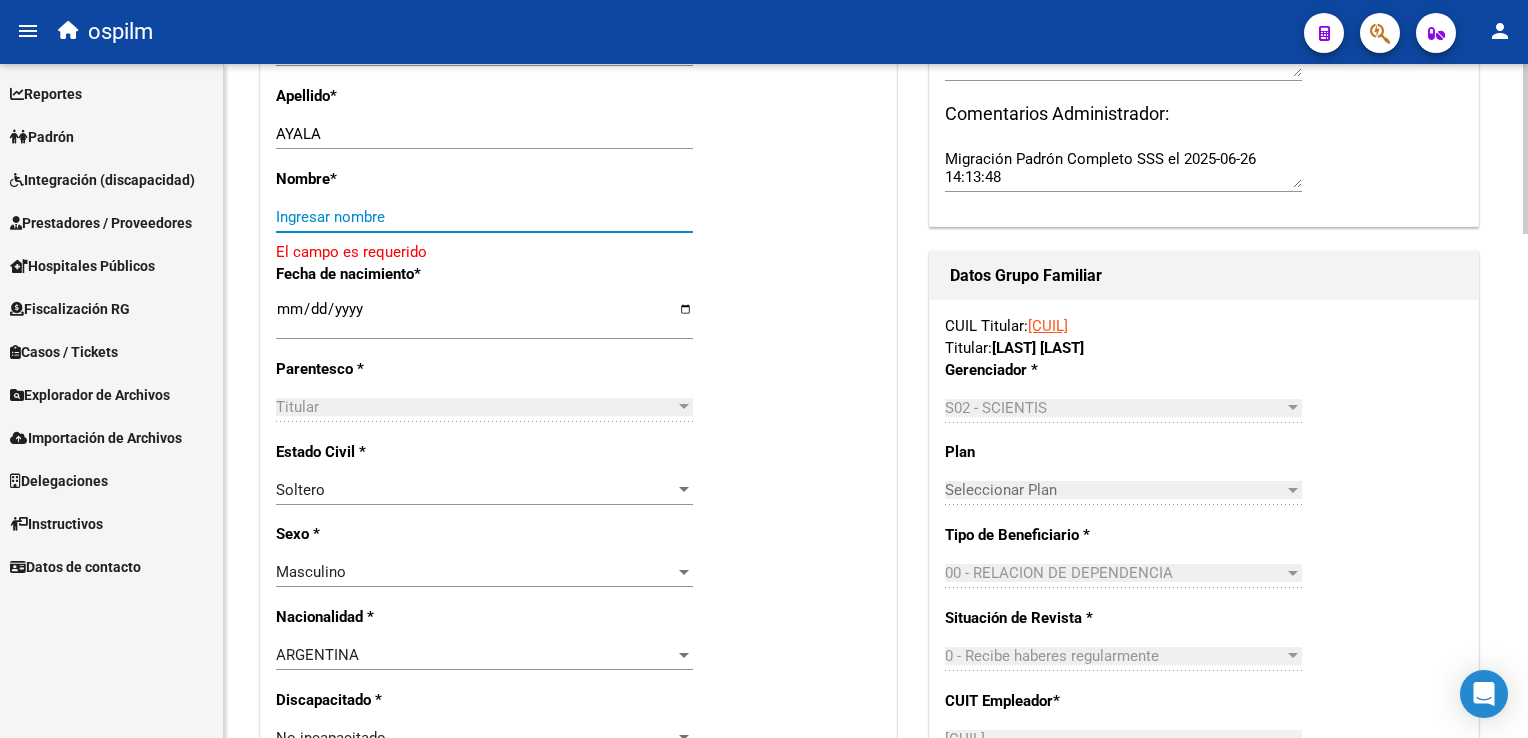 click on "Ingresar nombre" at bounding box center [484, 217] 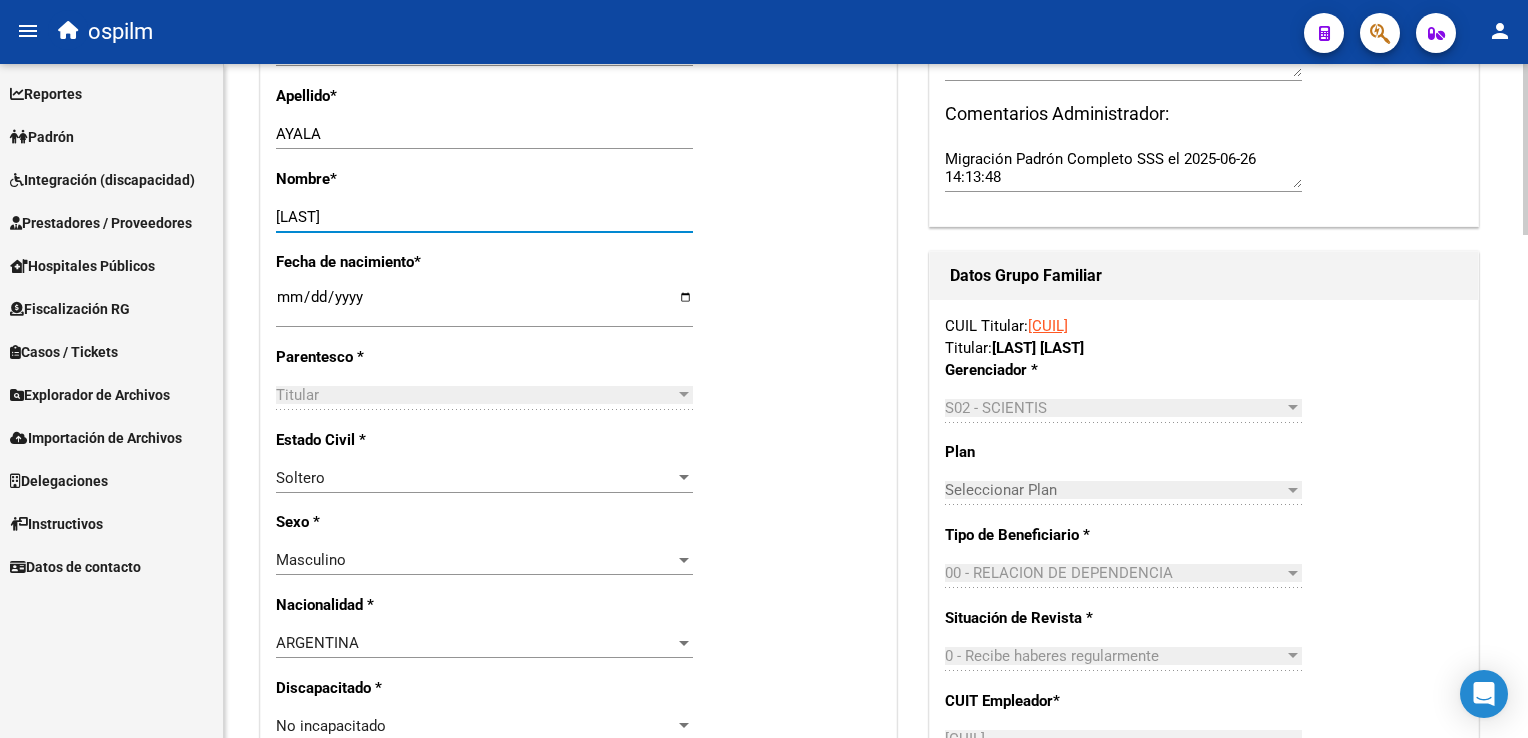 scroll, scrollTop: 0, scrollLeft: 0, axis: both 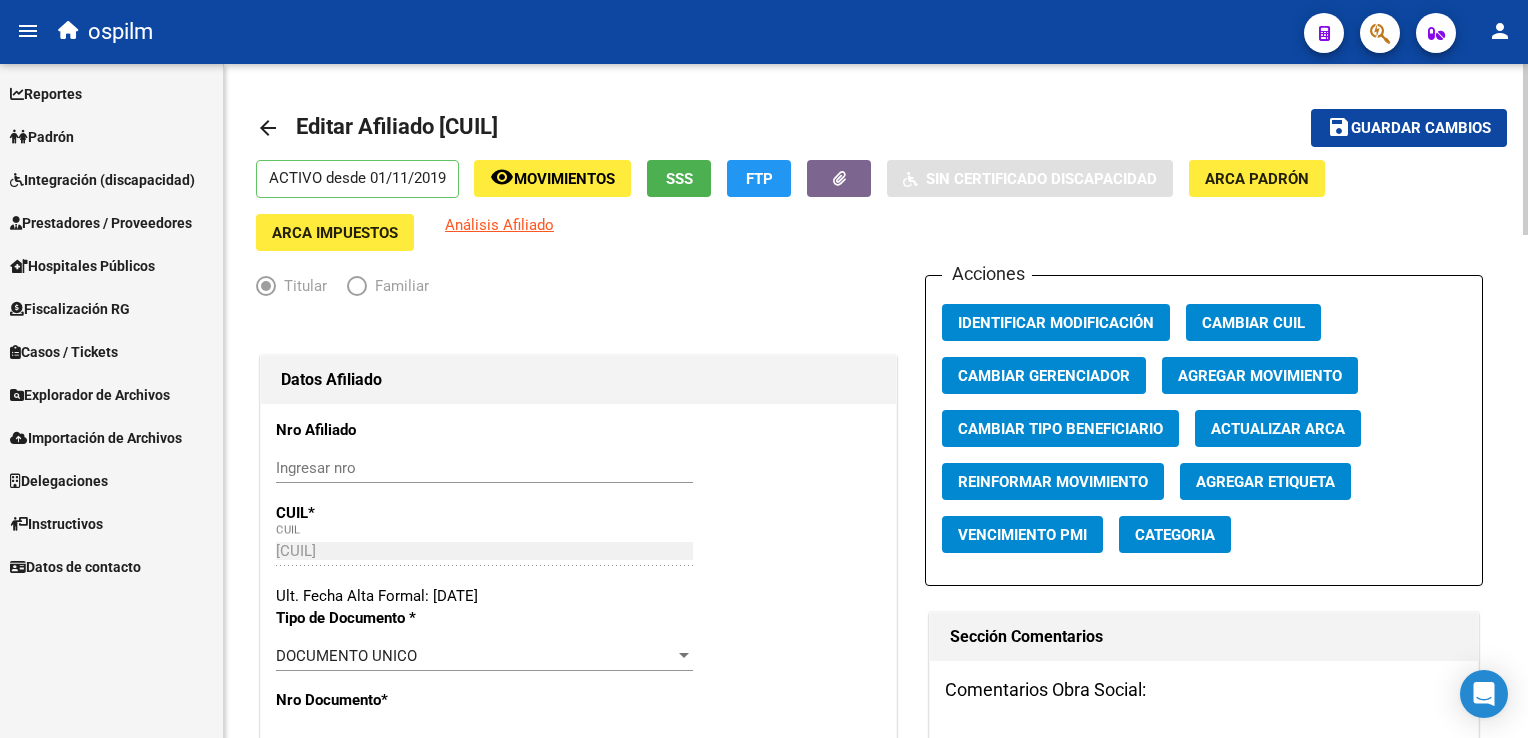 type on "RAMON" 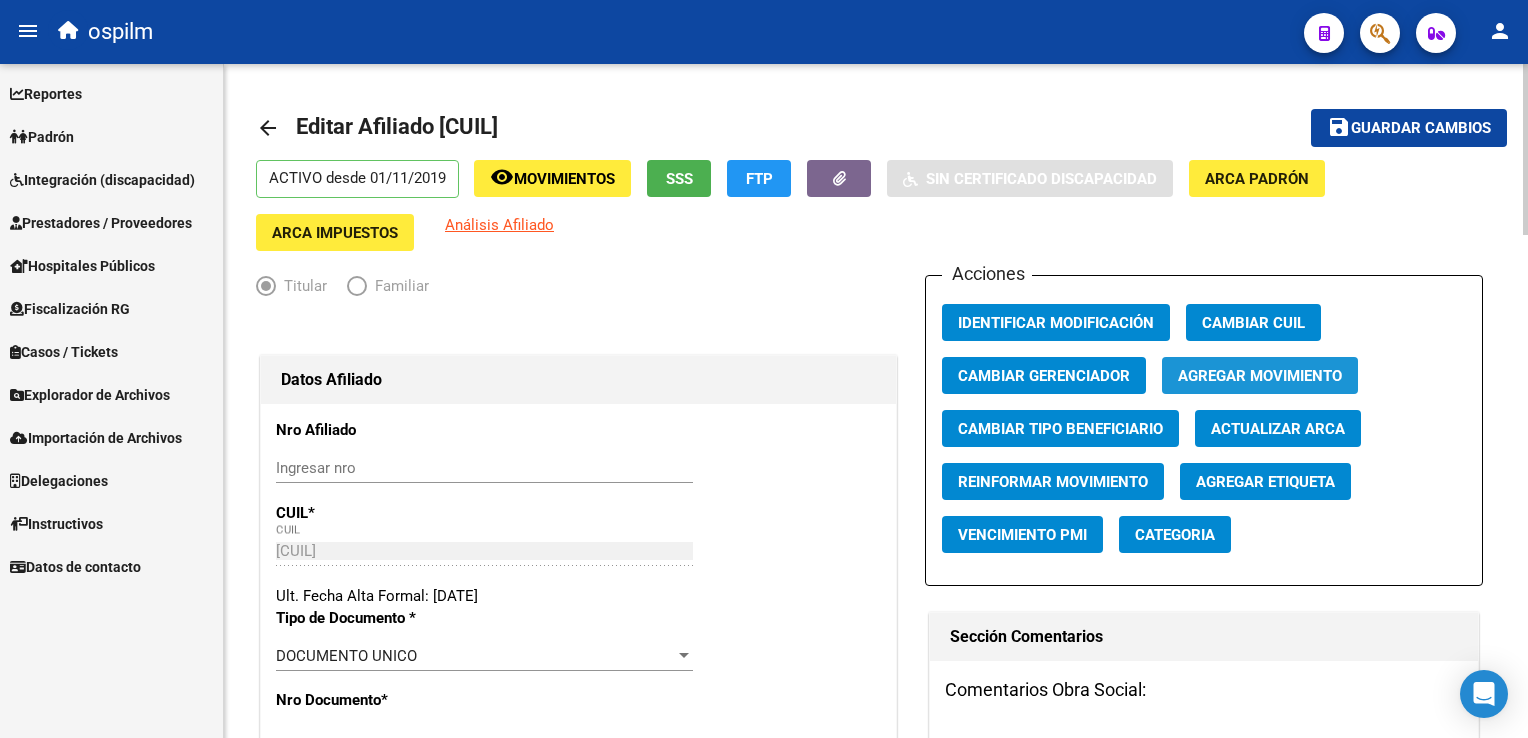 click on "Agregar Movimiento" 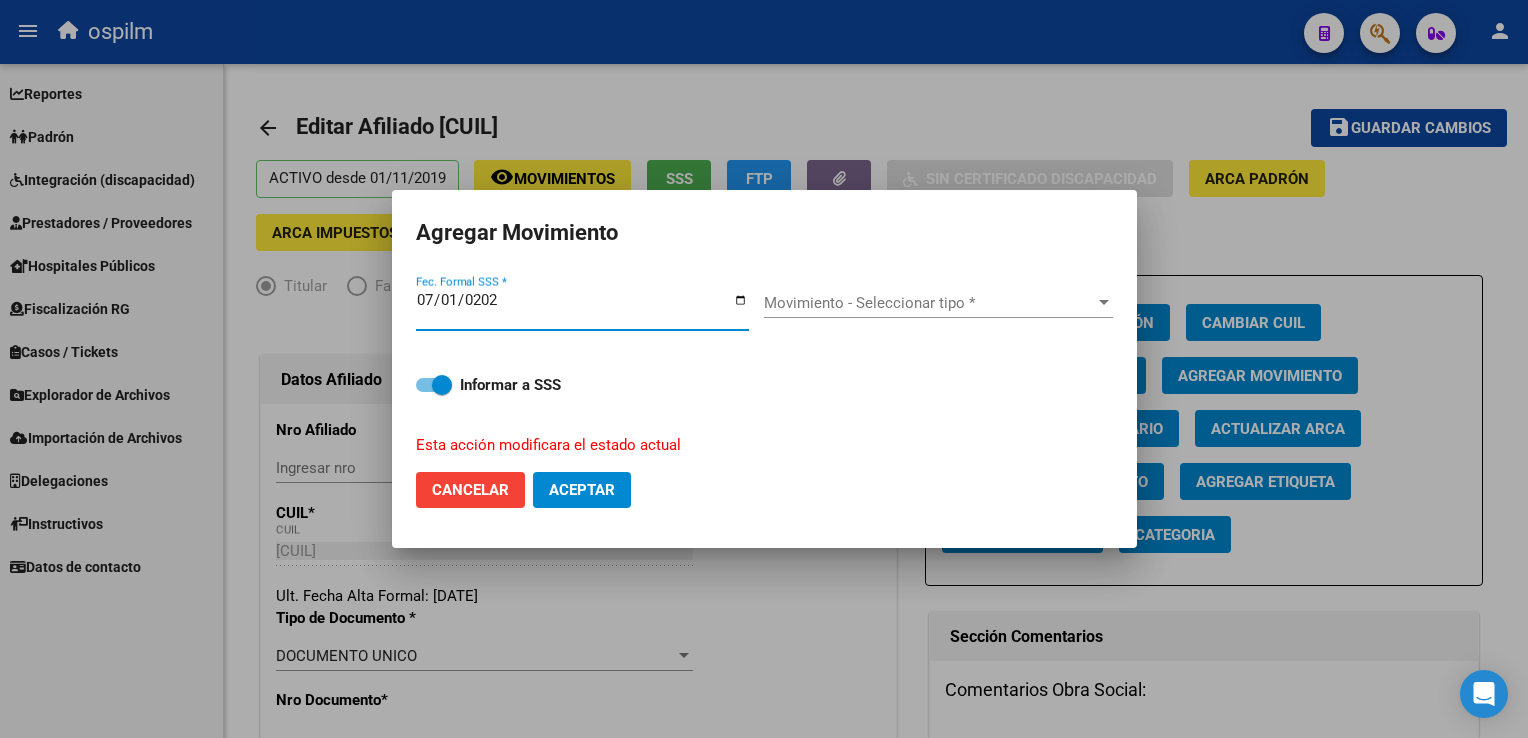 type on "2025-07-01" 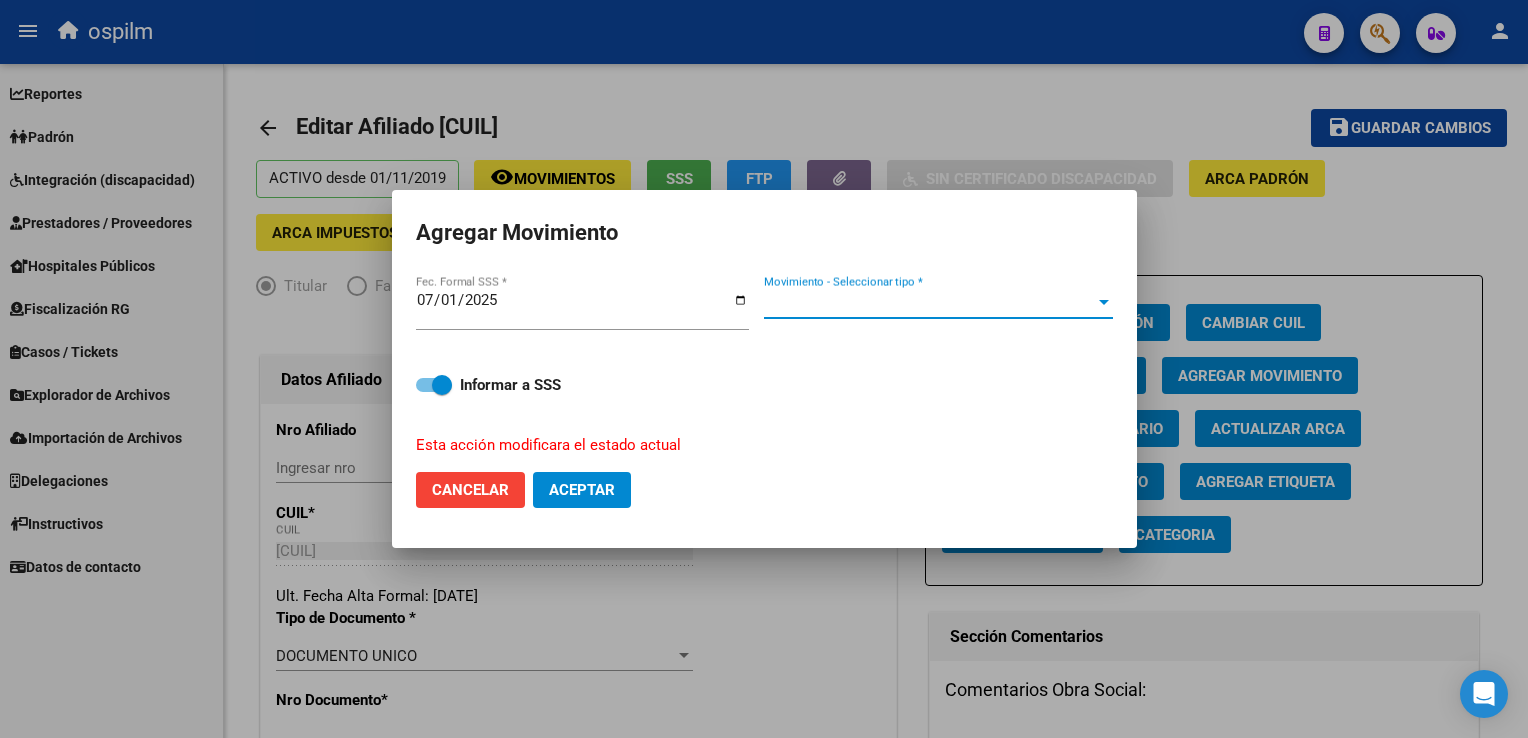 click on "Movimiento - Seleccionar tipo *" at bounding box center (929, 303) 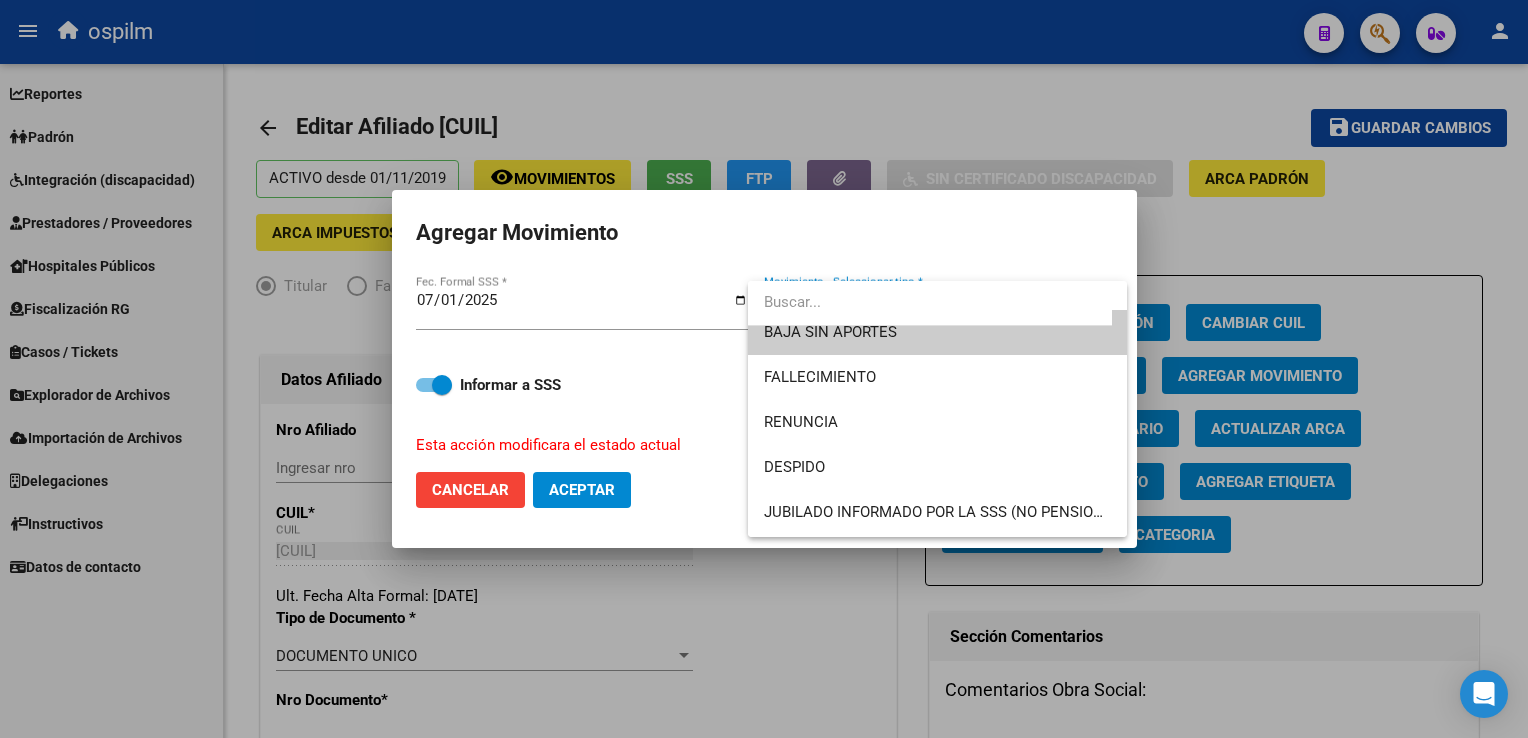 scroll, scrollTop: 9, scrollLeft: 0, axis: vertical 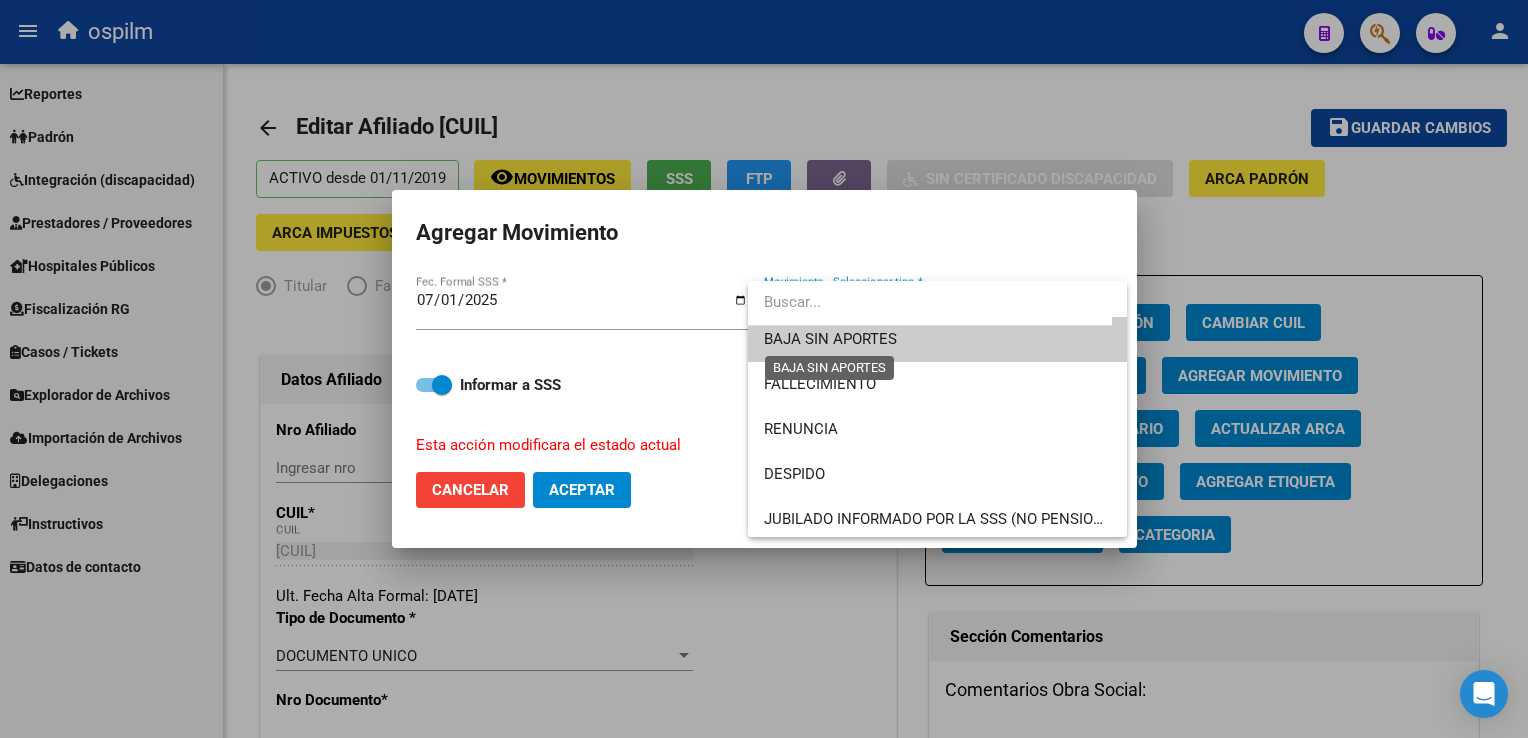 click on "BAJA SIN APORTES" at bounding box center (830, 339) 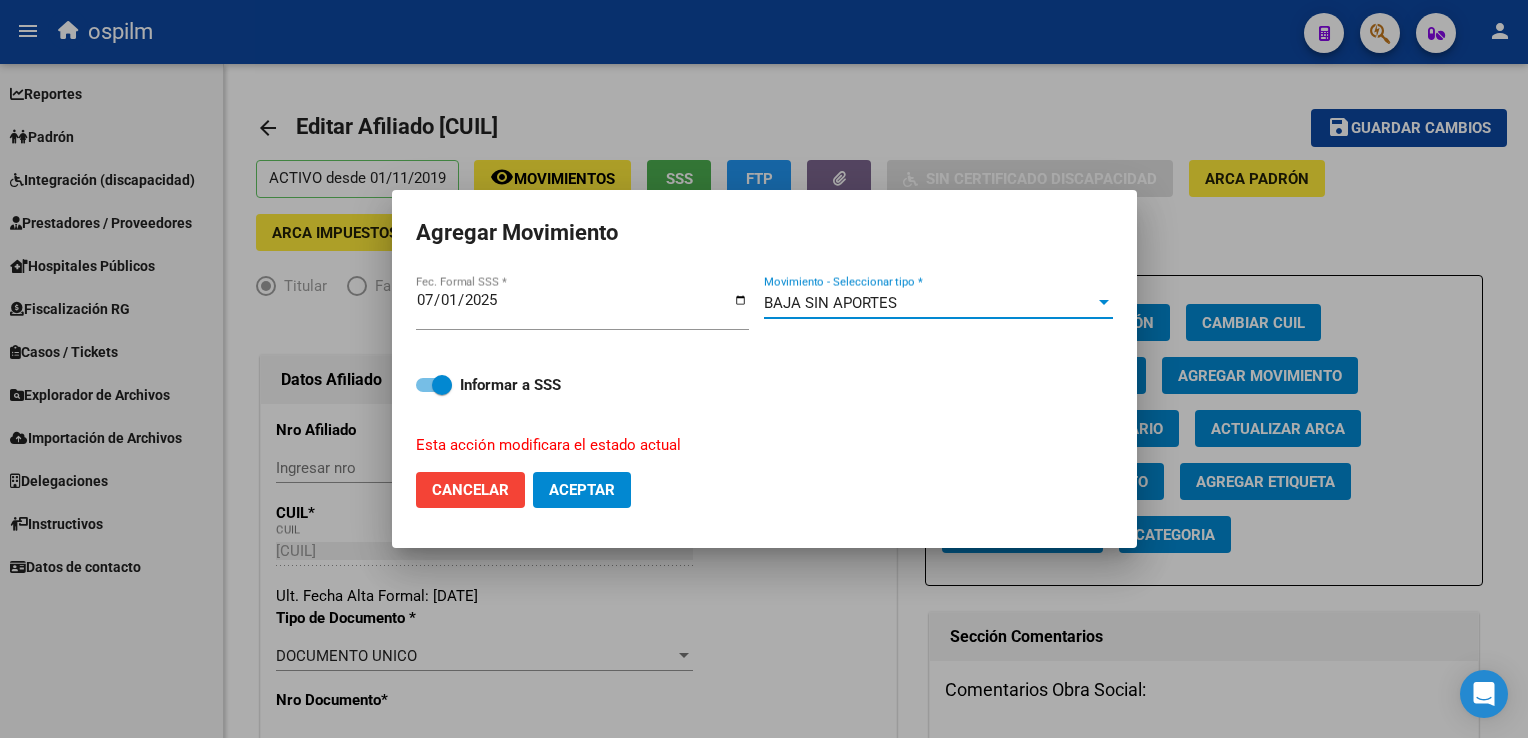 drag, startPoint x: 590, startPoint y: 493, endPoint x: 602, endPoint y: 486, distance: 13.892444 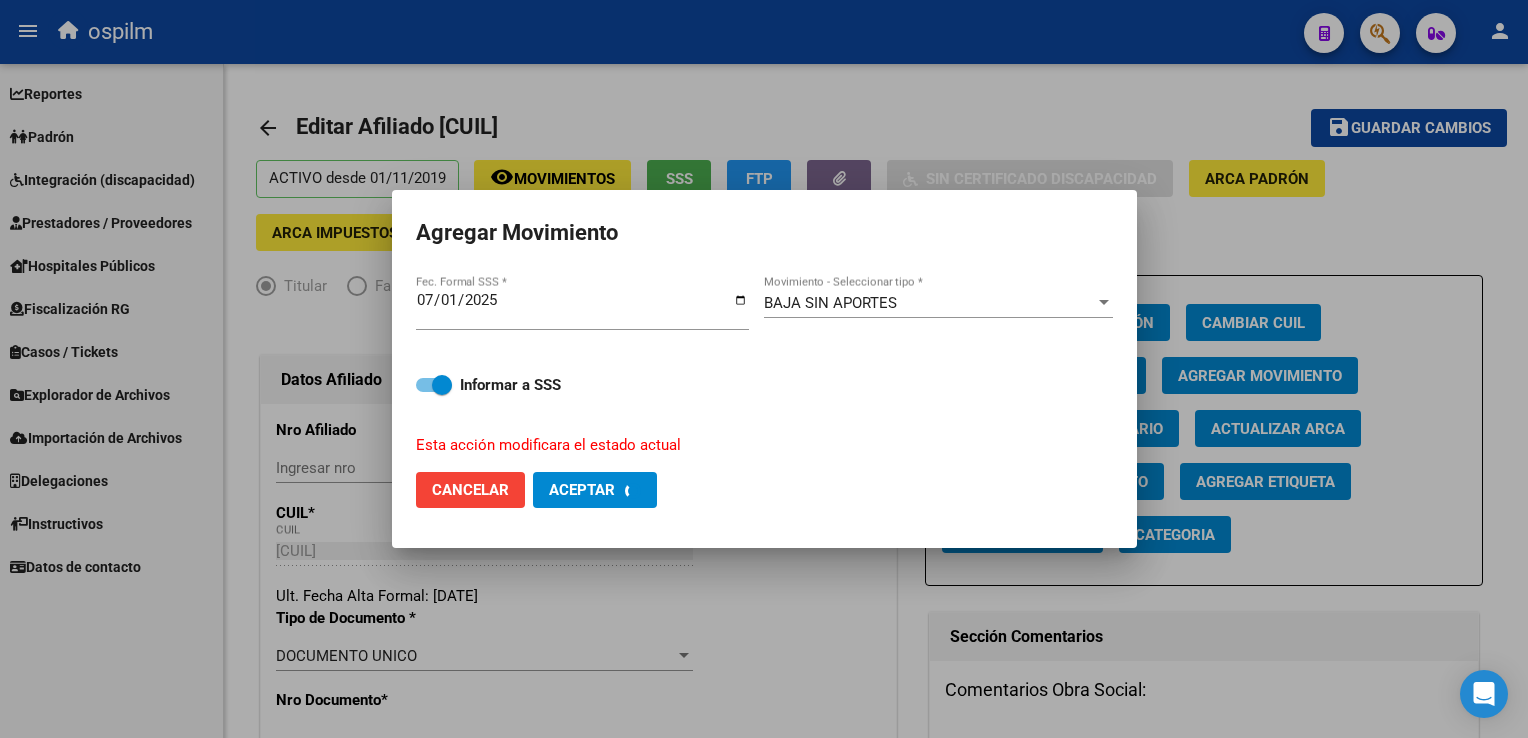 checkbox on "false" 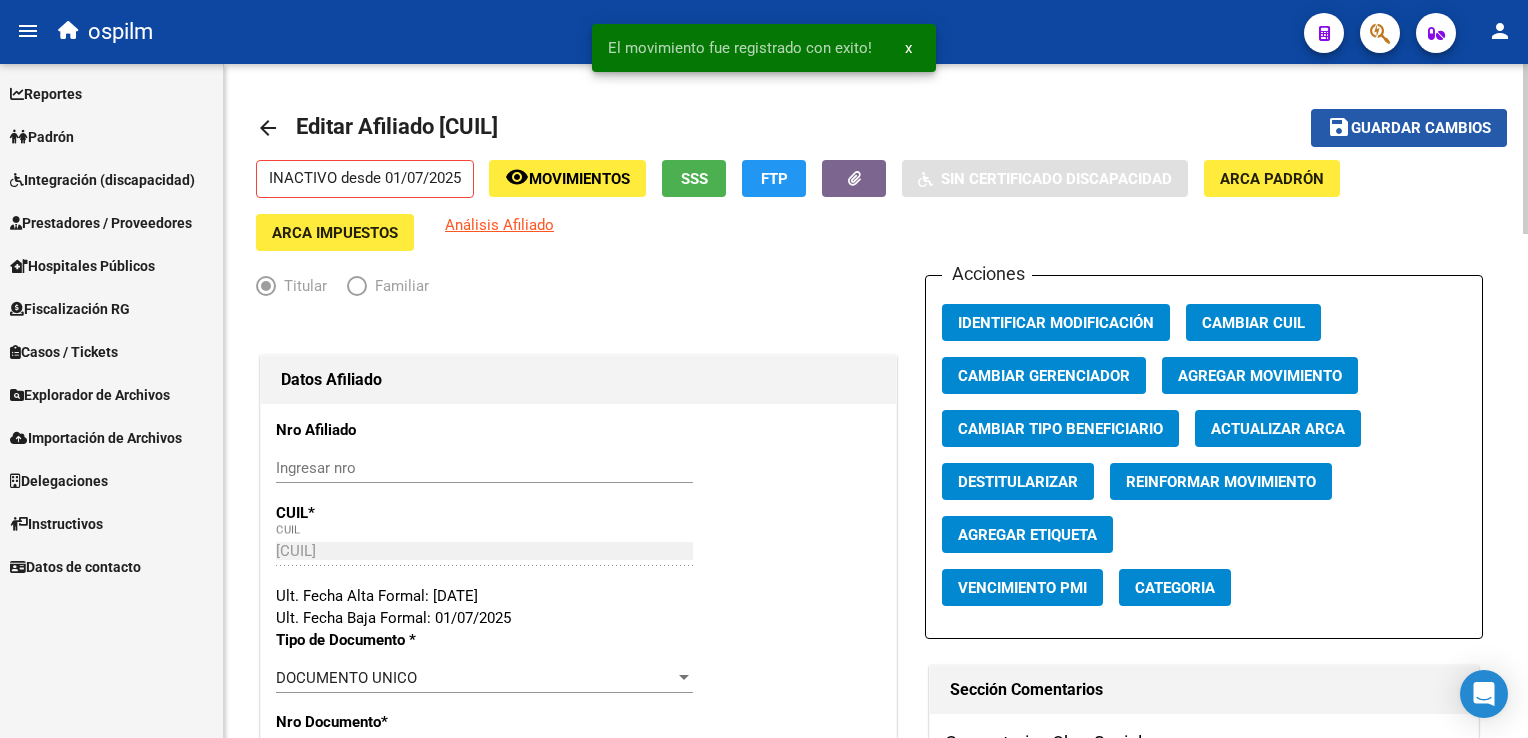 click on "Guardar cambios" 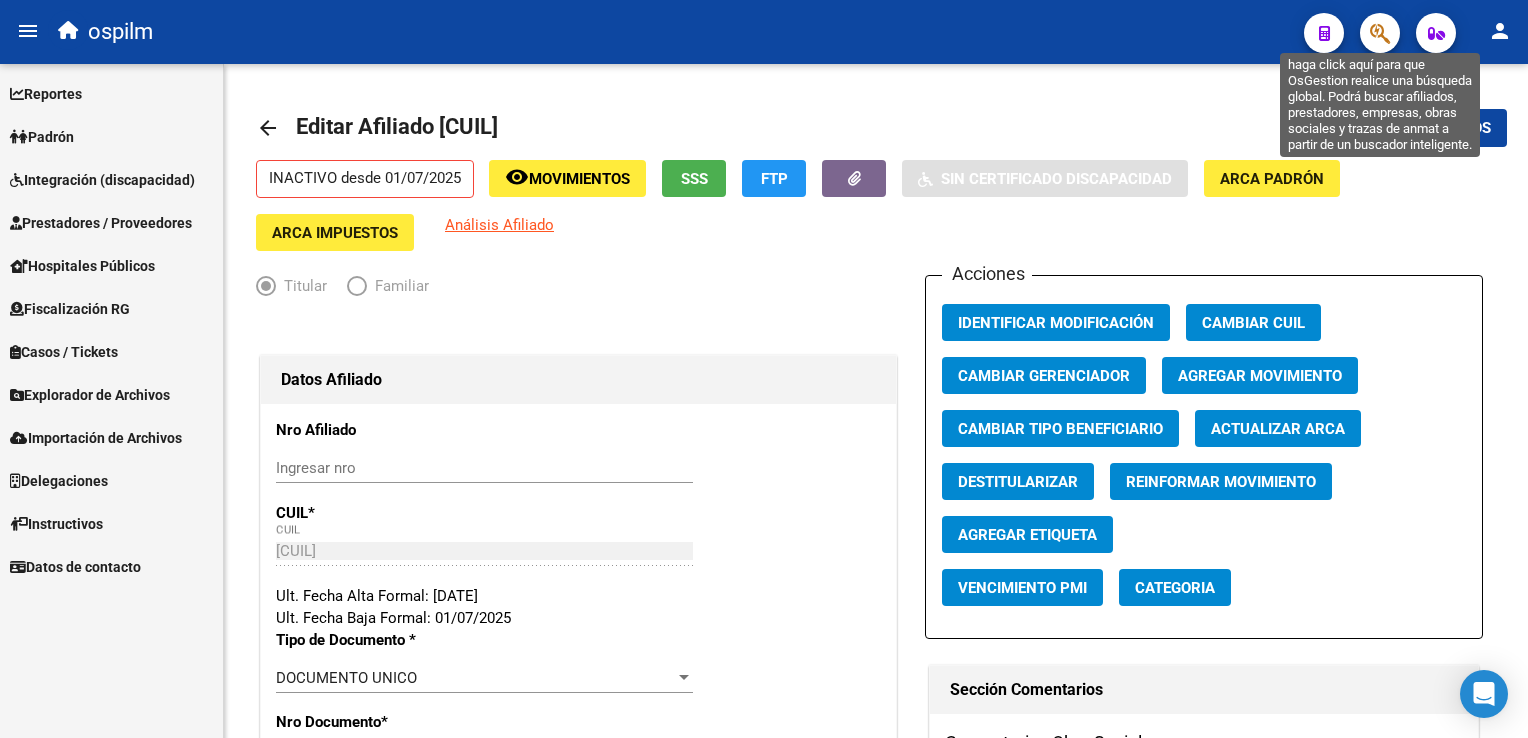 click 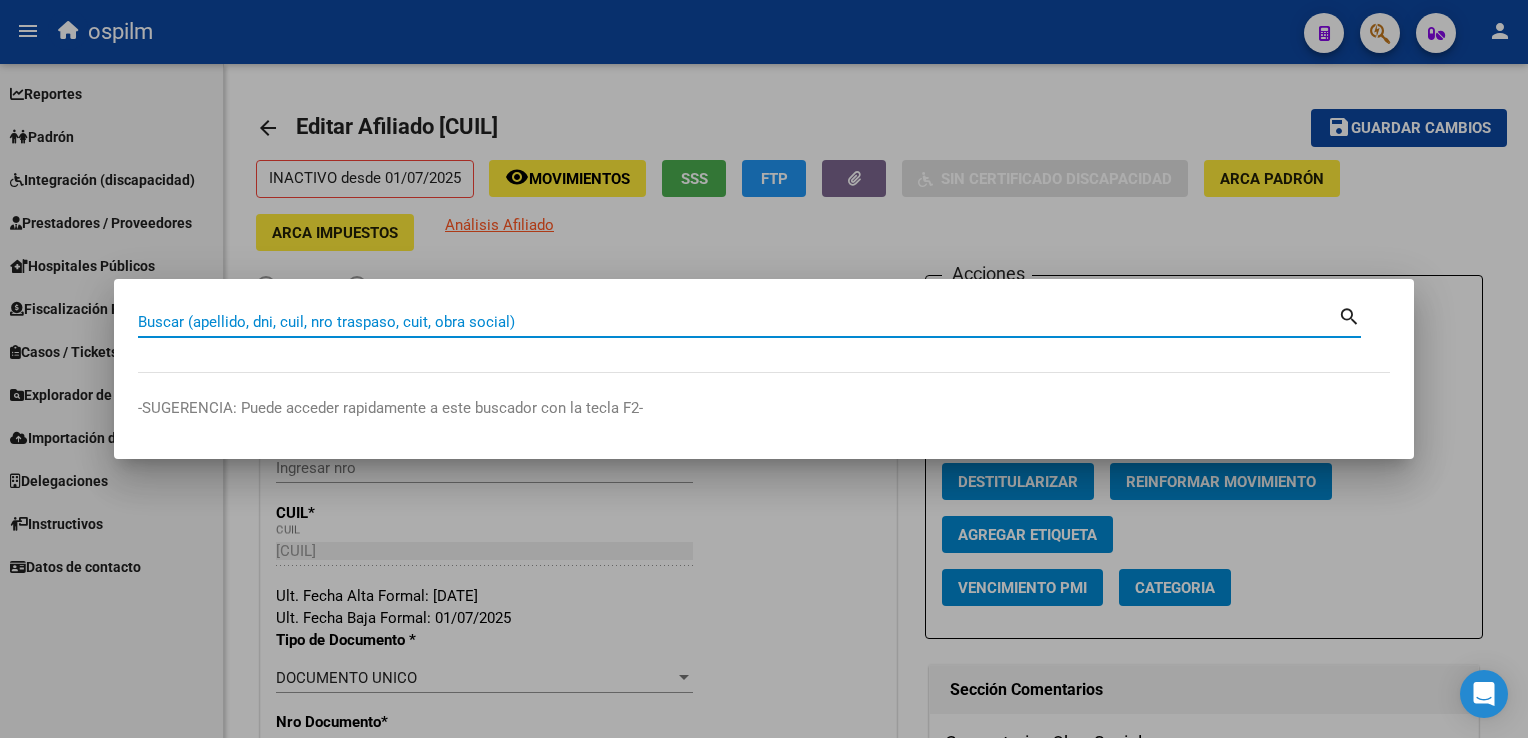 paste on "[PHONE]" 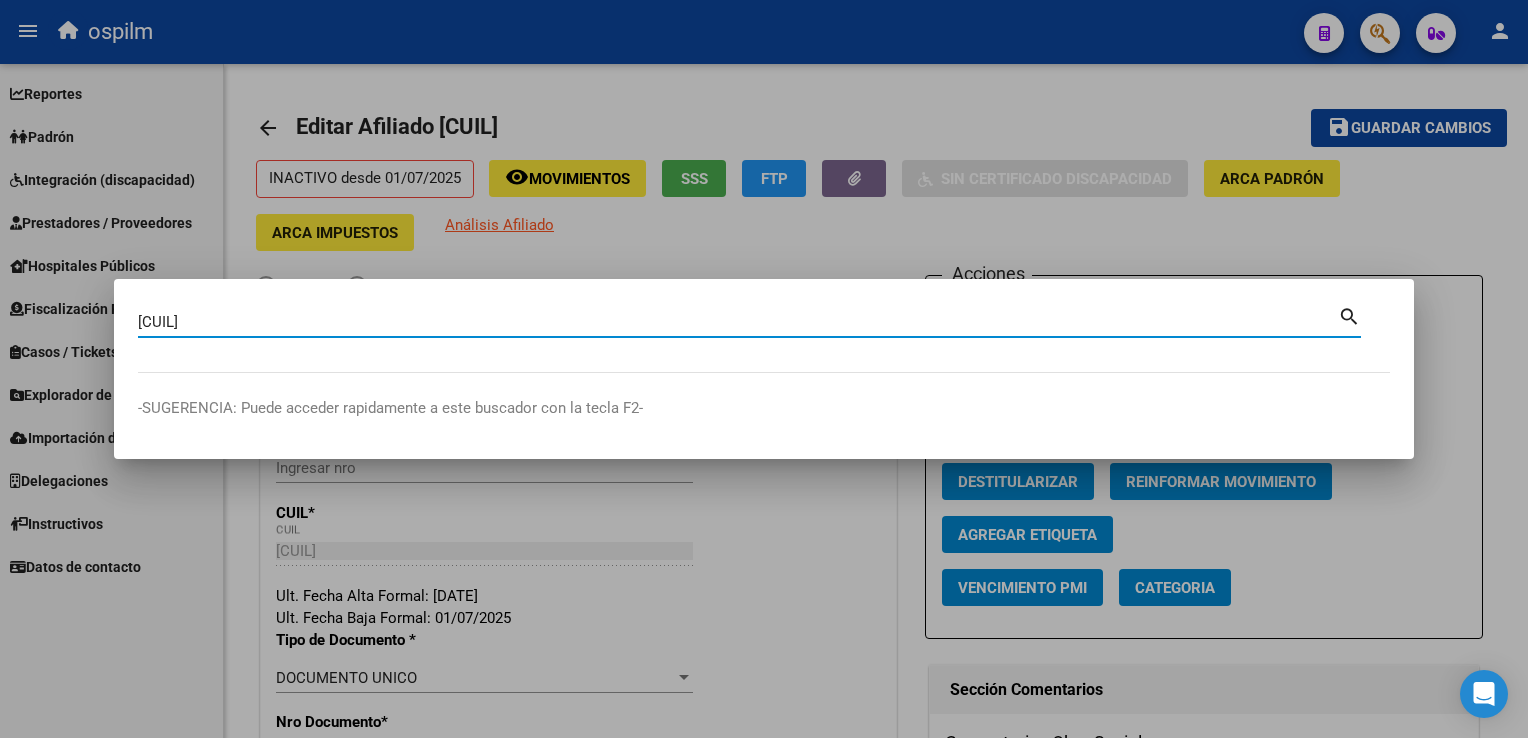 type on "[PHONE]" 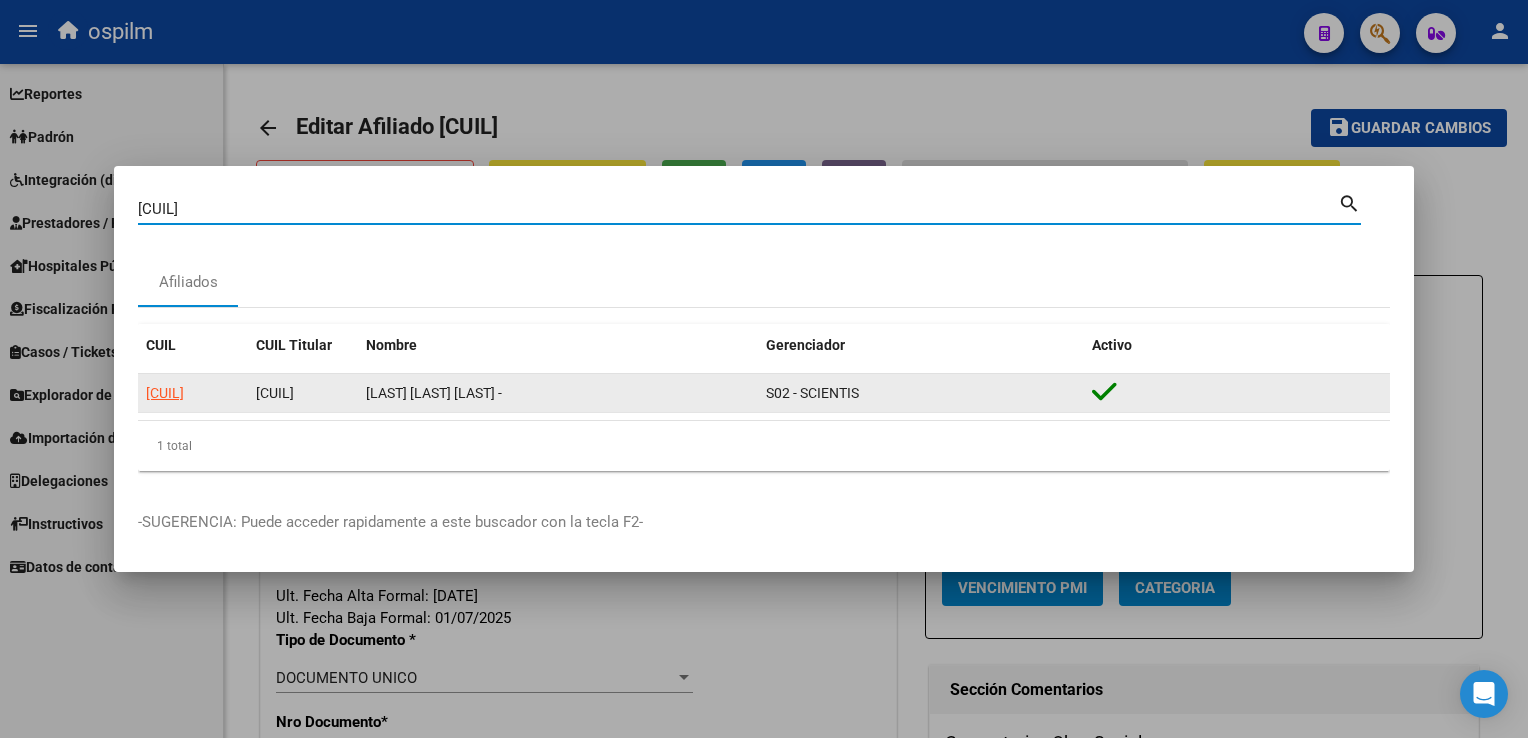 click on "[PHONE]" 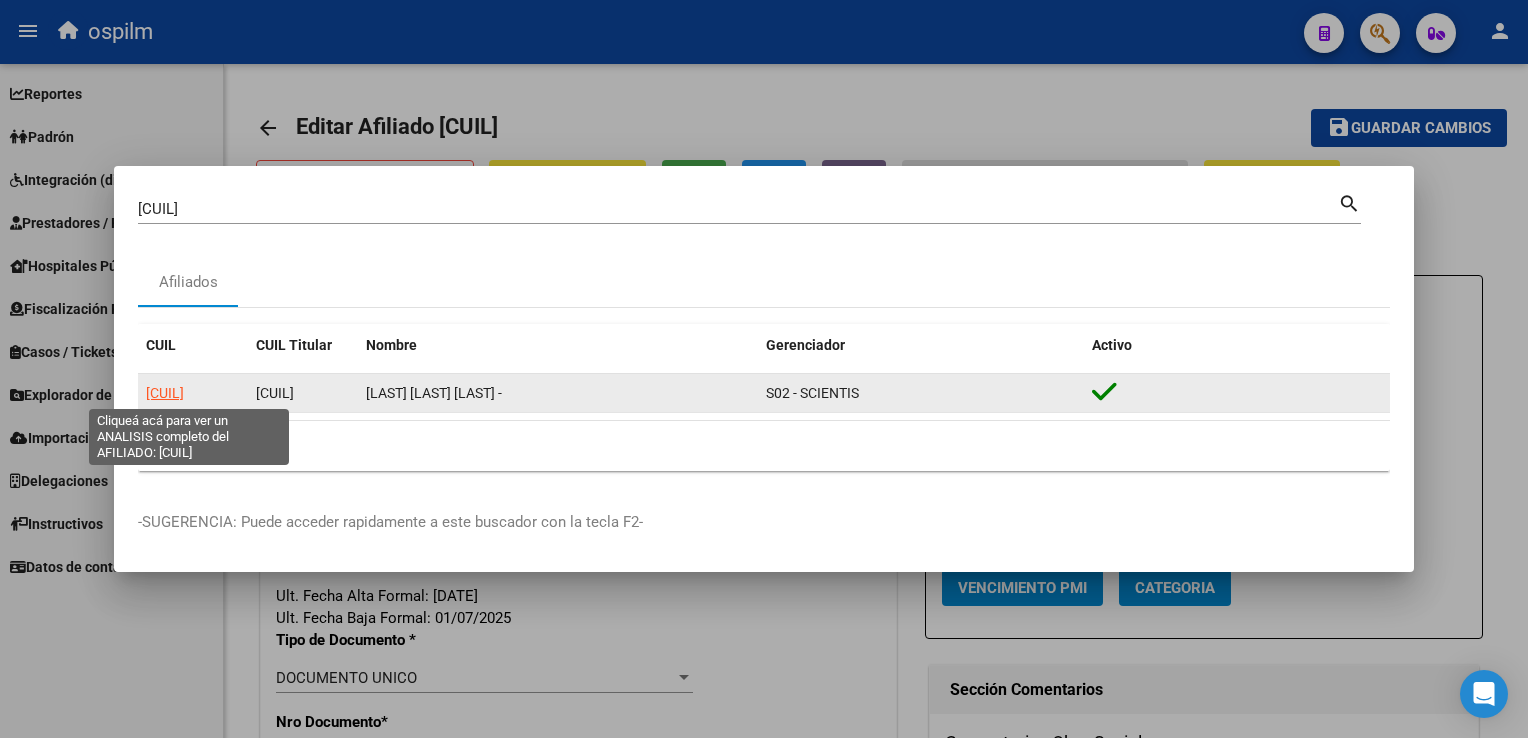 click on "[PHONE]" 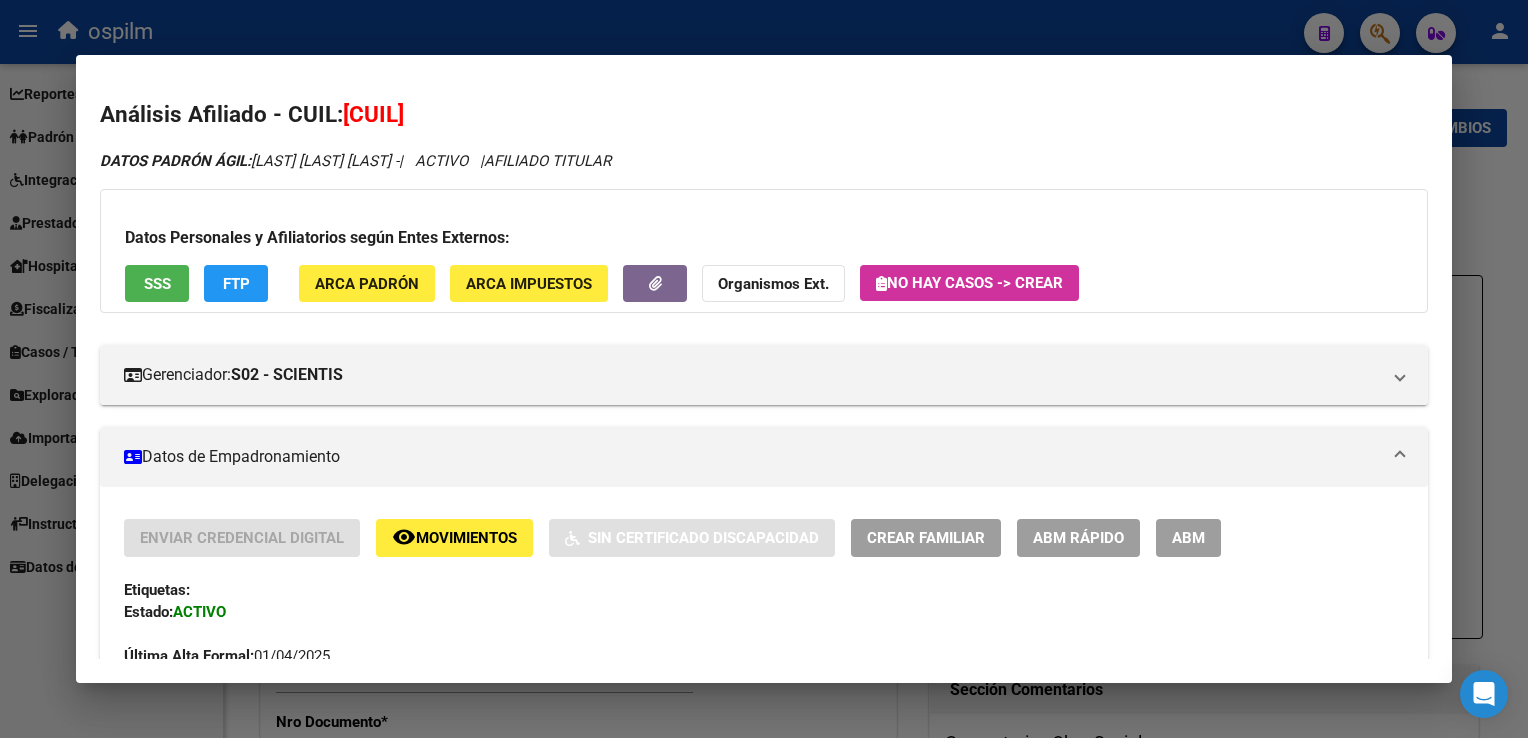click on "Movimientos" 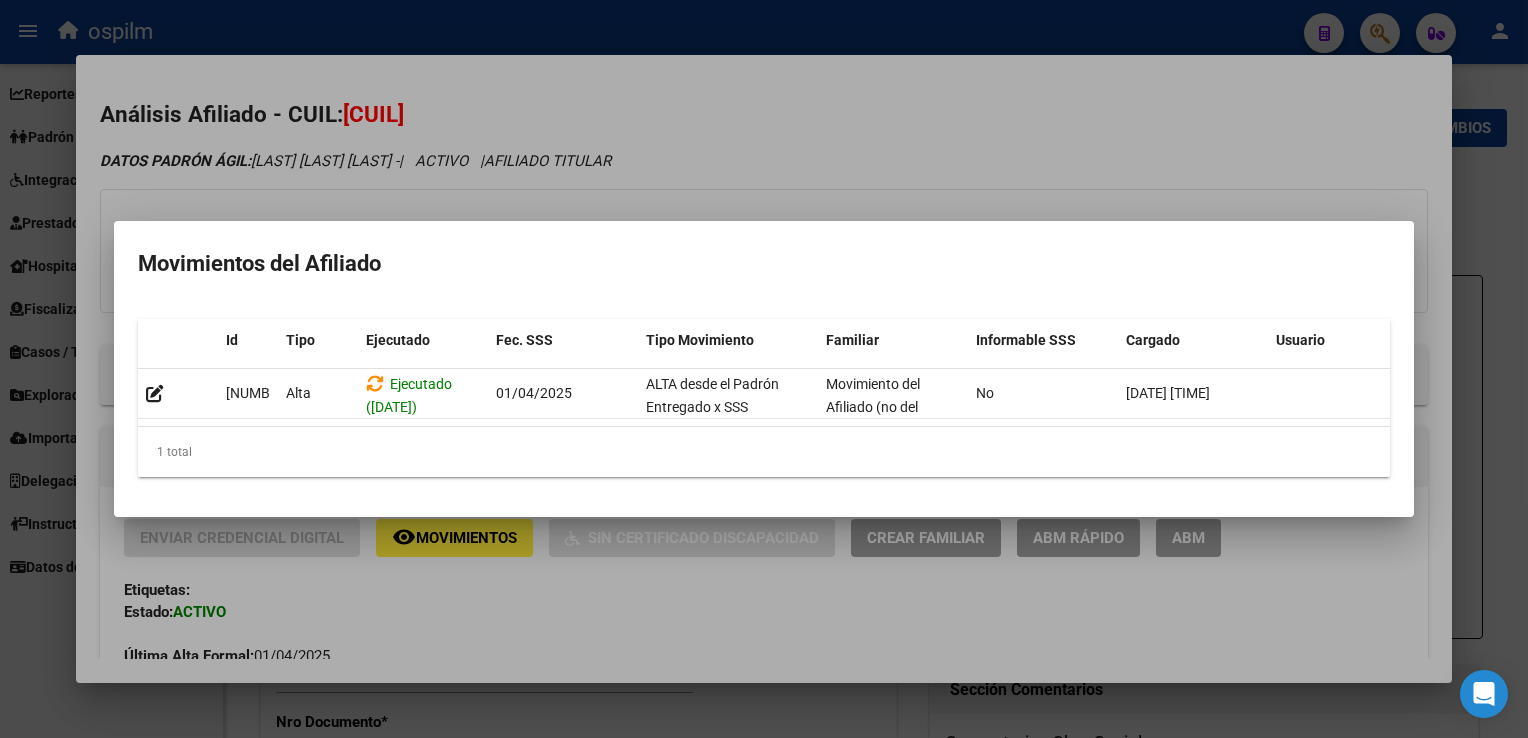 click at bounding box center (764, 369) 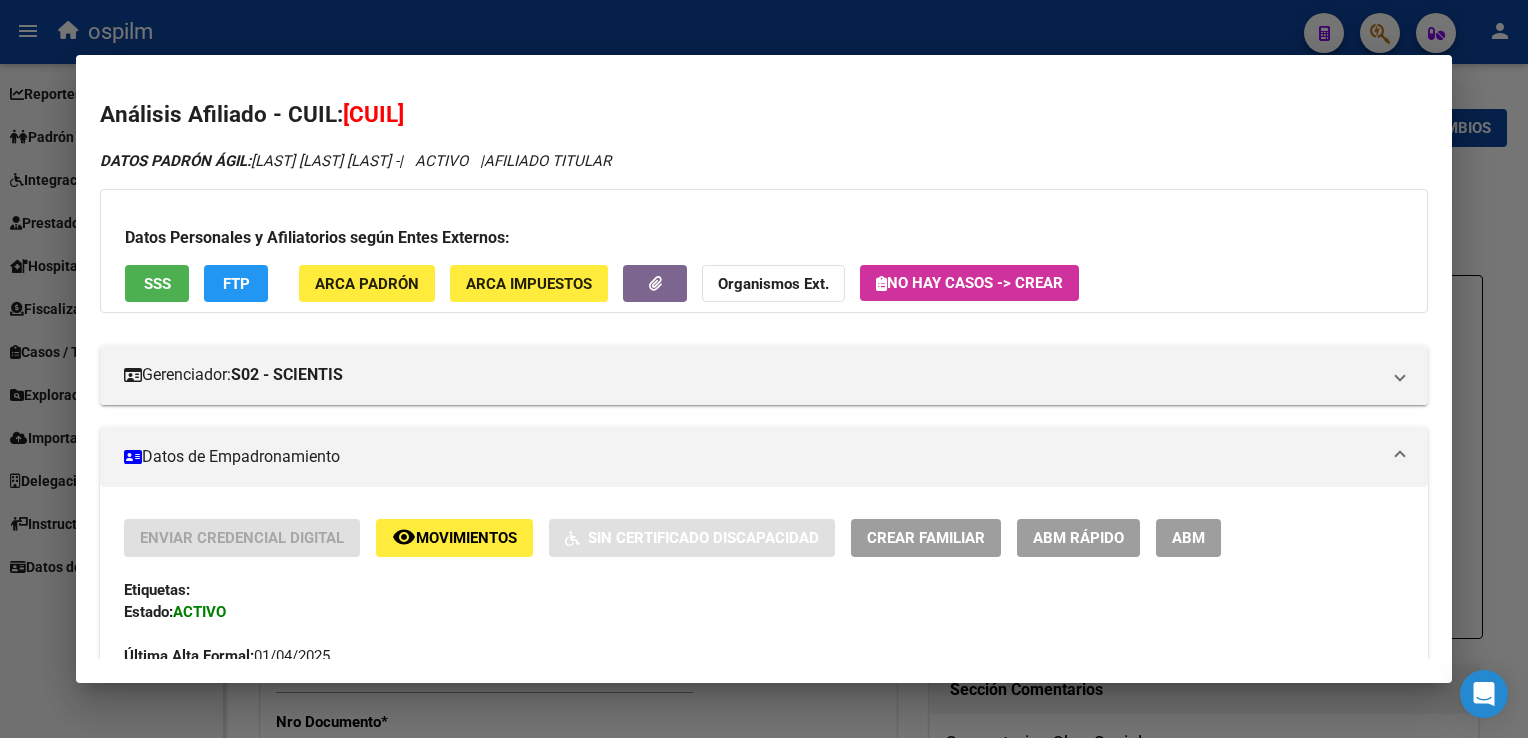 click on "FTP" 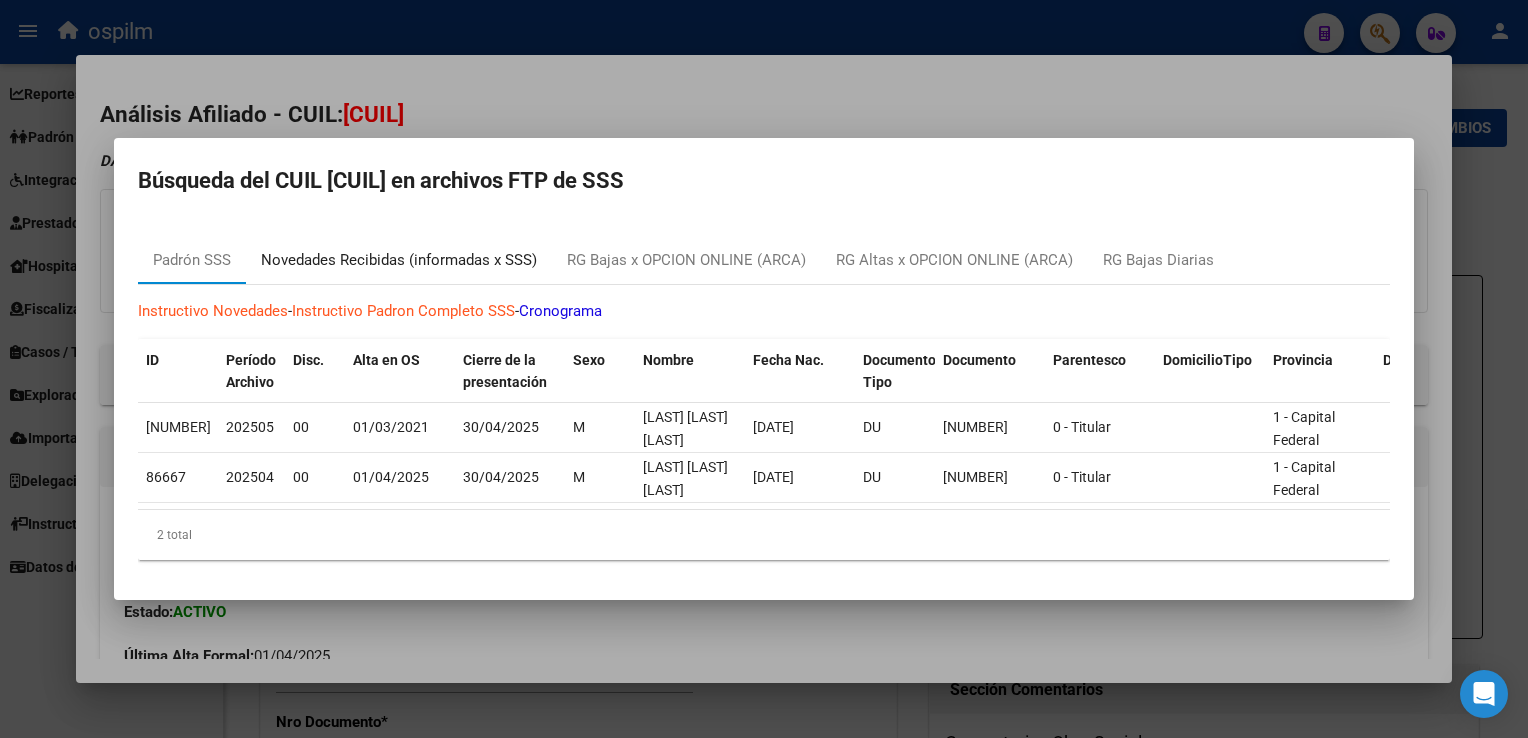 click on "Novedades Recibidas (informadas x SSS)" at bounding box center (399, 260) 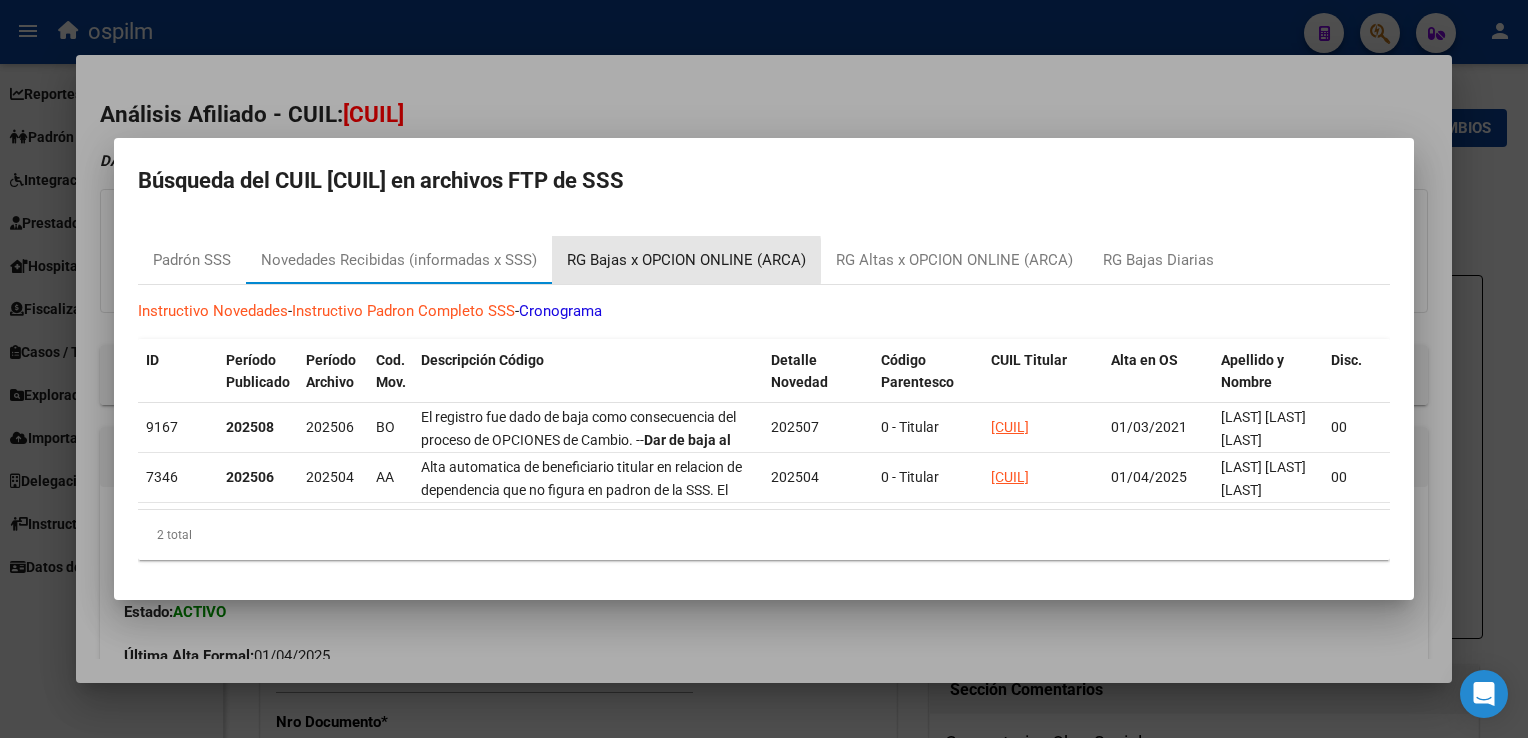 click on "RG Bajas x OPCION ONLINE (ARCA)" at bounding box center [686, 260] 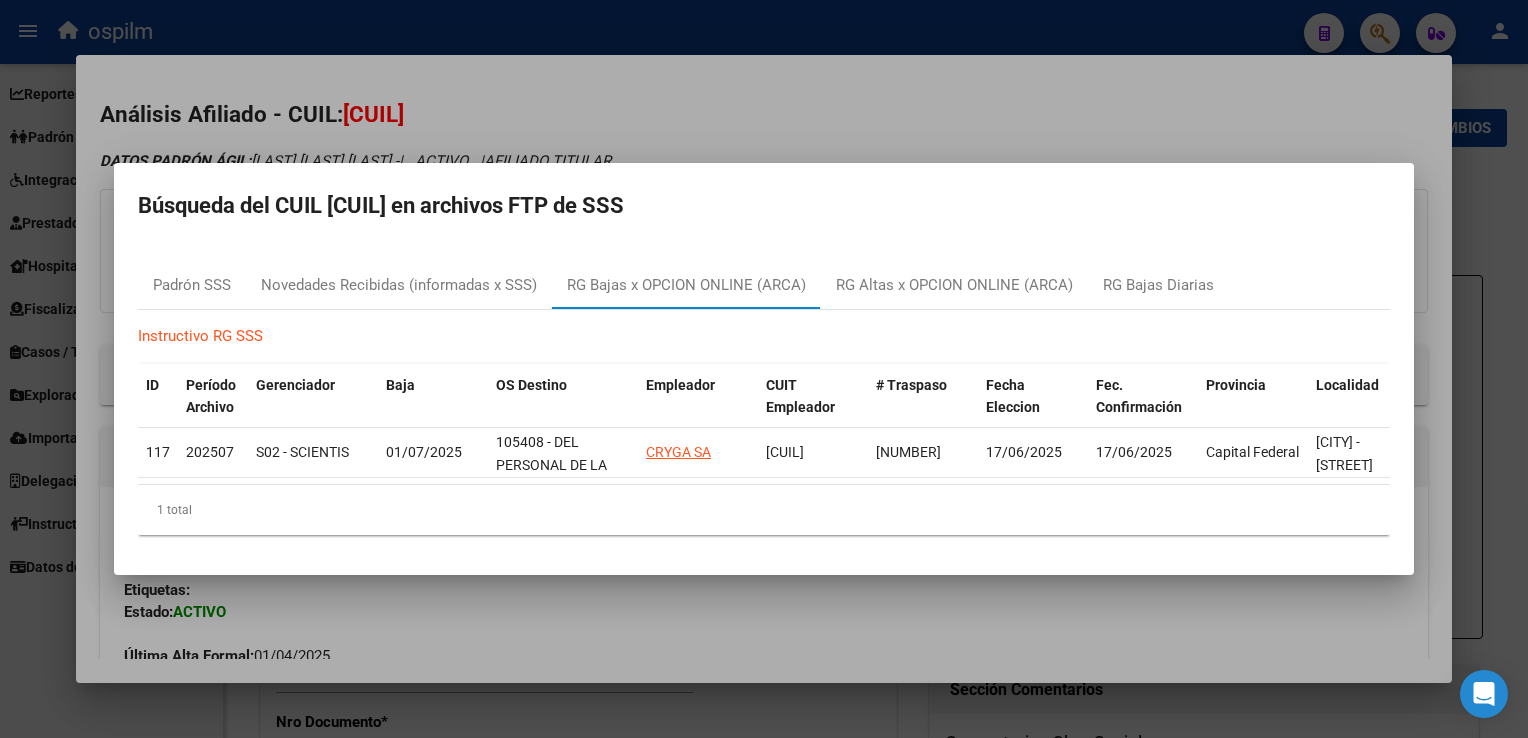 click at bounding box center (764, 369) 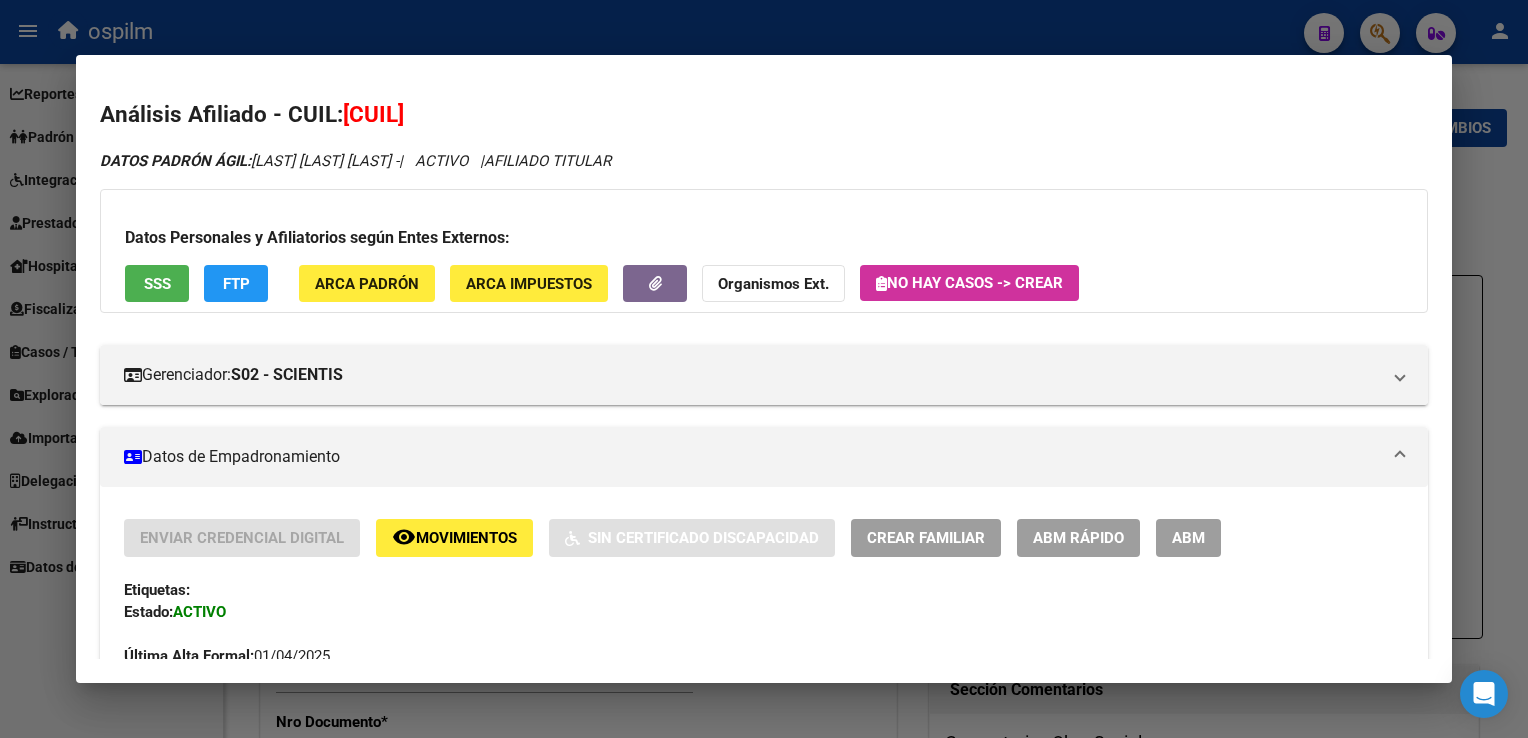 drag, startPoint x: 1207, startPoint y: 540, endPoint x: 1255, endPoint y: 508, distance: 57.68882 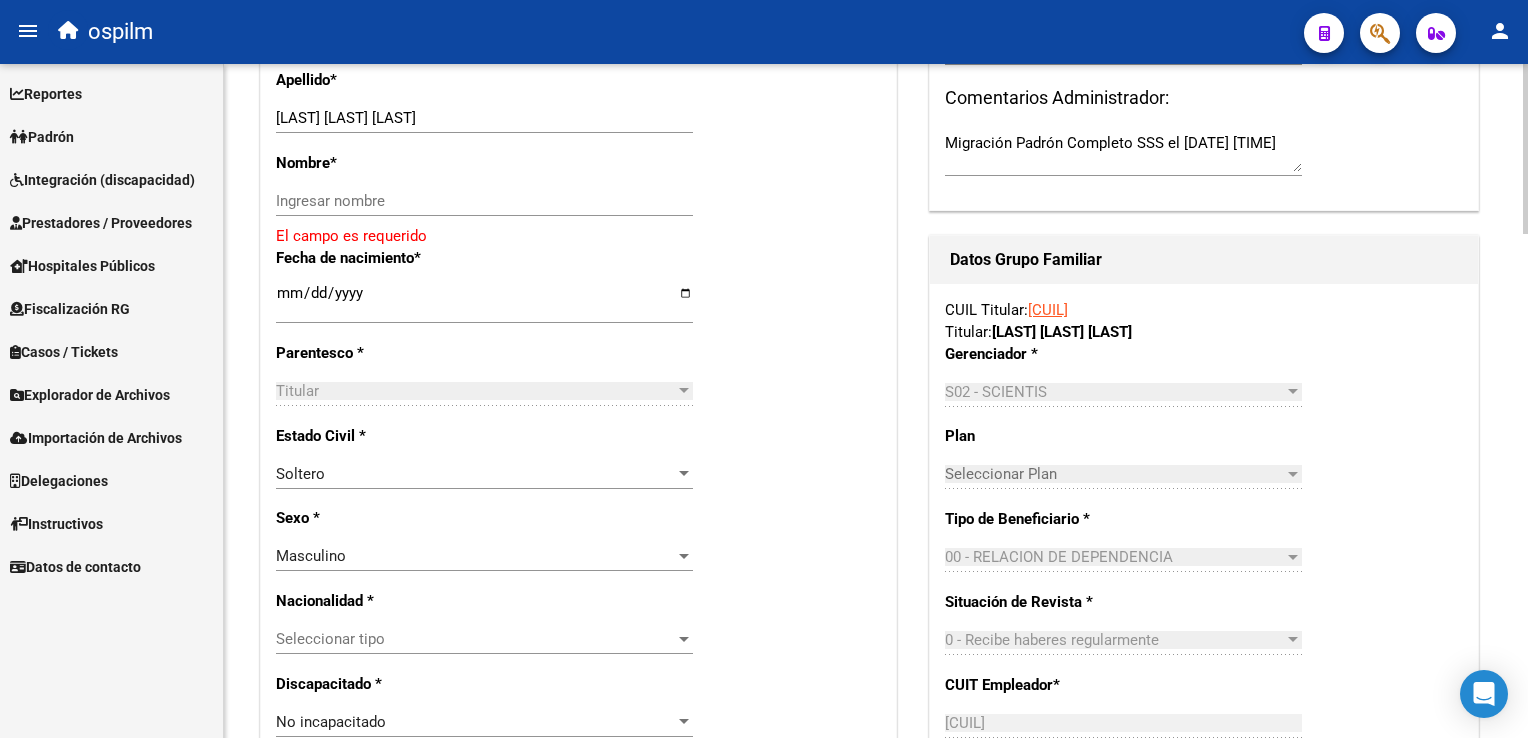 click on "arrow_back Editar Afiliado 23953772159    save Guardar cambios  ACTIVO desde 01/04/2025  remove_red_eye Movimientos SSS FTP    Sin Certificado Discapacidad ARCA Padrón ARCA Impuestos Análisis Afiliado   Titular   Familiar Datos Afiliado Nro Afiliado    Ingresar nro  CUIL  *   23-95377215-9 CUIL  ARCA Padrón  Ult. Fecha Alta Formal: 01/04/2025  Tipo de Documento * DOCUMENTO UNICO Seleccionar tipo Nro Documento  *   95377215 Ingresar nro  Apellido  *   FAJARDO VARGAS LIMBERT Ingresar apellido  Nombre  *   Ingresar nombre   El campo es requerido Fecha de nacimiento  *   1990-06-15 Ingresar fecha   Parentesco * Titular Seleccionar parentesco  Estado Civil * Soltero Seleccionar tipo  Sexo * Masculino Seleccionar sexo  Nacionalidad * Seleccionar tipo Seleccionar tipo  Discapacitado * No incapacitado Seleccionar tipo Vencimiento Certificado Estudio    Ingresar fecha   Tipo domicilio * Domicilio Completo Seleccionar tipo domicilio  Provincia * Capital Federal Seleccionar provincia Localidad  *   Codigo Postal" 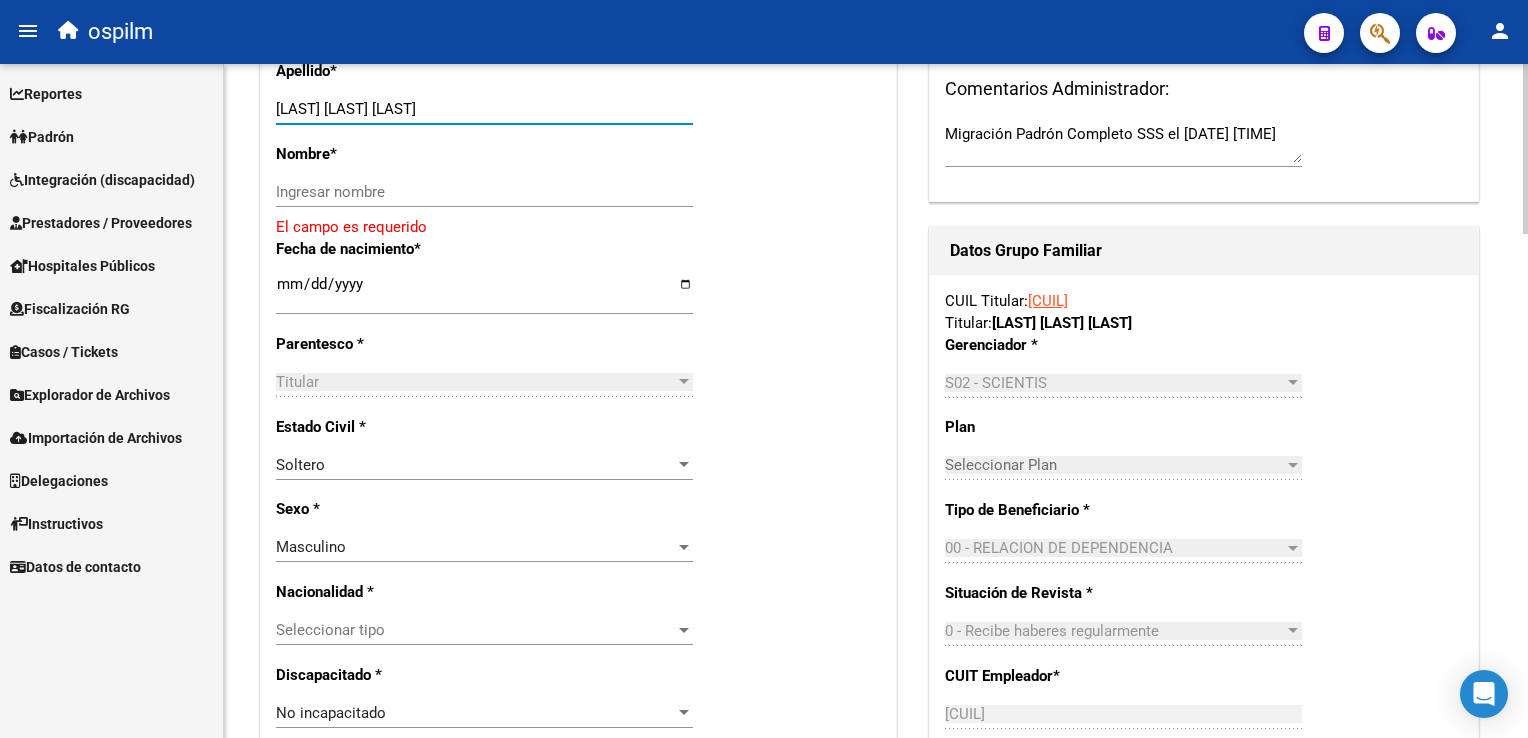 drag, startPoint x: 344, startPoint y: 98, endPoint x: 473, endPoint y: 94, distance: 129.062 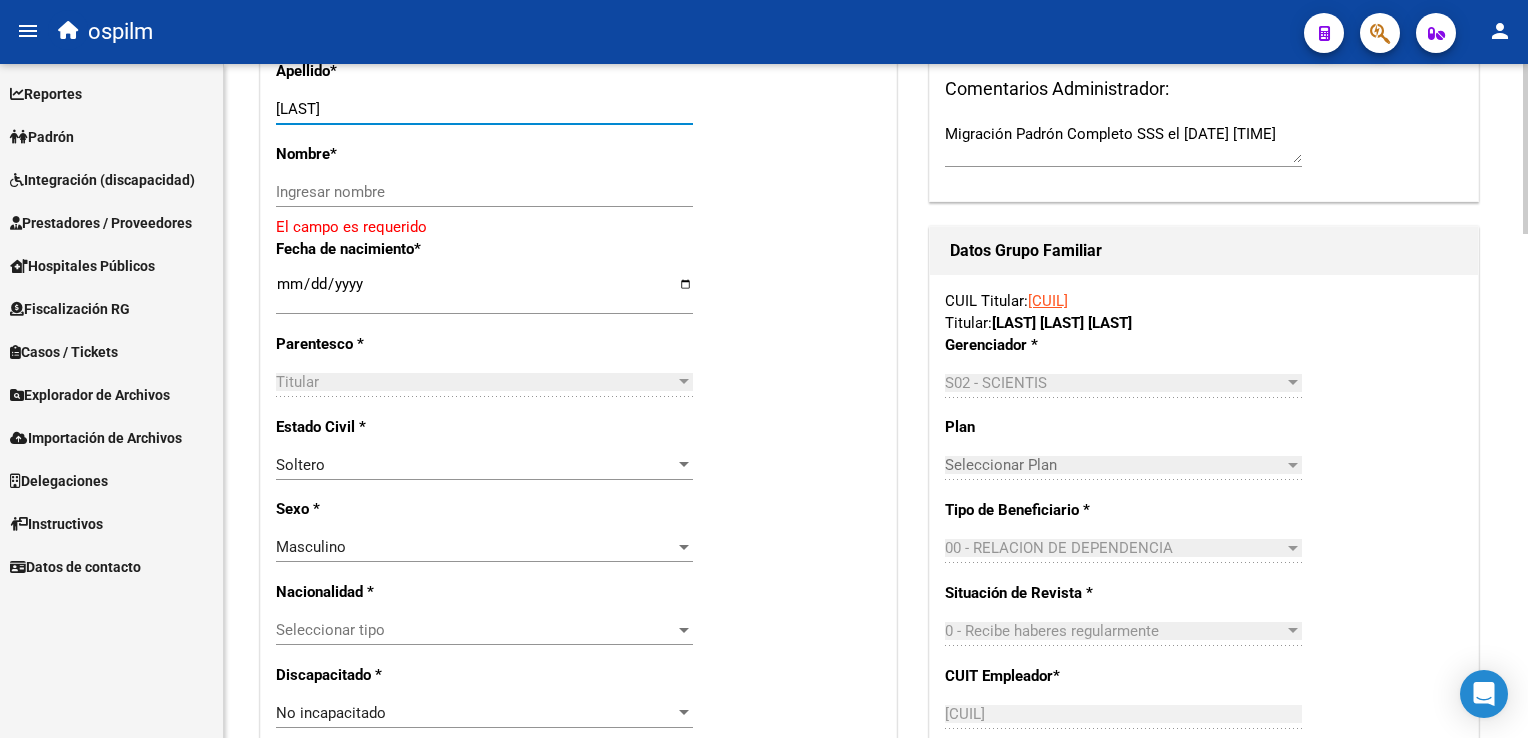 type on "[LAST]" 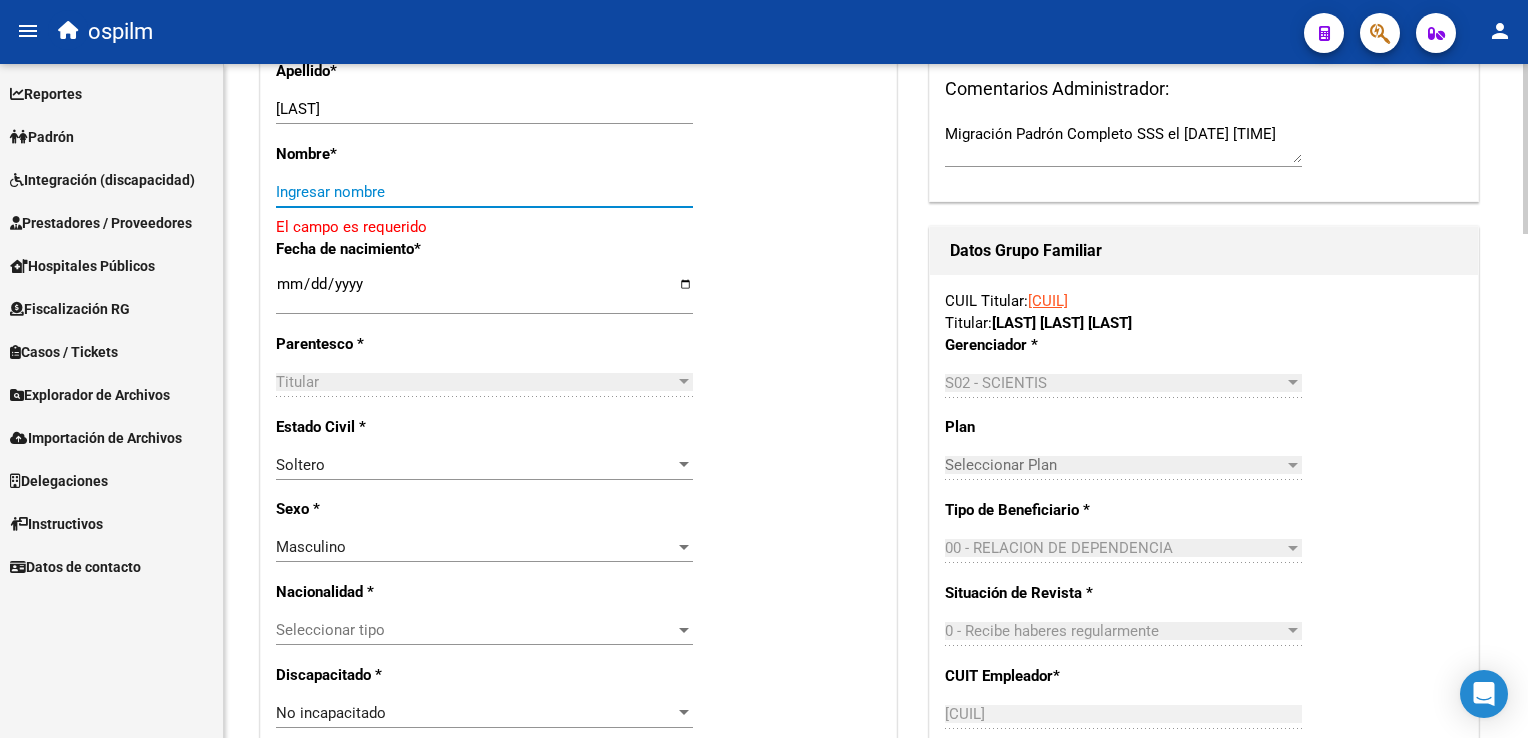 paste on "[LAST] [FIRST]" 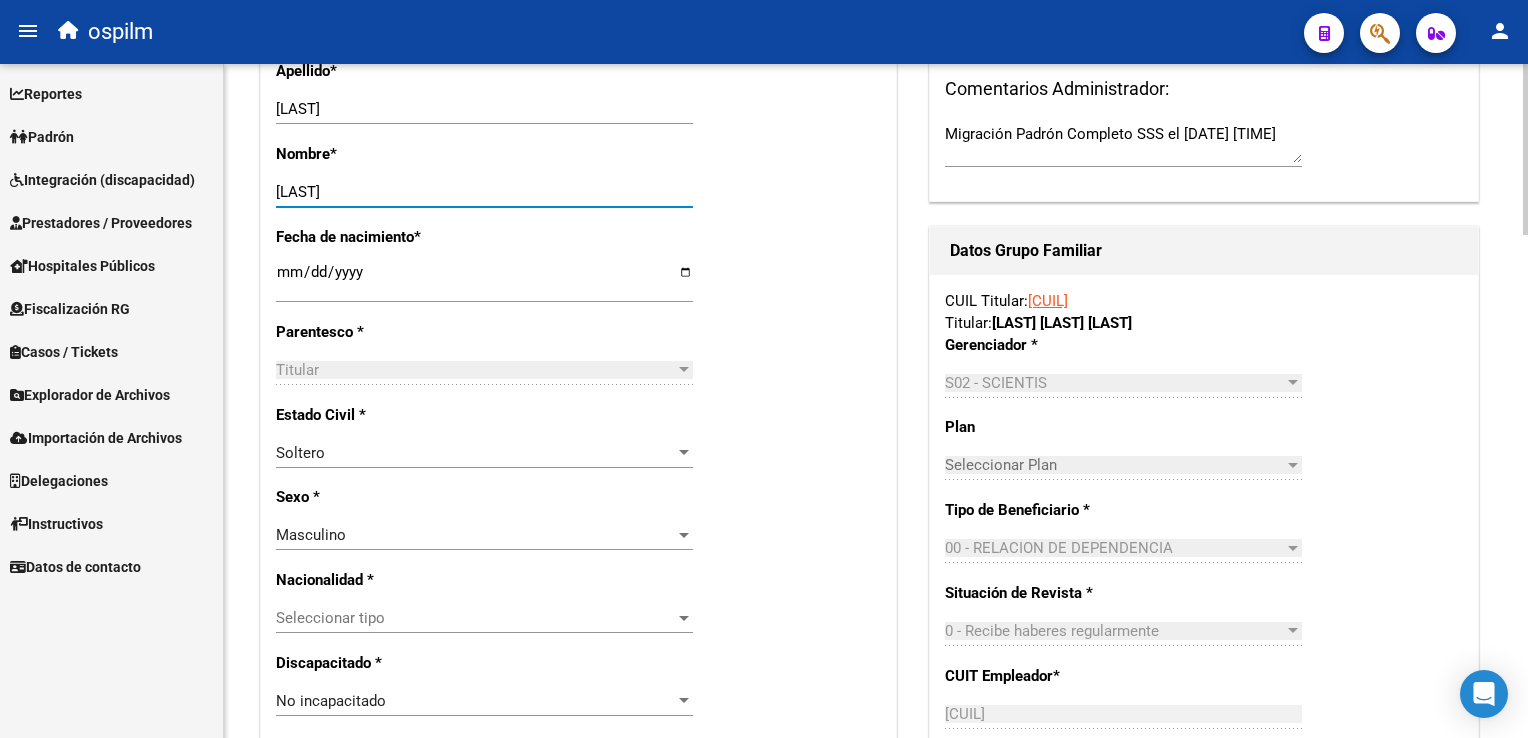 scroll, scrollTop: 0, scrollLeft: 0, axis: both 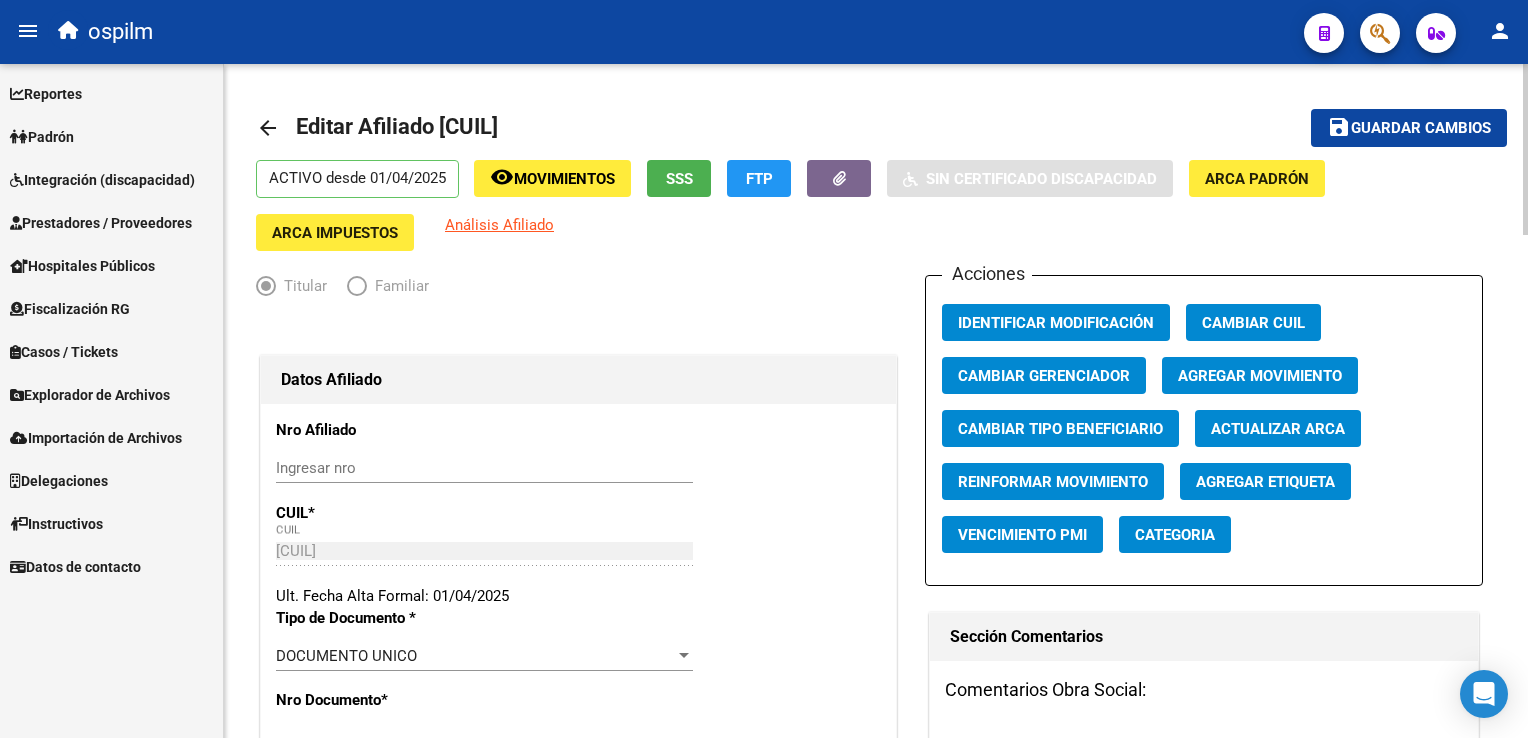 type on "[LAST] [FIRST]" 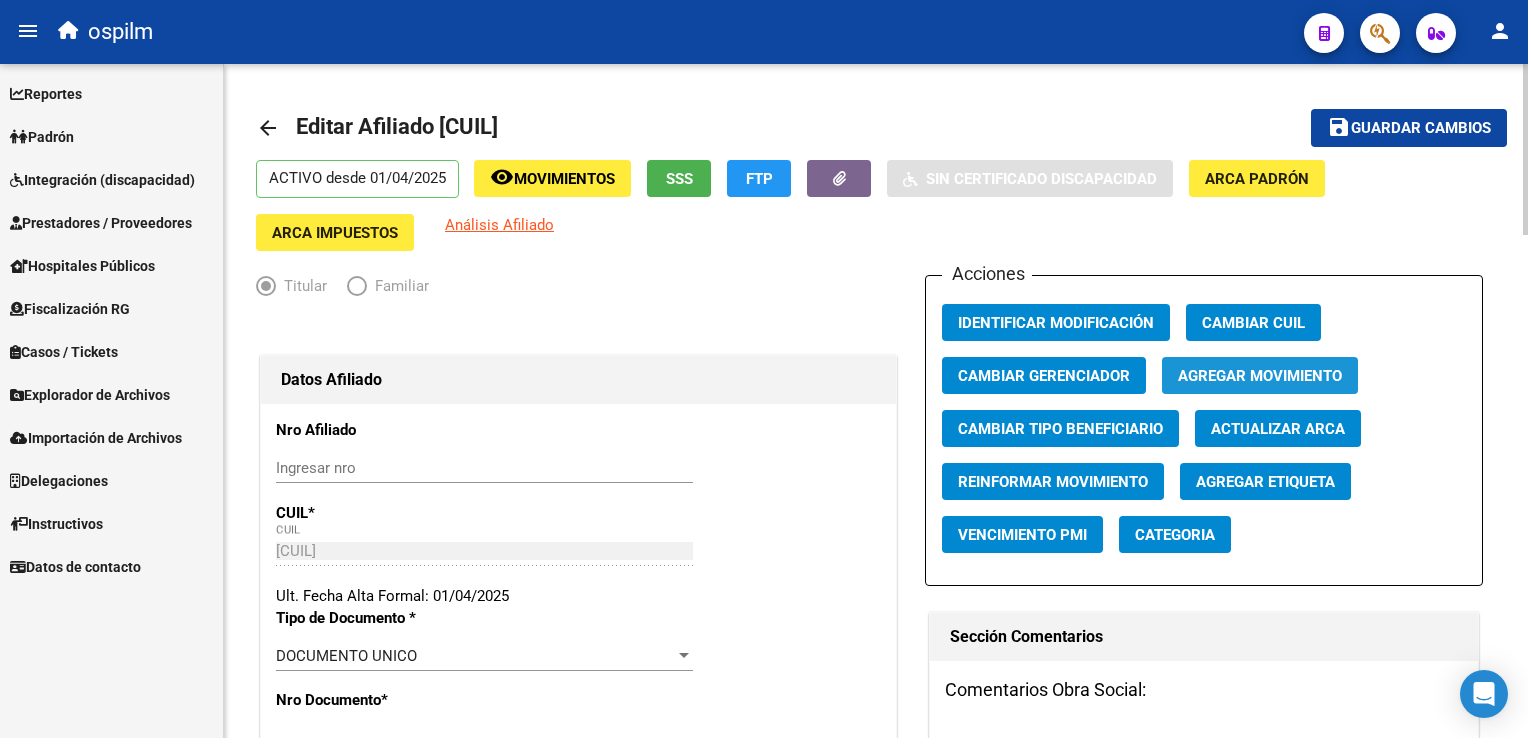 click on "Agregar Movimiento" 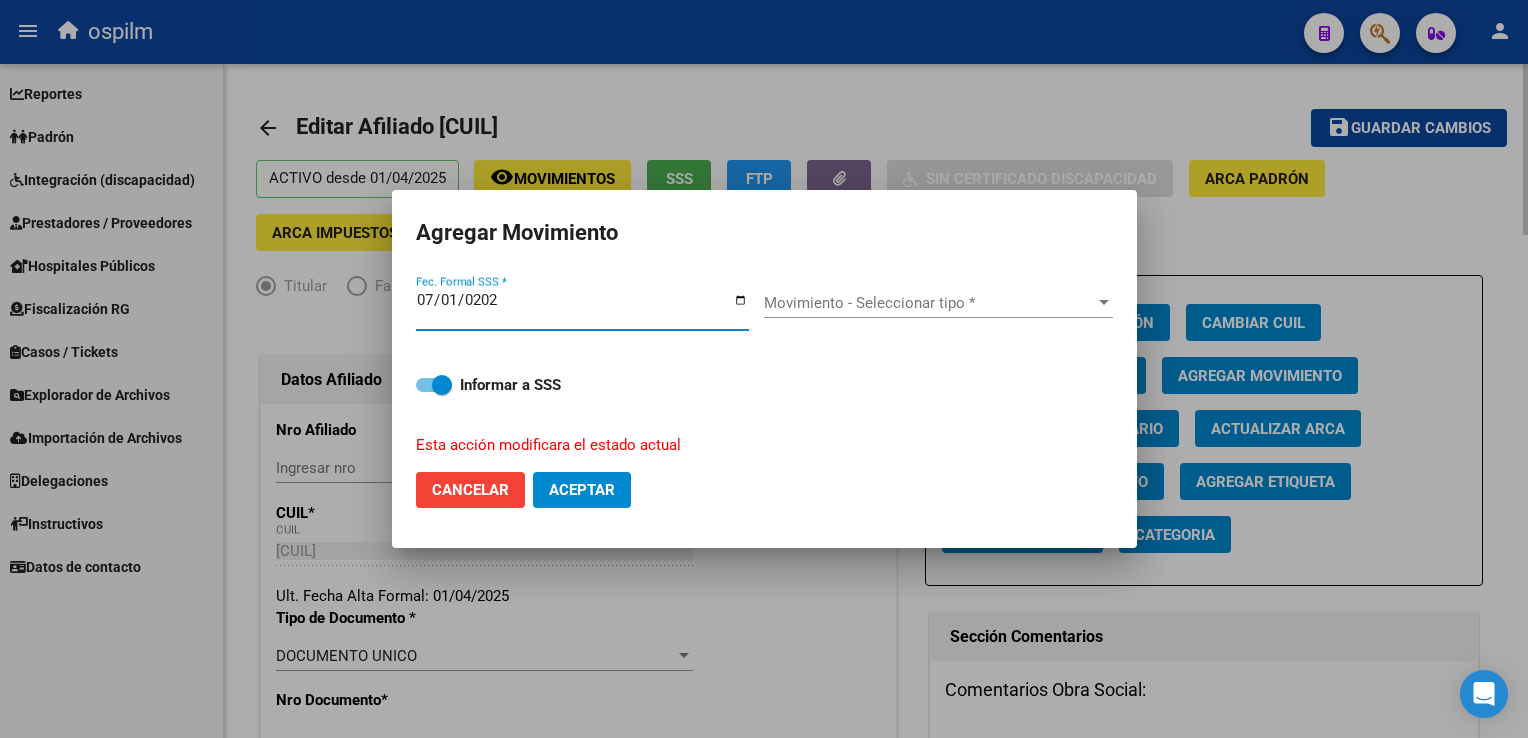 type on "2025-07-01" 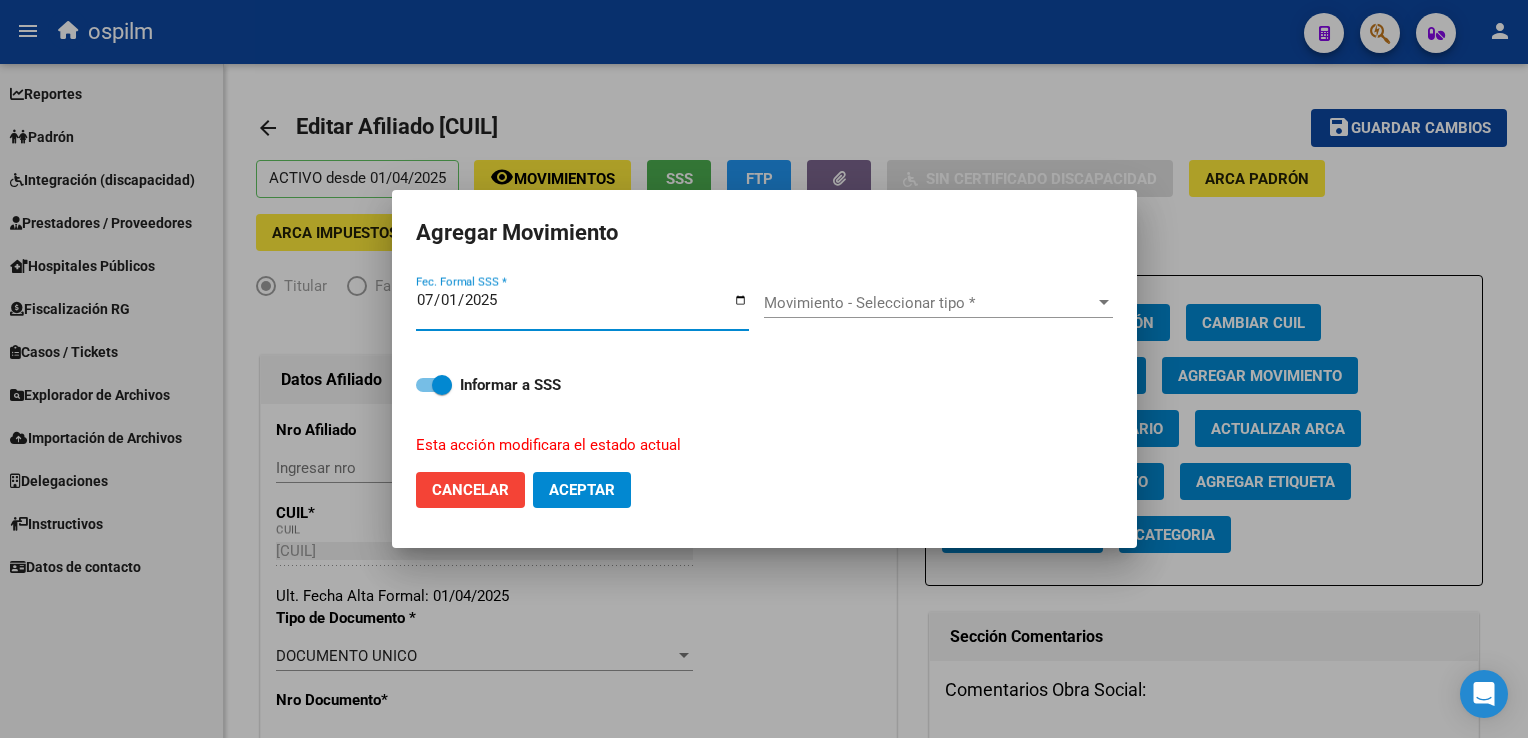 click on "Movimiento - Seleccionar tipo *" at bounding box center [929, 303] 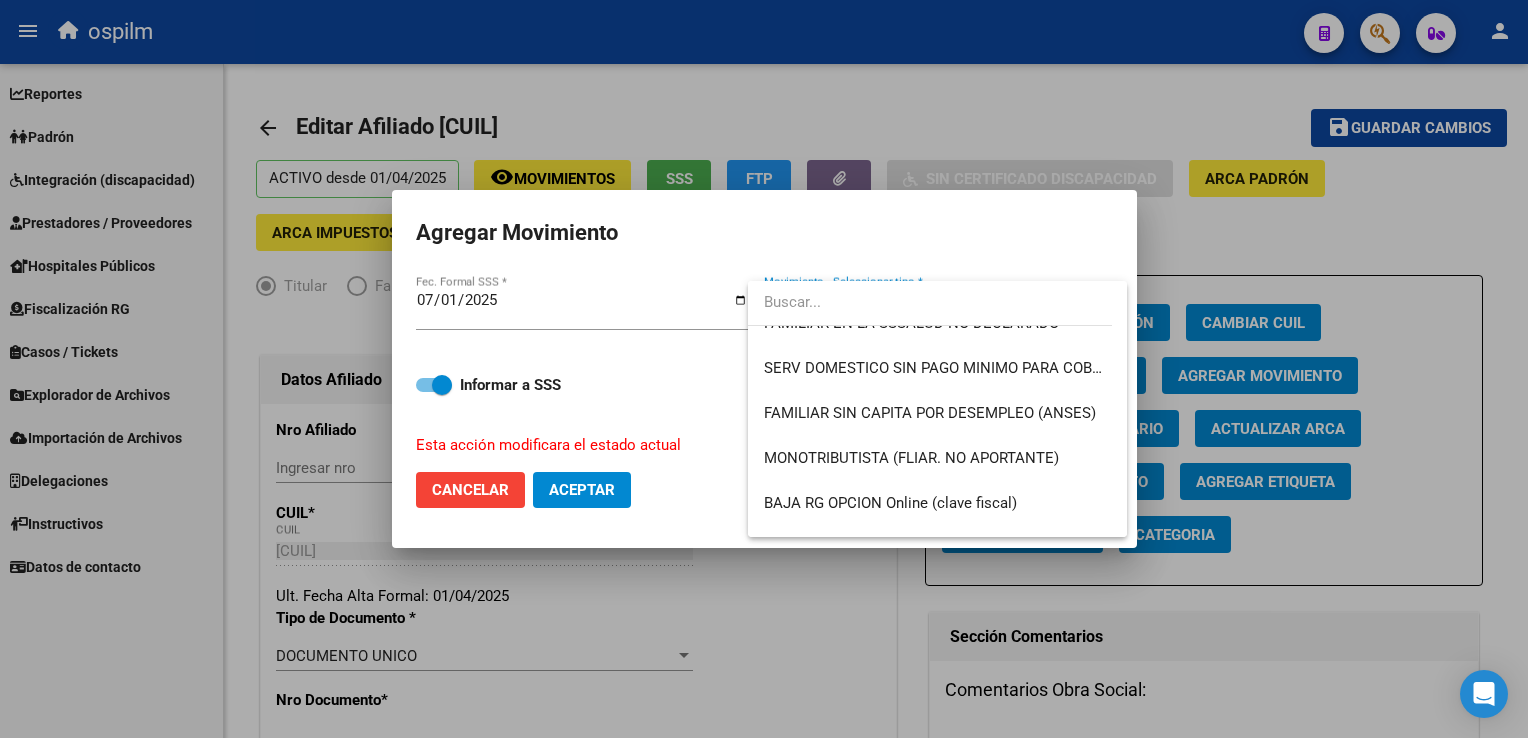 scroll, scrollTop: 1216, scrollLeft: 0, axis: vertical 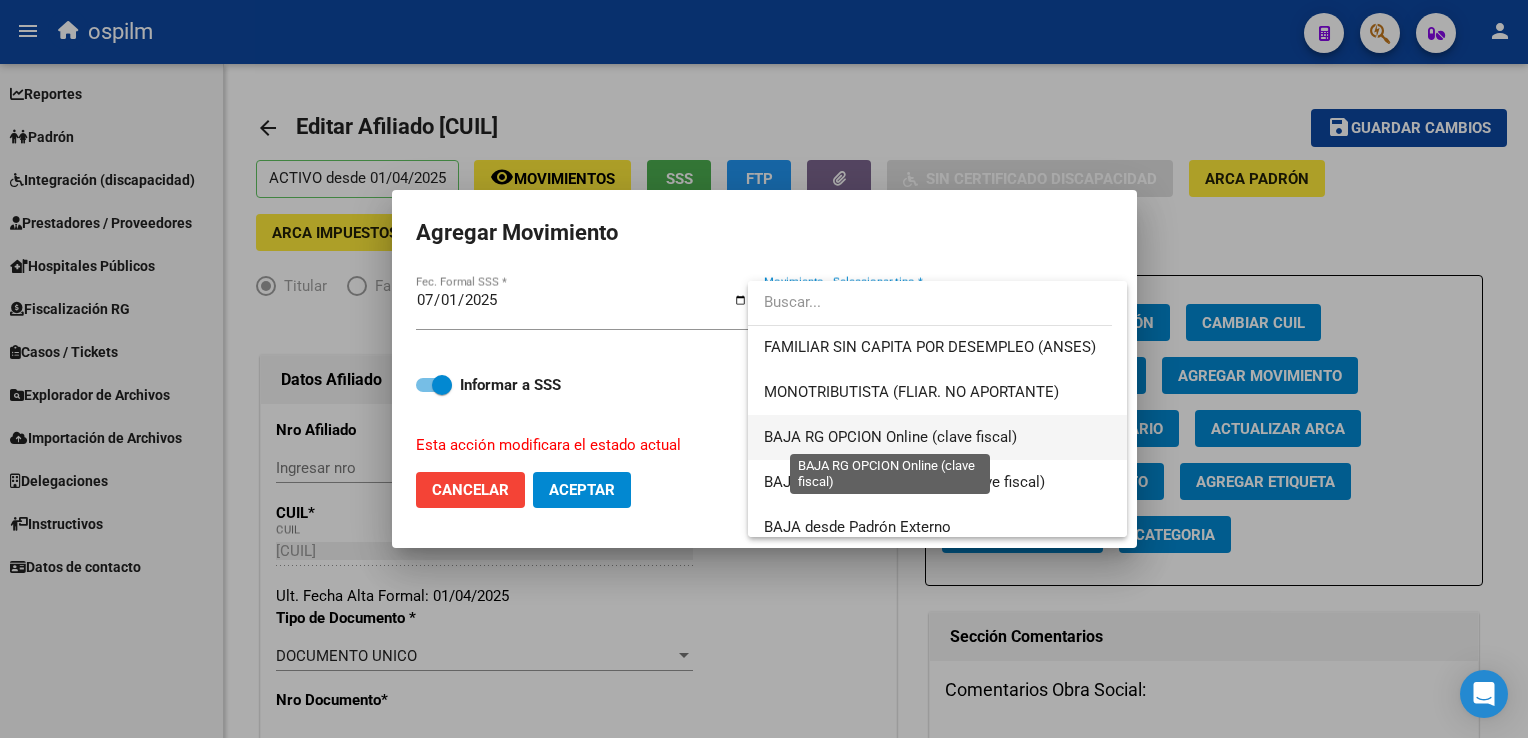 click on "BAJA RG OPCION Online (clave fiscal)" at bounding box center (890, 437) 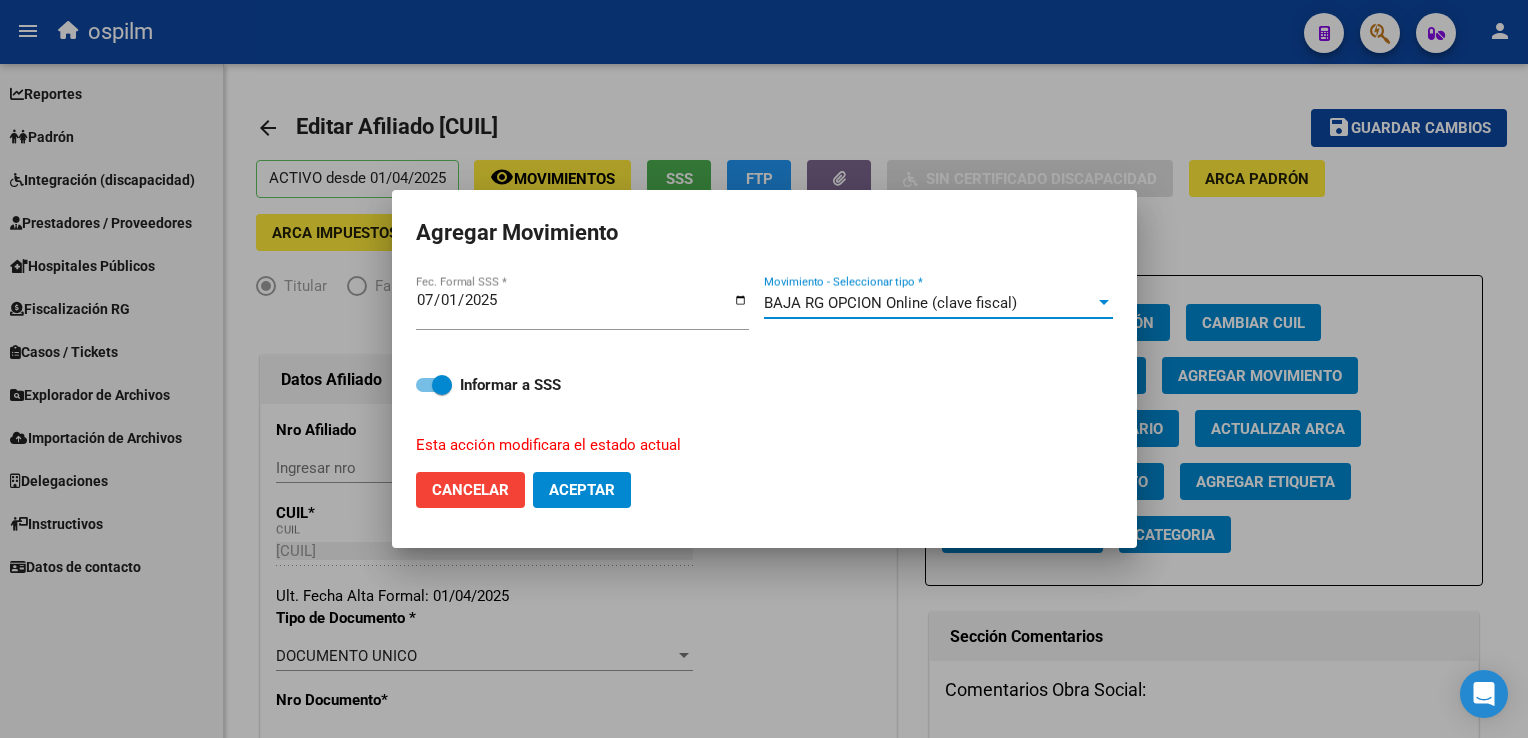 click on "Aceptar" 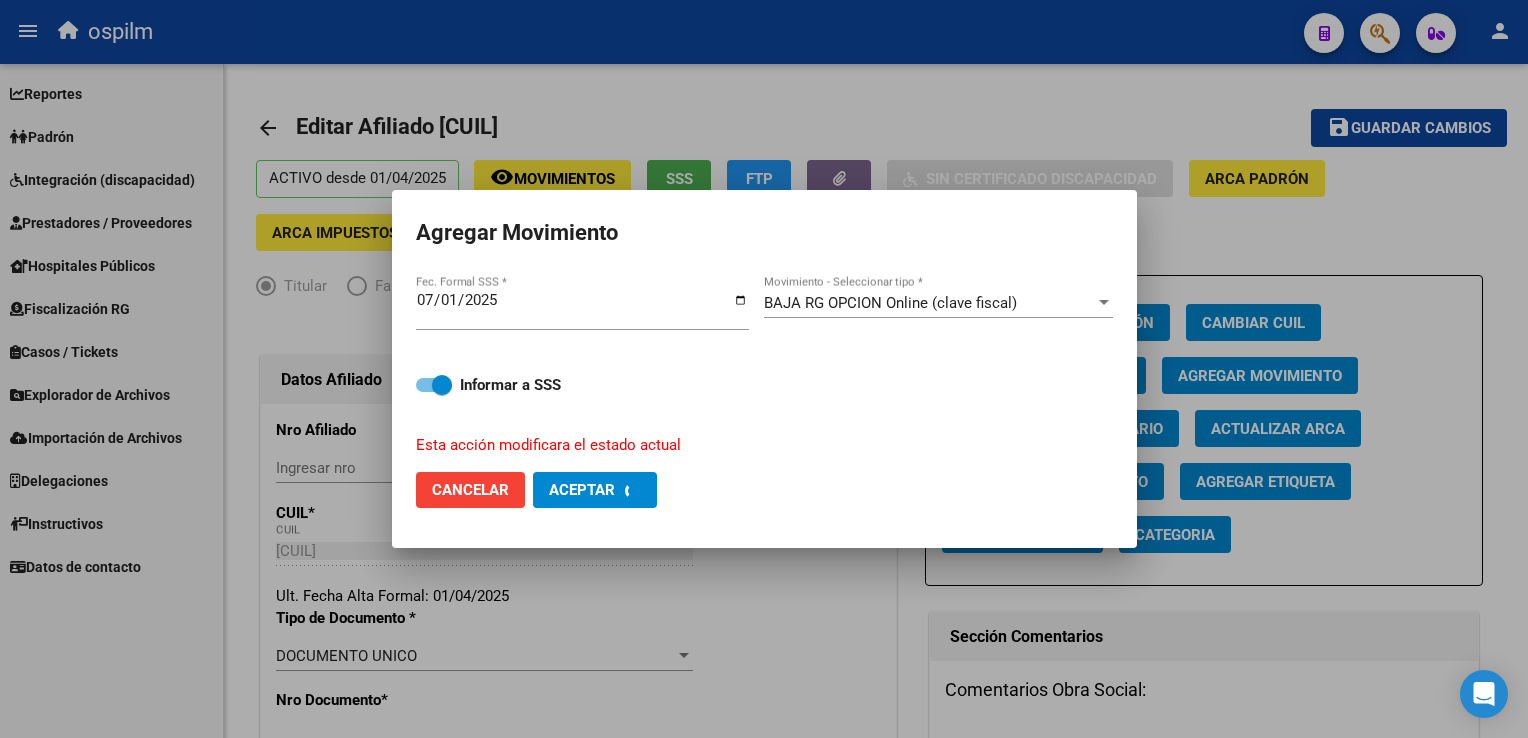 checkbox on "false" 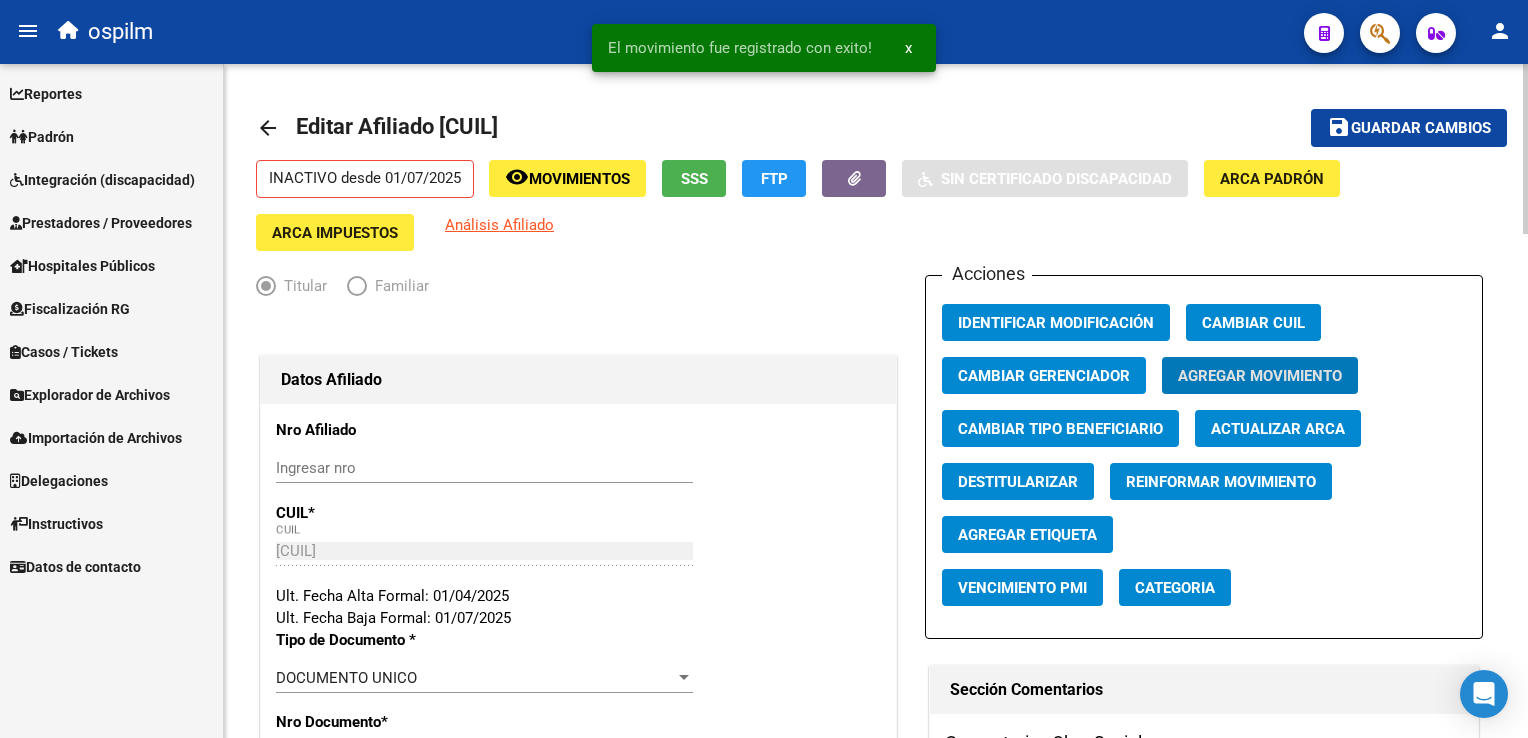 drag, startPoint x: 1382, startPoint y: 132, endPoint x: 1122, endPoint y: 92, distance: 263.05893 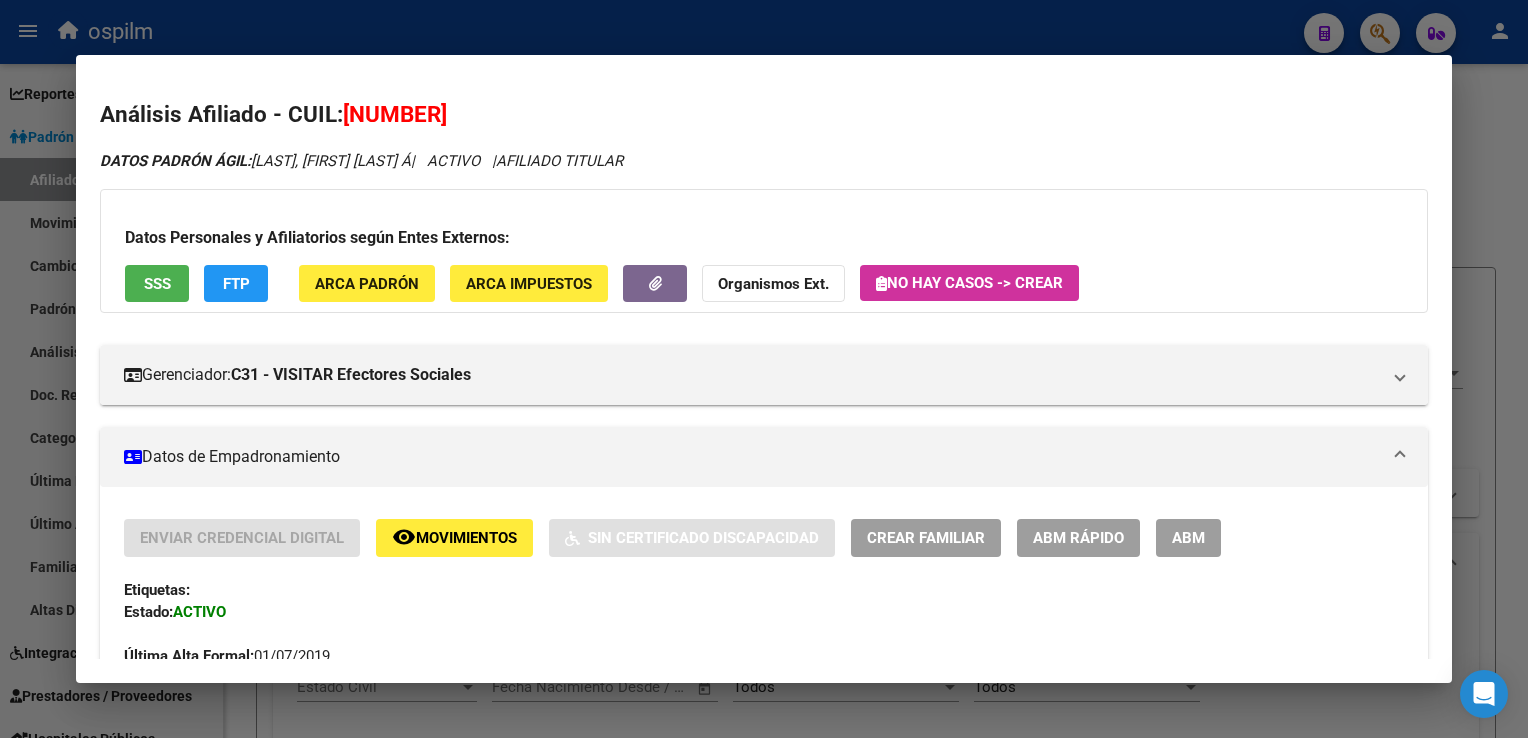 scroll, scrollTop: 0, scrollLeft: 0, axis: both 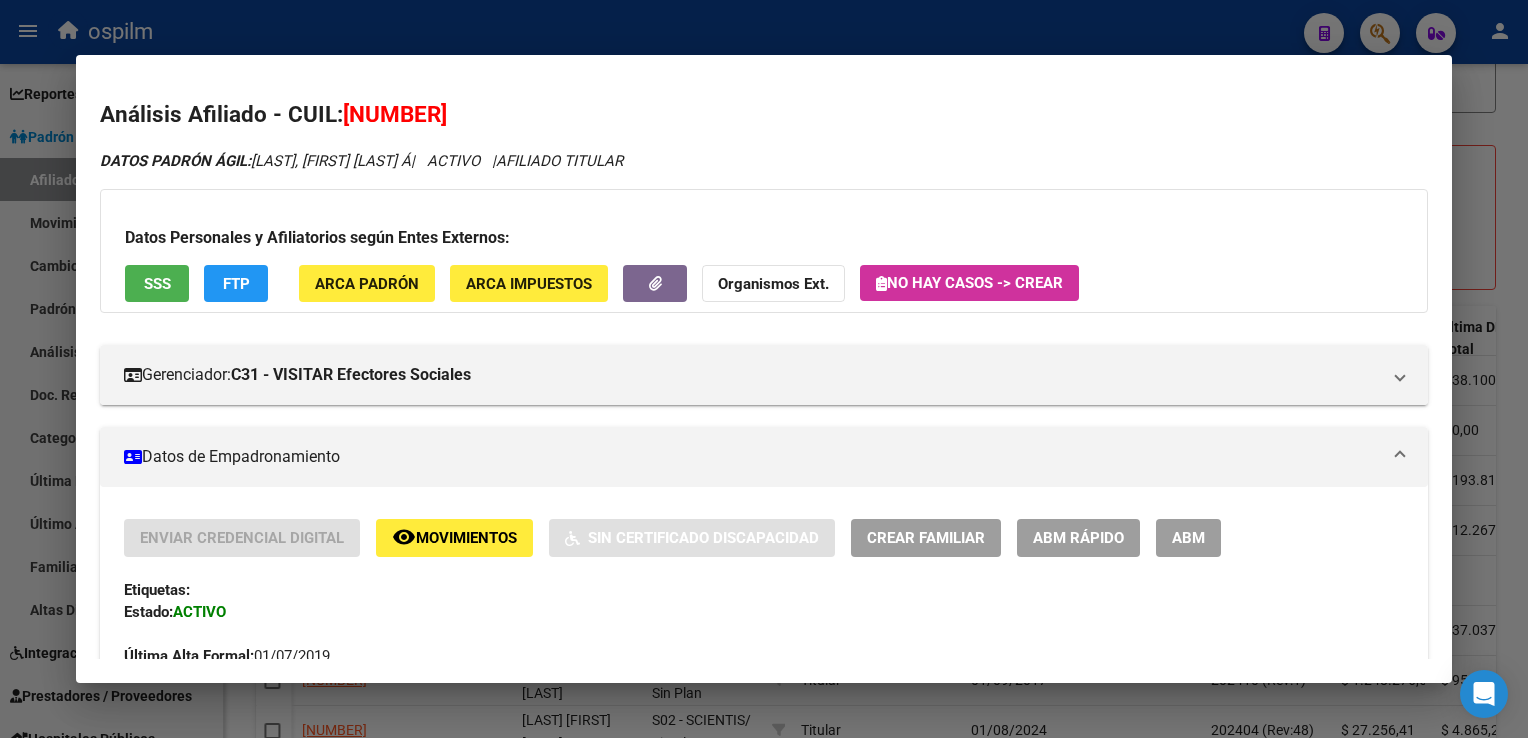 click at bounding box center [764, 369] 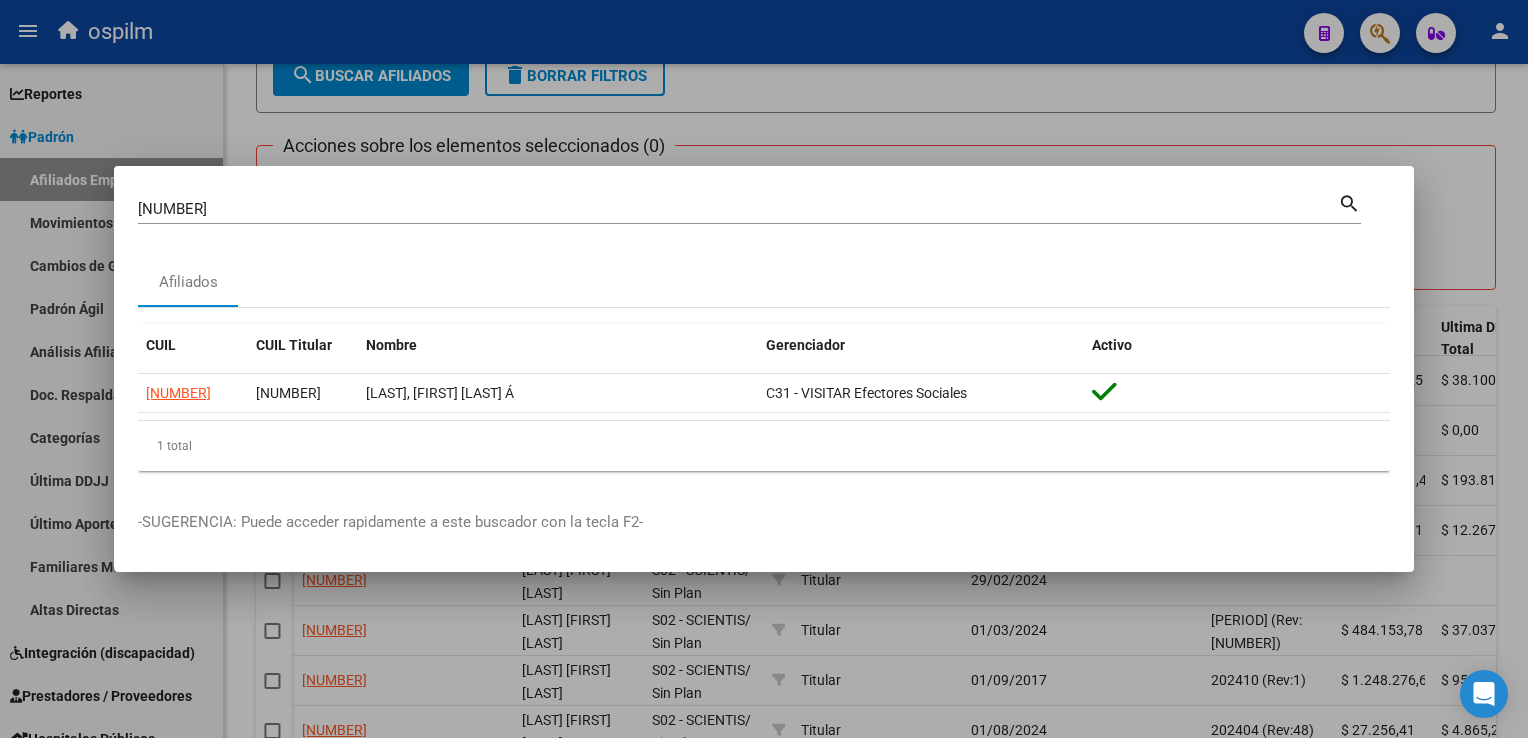 click at bounding box center (764, 369) 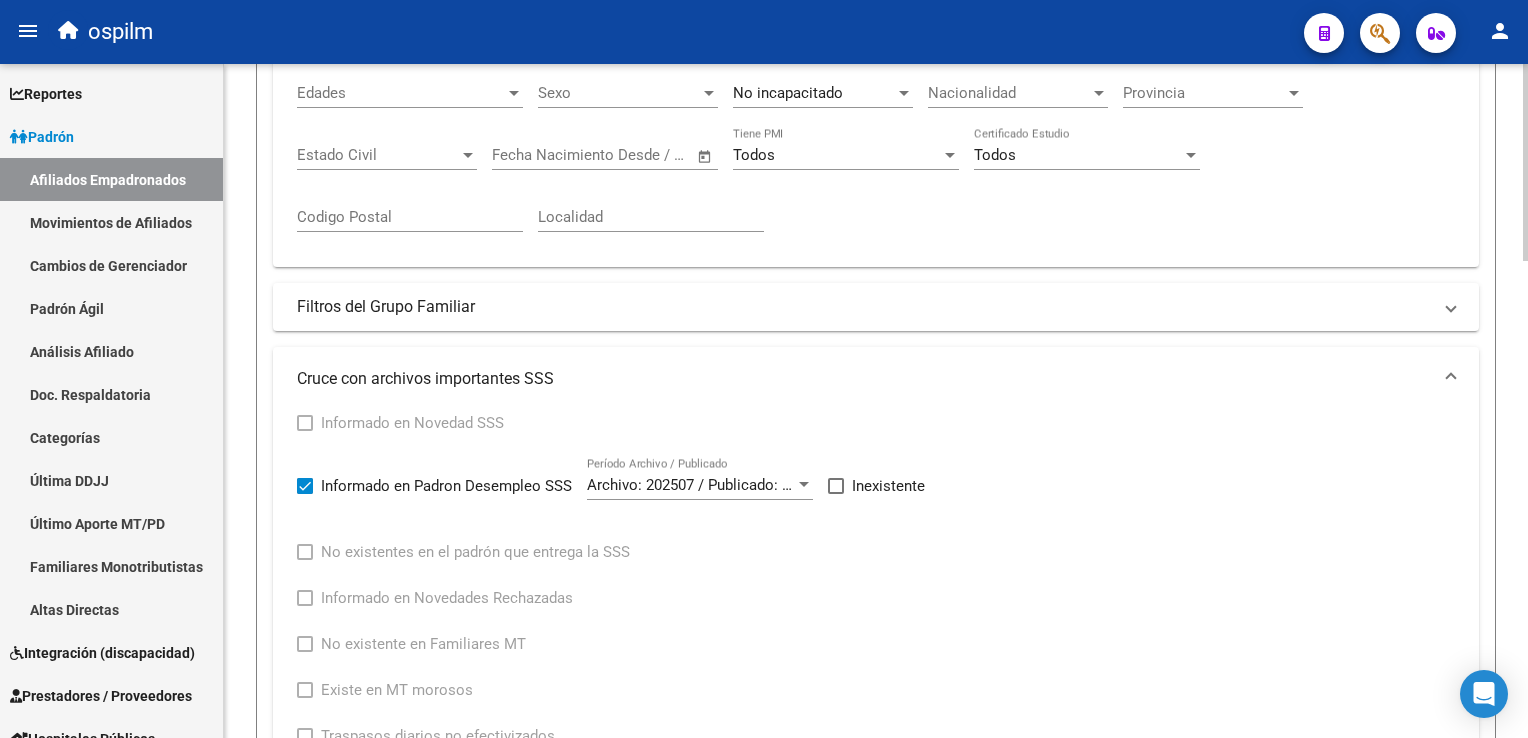 scroll, scrollTop: 494, scrollLeft: 0, axis: vertical 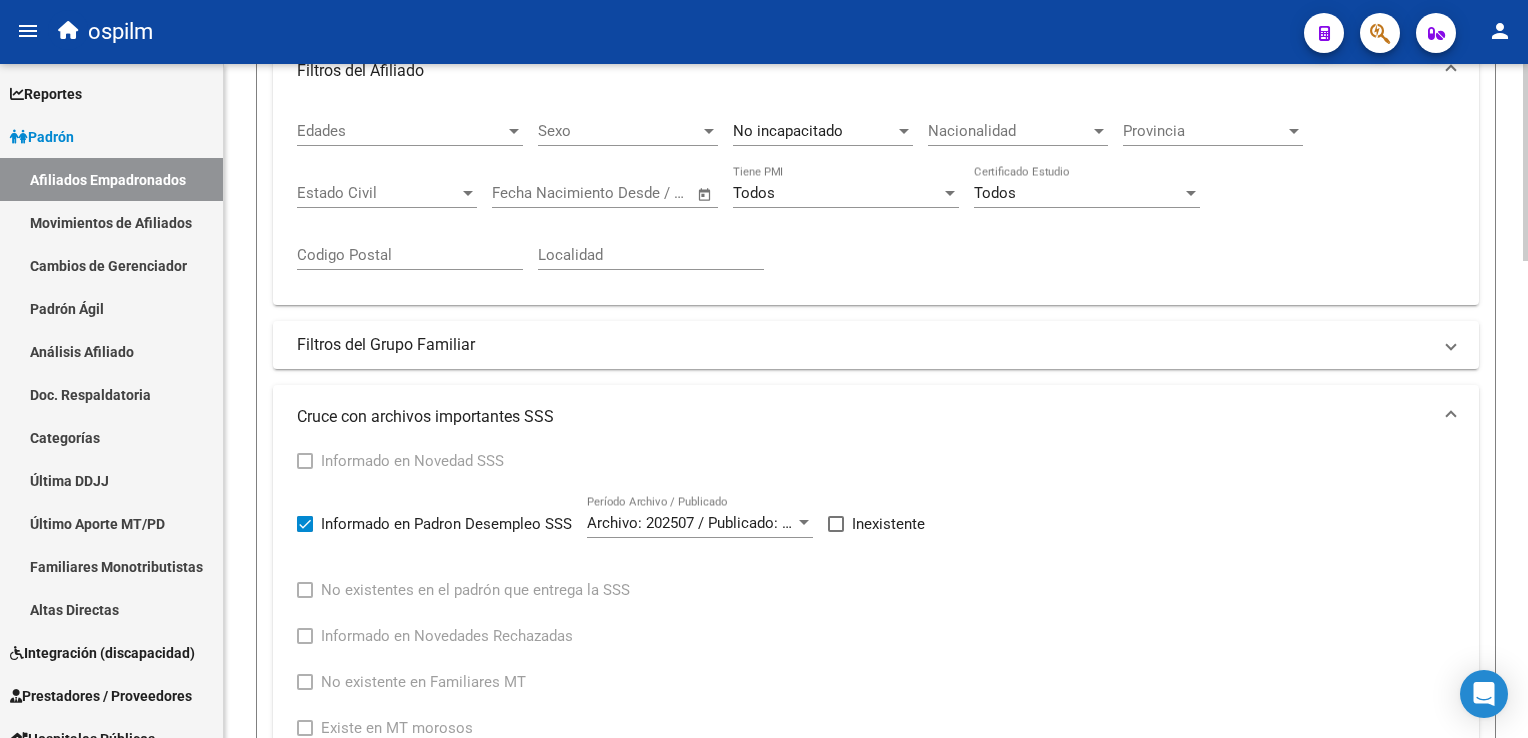 click on "menu   ospilm  person    Firma Express     Reportes Ingresos Devengados Análisis Histórico Detalles Transferencias RG sin DDJJ Detalles por CUIL RG Detalles - MT/PD MT morosos Egresos Devengados Comprobantes Recibidos Facturación Apócrifa Auditorías x Área Auditorías x Usuario Ítems de Auditorías x Usuario Padrón Traspasos x O.S. Traspasos x Gerenciador Traspasos x Provincia Nuevos Aportantes Métricas - Padrón SSS Métricas - Crecimiento Población    Padrón Afiliados Empadronados Movimientos de Afiliados Cambios de Gerenciador Padrón Ágil Análisis Afiliado Doc. Respaldatoria Categorías Última DDJJ Último Aporte MT/PD Familiares Monotributistas Altas Directas    Integración (discapacidad) Certificado Discapacidad    Prestadores / Proveedores Facturas - Listado/Carga Facturas Sin Auditar Facturas - Documentación Pagos x Transferencia Auditorías - Listado Auditorías - Comentarios Auditorías - Cambios Área Auditoría - Ítems Prestadores - Listado Prestadores - Docu. Actas" at bounding box center [764, 369] 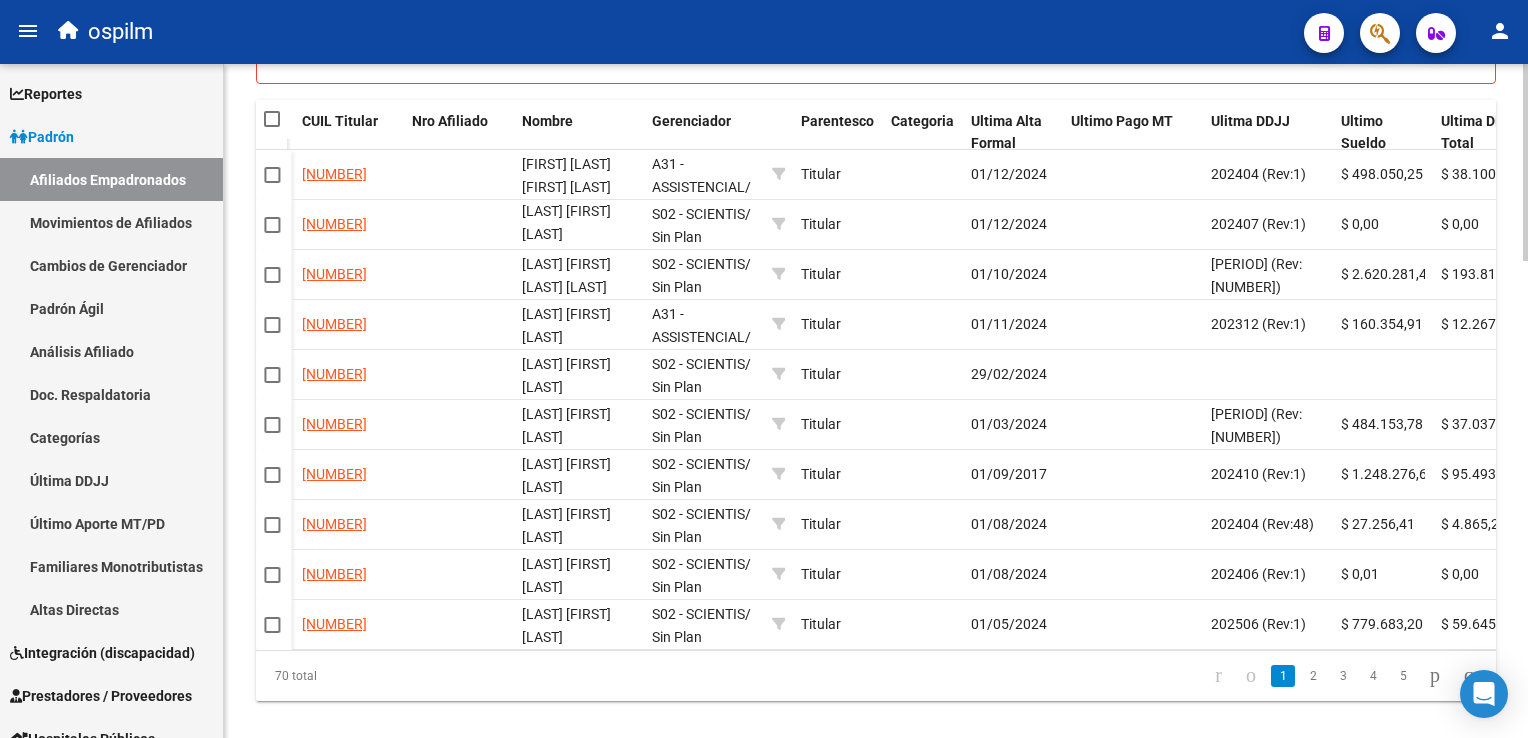 scroll, scrollTop: 1554, scrollLeft: 0, axis: vertical 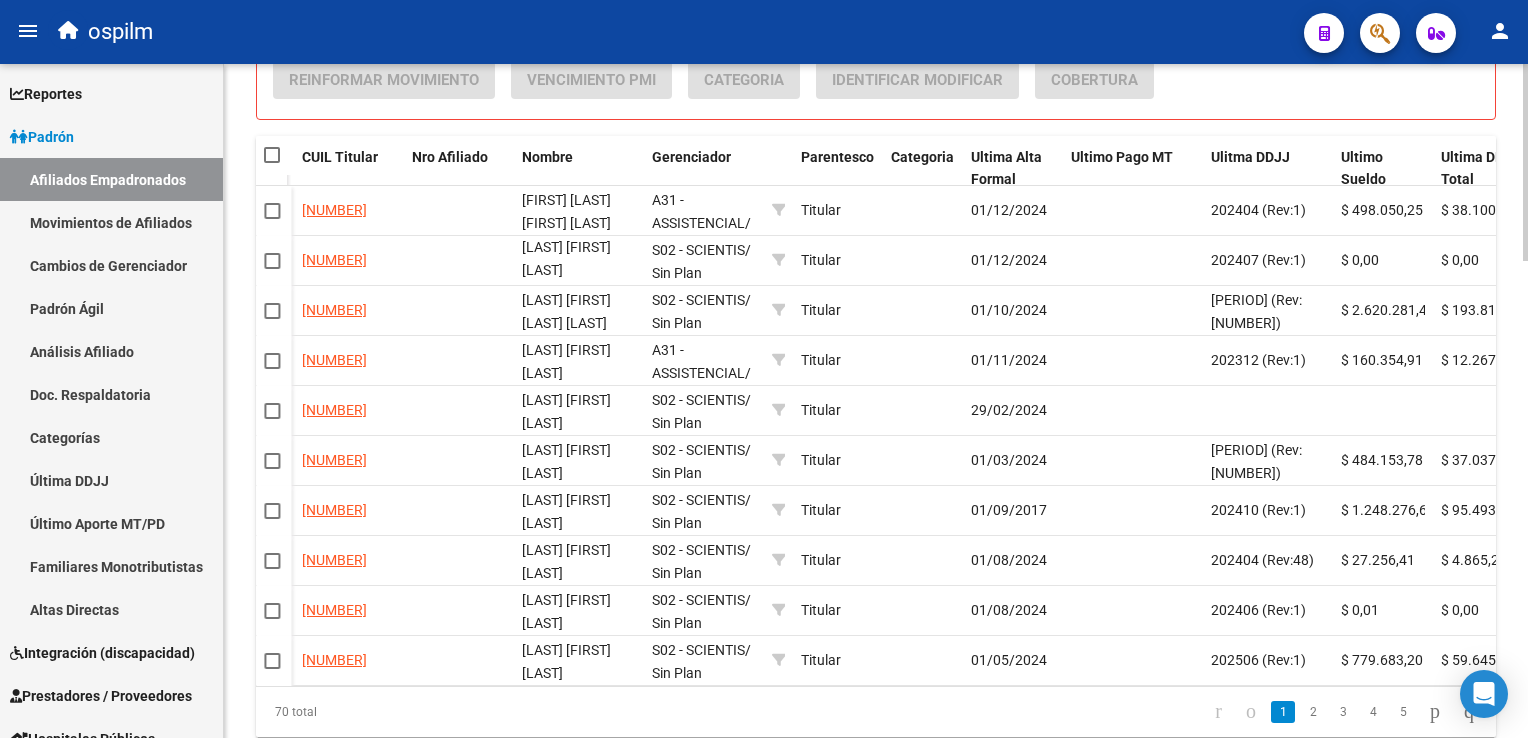 click on "menu   ospilm  person    Firma Express     Reportes Ingresos Devengados Análisis Histórico Detalles Transferencias RG sin DDJJ Detalles por CUIL RG Detalles - MT/PD MT morosos Egresos Devengados Comprobantes Recibidos Facturación Apócrifa Auditorías x Área Auditorías x Usuario Ítems de Auditorías x Usuario Padrón Traspasos x O.S. Traspasos x Gerenciador Traspasos x Provincia Nuevos Aportantes Métricas - Padrón SSS Métricas - Crecimiento Población    Padrón Afiliados Empadronados Movimientos de Afiliados Cambios de Gerenciador Padrón Ágil Análisis Afiliado Doc. Respaldatoria Categorías Última DDJJ Último Aporte MT/PD Familiares Monotributistas Altas Directas    Integración (discapacidad) Certificado Discapacidad    Prestadores / Proveedores Facturas - Listado/Carga Facturas Sin Auditar Facturas - Documentación Pagos x Transferencia Auditorías - Listado Auditorías - Comentarios Auditorías - Cambios Área Auditoría - Ítems Prestadores - Listado Prestadores - Docu. Actas" at bounding box center [764, 369] 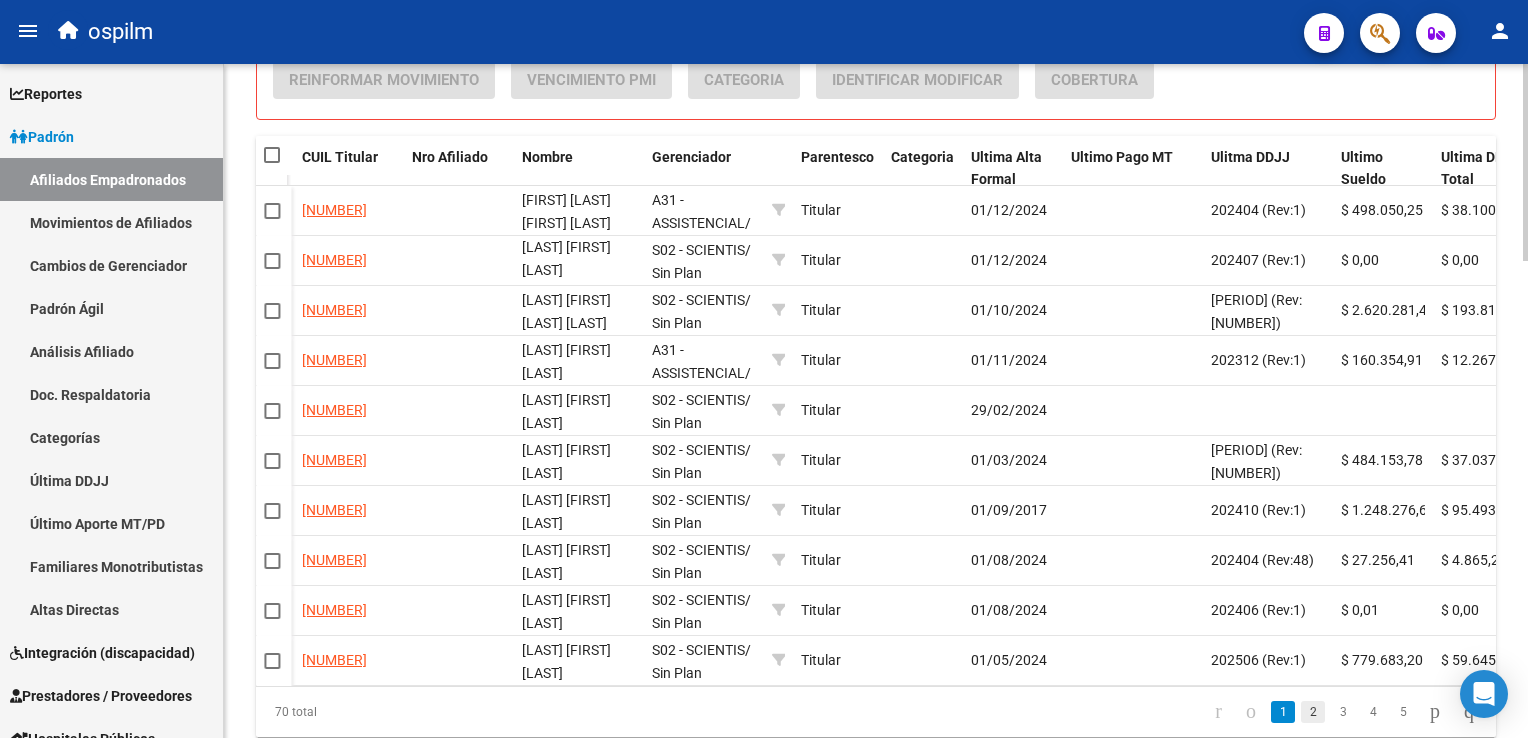 click on "2" 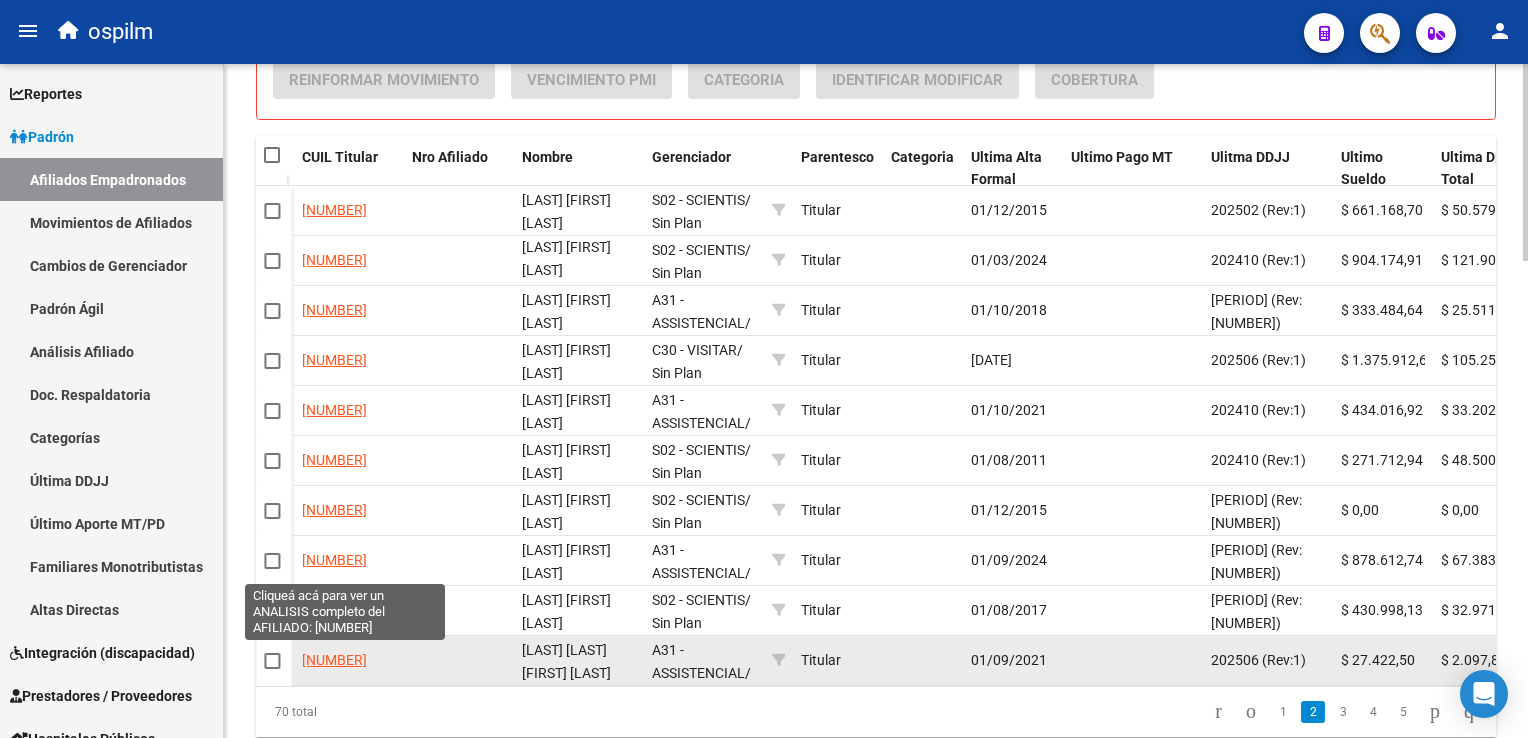click on "20956246424" 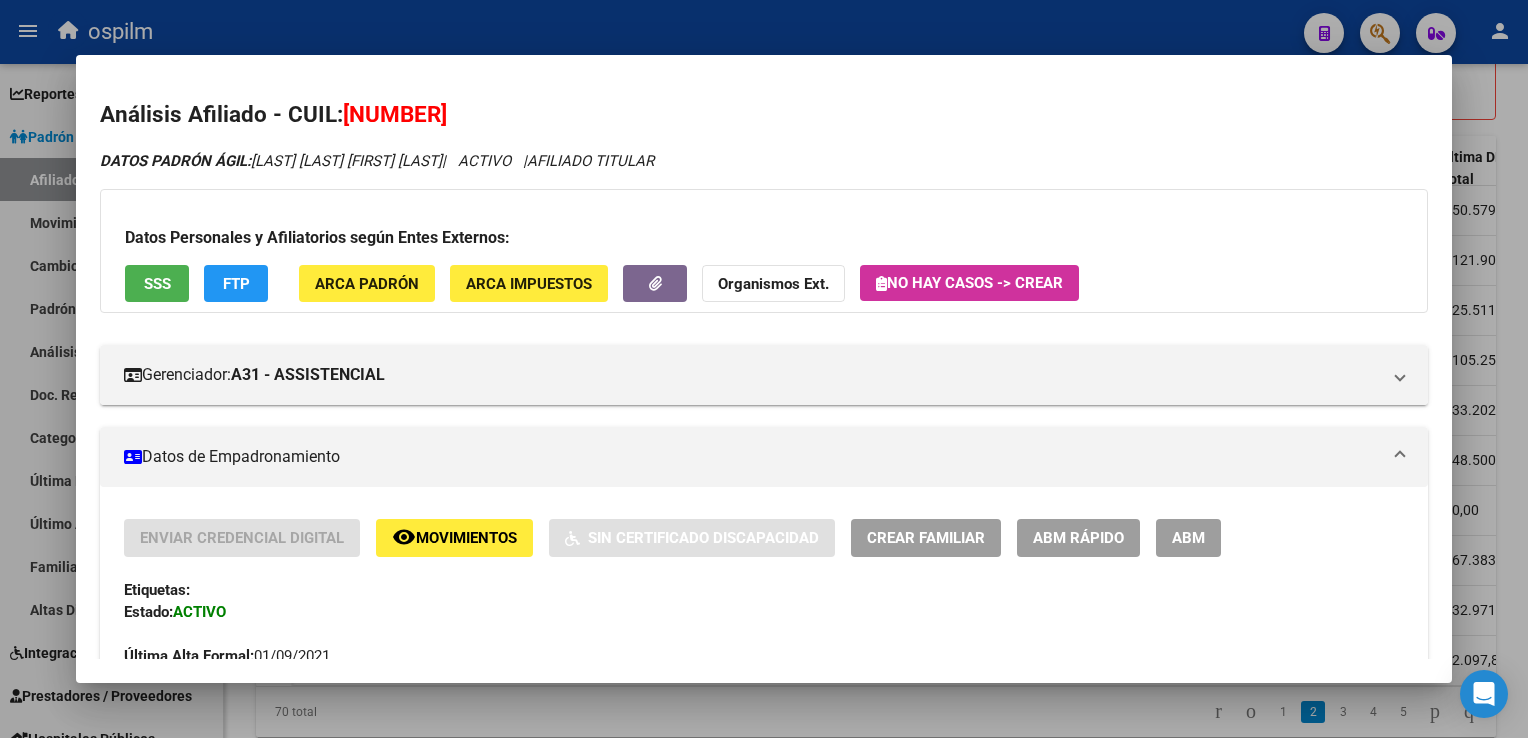 click on "SSS" at bounding box center [157, 284] 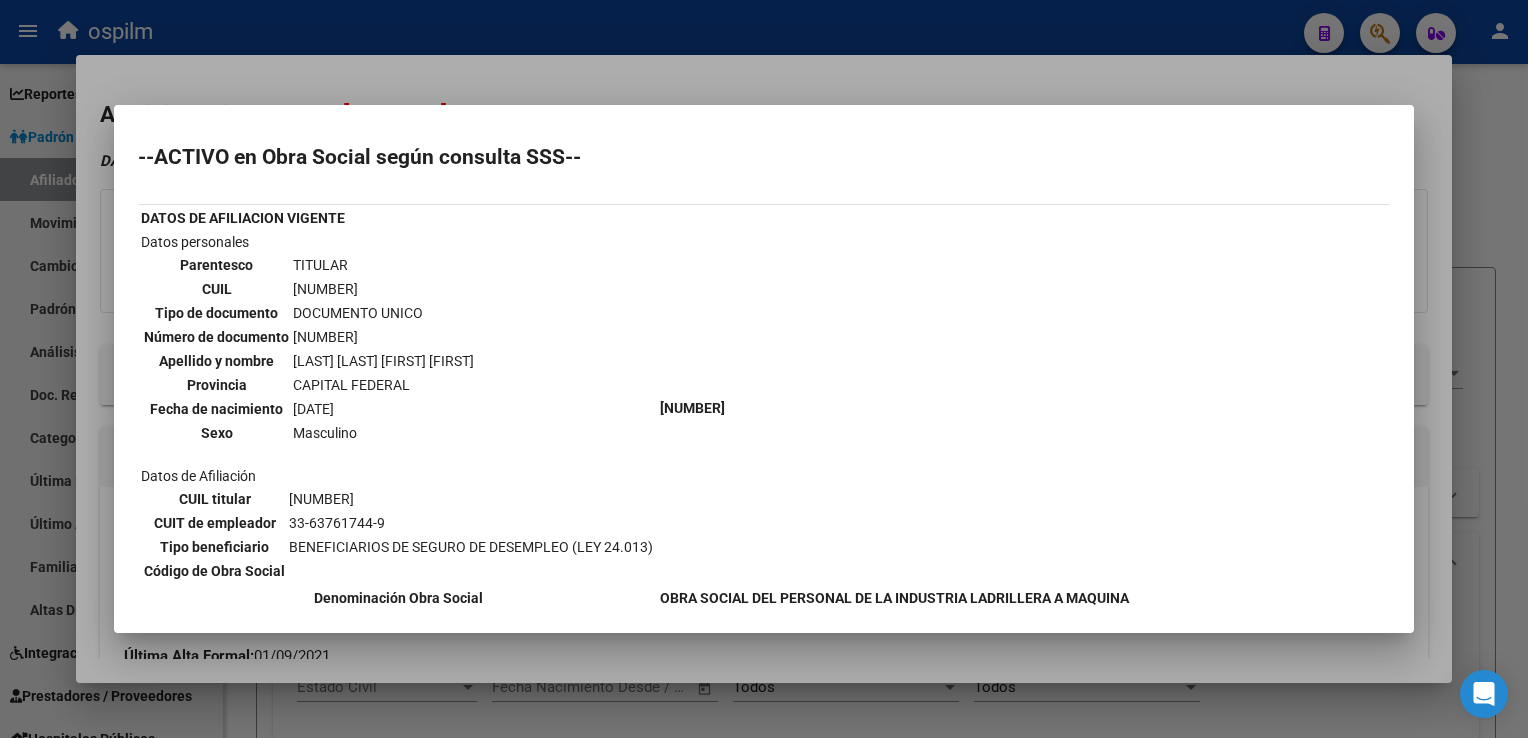 scroll, scrollTop: 0, scrollLeft: 0, axis: both 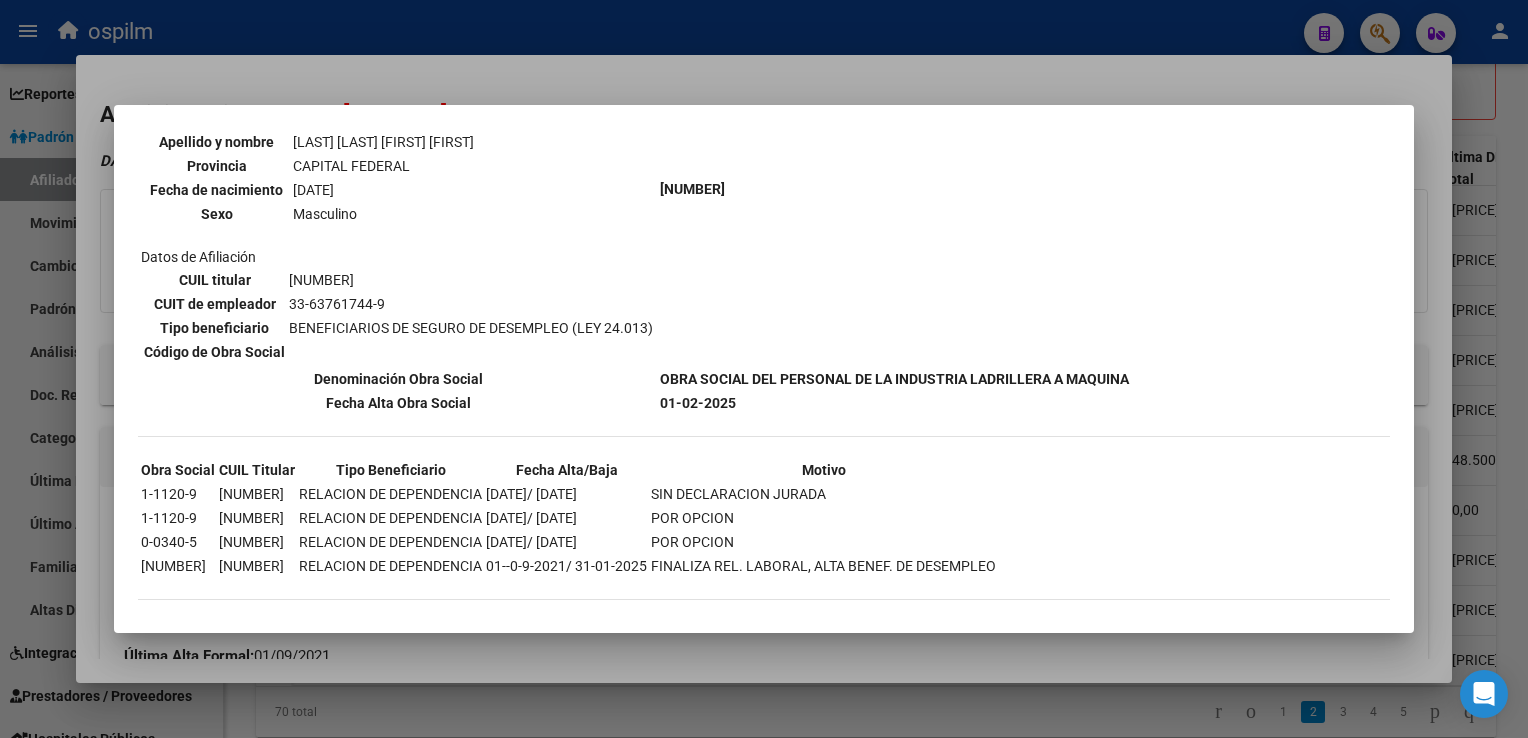 click at bounding box center [764, 369] 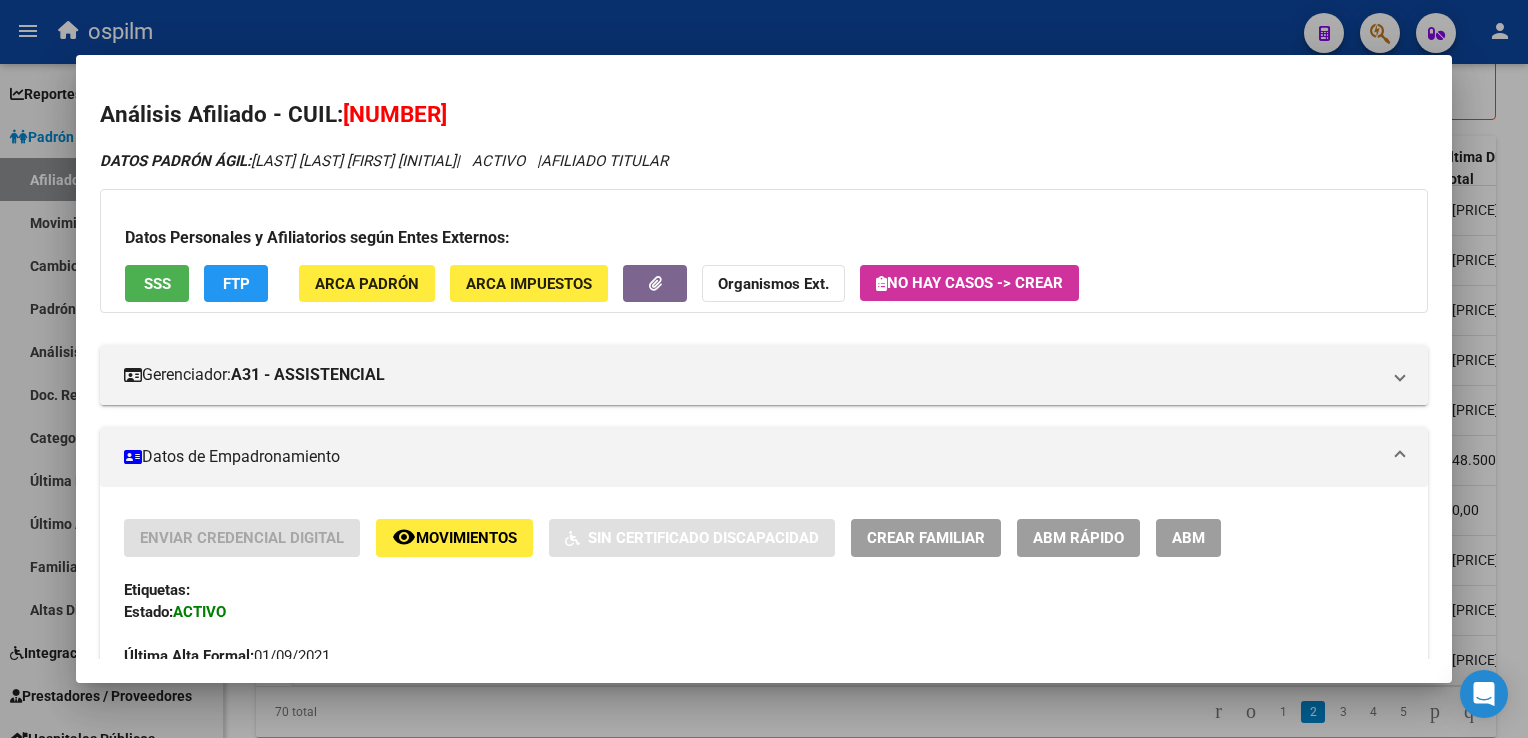 click on "FTP" 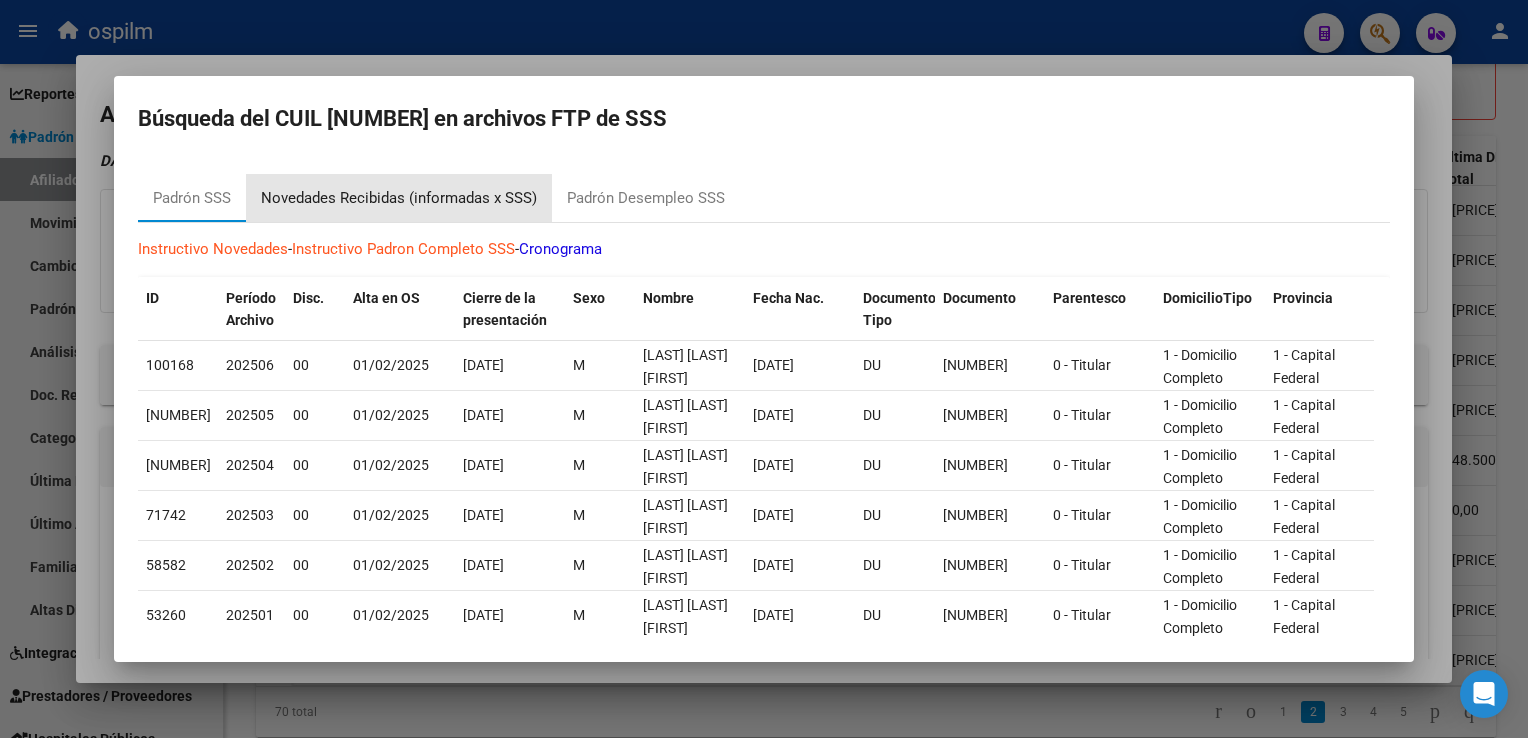 click on "Novedades Recibidas (informadas x SSS)" at bounding box center [399, 198] 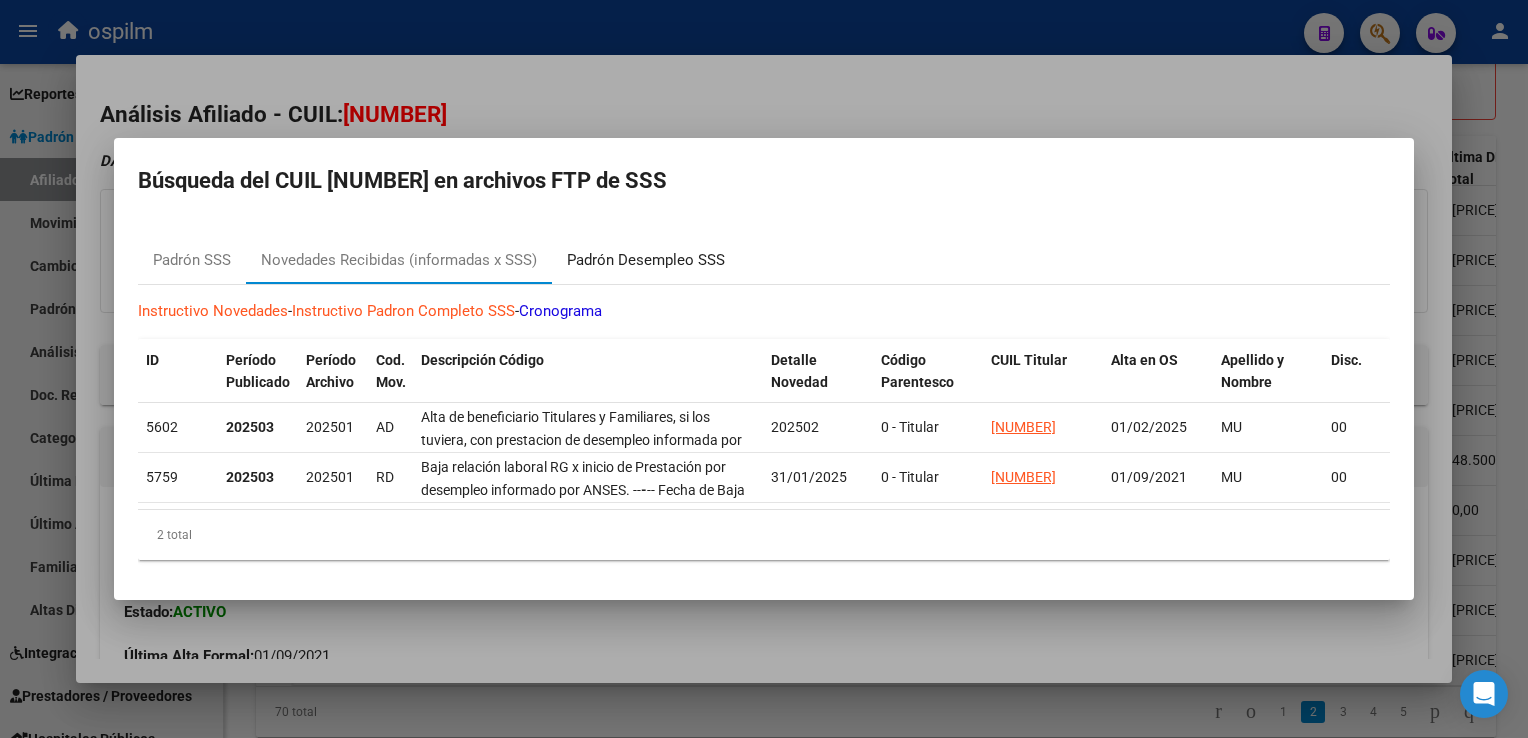 click on "Padrón Desempleo SSS" at bounding box center (646, 260) 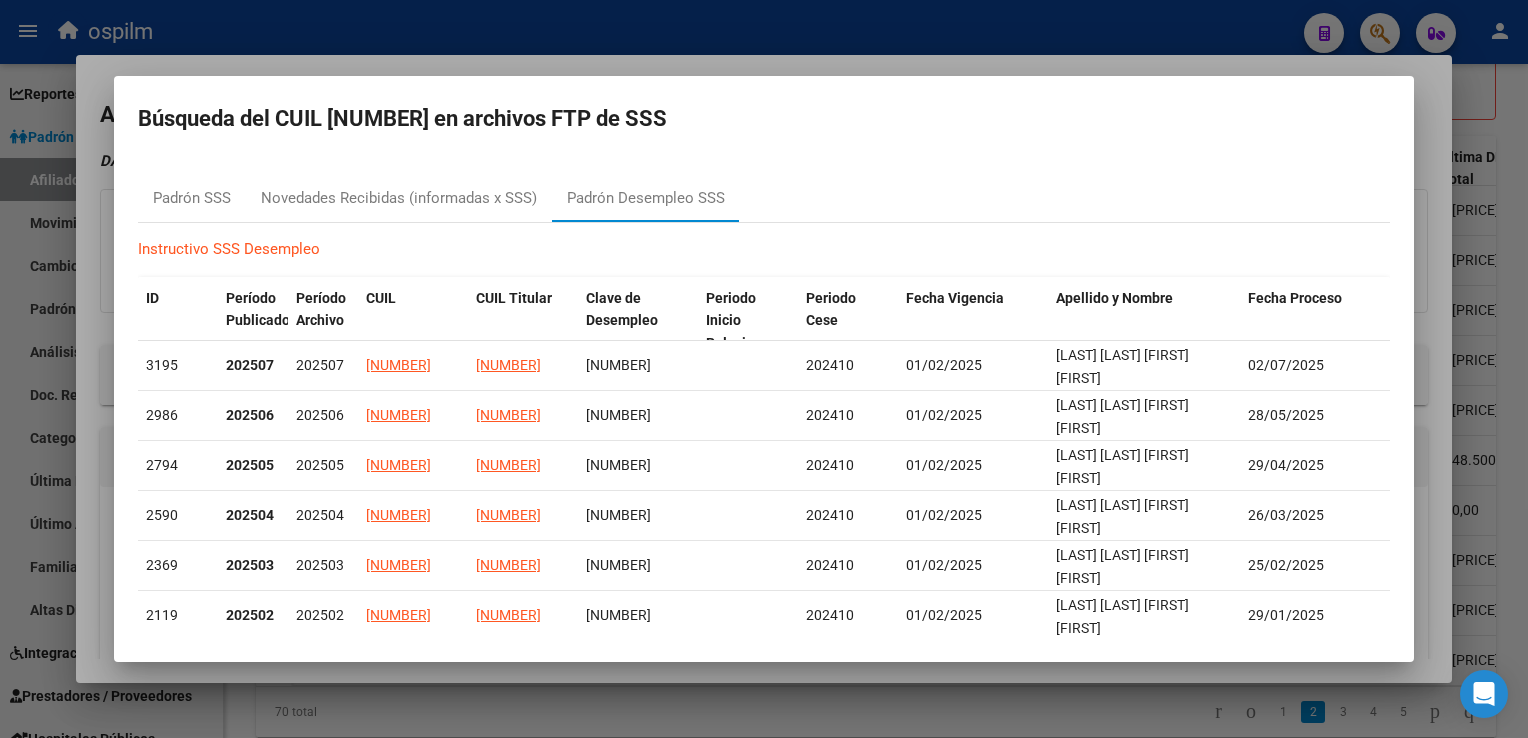 click at bounding box center [764, 369] 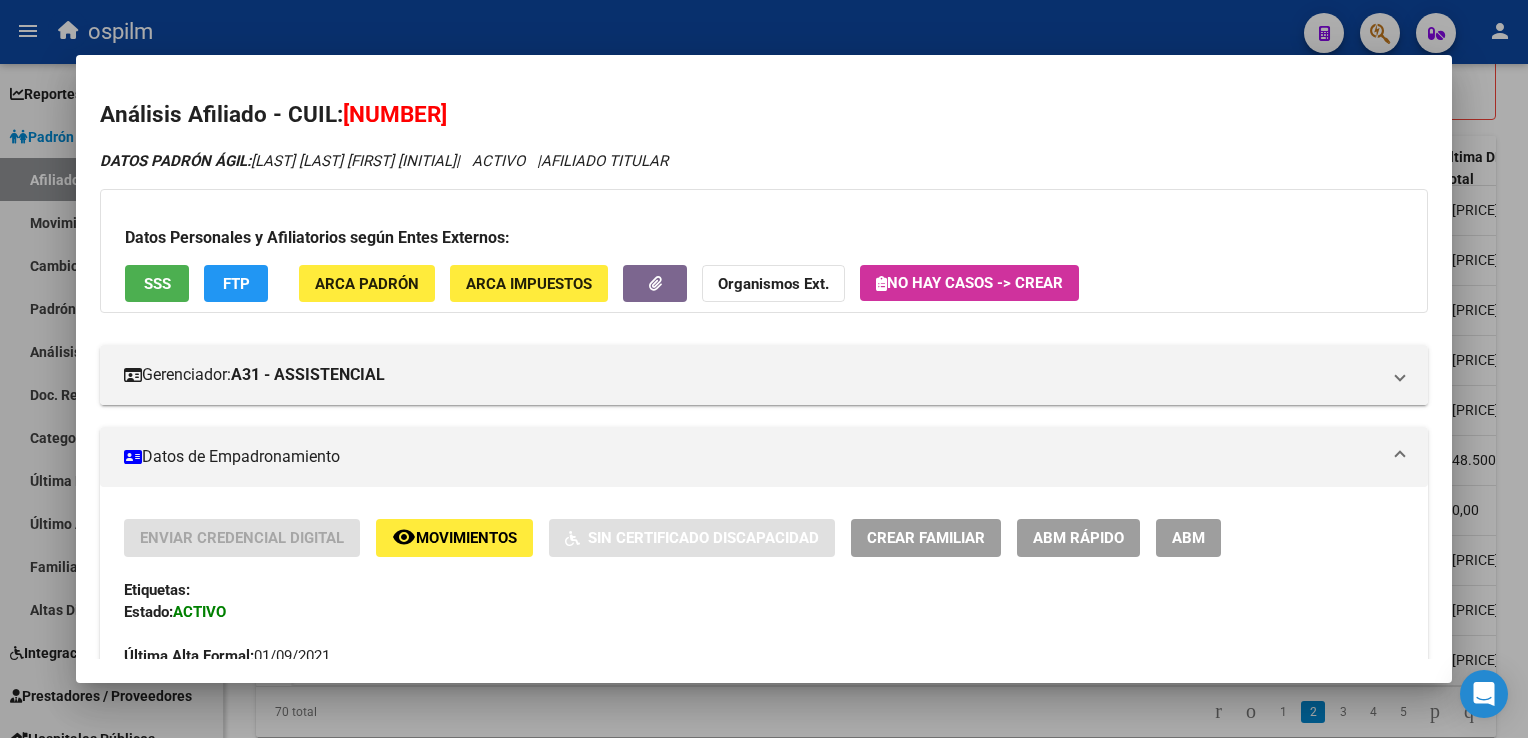 click at bounding box center (764, 369) 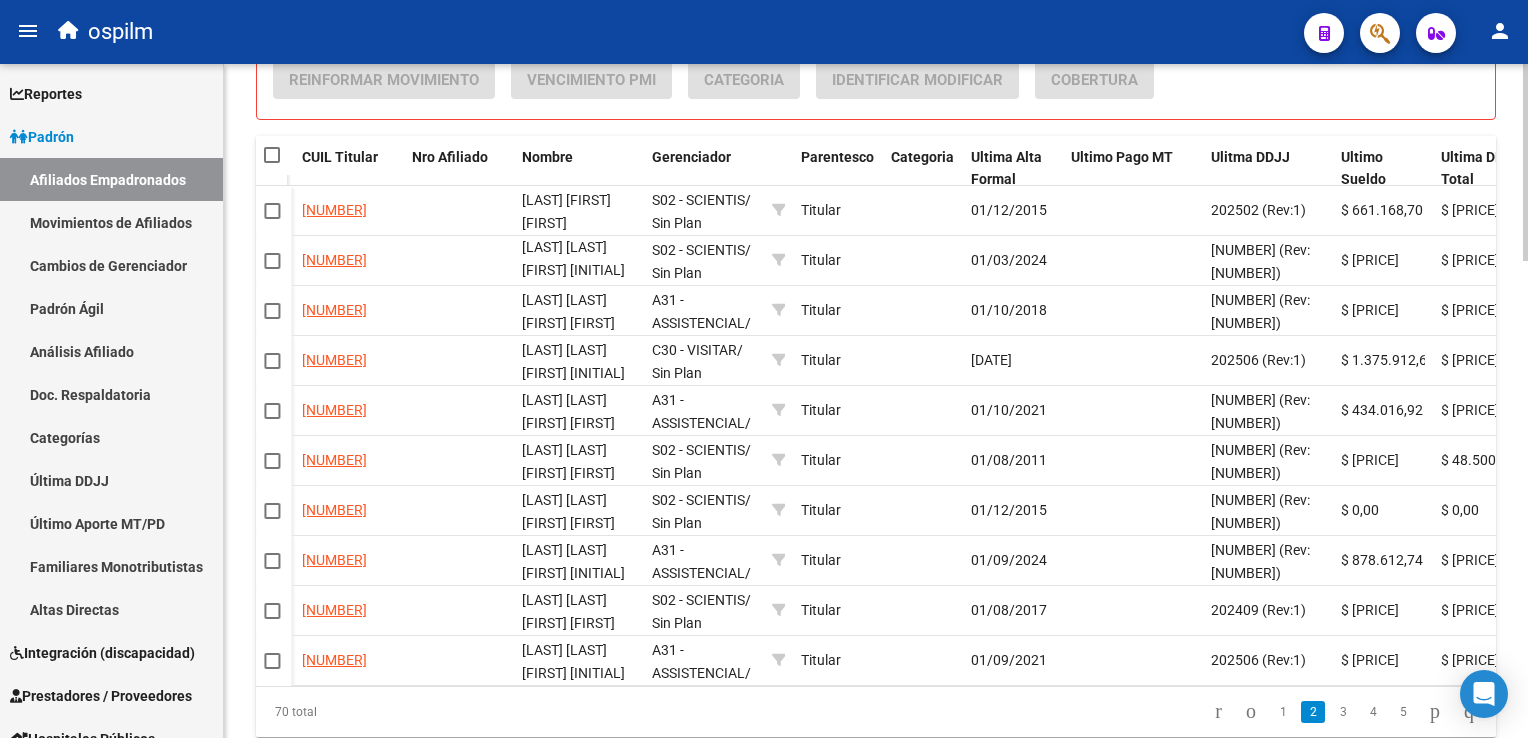 click at bounding box center [272, 156] 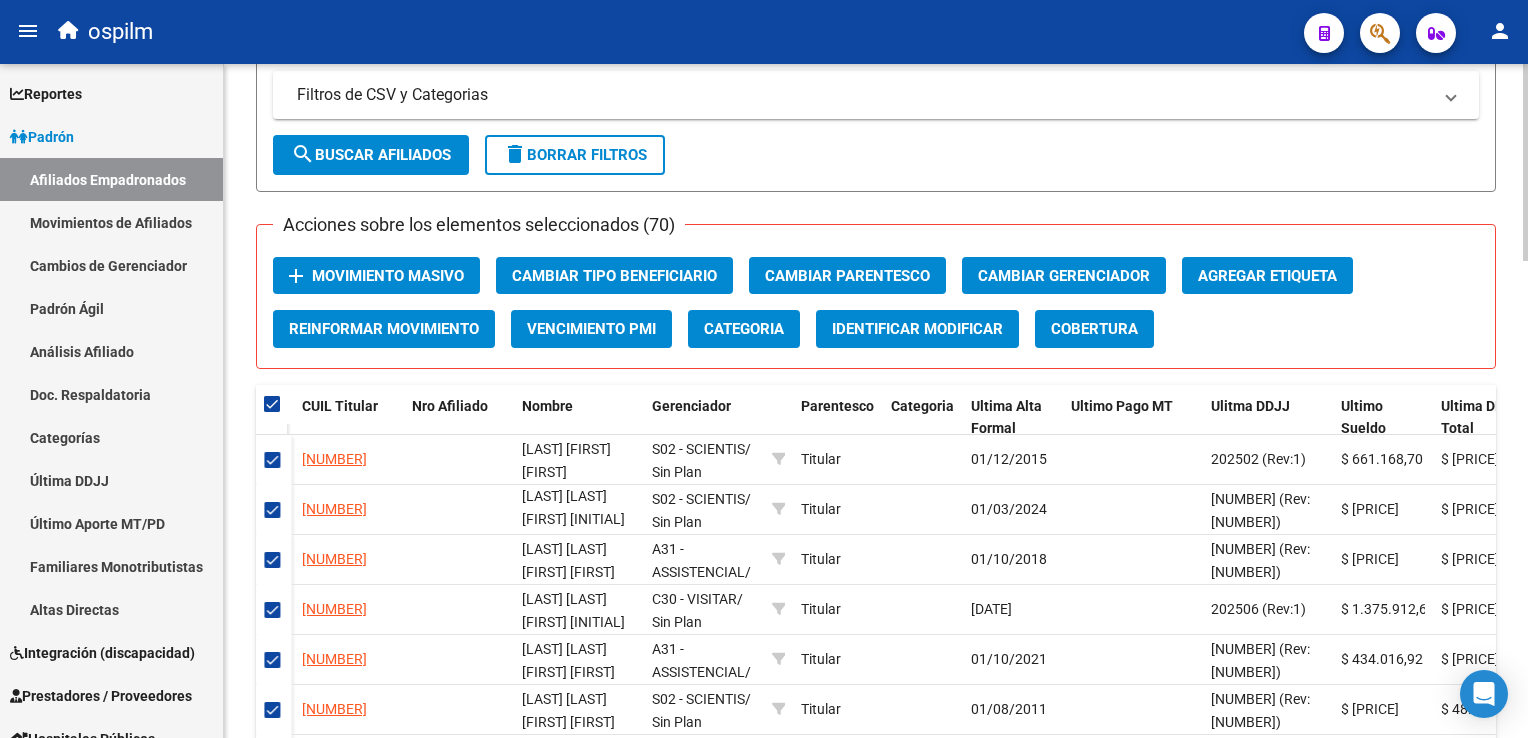 scroll, scrollTop: 1300, scrollLeft: 0, axis: vertical 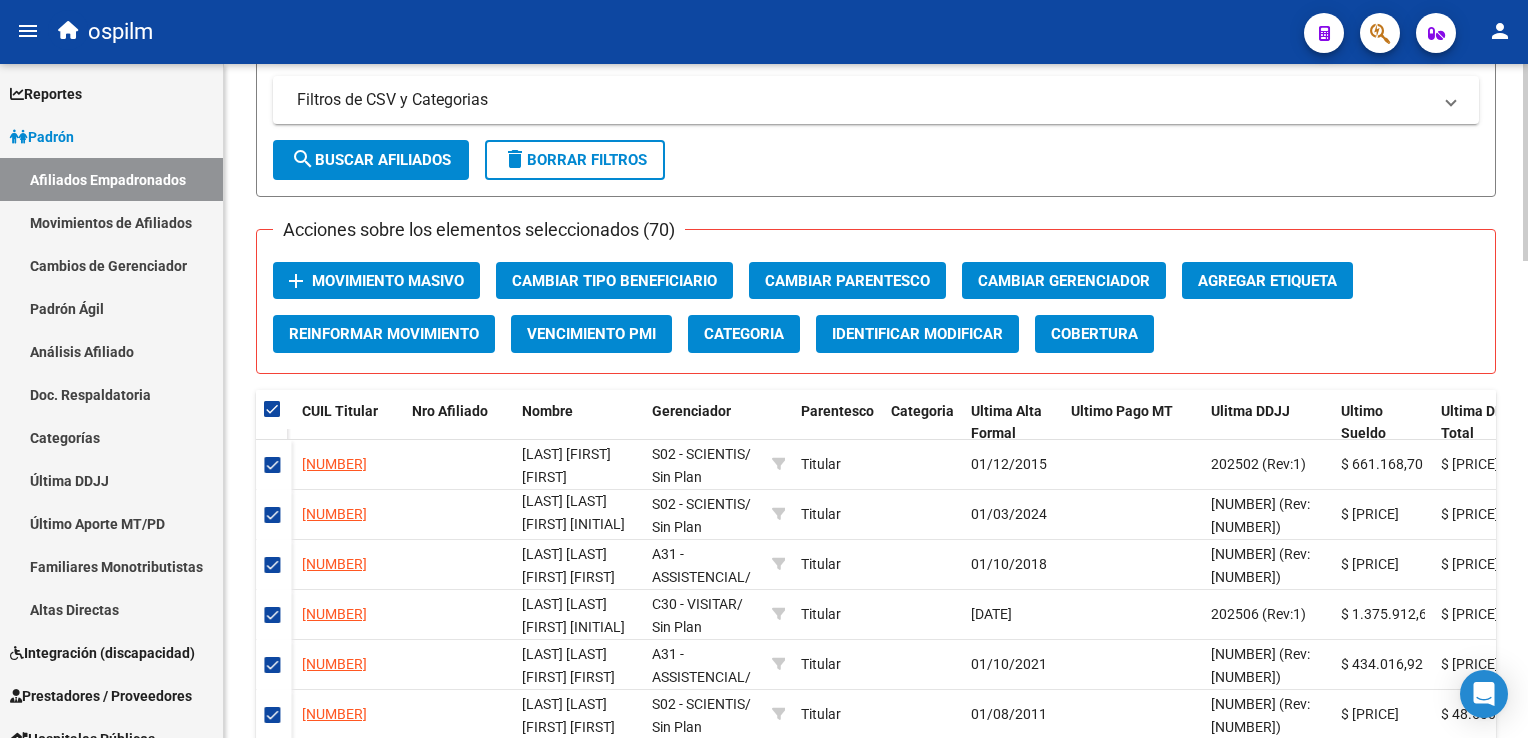 click 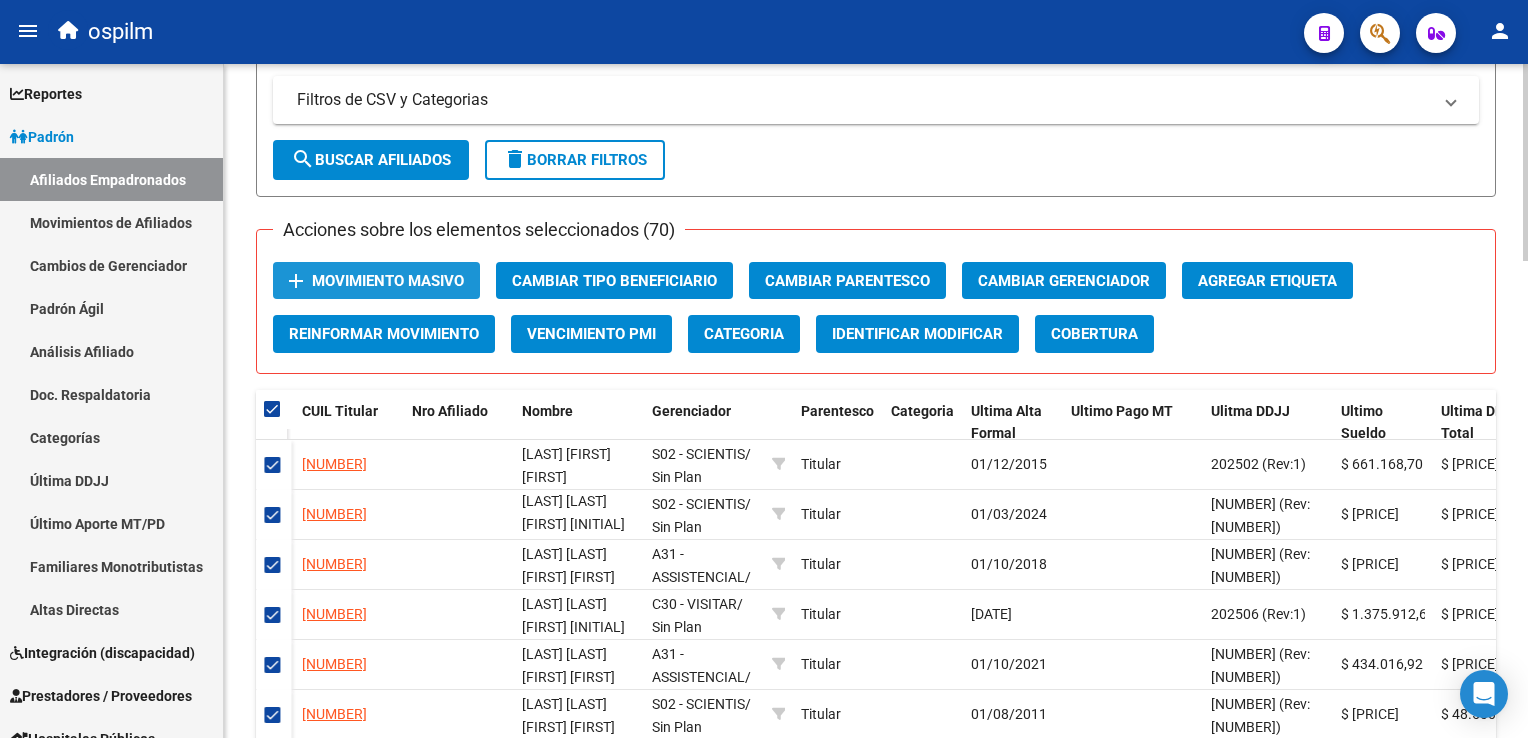 click on "Movimiento Masivo" 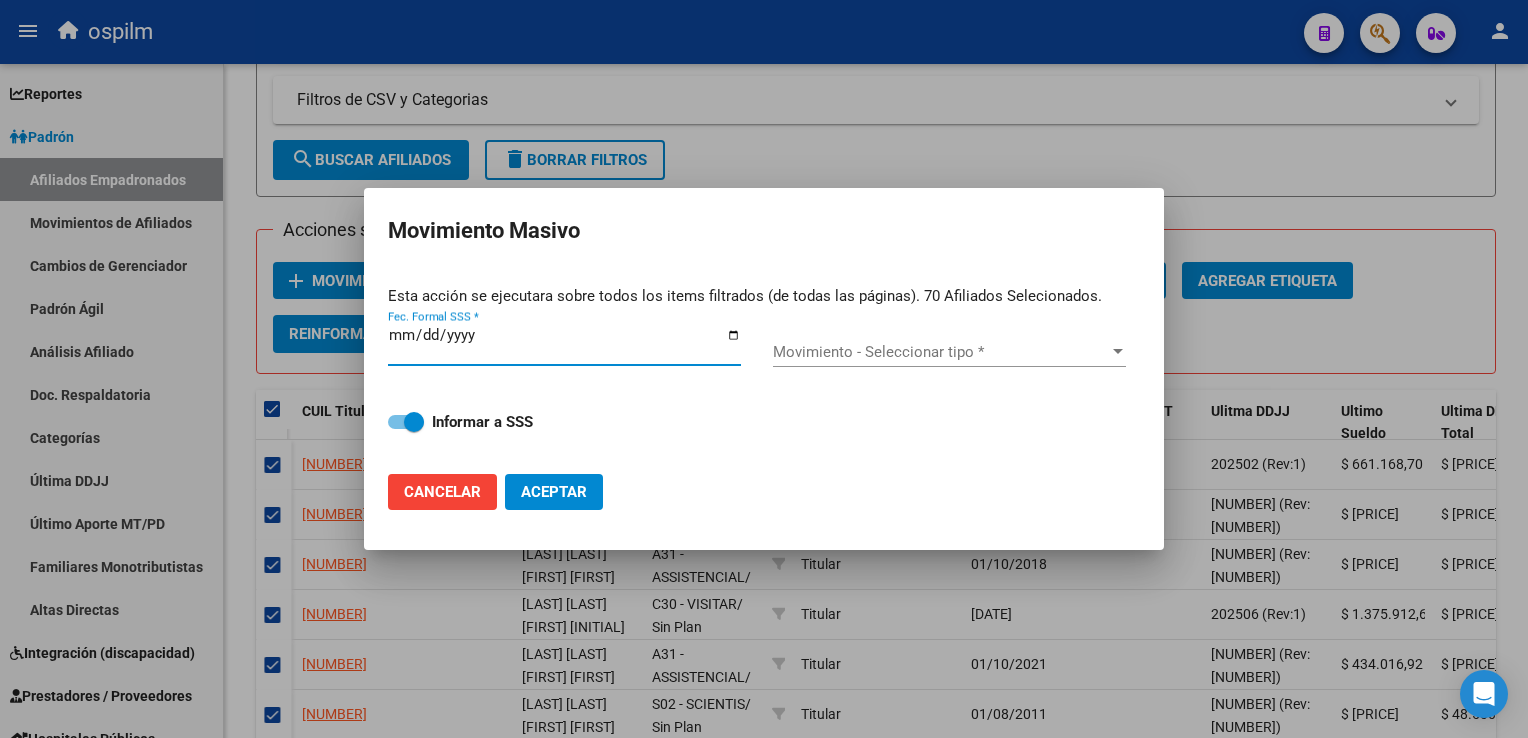 click on "Movimiento - Seleccionar tipo *" at bounding box center [940, 352] 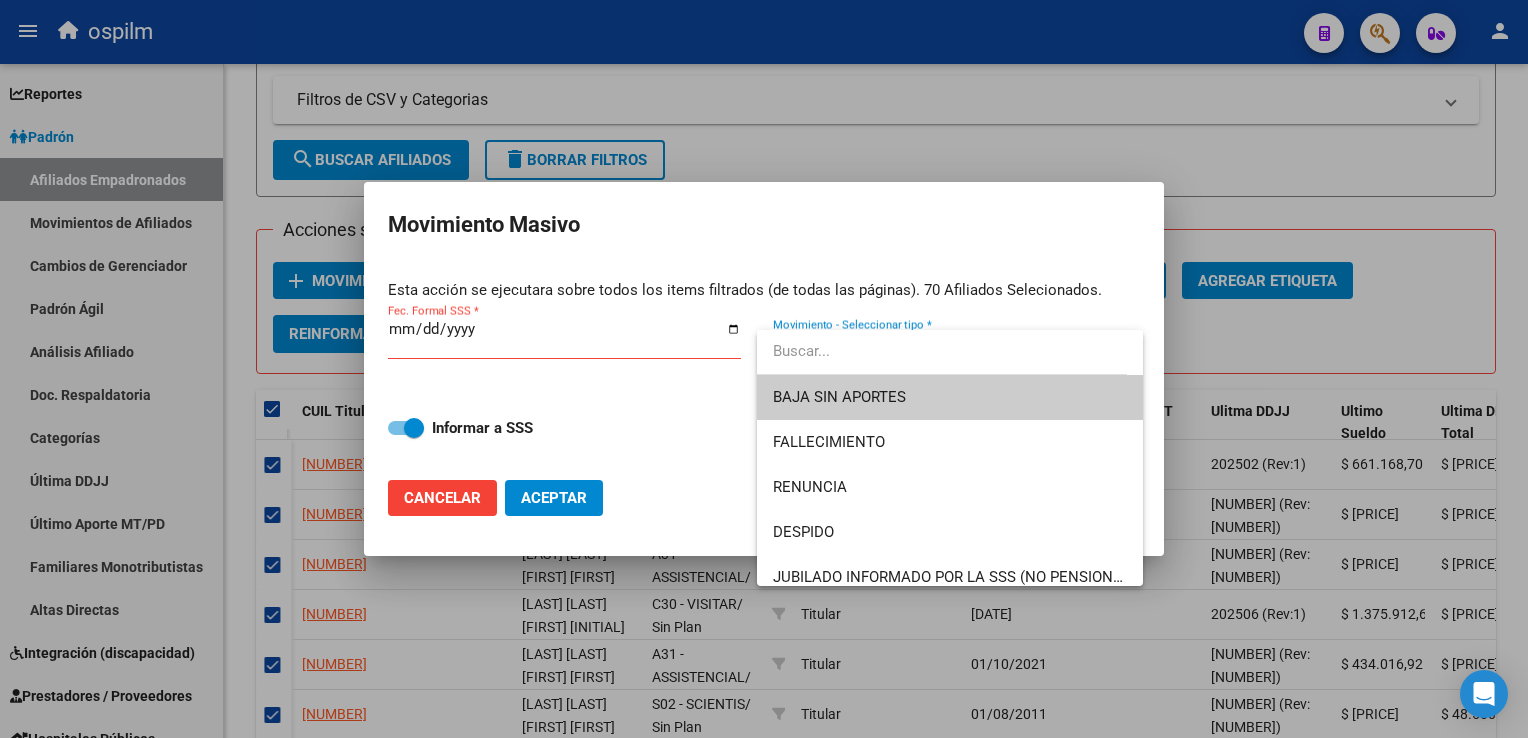 click at bounding box center (764, 369) 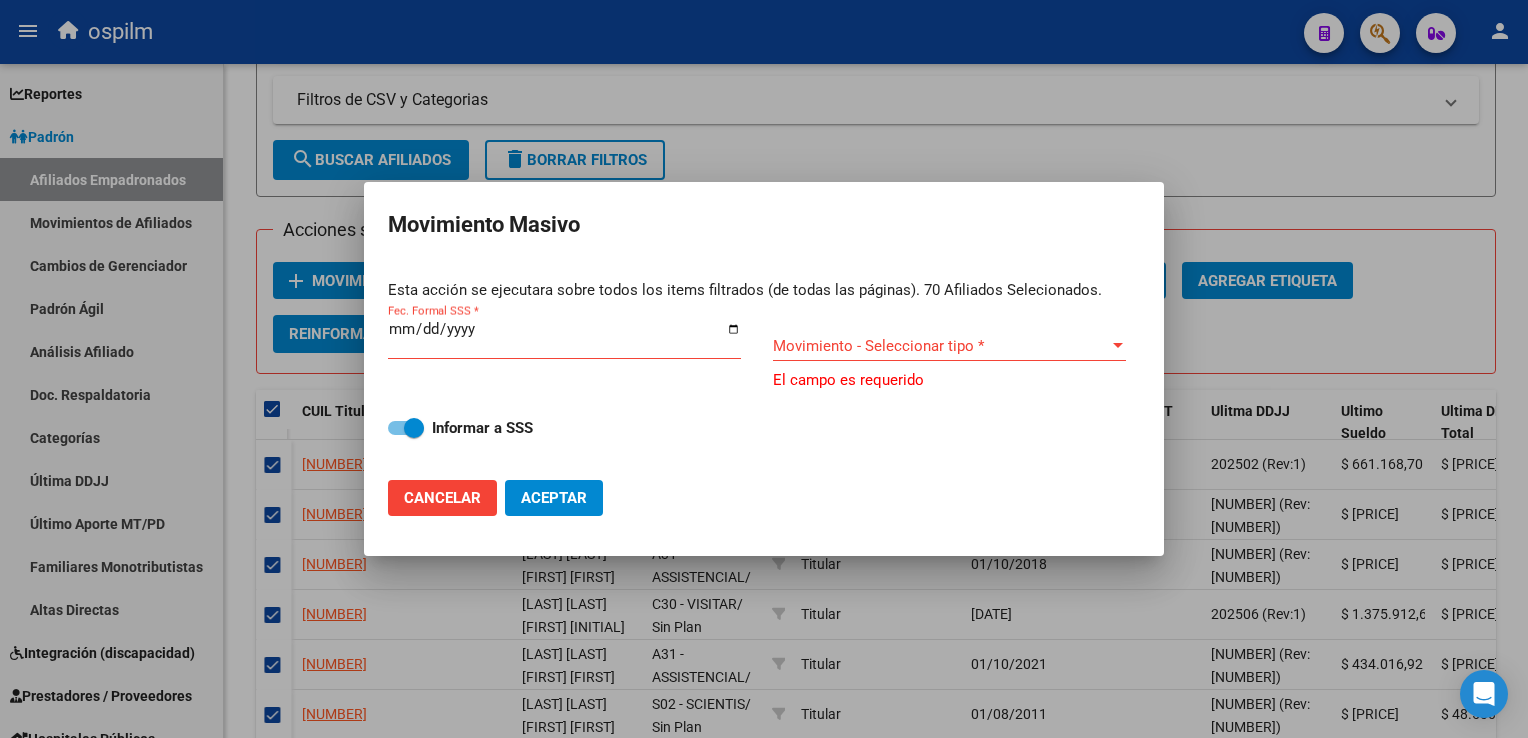 click on "Cancelar" 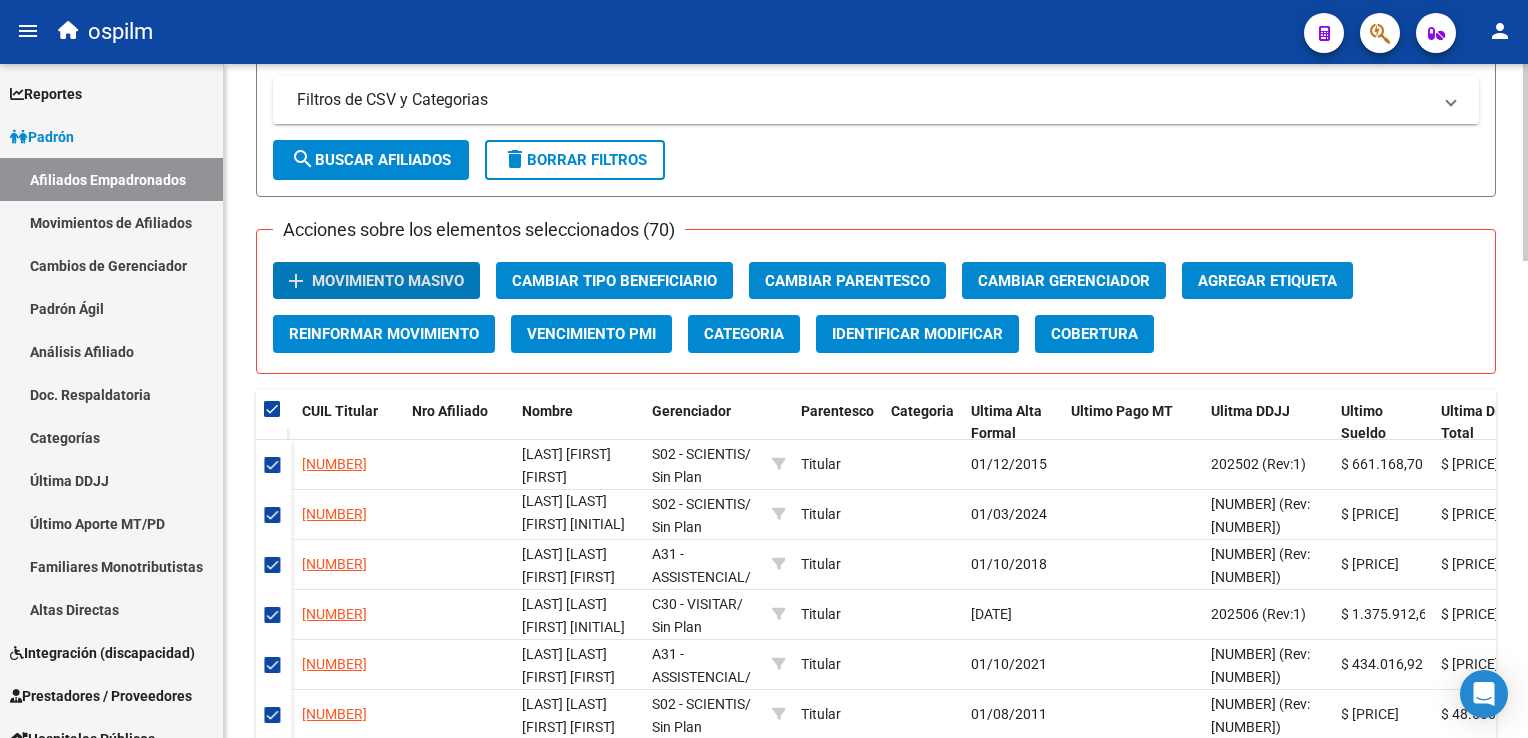 click on "Categoria" 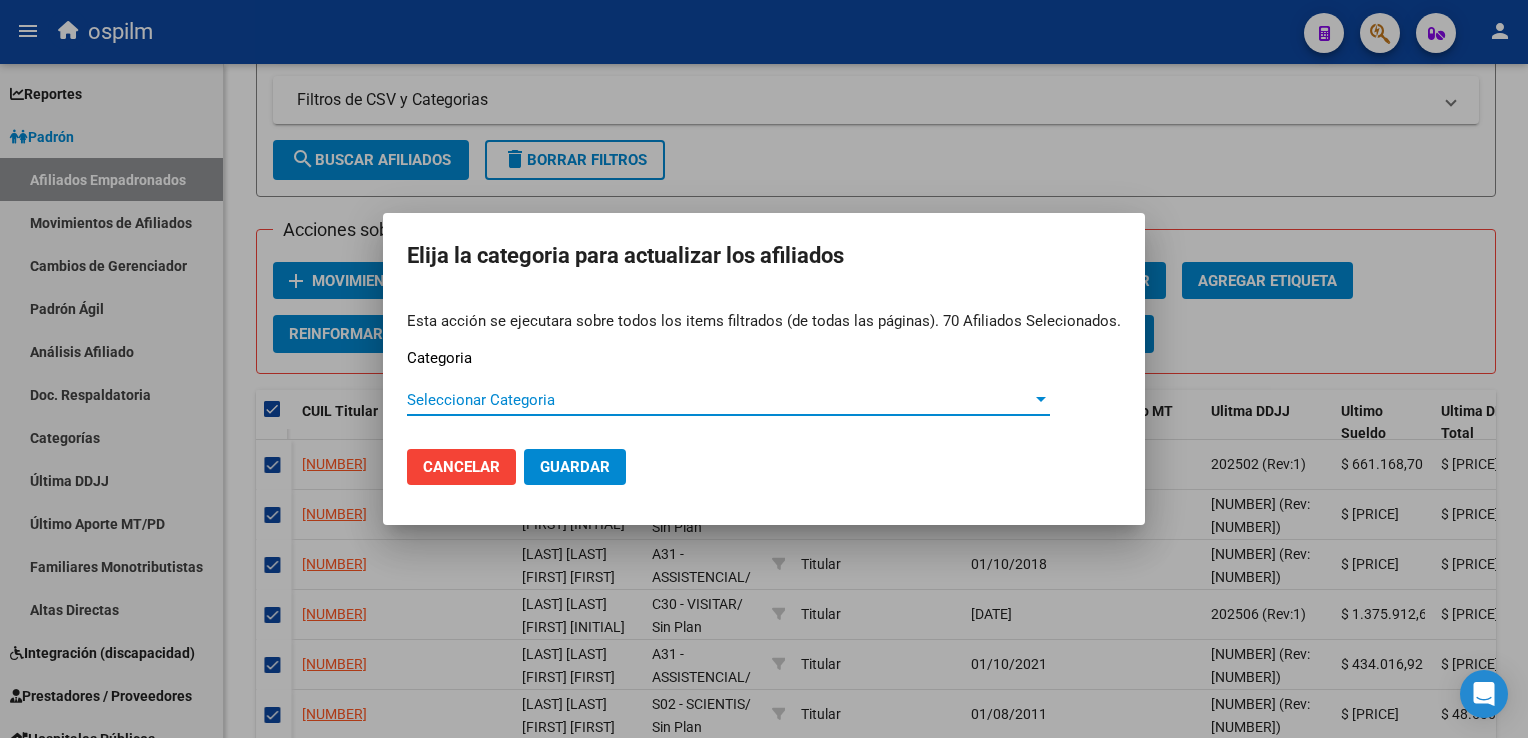 click on "Seleccionar Categoria" at bounding box center (719, 400) 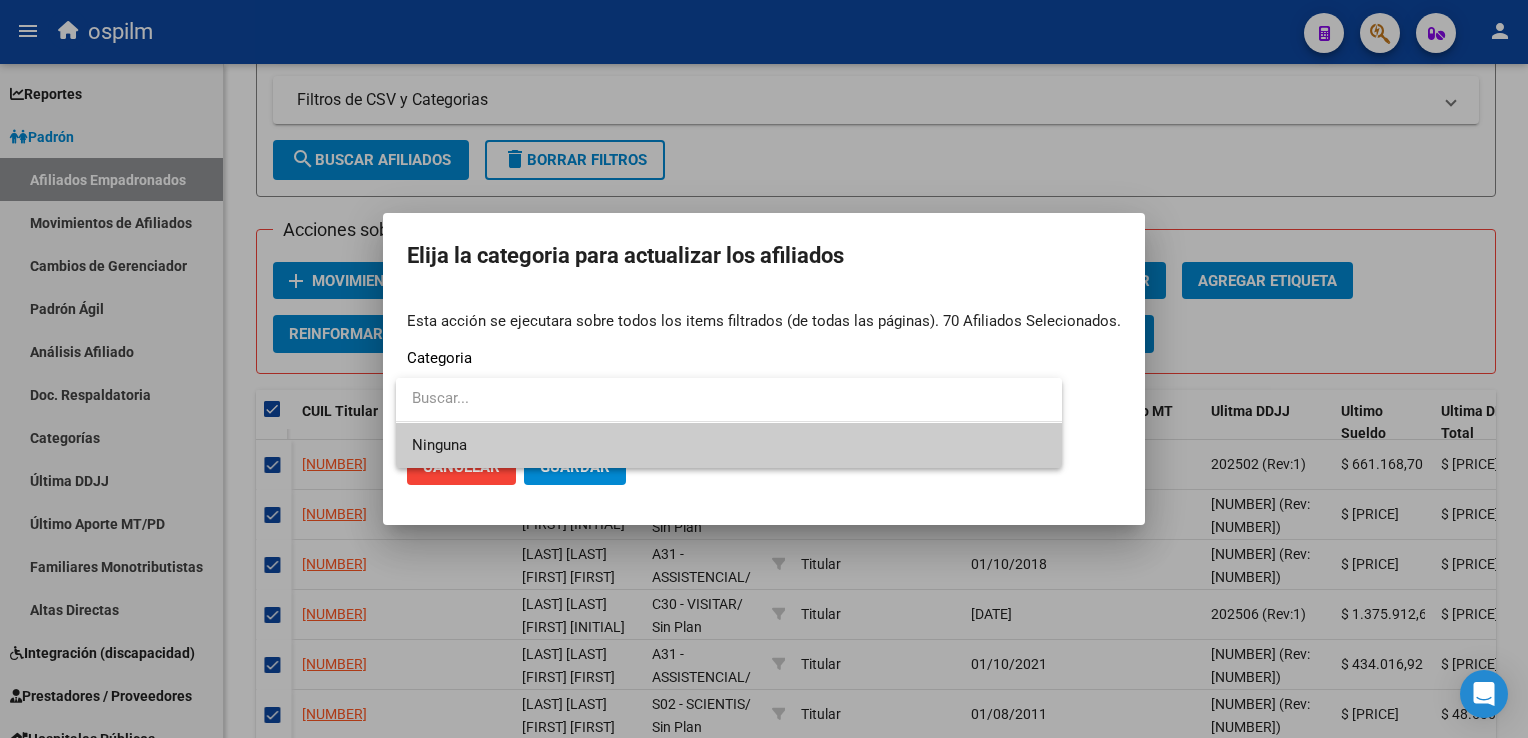 click at bounding box center [764, 369] 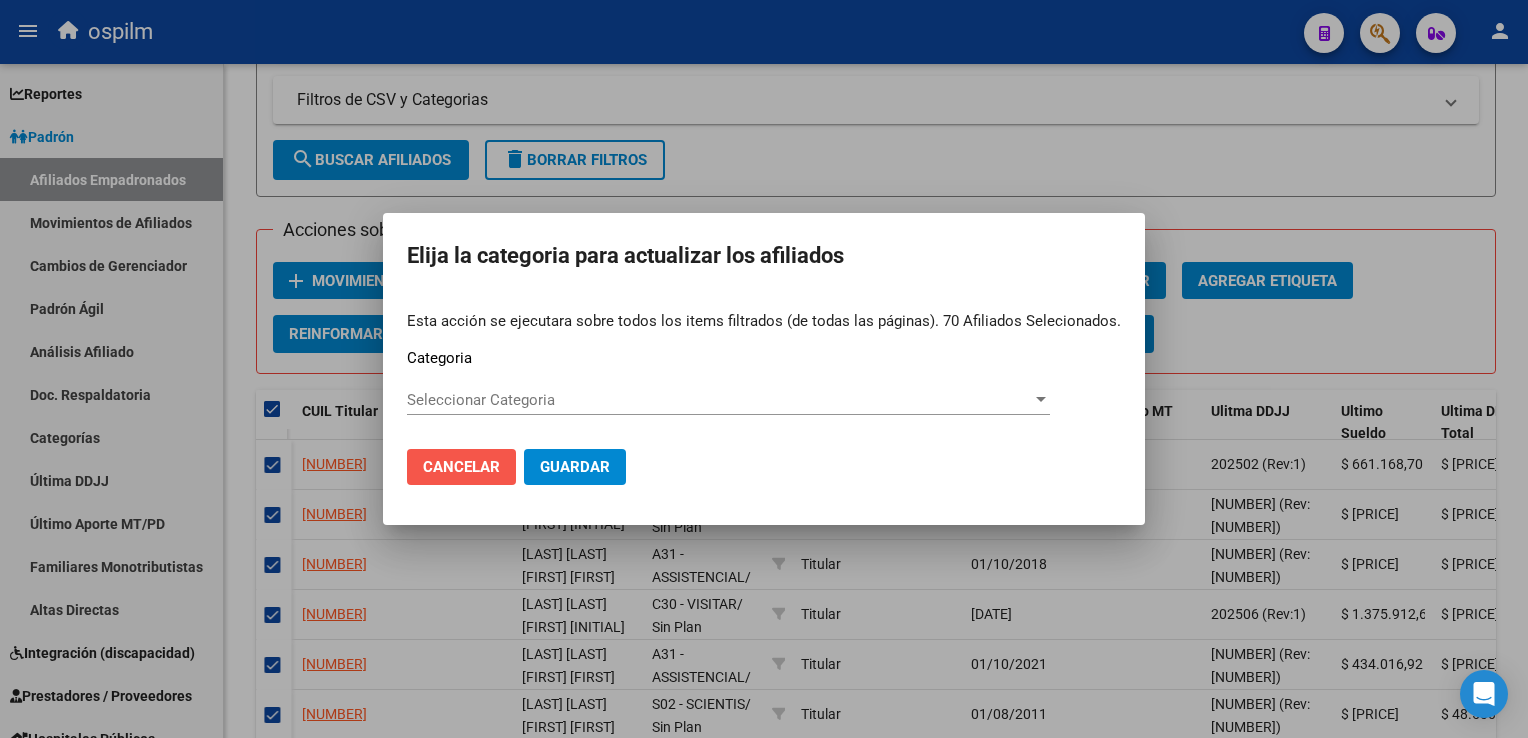 click on "Cancelar" at bounding box center [461, 467] 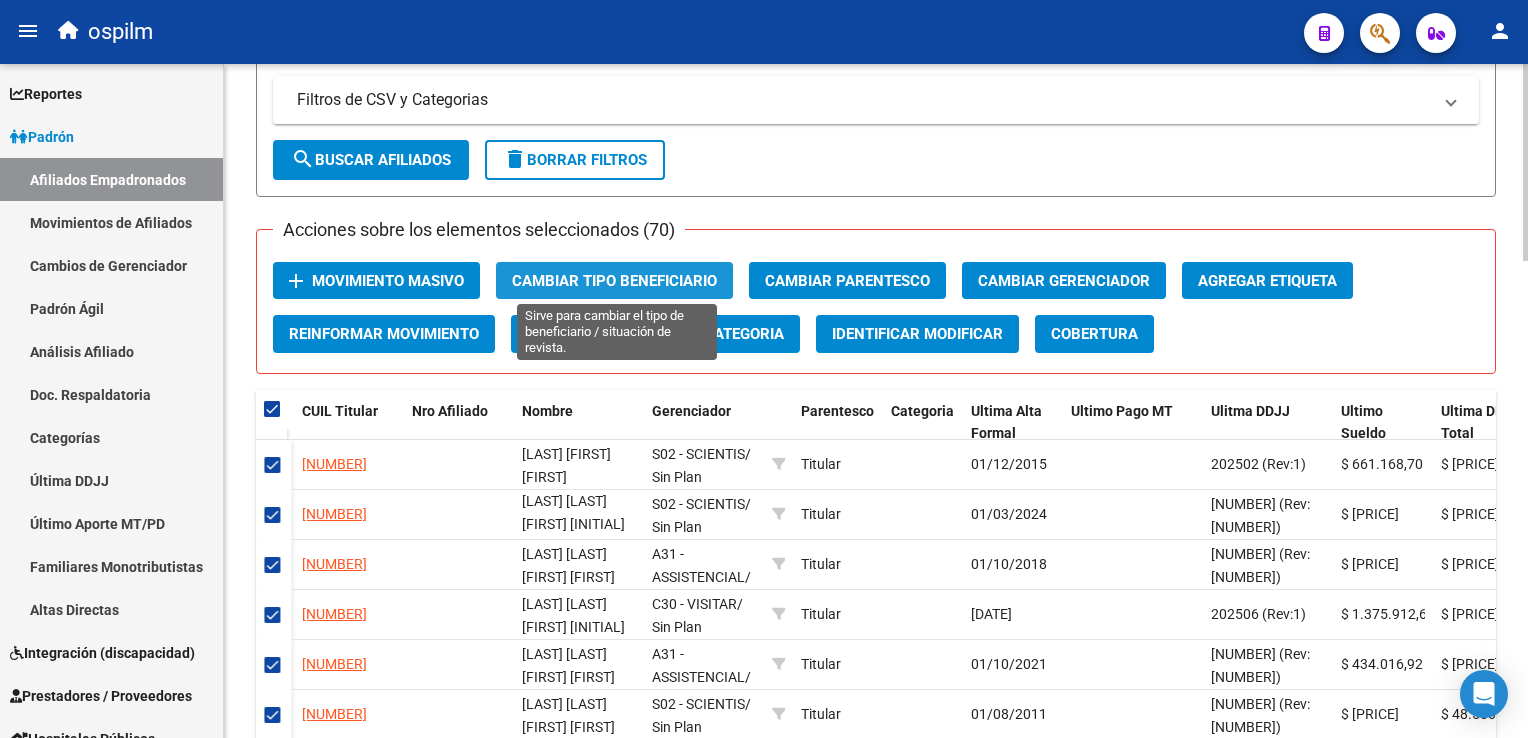 click on "Cambiar Tipo Beneficiario" 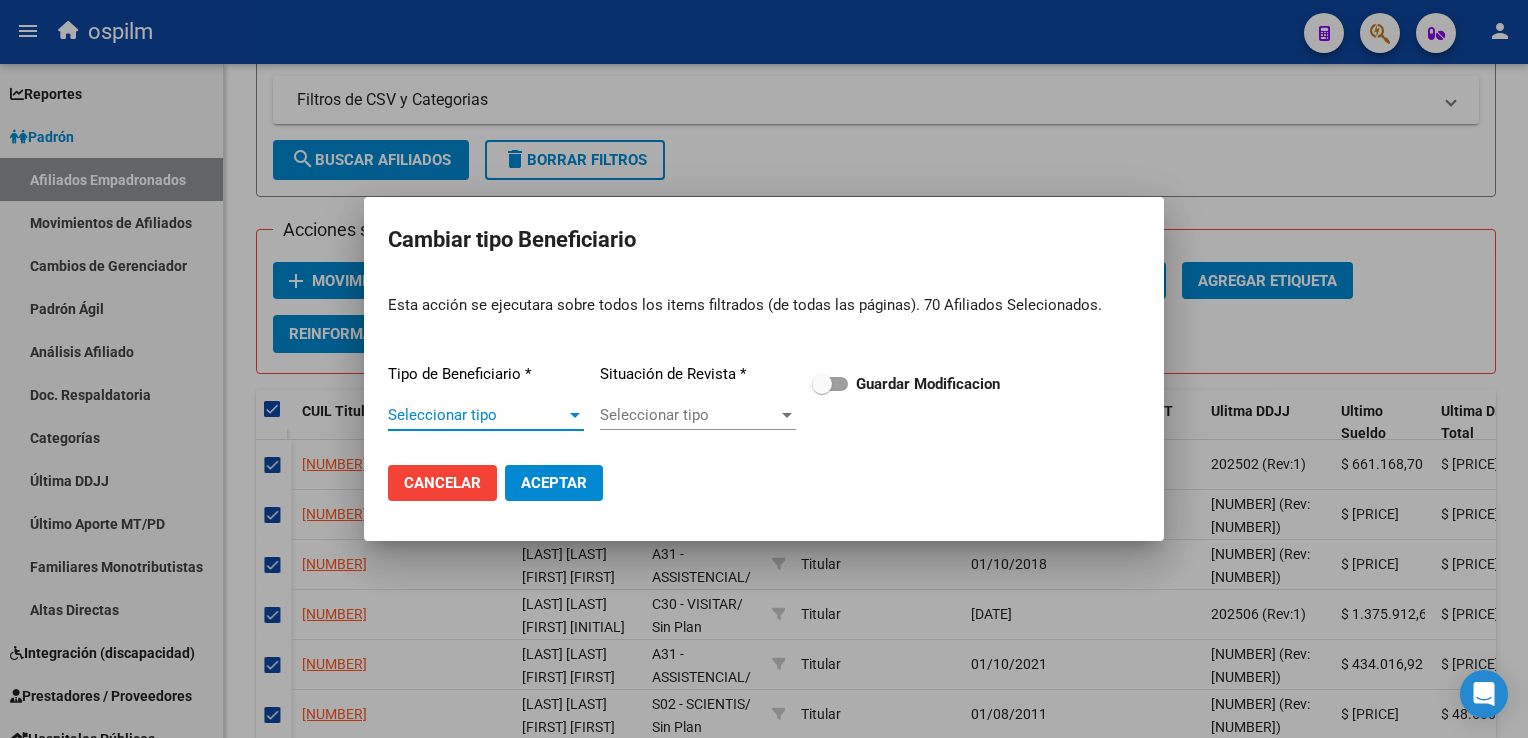 click on "Seleccionar tipo" at bounding box center [477, 415] 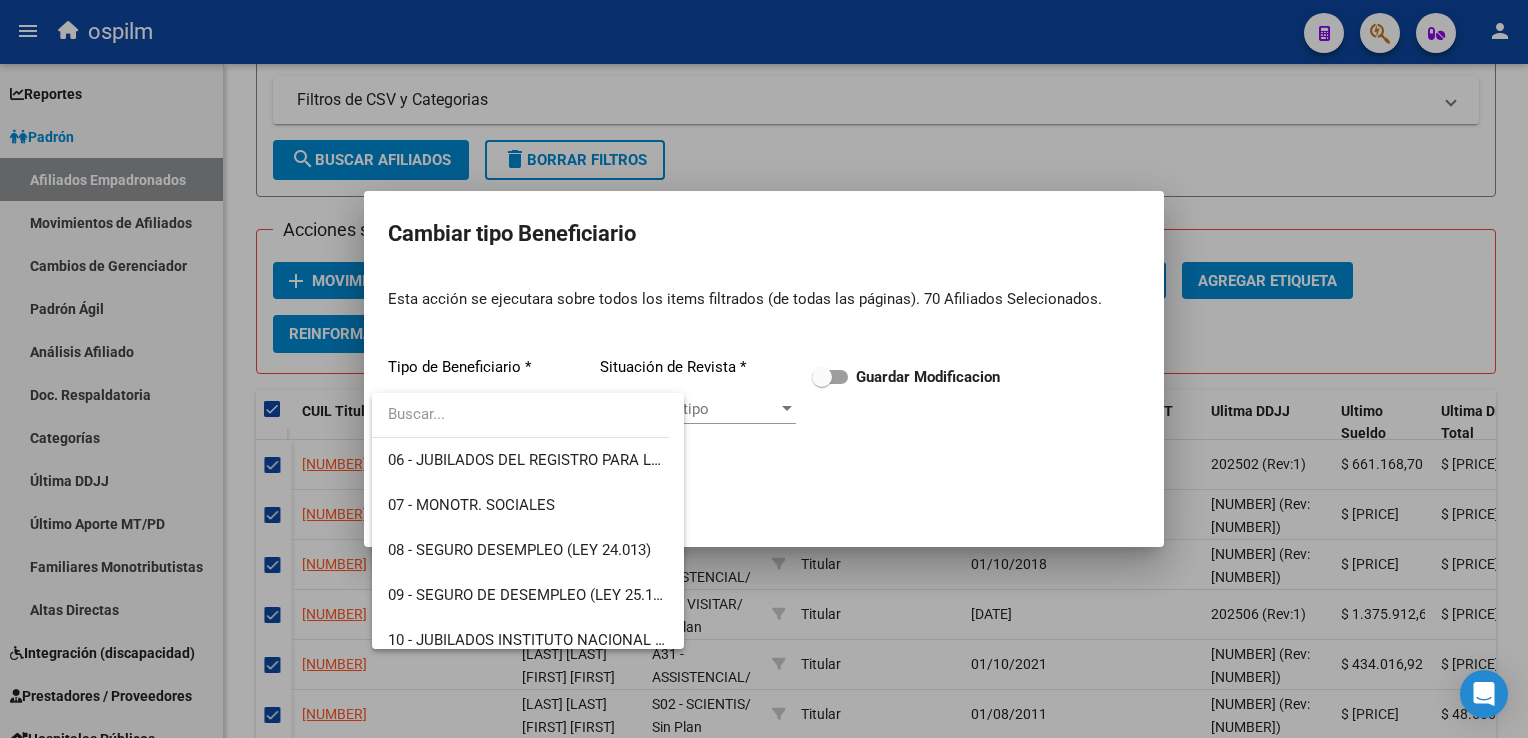 scroll, scrollTop: 282, scrollLeft: 0, axis: vertical 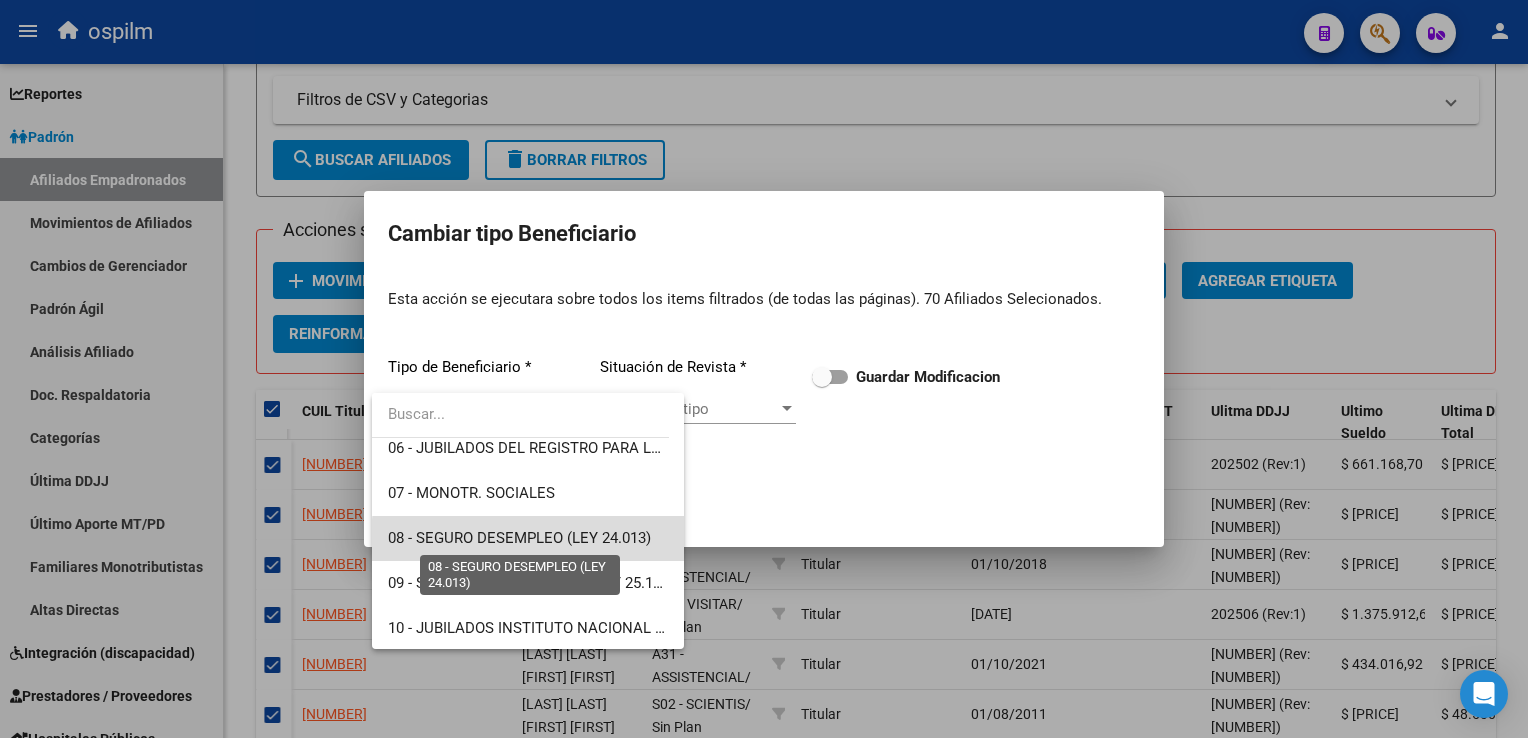 click on "08 - SEGURO DESEMPLEO (LEY 24.013)" at bounding box center (519, 538) 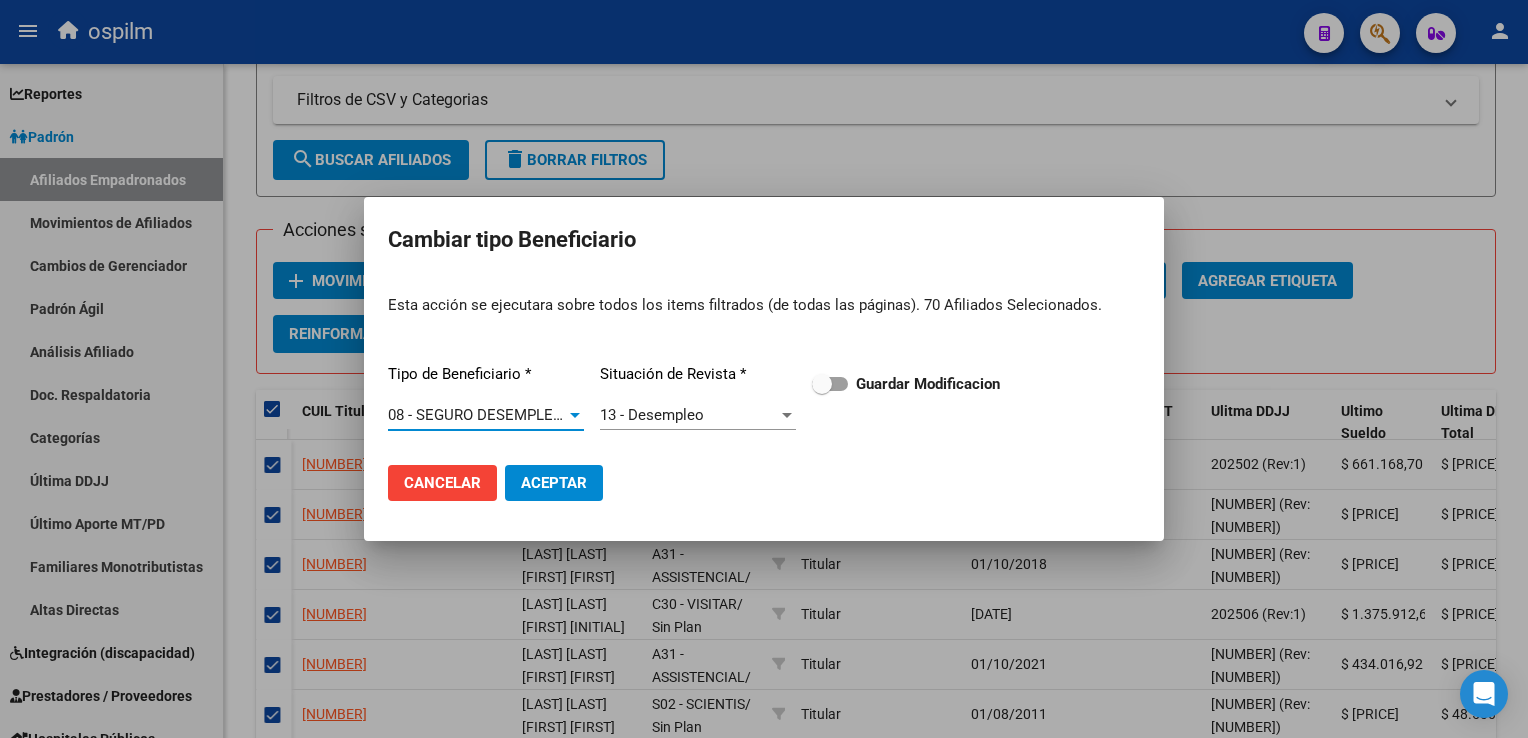 click at bounding box center [822, 384] 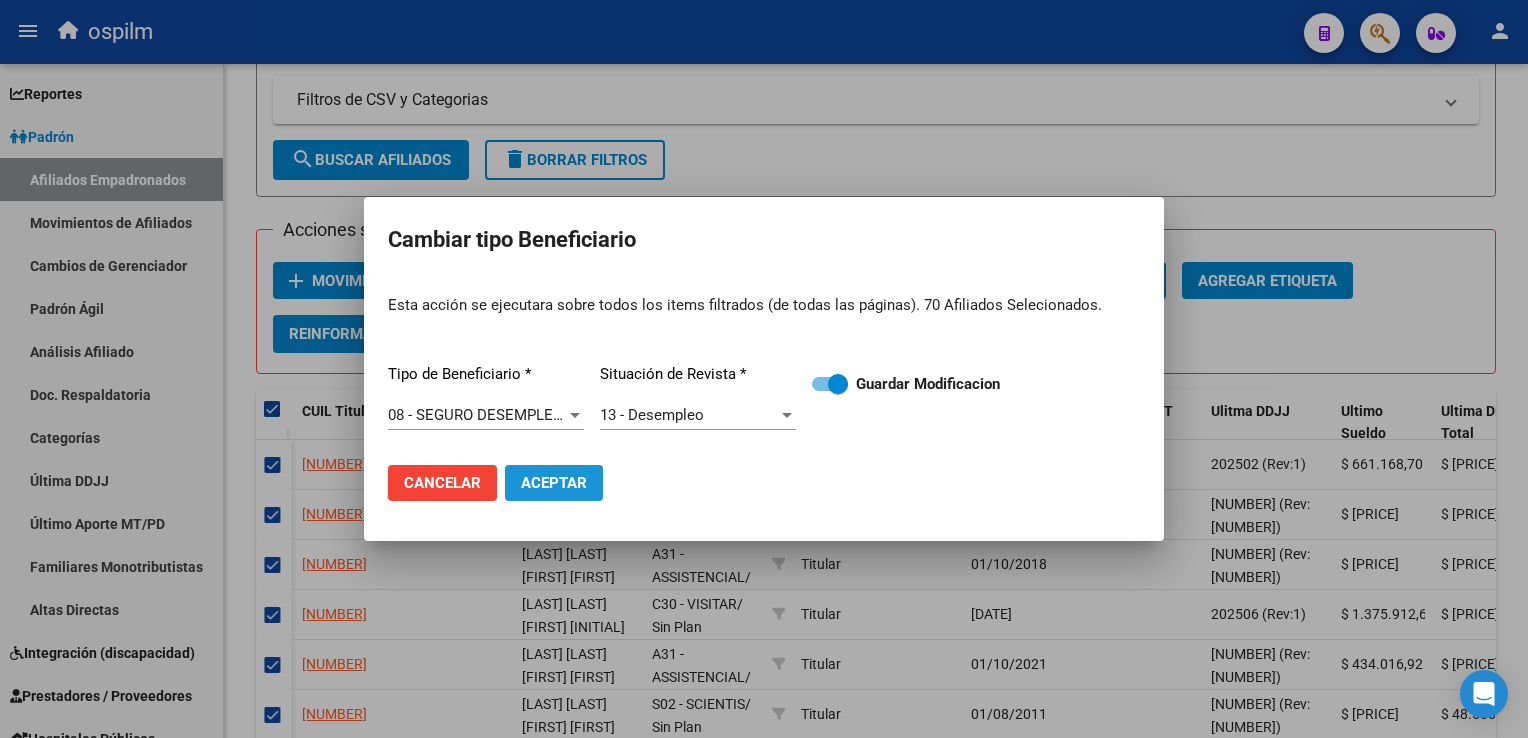 click on "Aceptar" 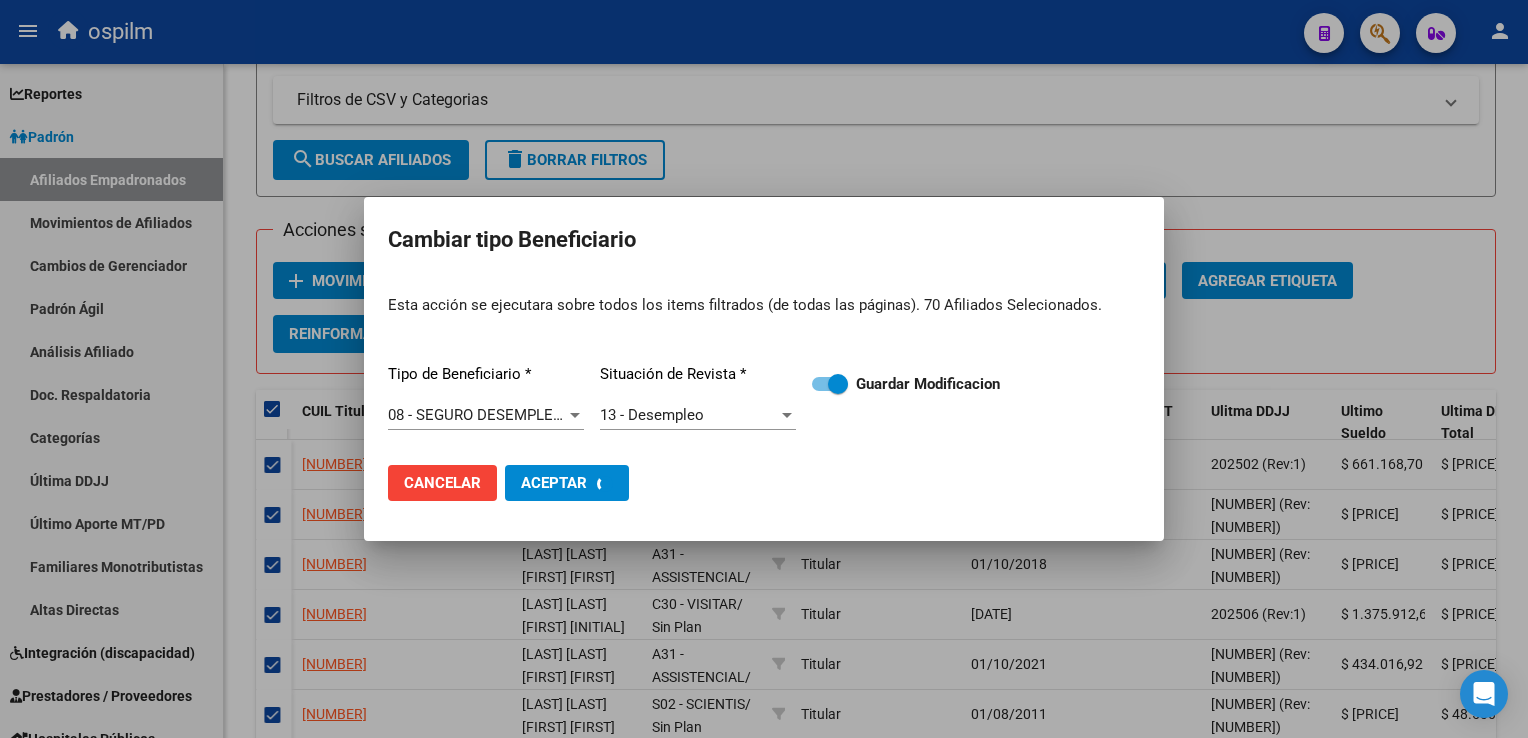 checkbox on "false" 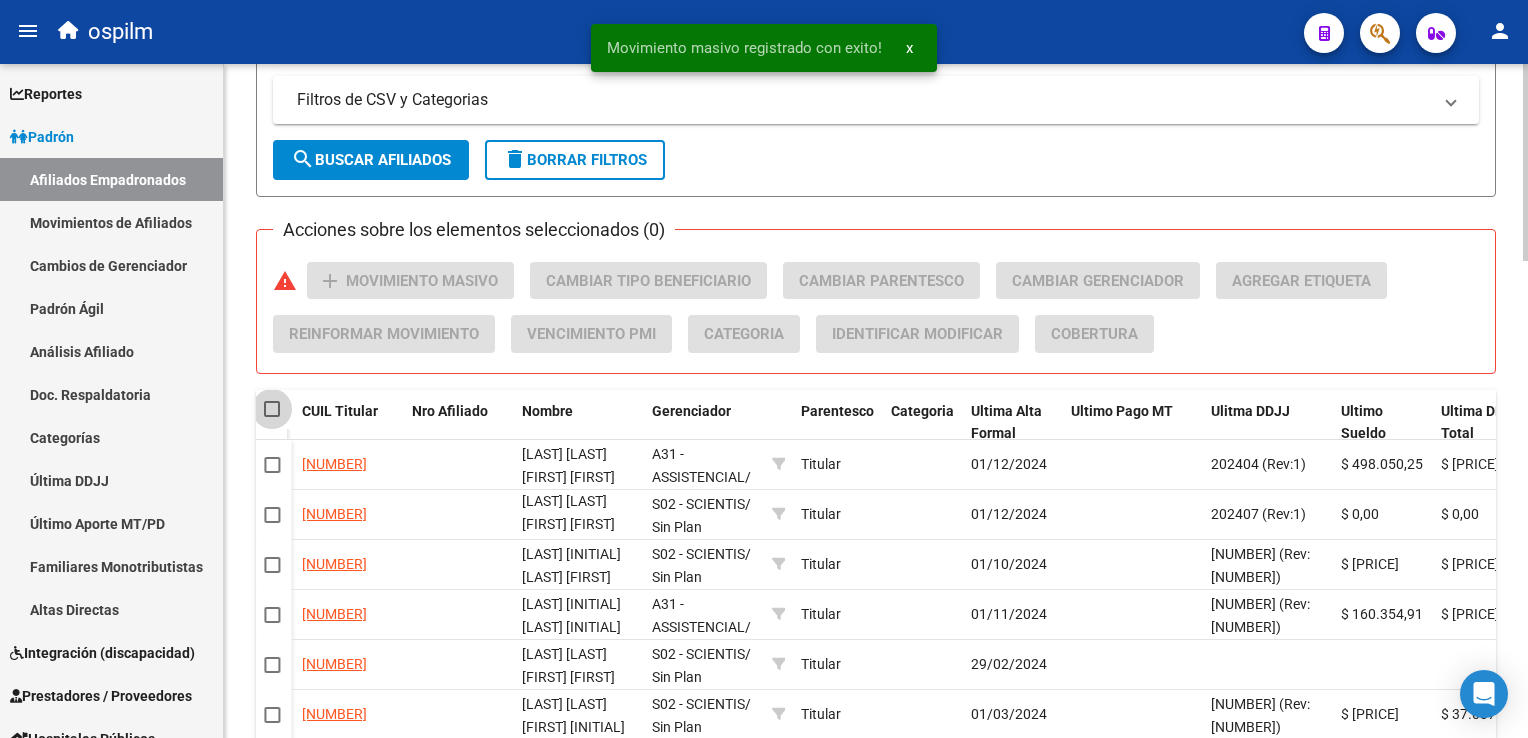 click at bounding box center (272, 409) 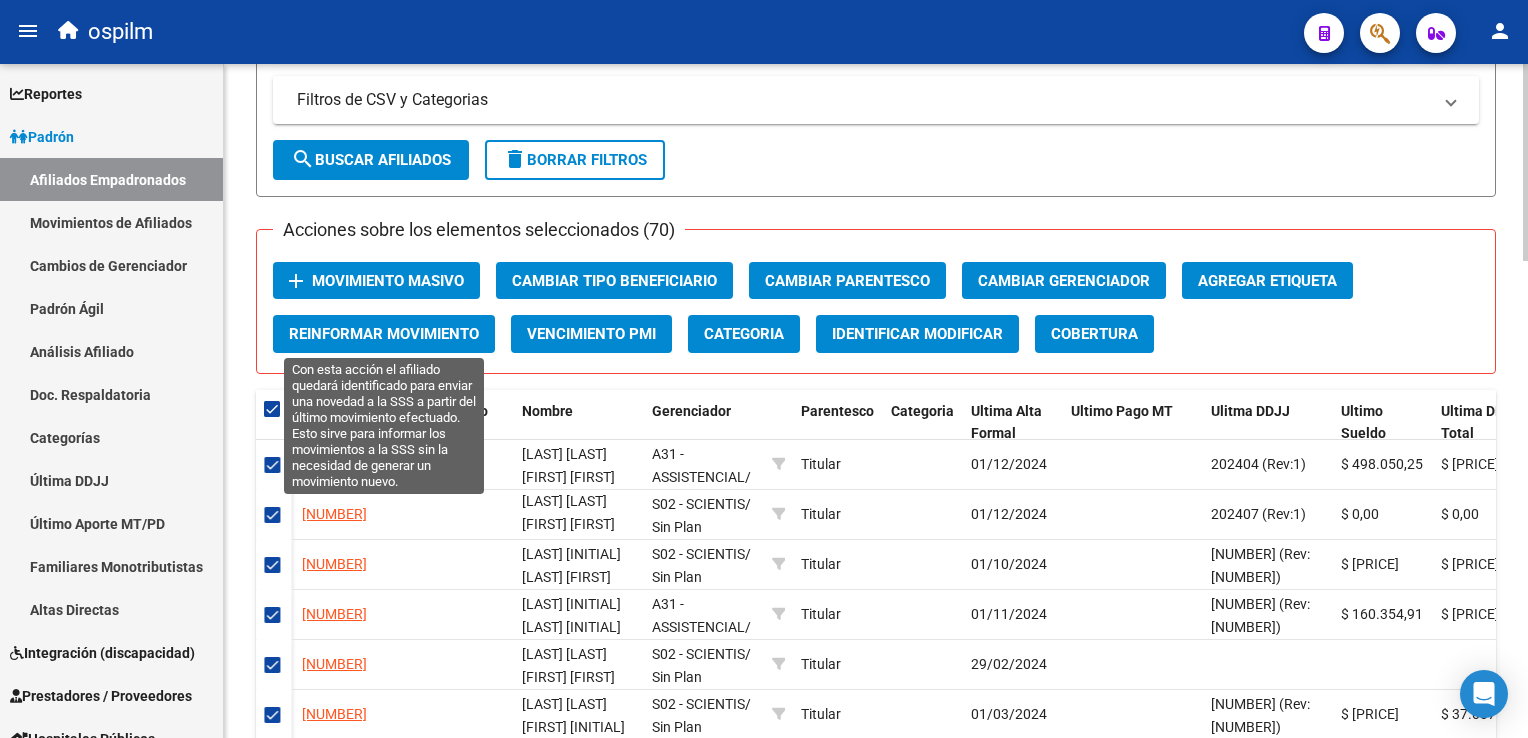 click on "Reinformar Movimiento" 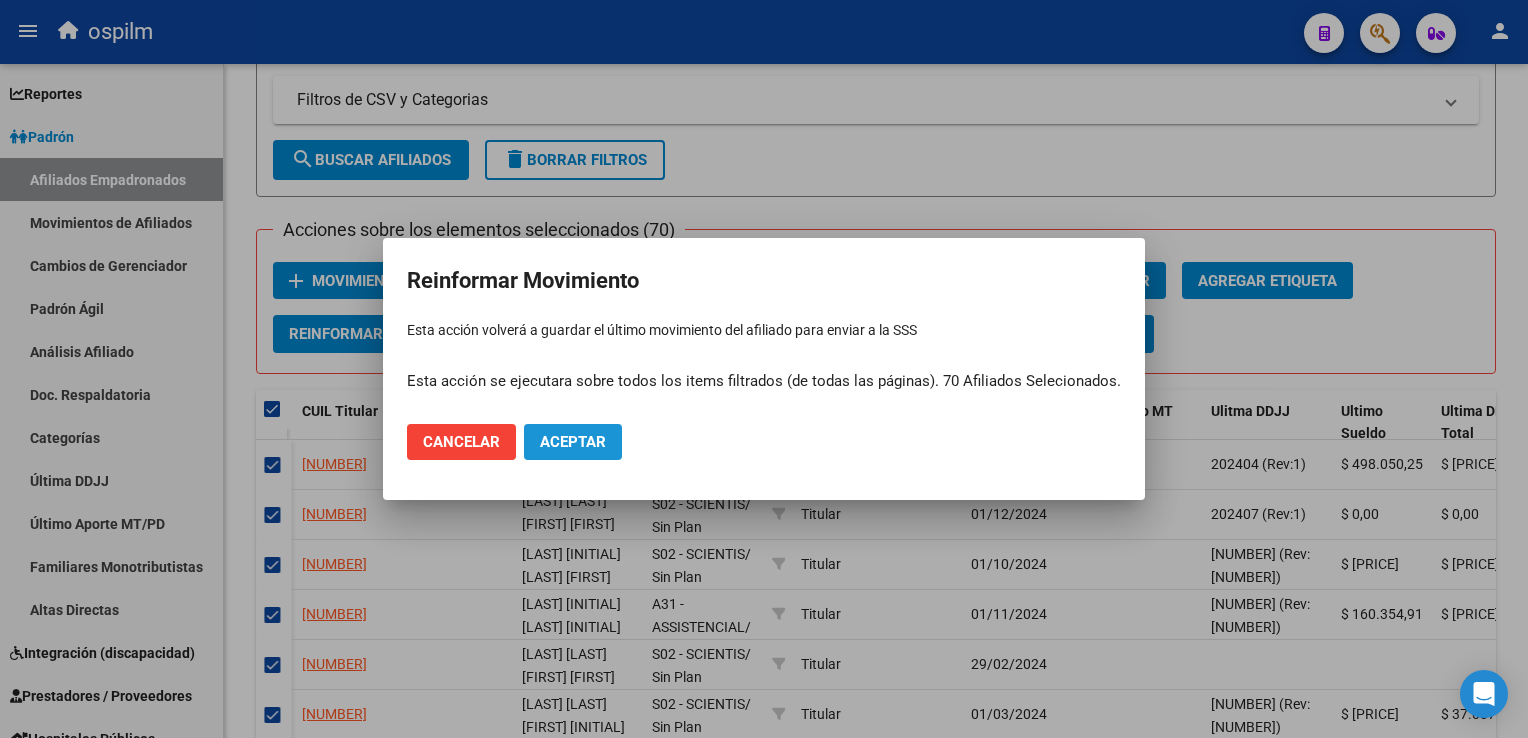 click on "Aceptar" at bounding box center (573, 442) 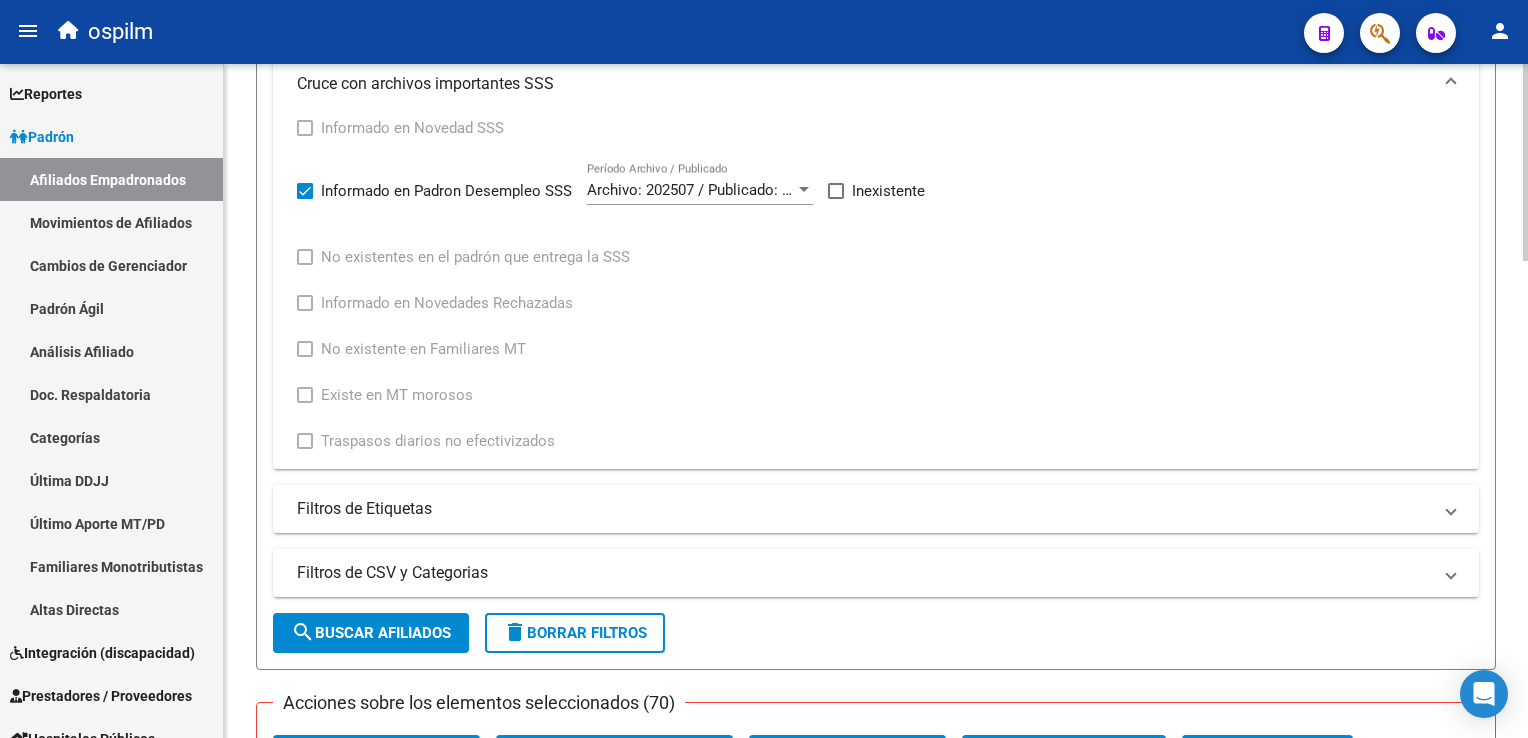 scroll, scrollTop: 764, scrollLeft: 0, axis: vertical 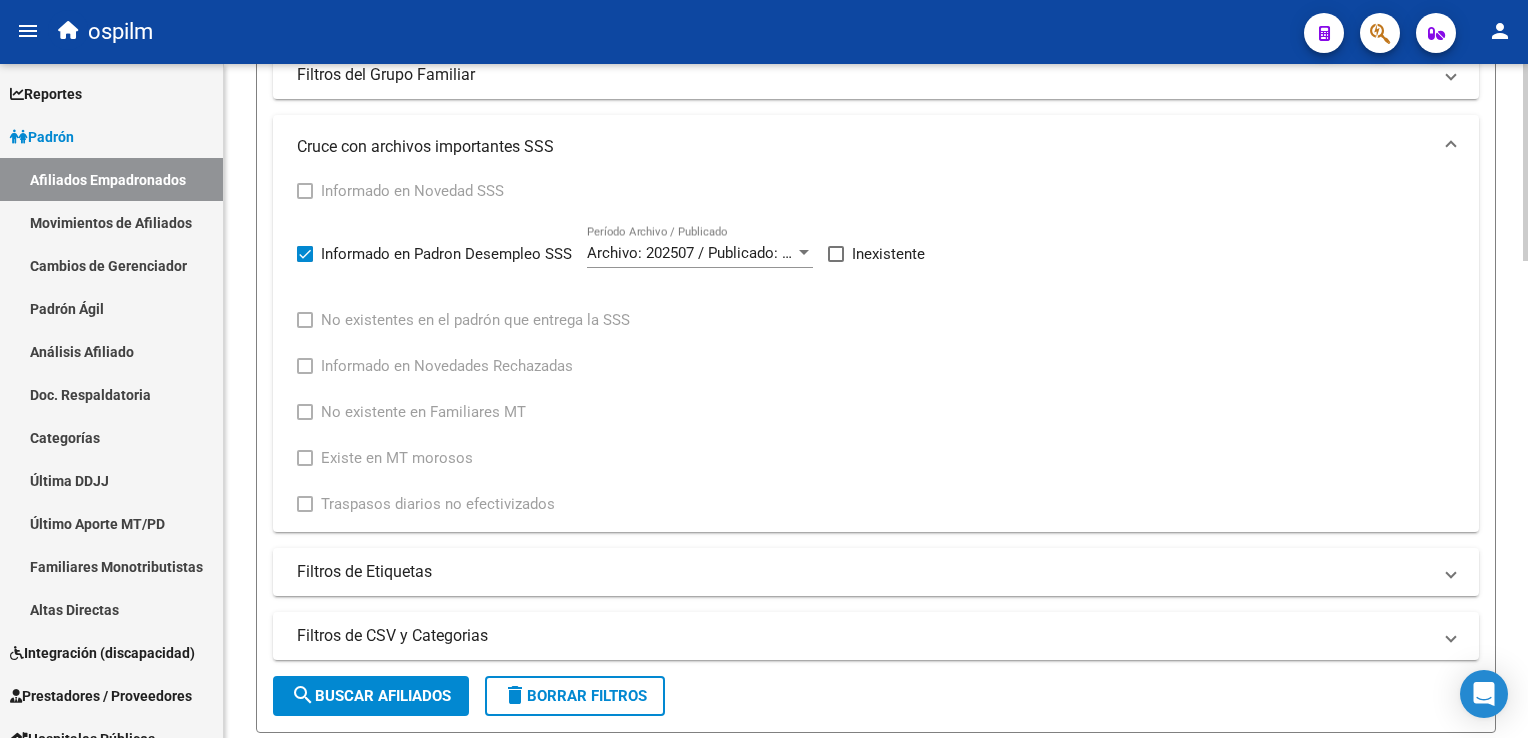 click on "PADRON -> Afiliados Empadronados  (alt+a) add  Crear Afiliado
file_download  Exportar CSV  cloud_download  Exportar CSV 2  cloud_download  Exportar GECROS  file_download  Exportar Bymovi  cloud_download  Actualizar ultimo Empleador  Filtros Id CUIL / Nombre / Apellido CUIL Titular Seleccionar Gerenciador Seleccionar Gerenciador Start date – End date Fecha Alta Desde / Hasta Start date – End date Fecha Baja Desde / Hasta Si Activo Si Titular Todos Con Alta Futura Todos Con Baja Futura Si Grupo Familiar Activo Ultimo Tipo Alta Ultimo Tipo Alta Ultimo Tipo Baja Ultimo Tipo Baja Filtros Del Titular Ultima DDJJ Ultima DDJJ Ultima DDJJ en Periodo Periodo Ultimo MtPd Sitcuil Con Sueldo Con Sueldo  Filtros del Afiliado  Edades Edades Sexo Sexo No incapacitado Discapacitado Nacionalidad Nacionalidad Provincia Provincia Estado Civil Estado Civil Start date – End date Fecha Nacimiento Desde / Hasta Todos Tiene PMI Todos Certificado Estudio Codigo Postal Localidad  Filtros del Grupo Familiar  CUIT Empleador" 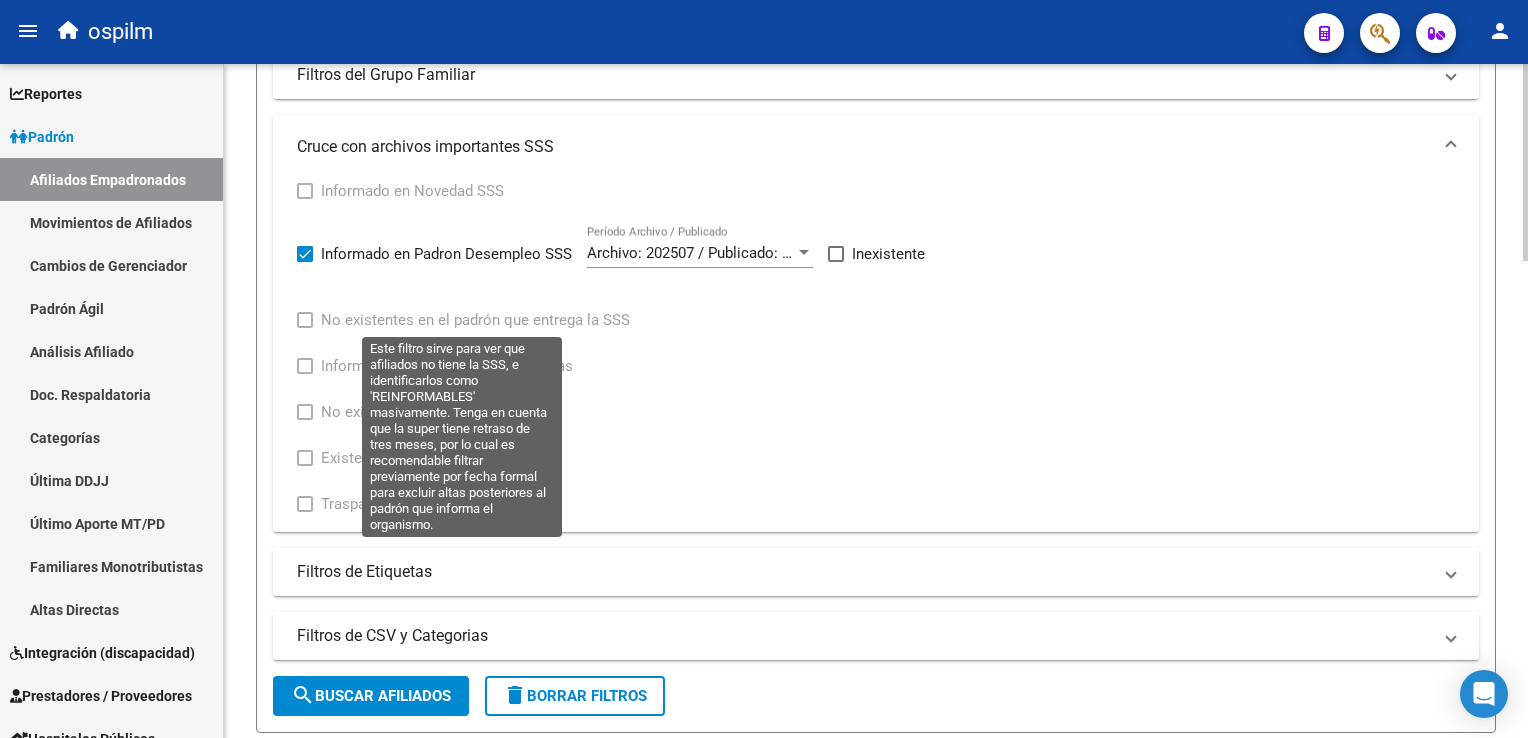 click at bounding box center (305, 320) 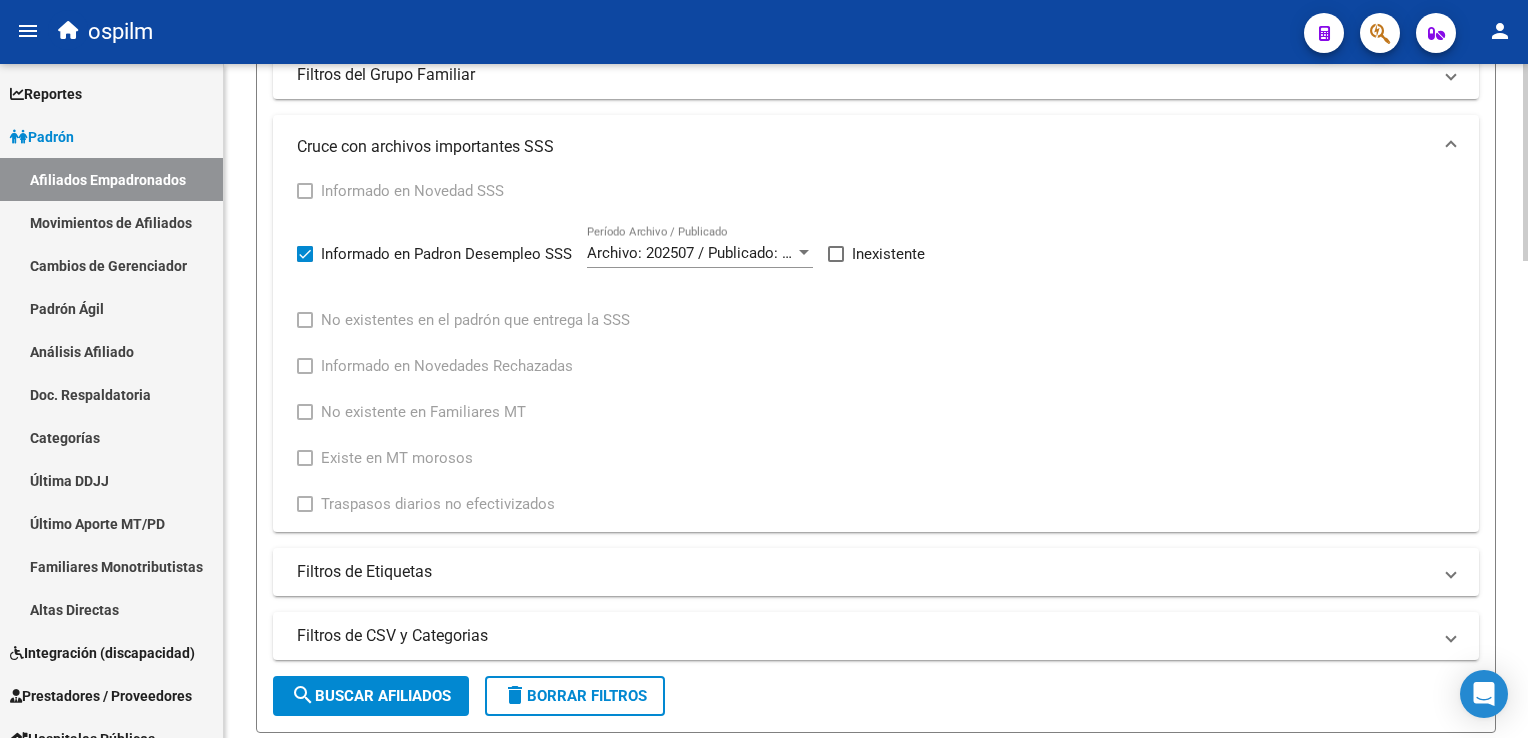 click at bounding box center [305, 320] 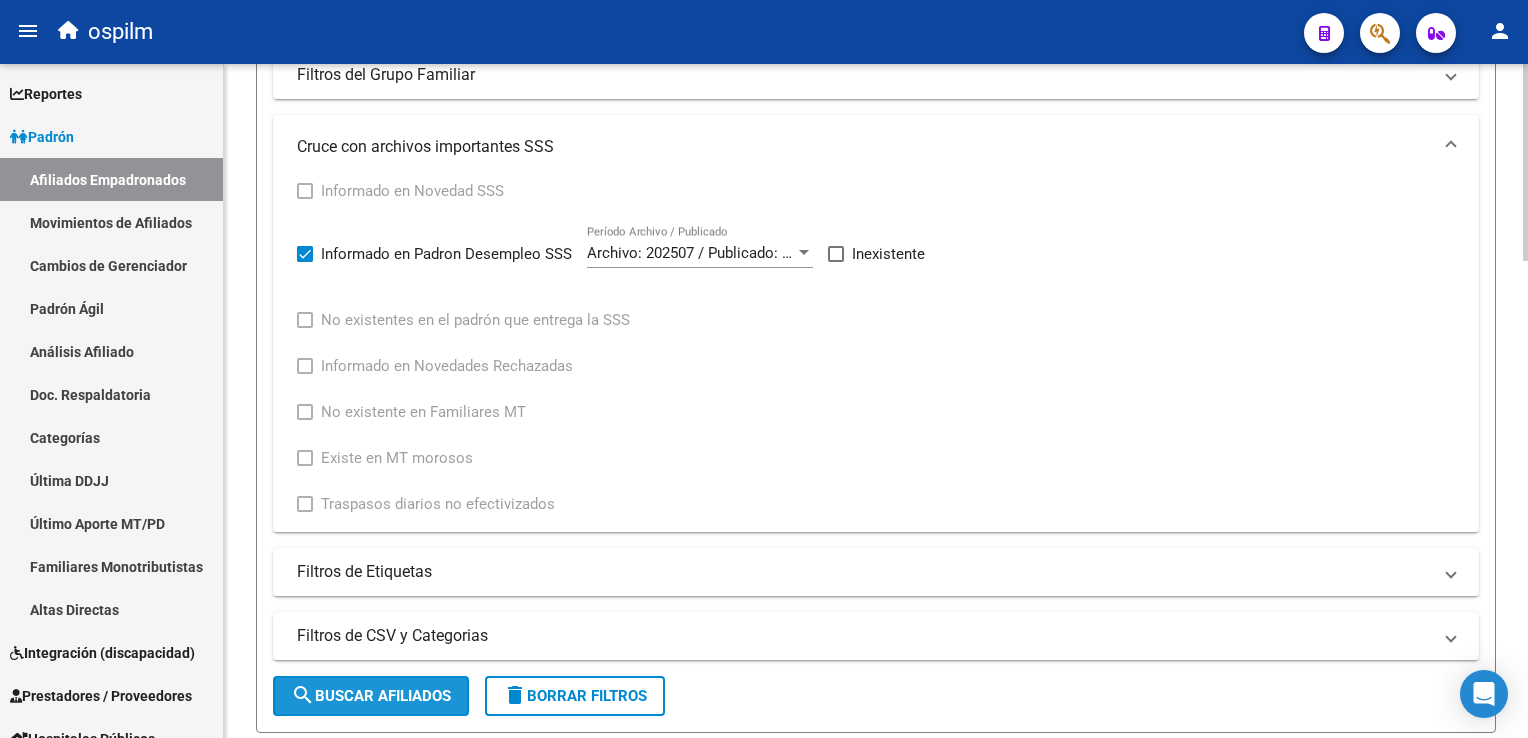 click on "search  Buscar Afiliados" 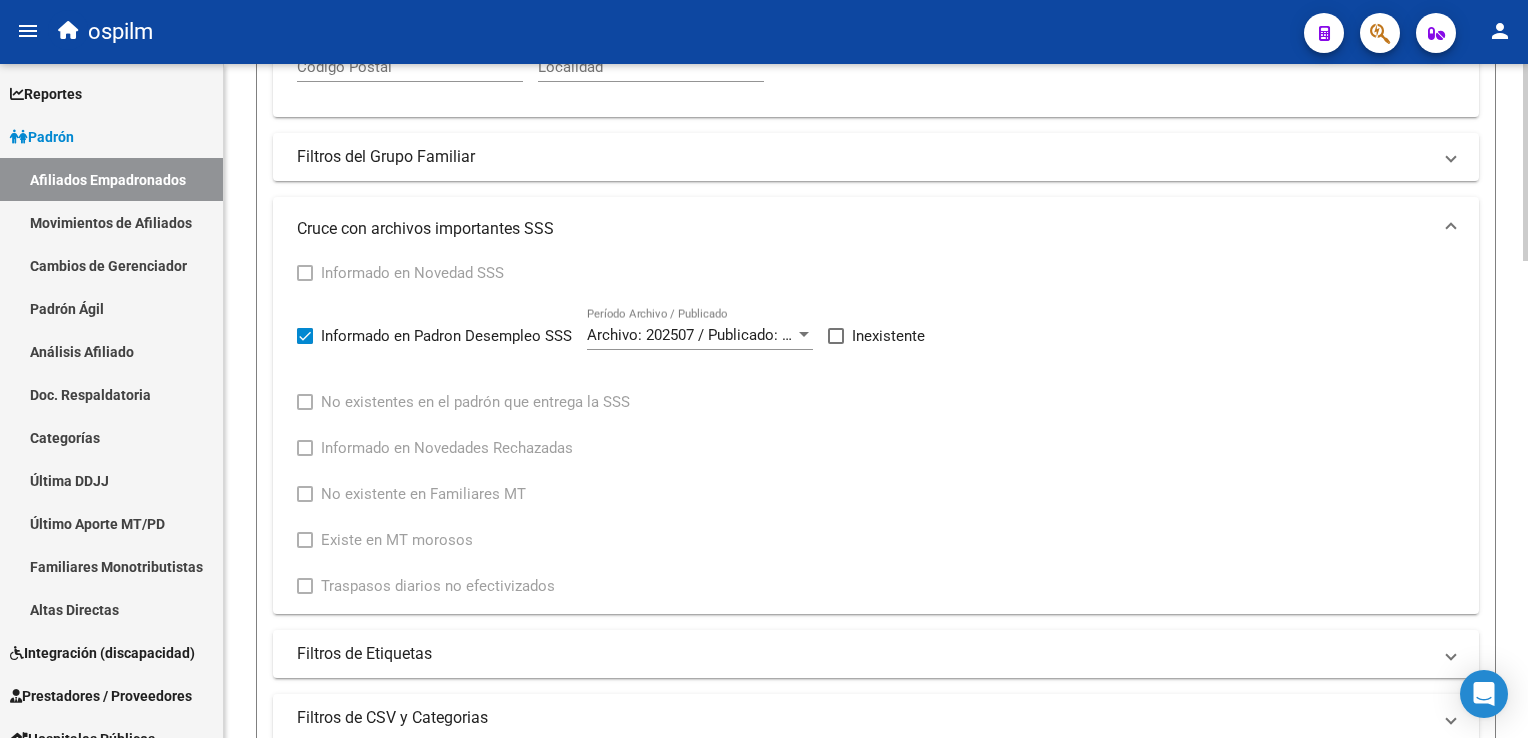 scroll, scrollTop: 584, scrollLeft: 0, axis: vertical 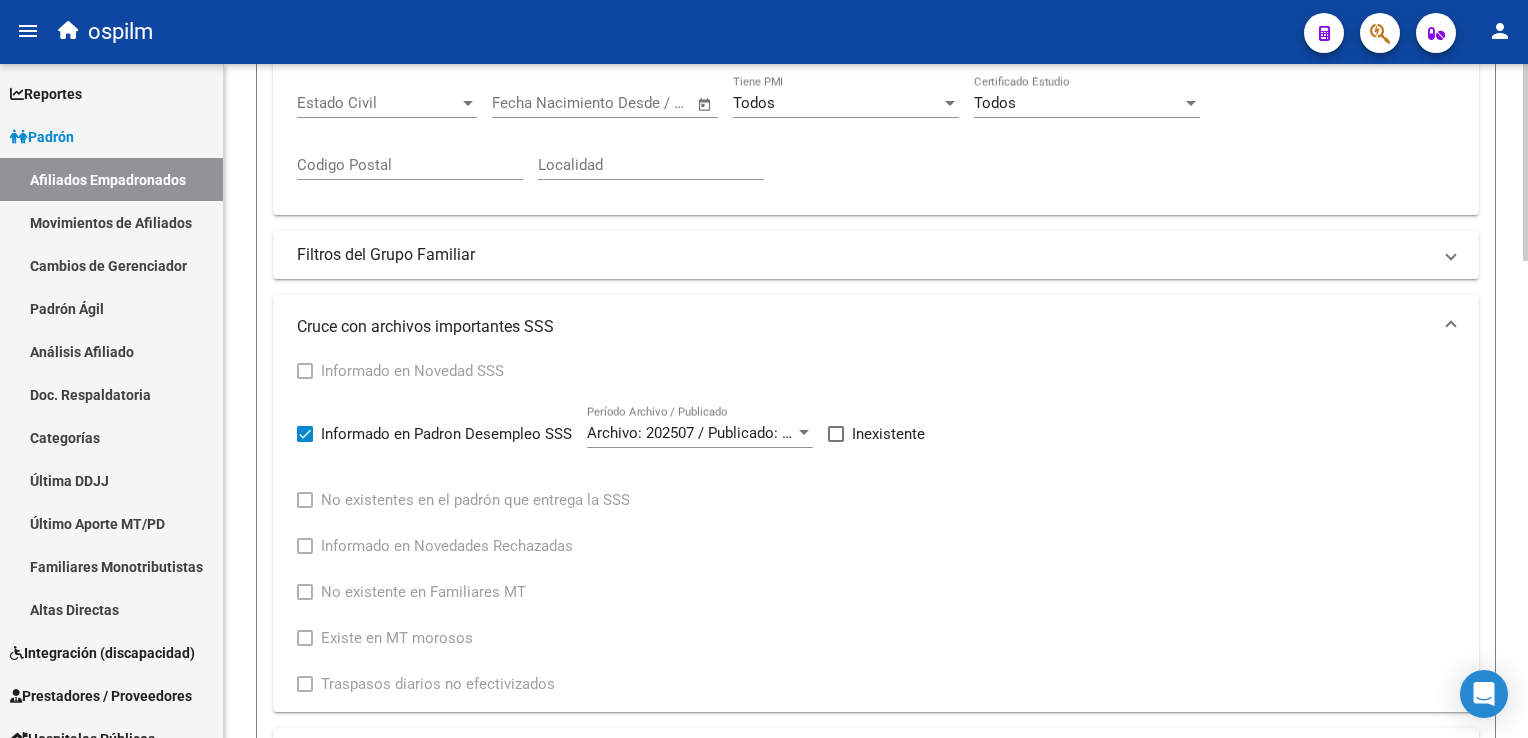 click on "menu   ospilm  person    Firma Express     Reportes Ingresos Devengados Análisis Histórico Detalles Transferencias RG sin DDJJ Detalles por CUIL RG Detalles - MT/PD MT morosos Egresos Devengados Comprobantes Recibidos Facturación Apócrifa Auditorías x Área Auditorías x Usuario Ítems de Auditorías x Usuario Padrón Traspasos x O.S. Traspasos x Gerenciador Traspasos x Provincia Nuevos Aportantes Métricas - Padrón SSS Métricas - Crecimiento Población    Padrón Afiliados Empadronados Movimientos de Afiliados Cambios de Gerenciador Padrón Ágil Análisis Afiliado Doc. Respaldatoria Categorías Última DDJJ Último Aporte MT/PD Familiares Monotributistas Altas Directas    Integración (discapacidad) Certificado Discapacidad    Prestadores / Proveedores Facturas - Listado/Carga Facturas Sin Auditar Facturas - Documentación Pagos x Transferencia Auditorías - Listado Auditorías - Comentarios Auditorías - Cambios Área Auditoría - Ítems Prestadores - Listado Prestadores - Docu. Actas" at bounding box center (764, 369) 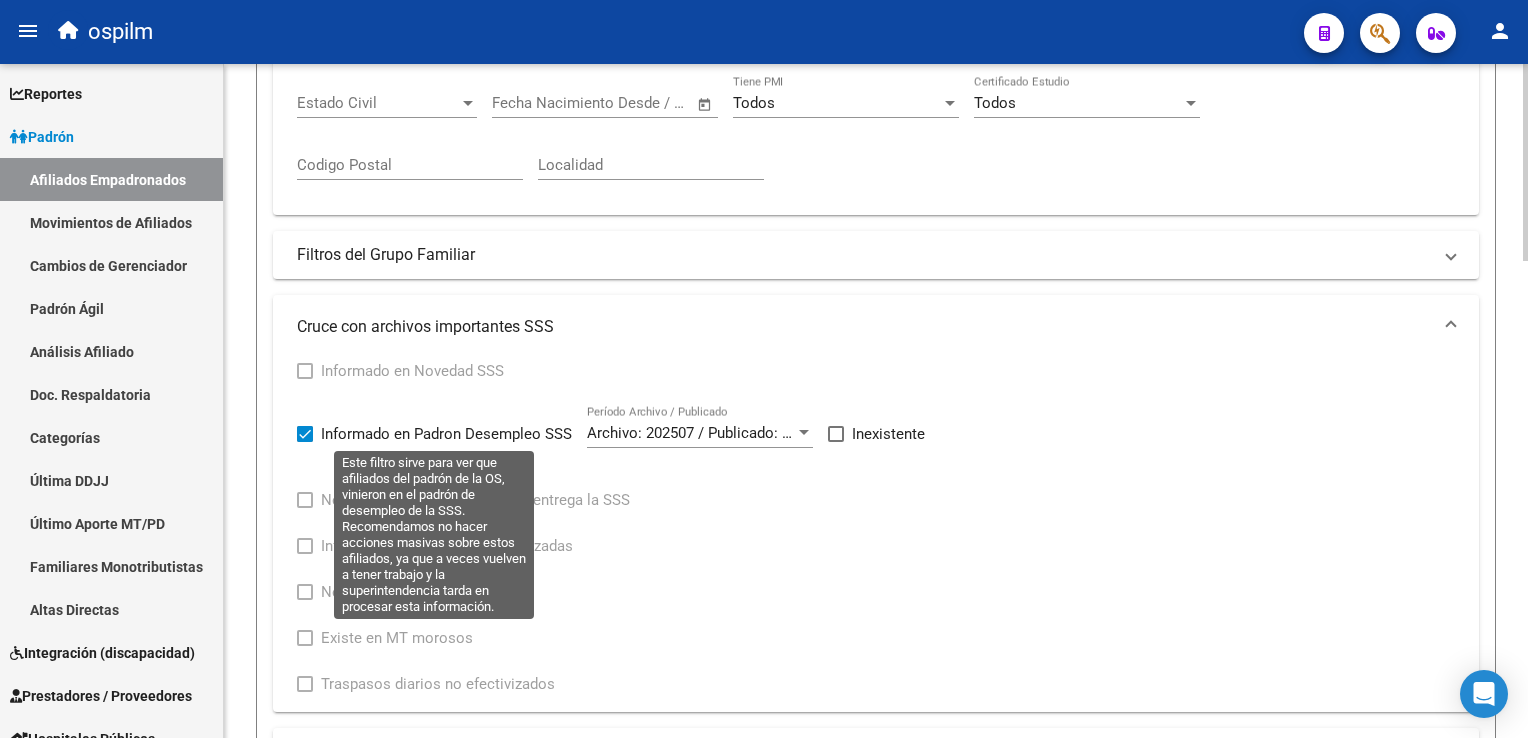 drag, startPoint x: 299, startPoint y: 430, endPoint x: 462, endPoint y: 458, distance: 165.38742 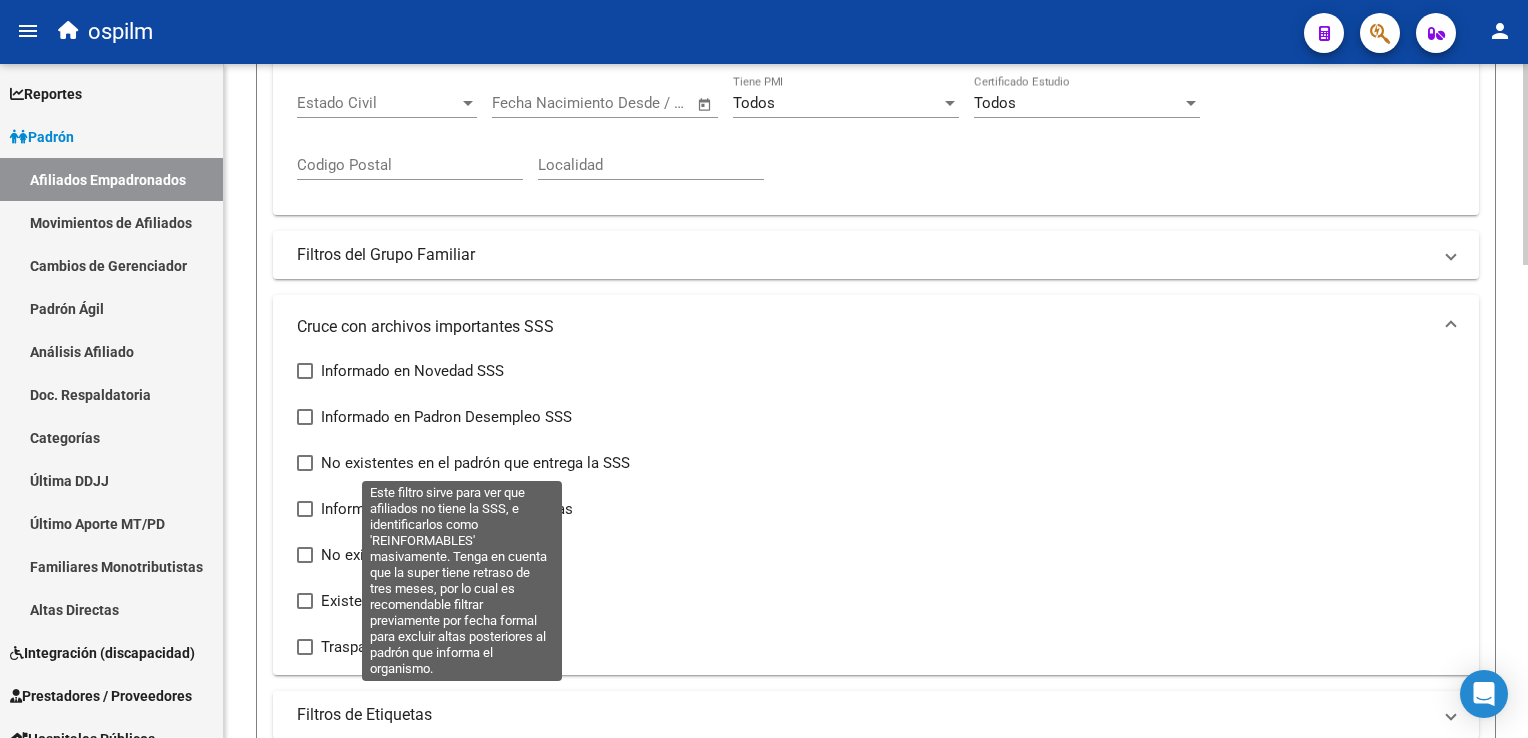 click at bounding box center [305, 463] 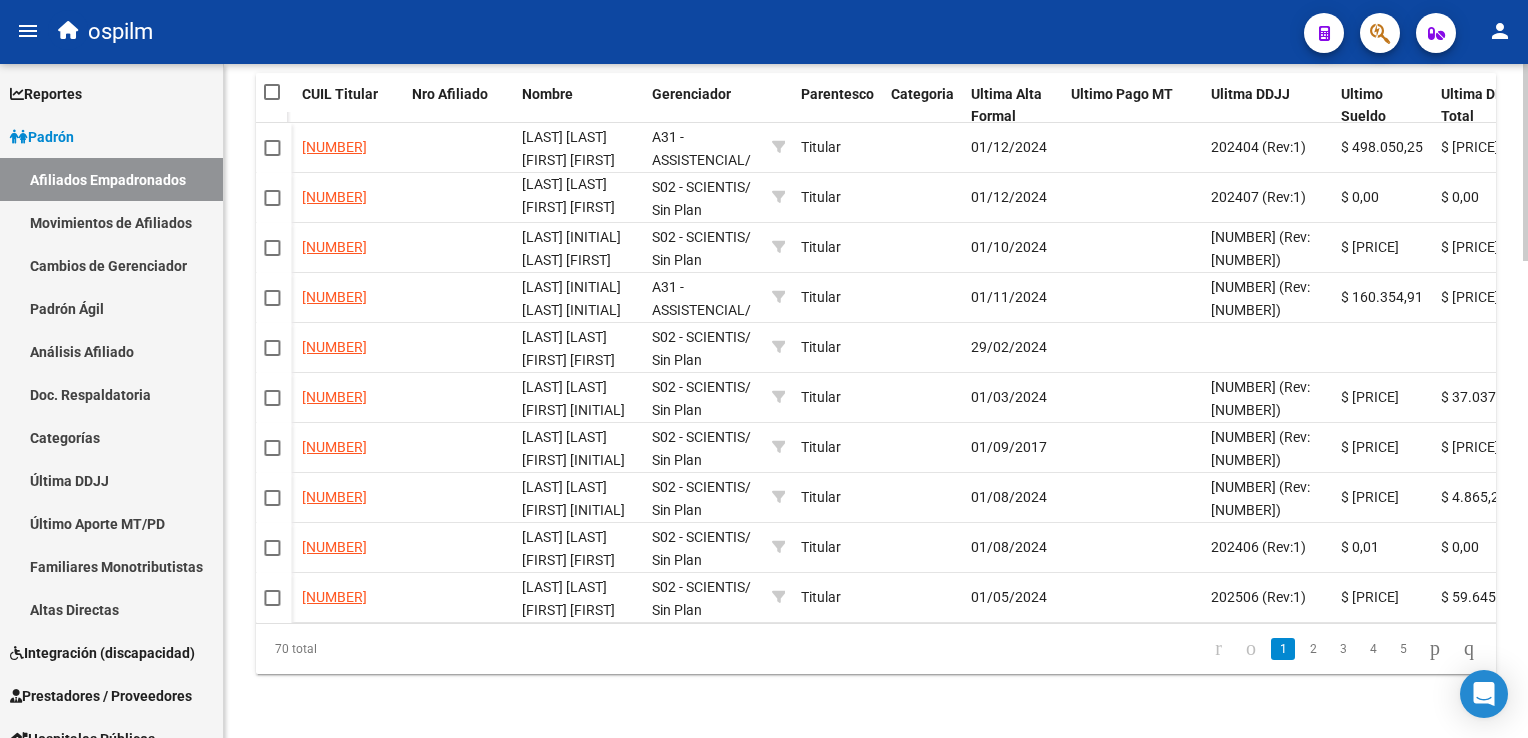 scroll, scrollTop: 694, scrollLeft: 0, axis: vertical 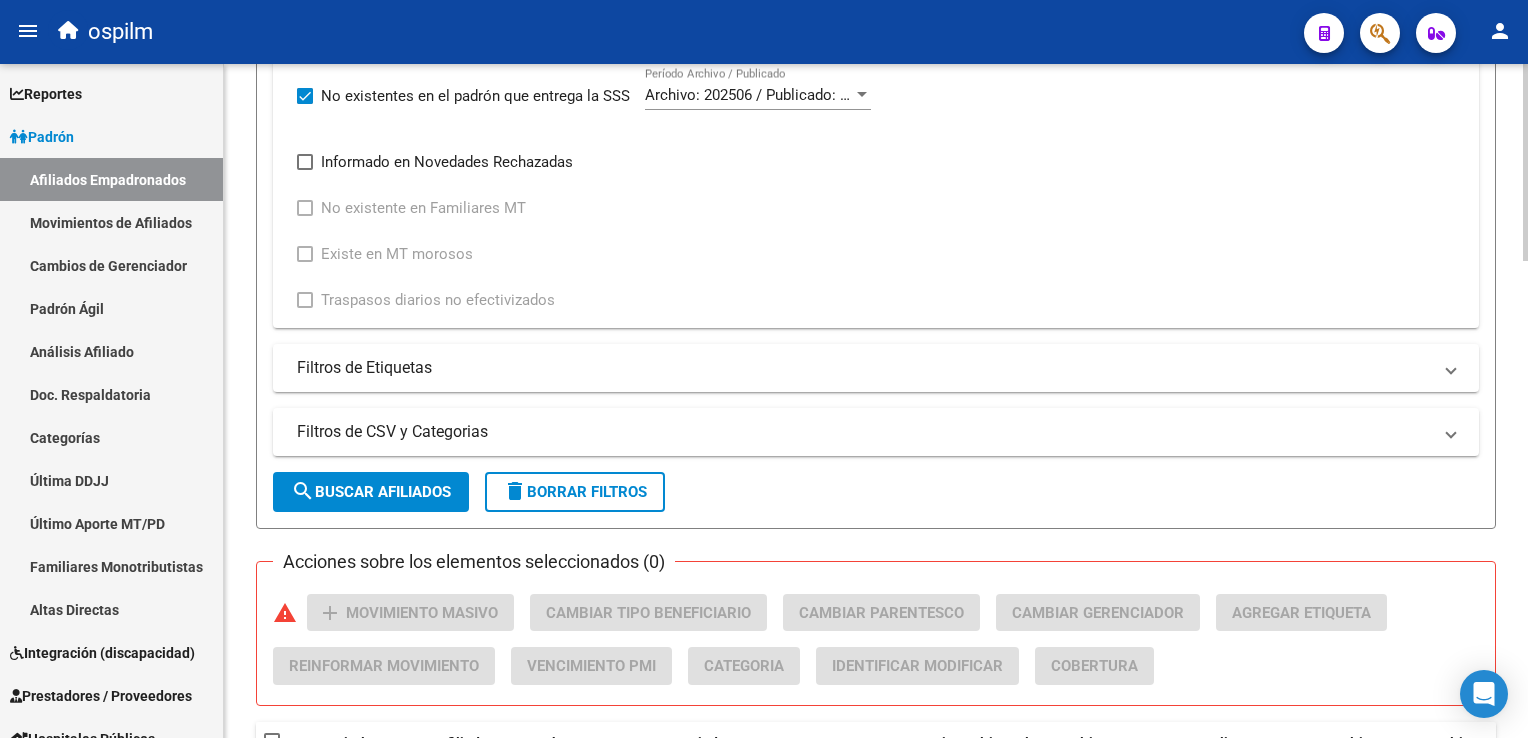 click on "menu   ospilm  person    Firma Express     Reportes Ingresos Devengados Análisis Histórico Detalles Transferencias RG sin DDJJ Detalles por CUIL RG Detalles - MT/PD MT morosos Egresos Devengados Comprobantes Recibidos Facturación Apócrifa Auditorías x Área Auditorías x Usuario Ítems de Auditorías x Usuario Padrón Traspasos x O.S. Traspasos x Gerenciador Traspasos x Provincia Nuevos Aportantes Métricas - Padrón SSS Métricas - Crecimiento Población    Padrón Afiliados Empadronados Movimientos de Afiliados Cambios de Gerenciador Padrón Ágil Análisis Afiliado Doc. Respaldatoria Categorías Última DDJJ Último Aporte MT/PD Familiares Monotributistas Altas Directas    Integración (discapacidad) Certificado Discapacidad    Prestadores / Proveedores Facturas - Listado/Carga Facturas Sin Auditar Facturas - Documentación Pagos x Transferencia Auditorías - Listado Auditorías - Comentarios Auditorías - Cambios Área Auditoría - Ítems Prestadores - Listado Prestadores - Docu. Actas" at bounding box center [764, 369] 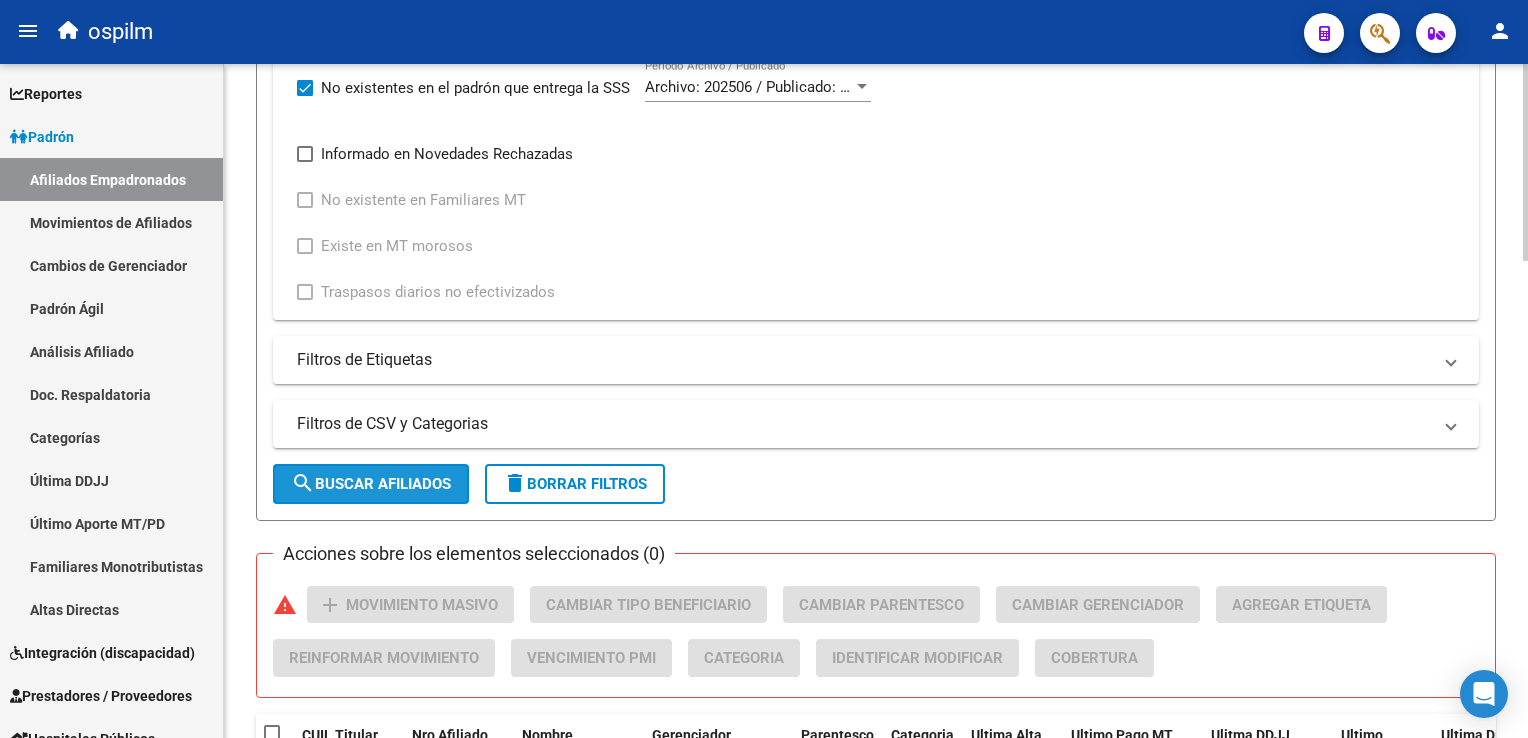 click on "search  Buscar Afiliados" 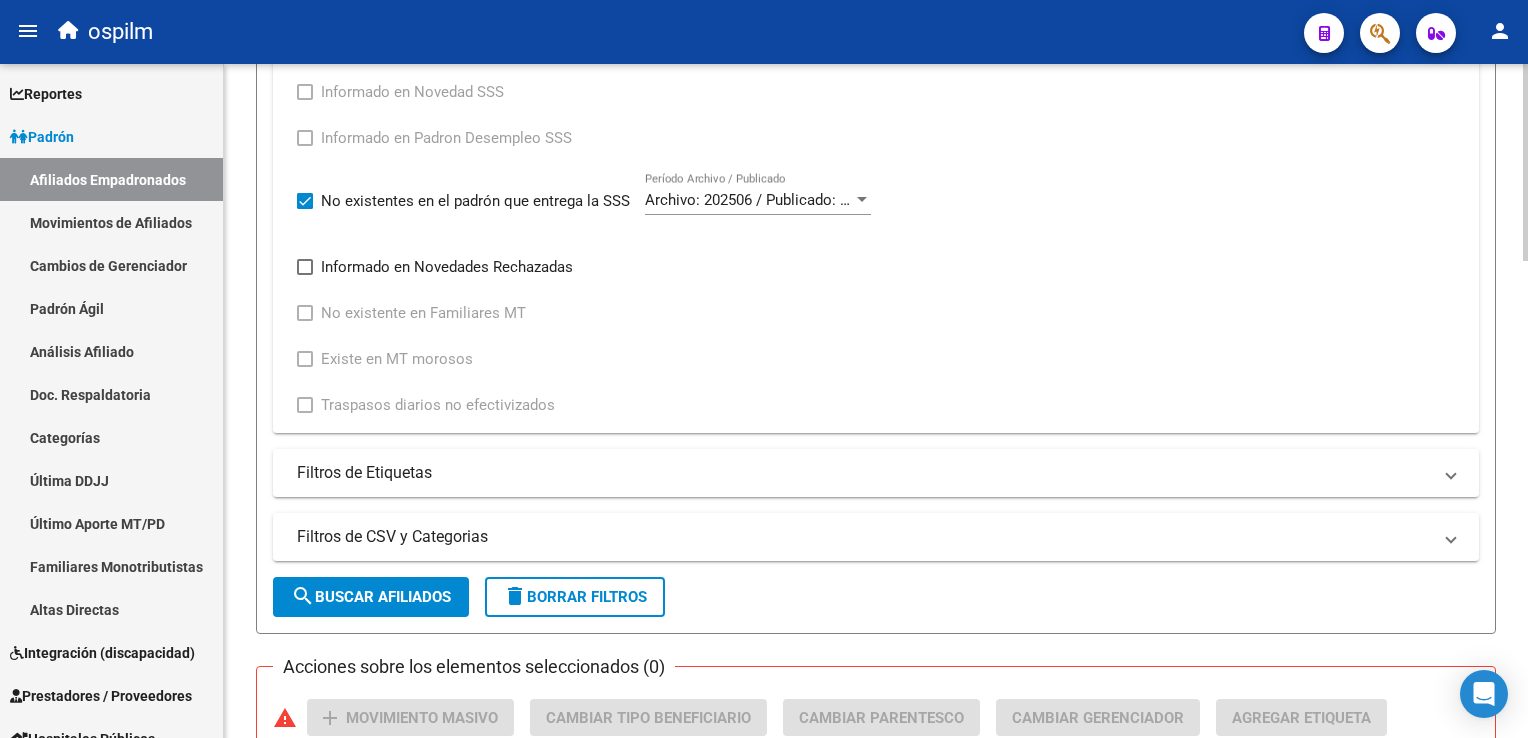 scroll, scrollTop: 838, scrollLeft: 0, axis: vertical 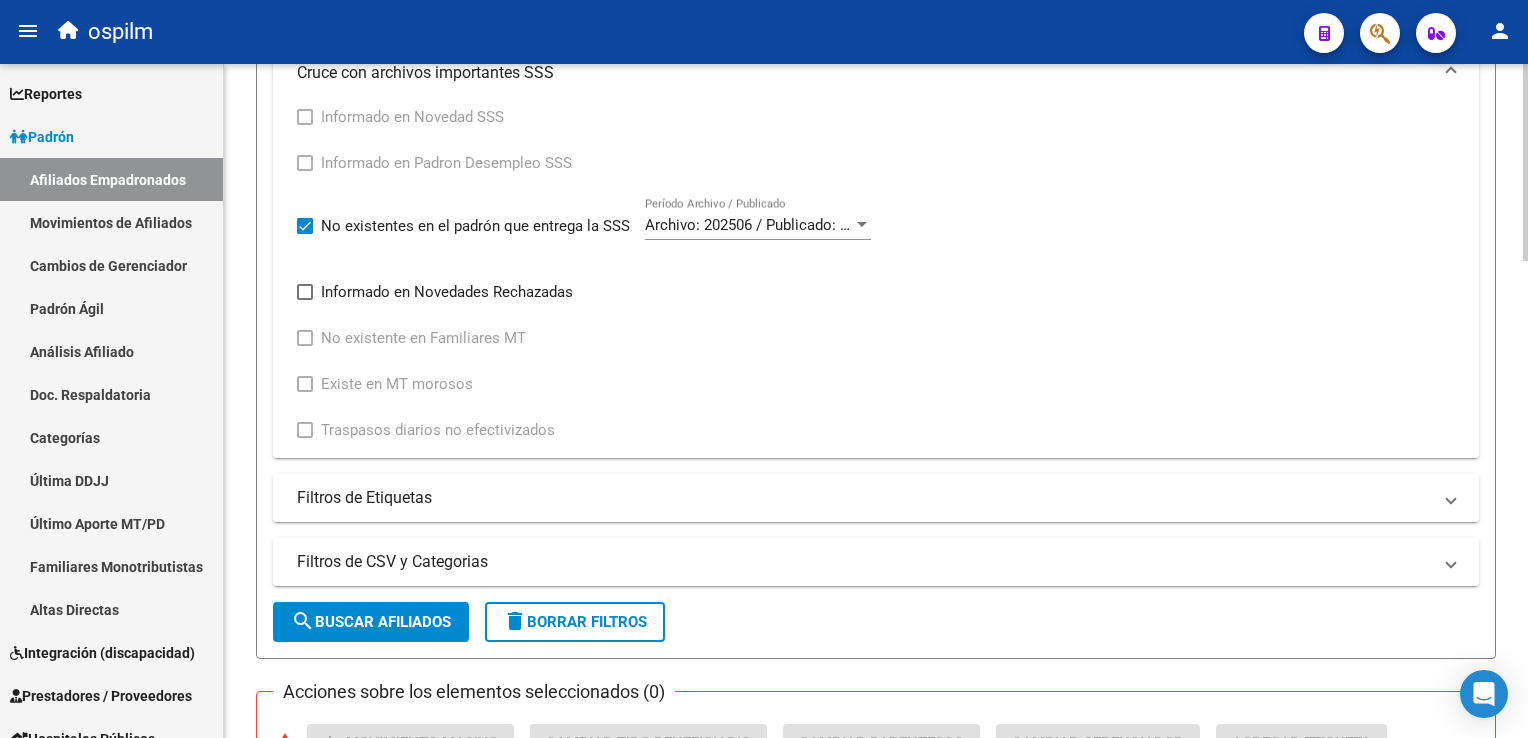 click on "PADRON -> Afiliados Empadronados  (alt+a) add  Crear Afiliado
file_download  Exportar CSV  cloud_download  Exportar CSV 2  cloud_download  Exportar GECROS  file_download  Exportar Bymovi  cloud_download  Actualizar ultimo Empleador  Filtros Id CUIL / Nombre / Apellido CUIL Titular Seleccionar Gerenciador Seleccionar Gerenciador Start date – End date Fecha Alta Desde / Hasta Start date – End date Fecha Baja Desde / Hasta Si Activo Si Titular Todos Con Alta Futura Todos Con Baja Futura Si Grupo Familiar Activo Ultimo Tipo Alta Ultimo Tipo Alta Ultimo Tipo Baja Ultimo Tipo Baja Filtros Del Titular Ultima DDJJ Ultima DDJJ Ultima DDJJ en Periodo Periodo Ultimo MtPd Sitcuil Con Sueldo Con Sueldo  Filtros del Afiliado  Edades Edades Sexo Sexo No incapacitado Discapacitado Nacionalidad Nacionalidad Provincia Provincia Estado Civil Estado Civil Start date – End date Fecha Nacimiento Desde / Hasta Todos Tiene PMI Todos Certificado Estudio Codigo Postal Localidad  Filtros del Grupo Familiar  CUIT Empleador" 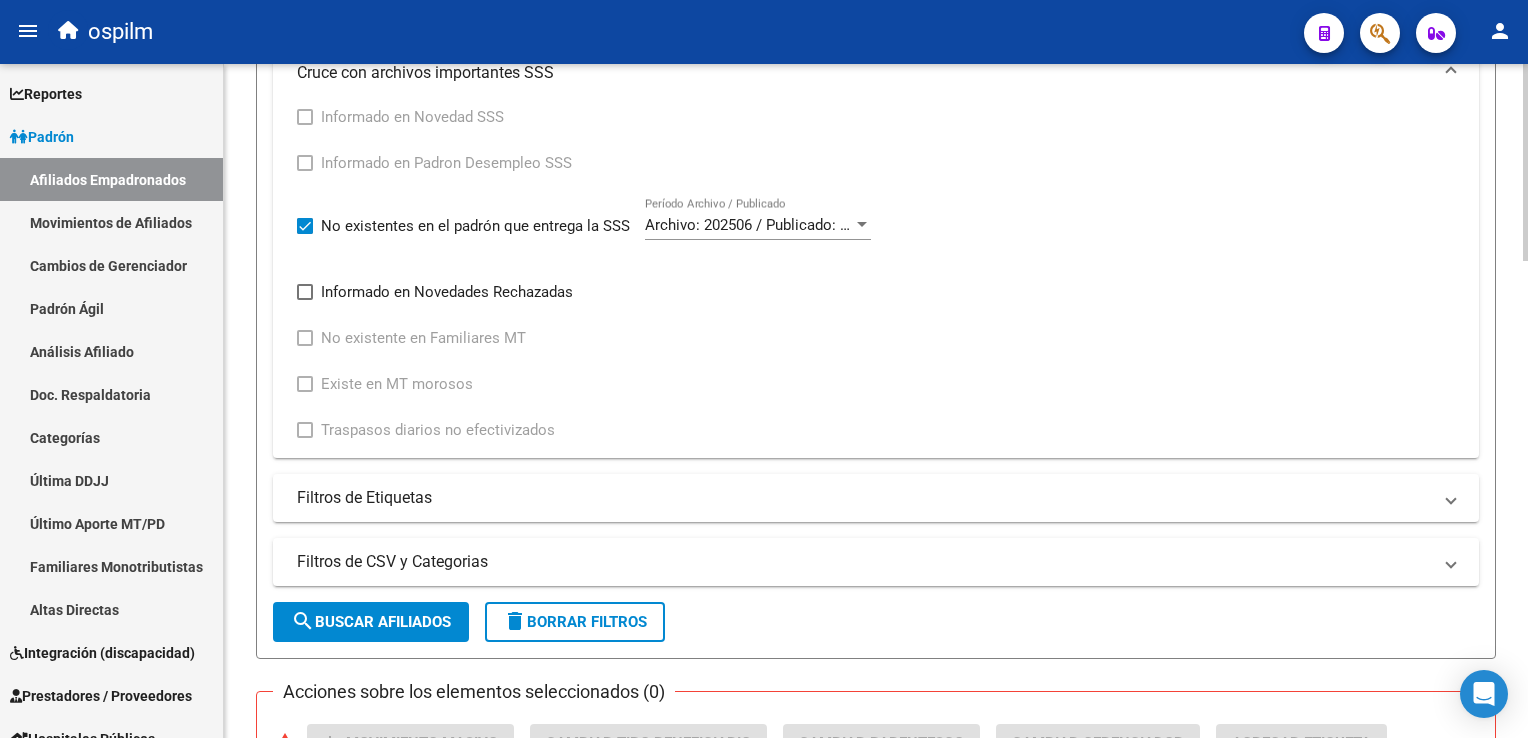 click on "Archivo: 202506 / Publicado: 202508" at bounding box center [766, 225] 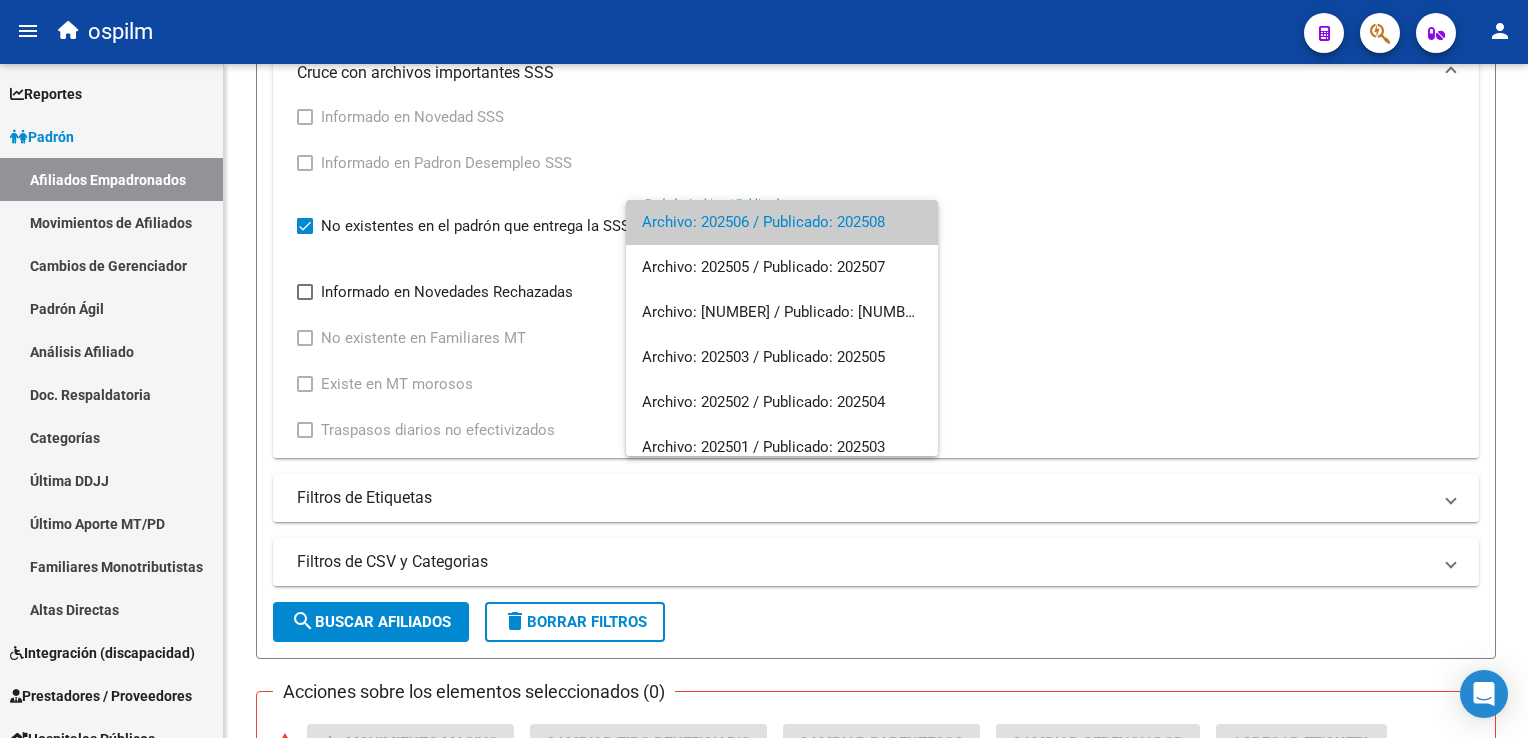 click on "Archivo: 202506 / Publicado: 202508" at bounding box center (782, 222) 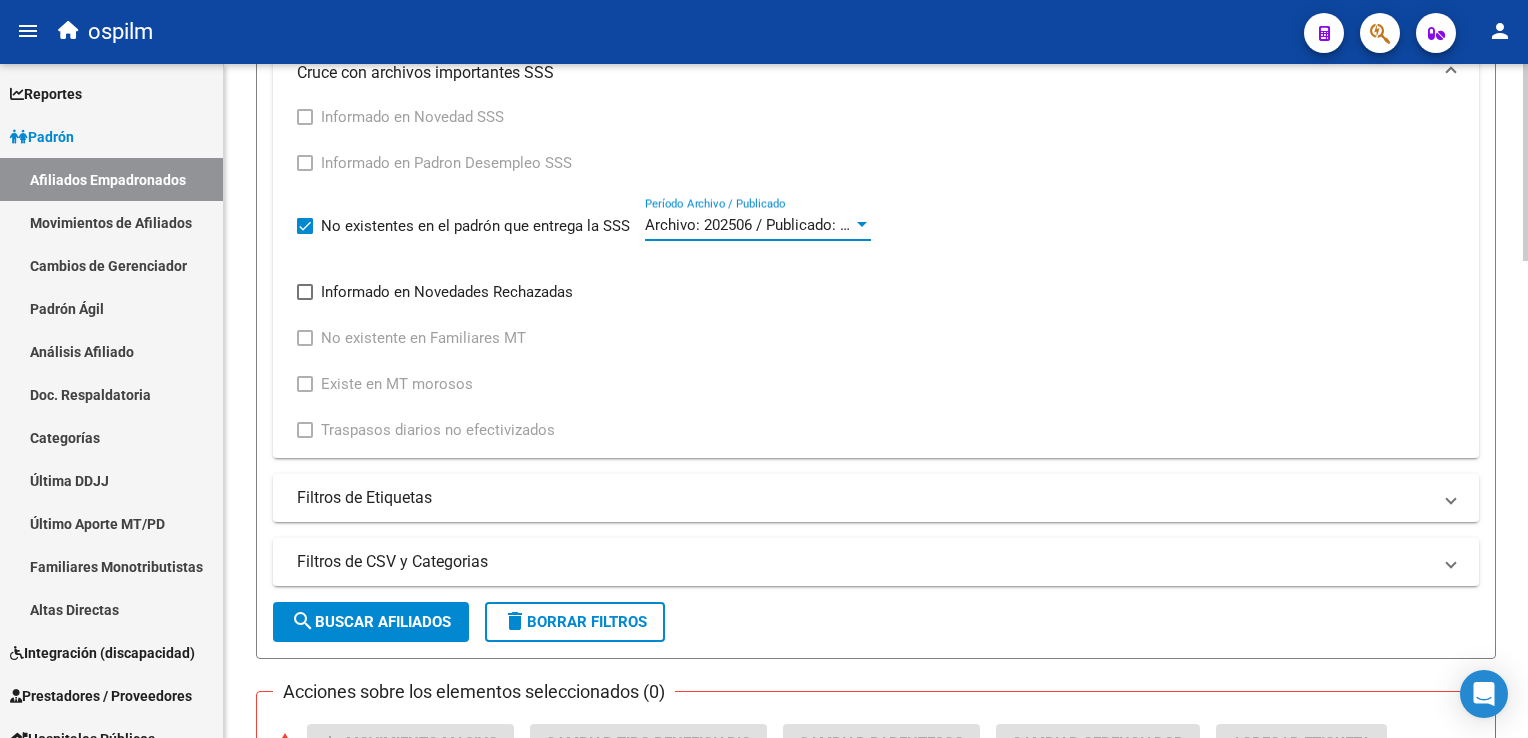 click on "Archivo: 202506 / Publicado: 202508" at bounding box center (766, 225) 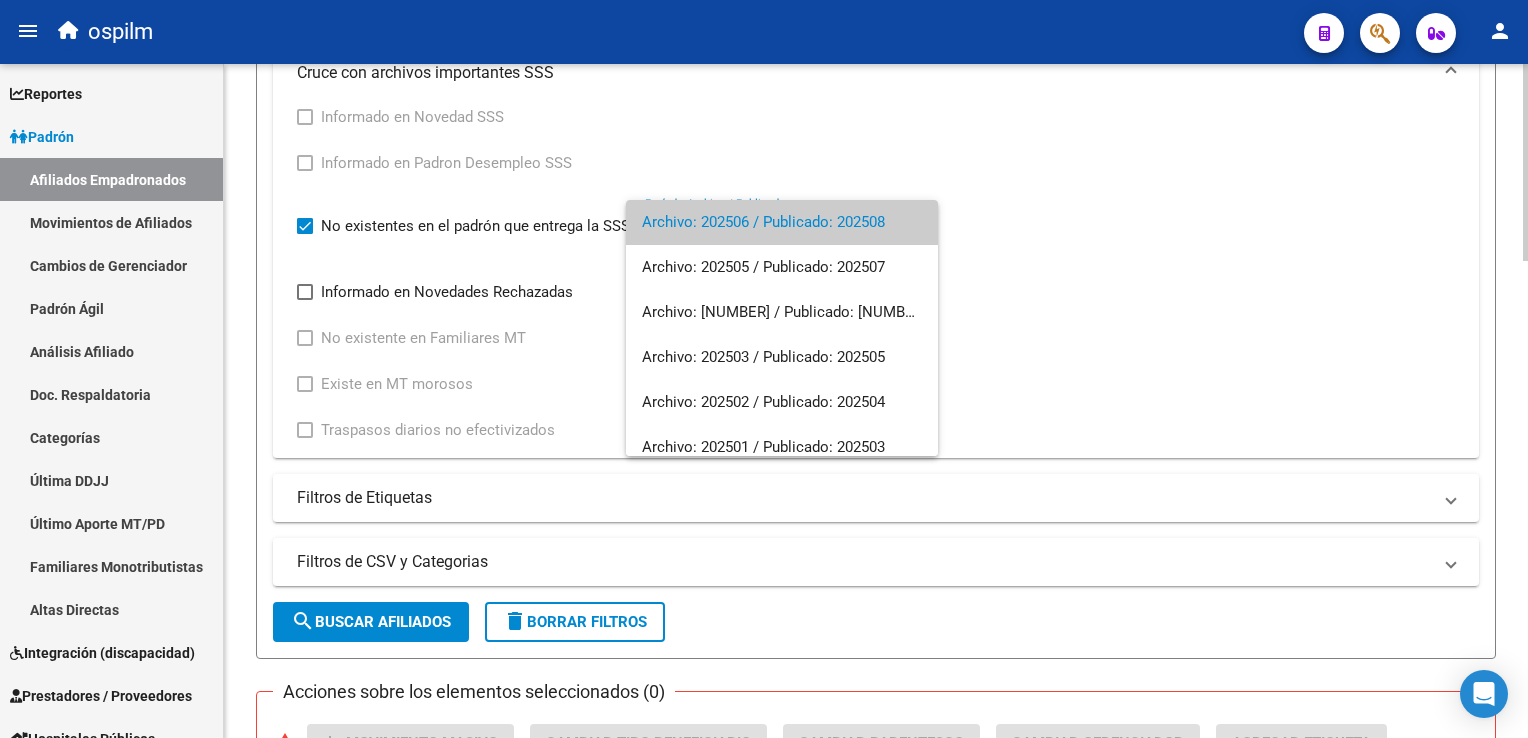 click on "Archivo: 202506 / Publicado: 202508" at bounding box center [782, 222] 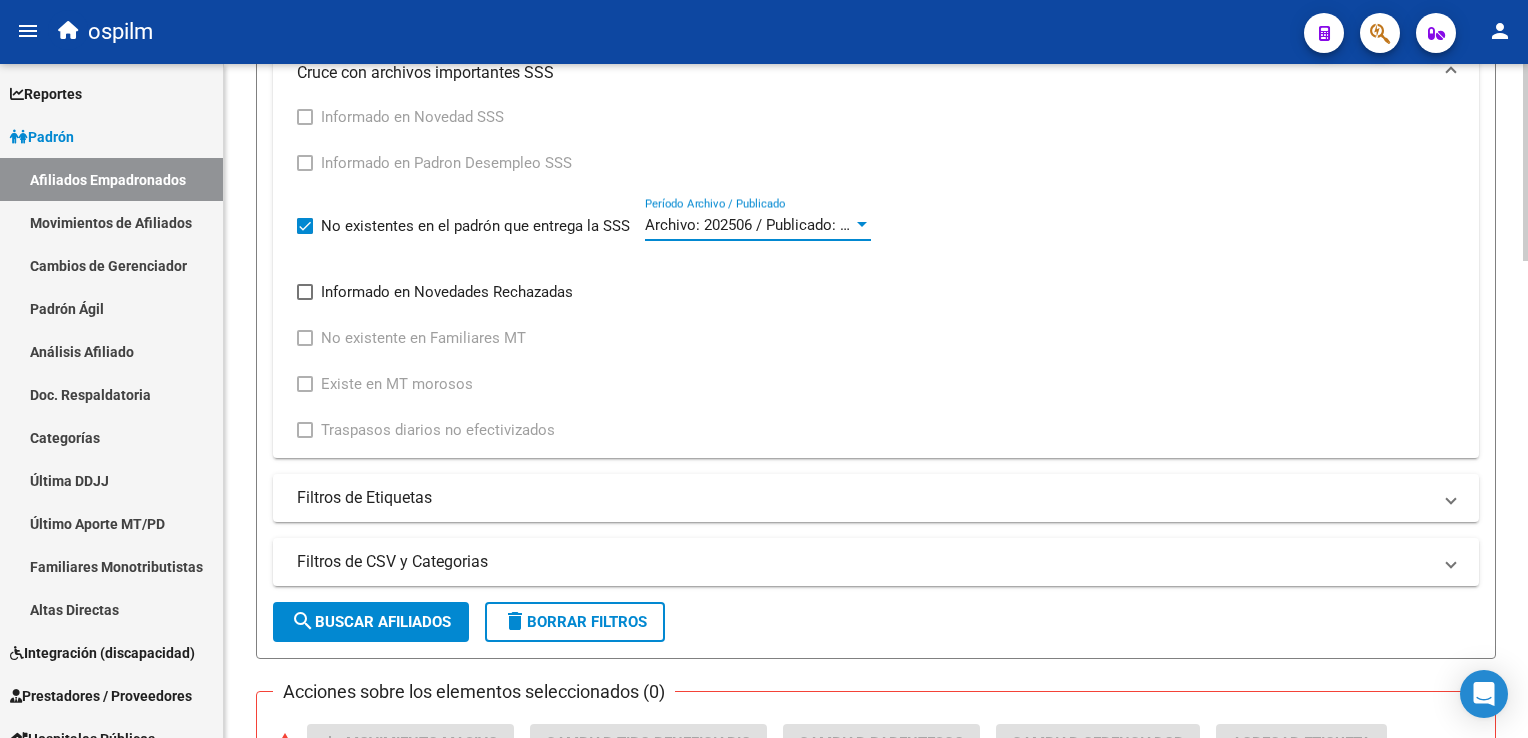 click on "search  Buscar Afiliados" 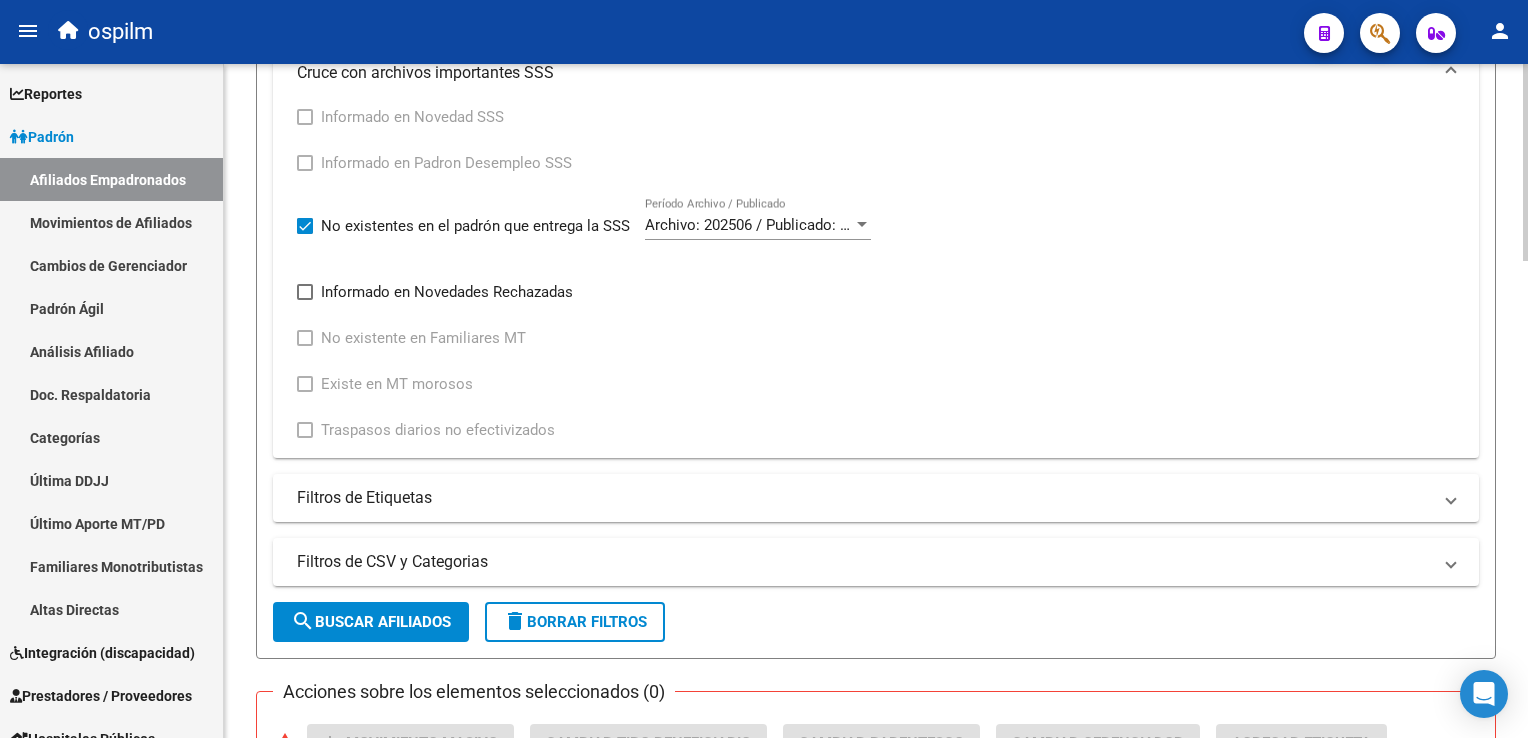 scroll, scrollTop: 1628, scrollLeft: 0, axis: vertical 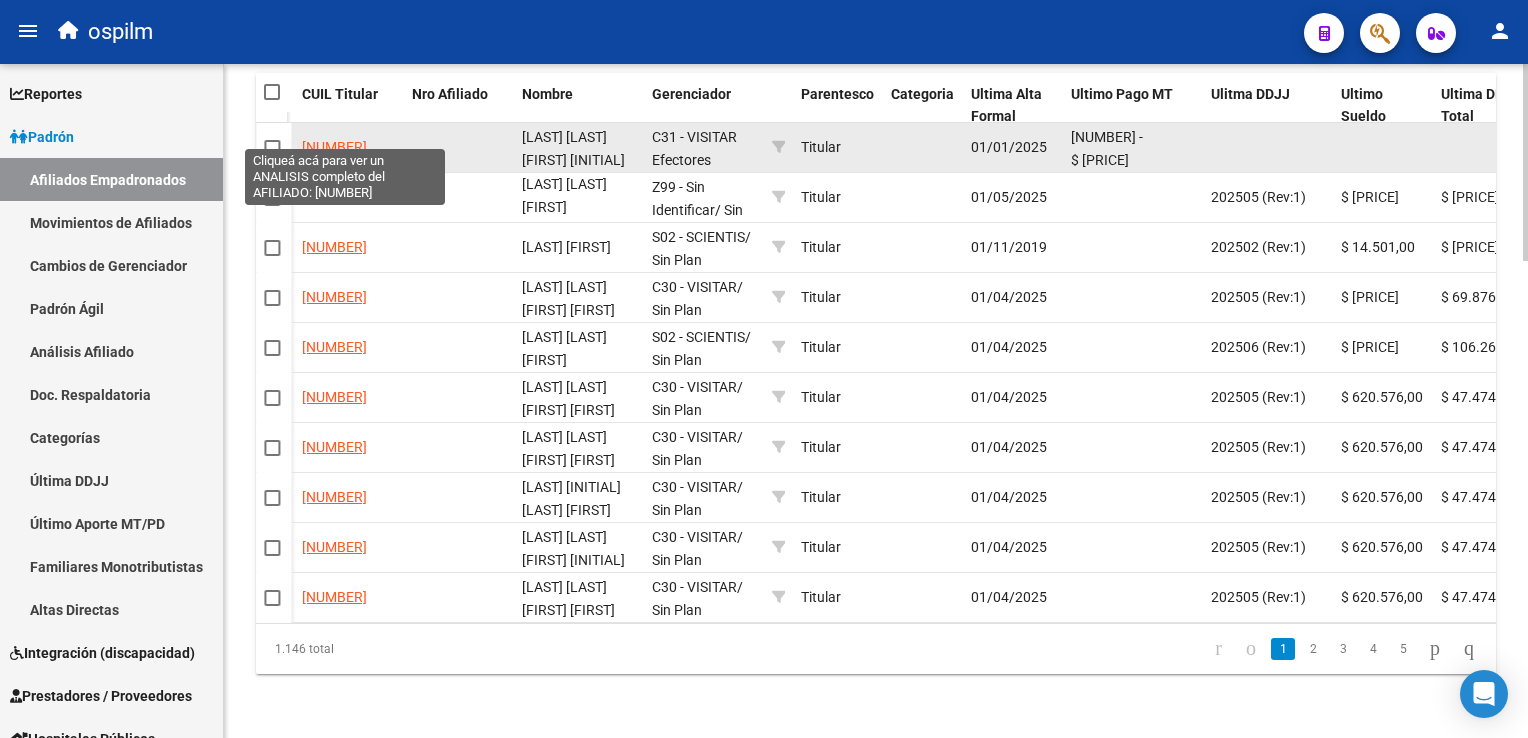 click on "27370390253" 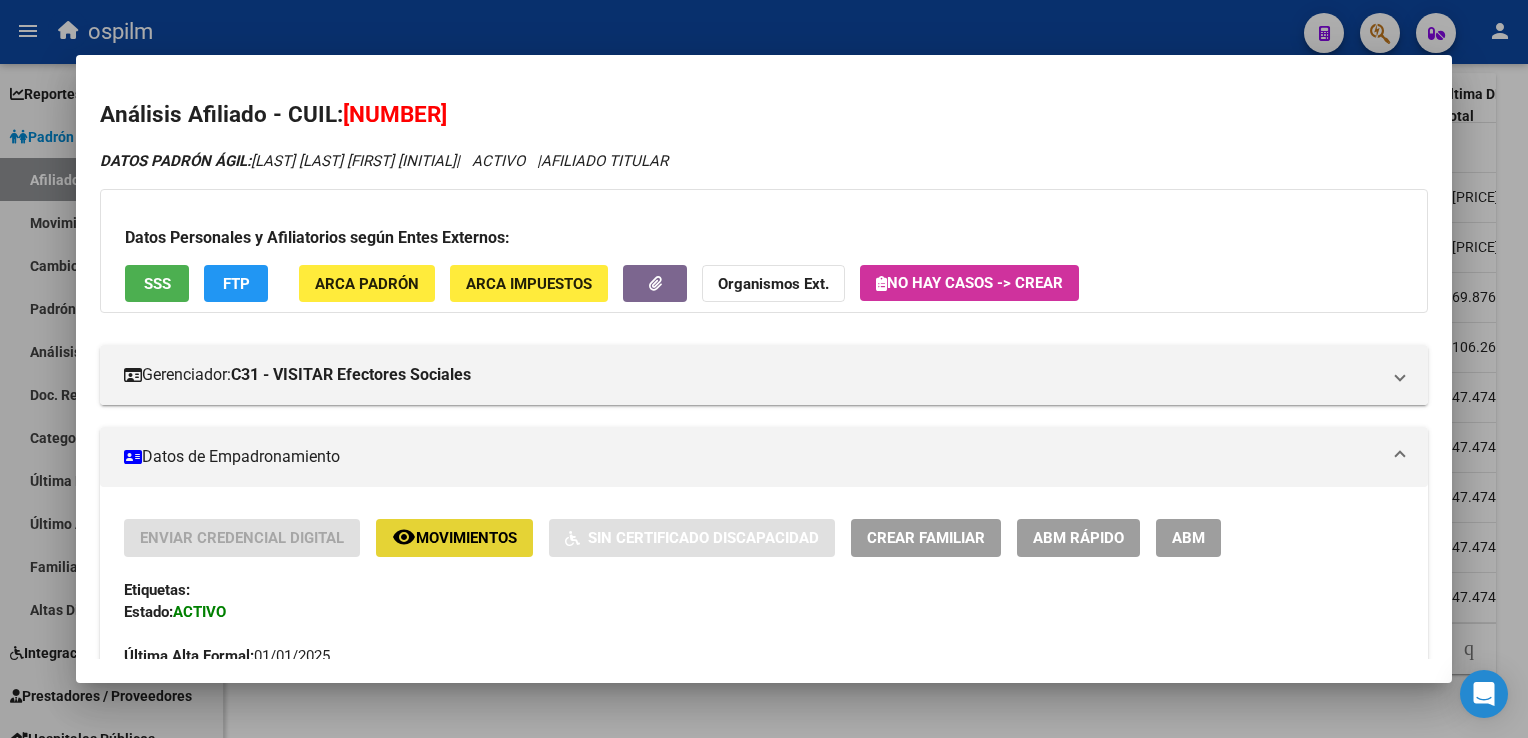 click on "Movimientos" 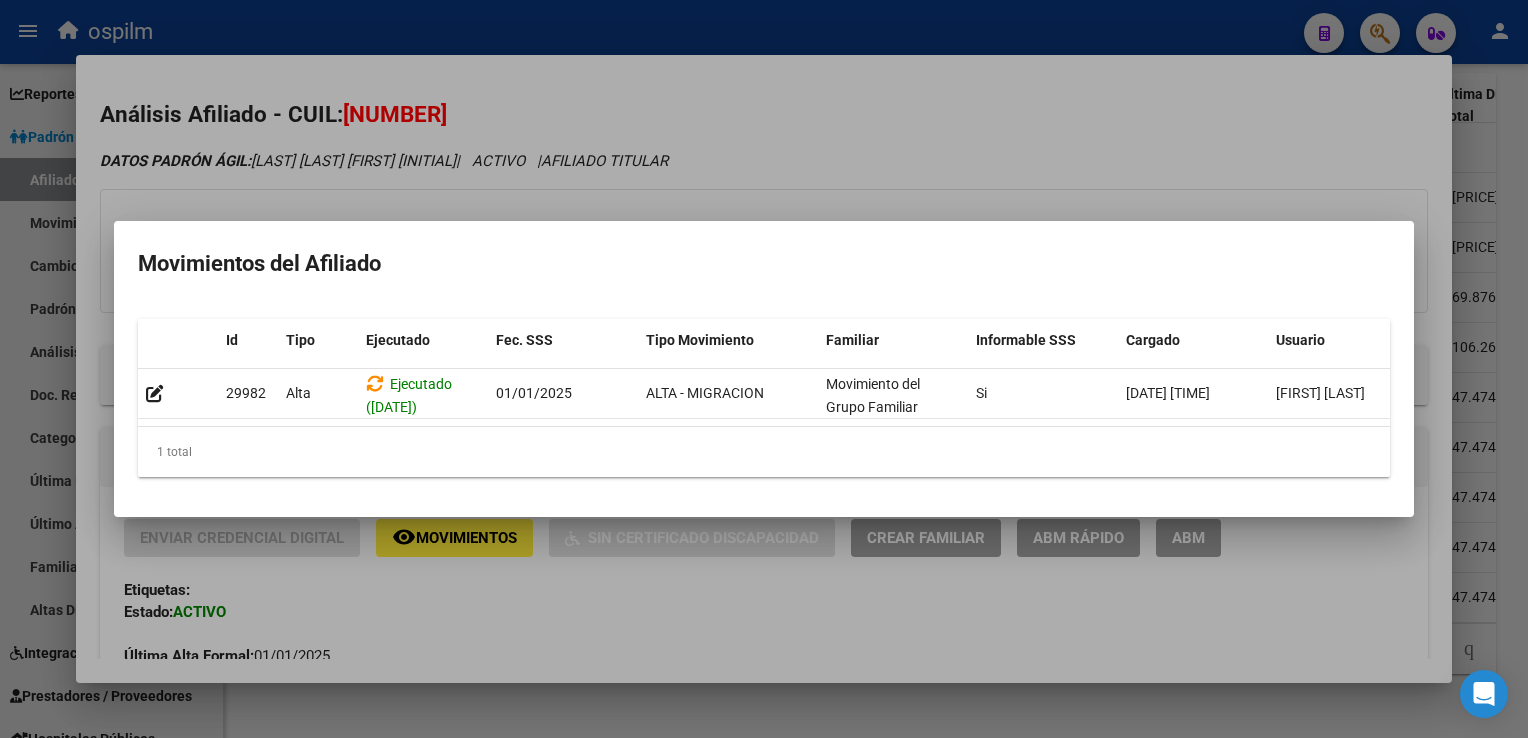 click at bounding box center [764, 369] 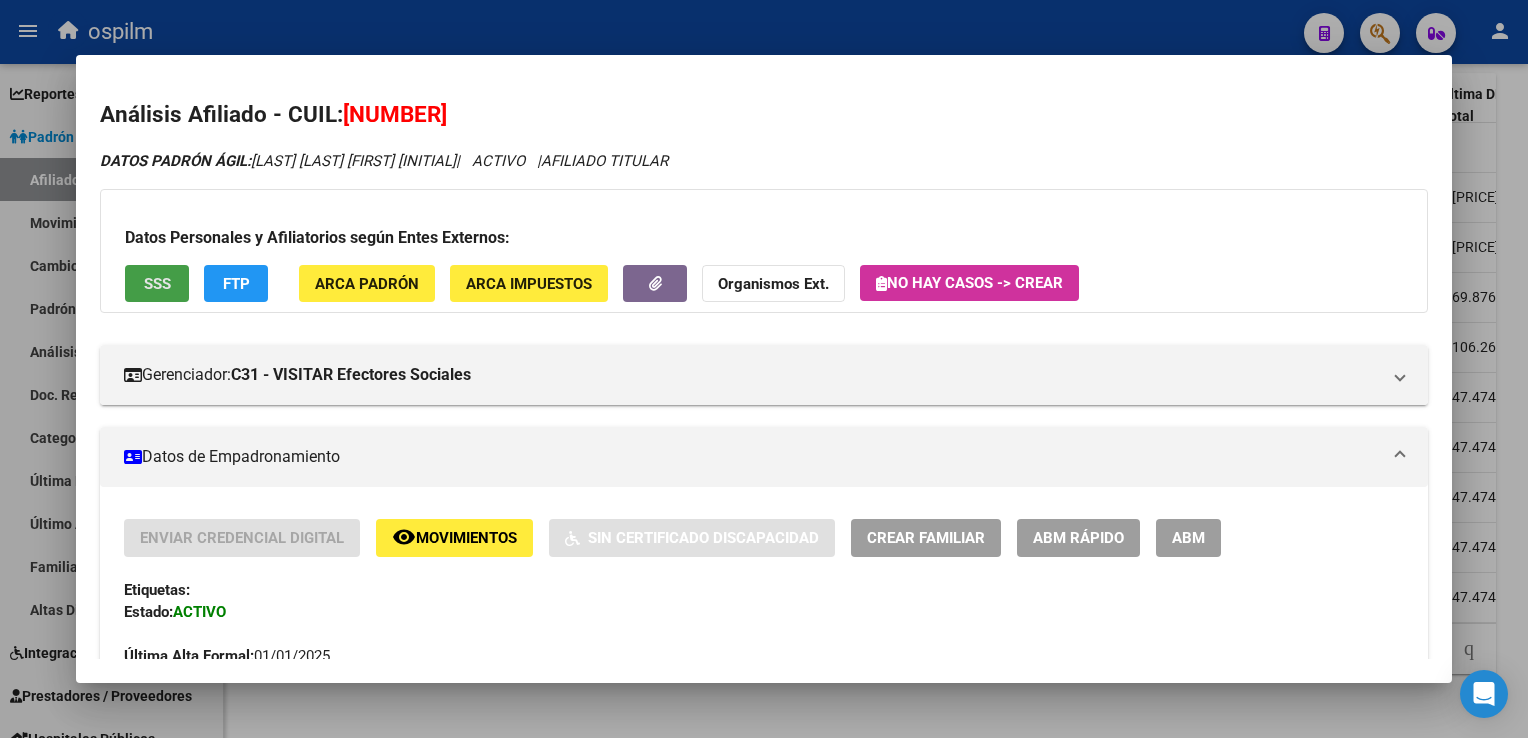 click on "SSS" at bounding box center [157, 283] 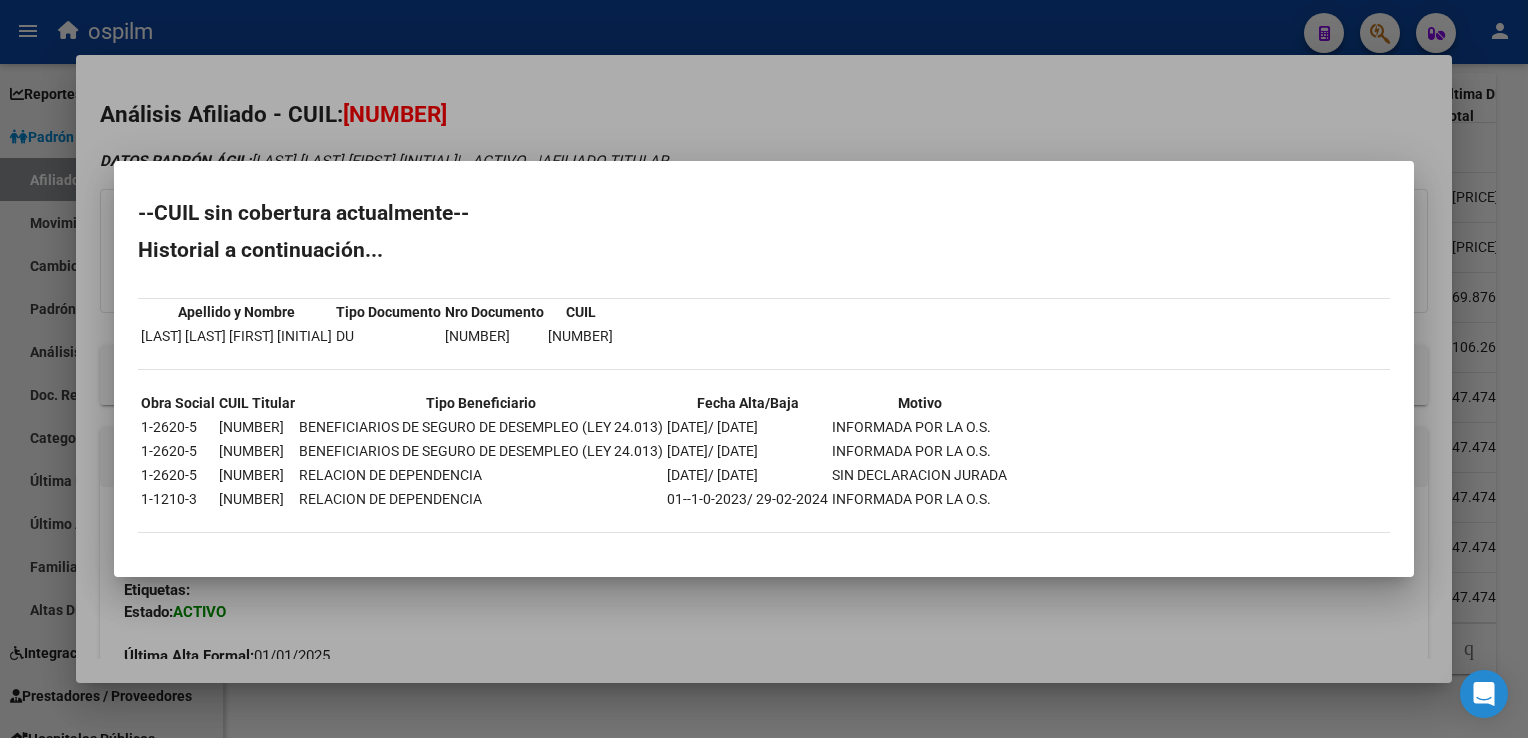 click at bounding box center [764, 369] 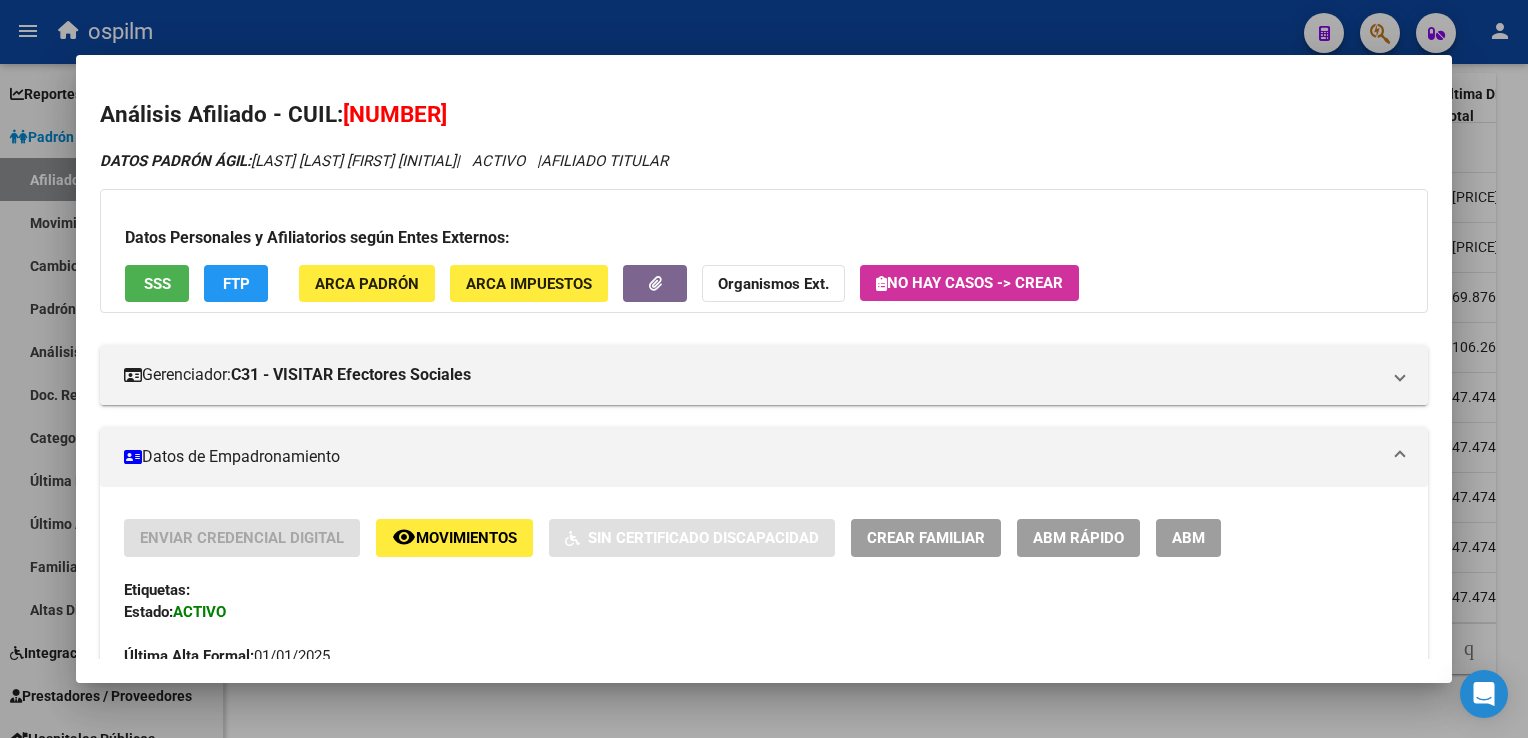 drag, startPoint x: 512, startPoint y: 115, endPoint x: 346, endPoint y: 114, distance: 166.003 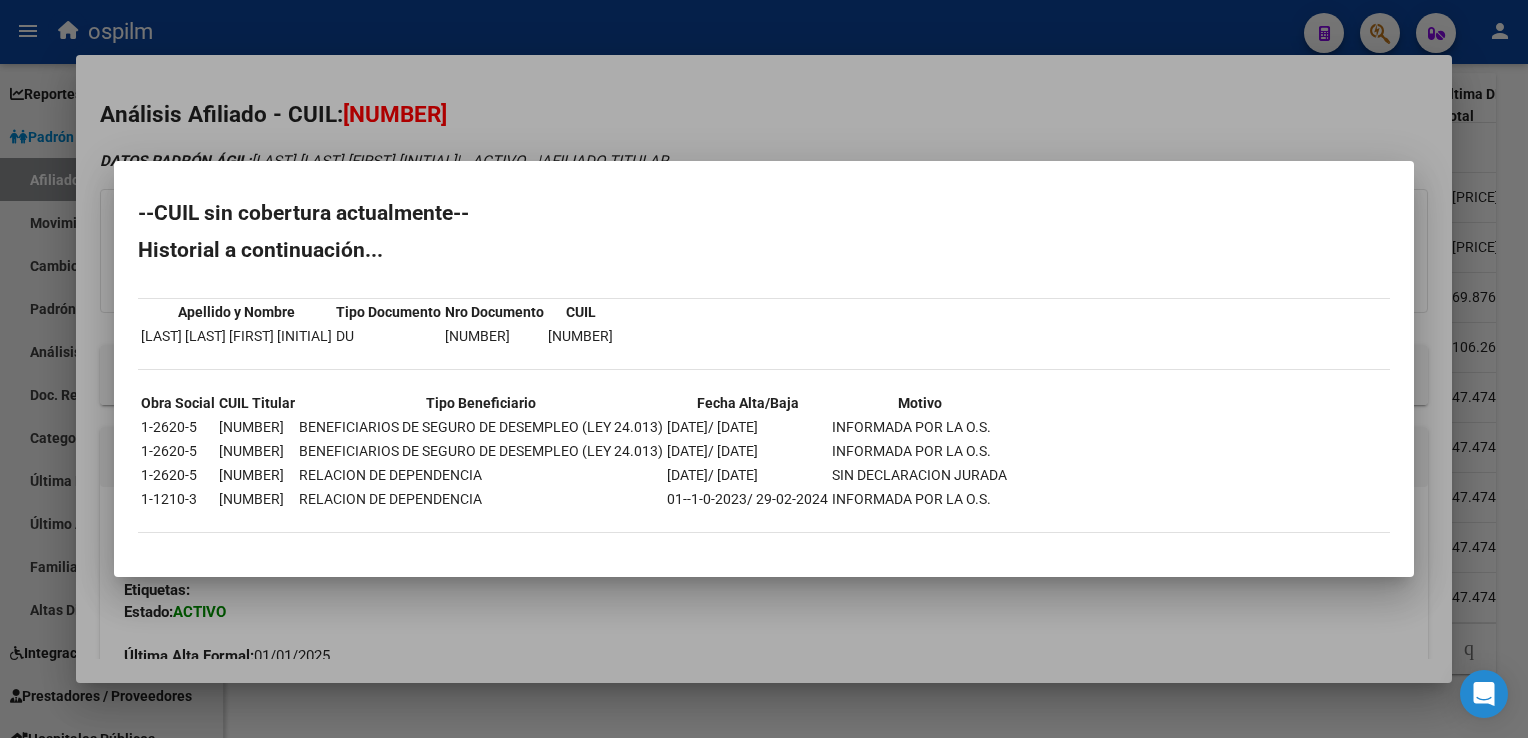 click at bounding box center (764, 369) 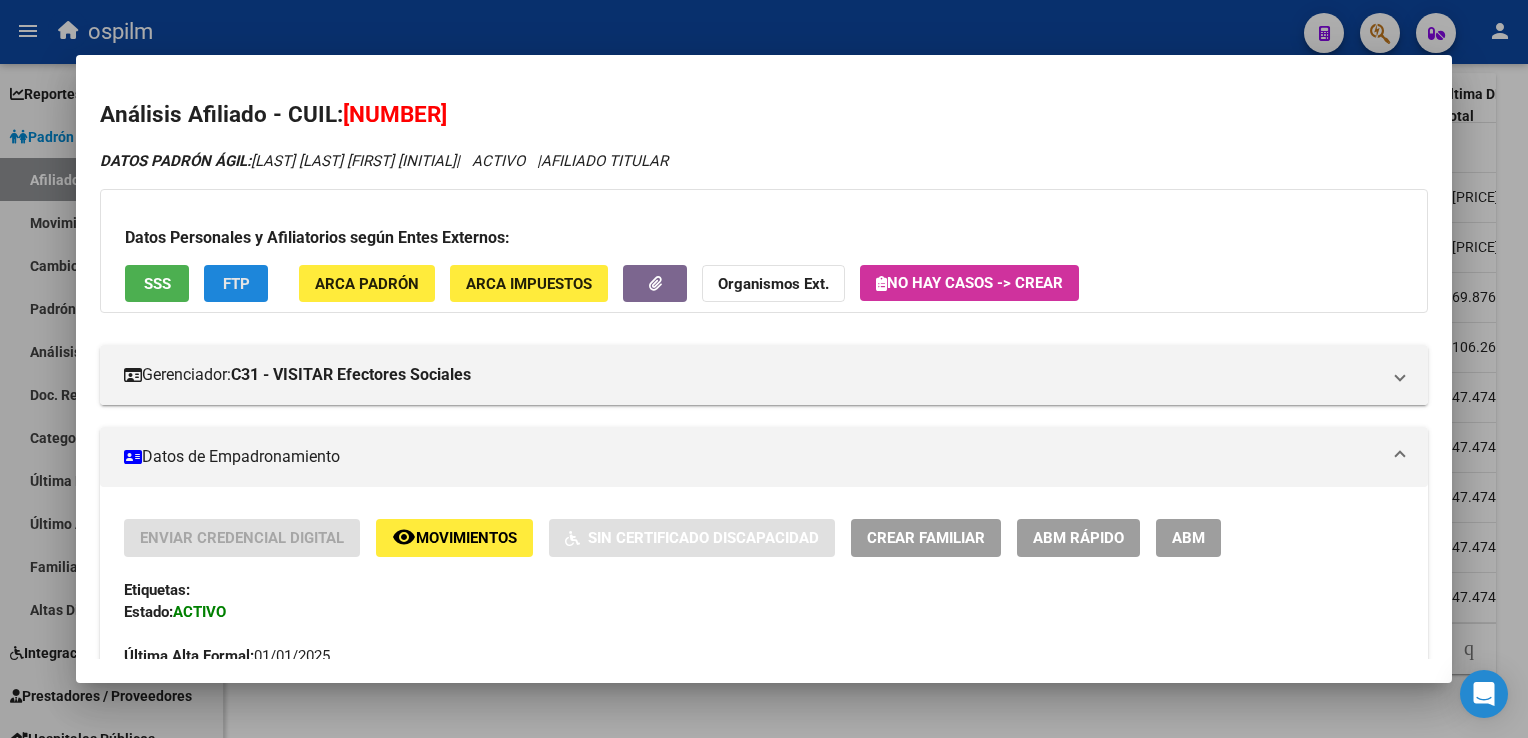 click on "FTP" 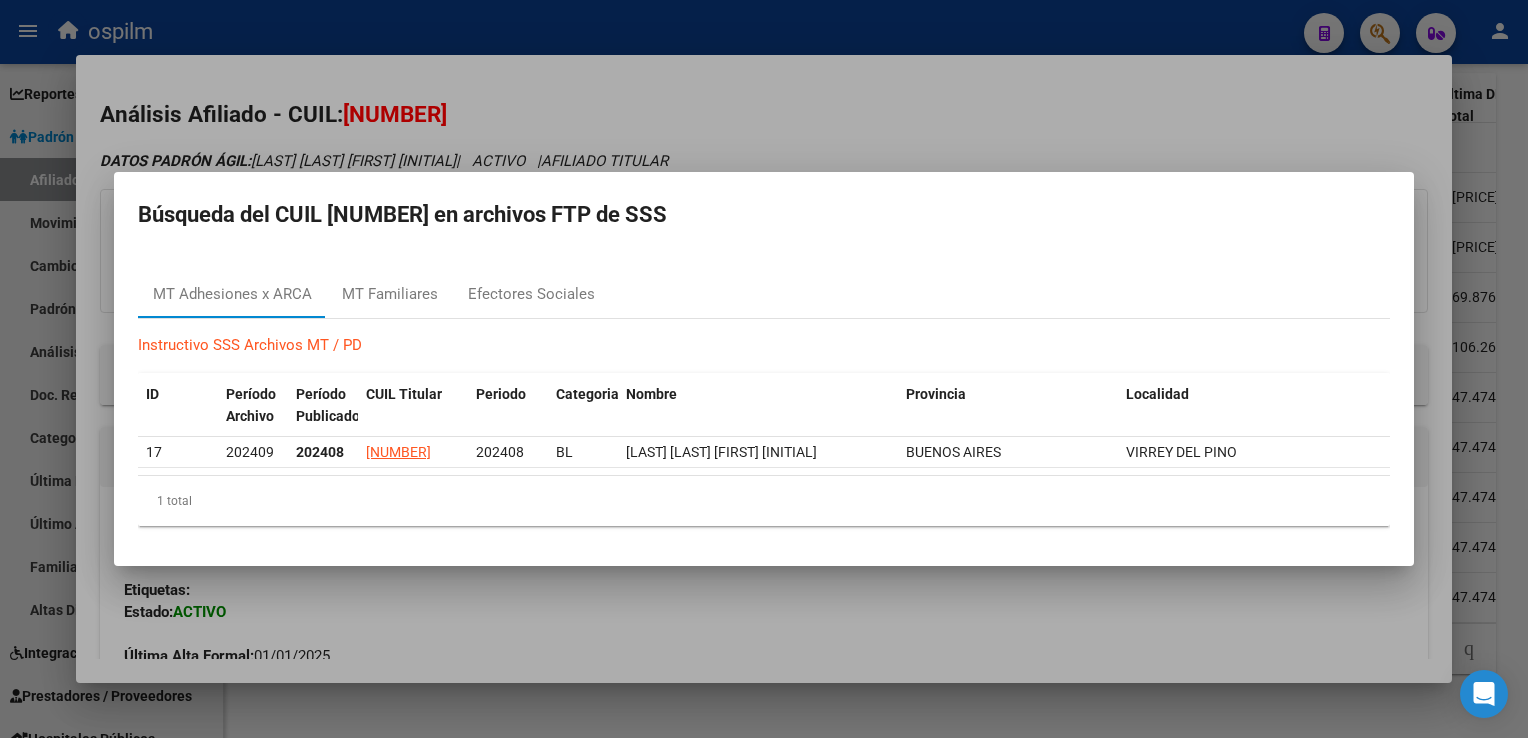 click at bounding box center [764, 369] 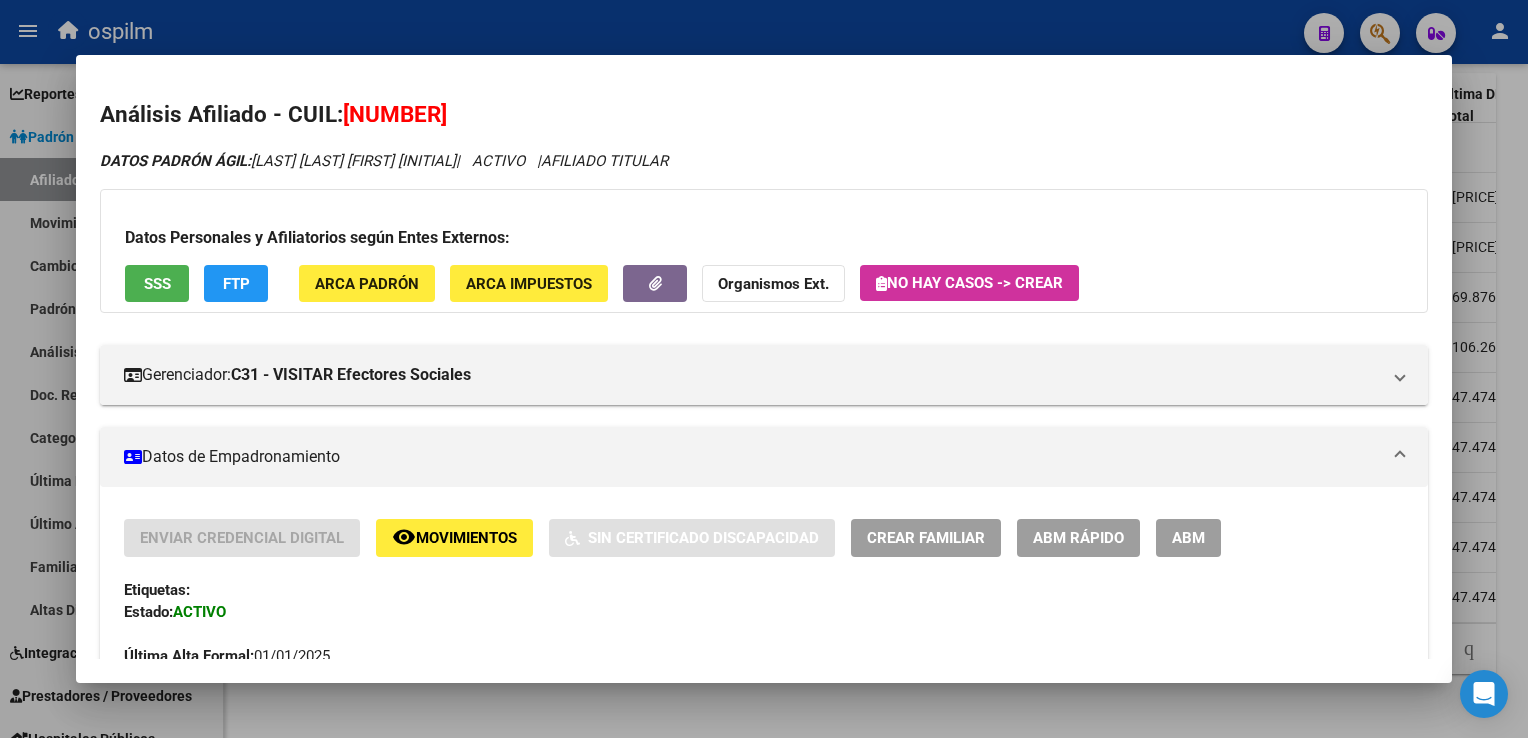 click at bounding box center (764, 369) 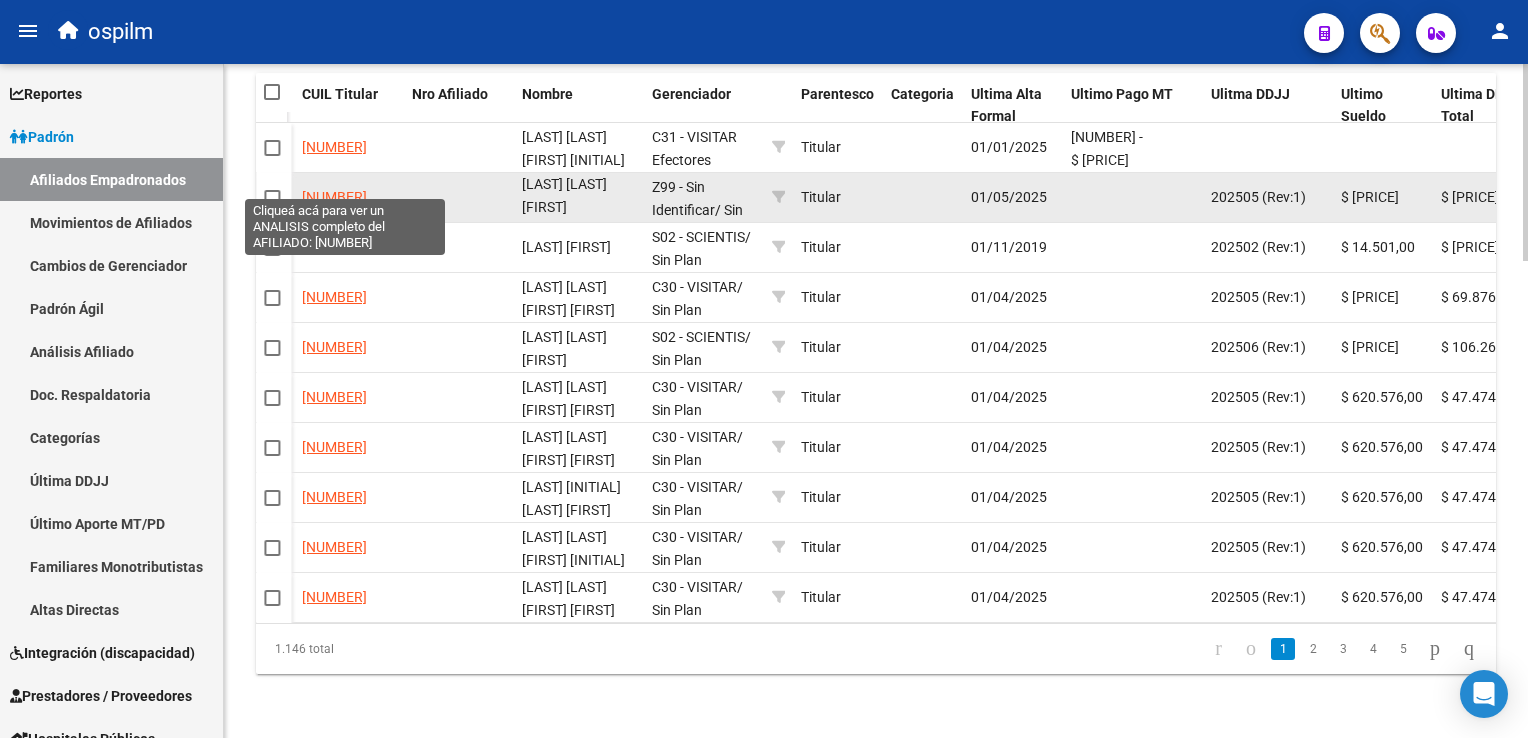 click on "27424540655" 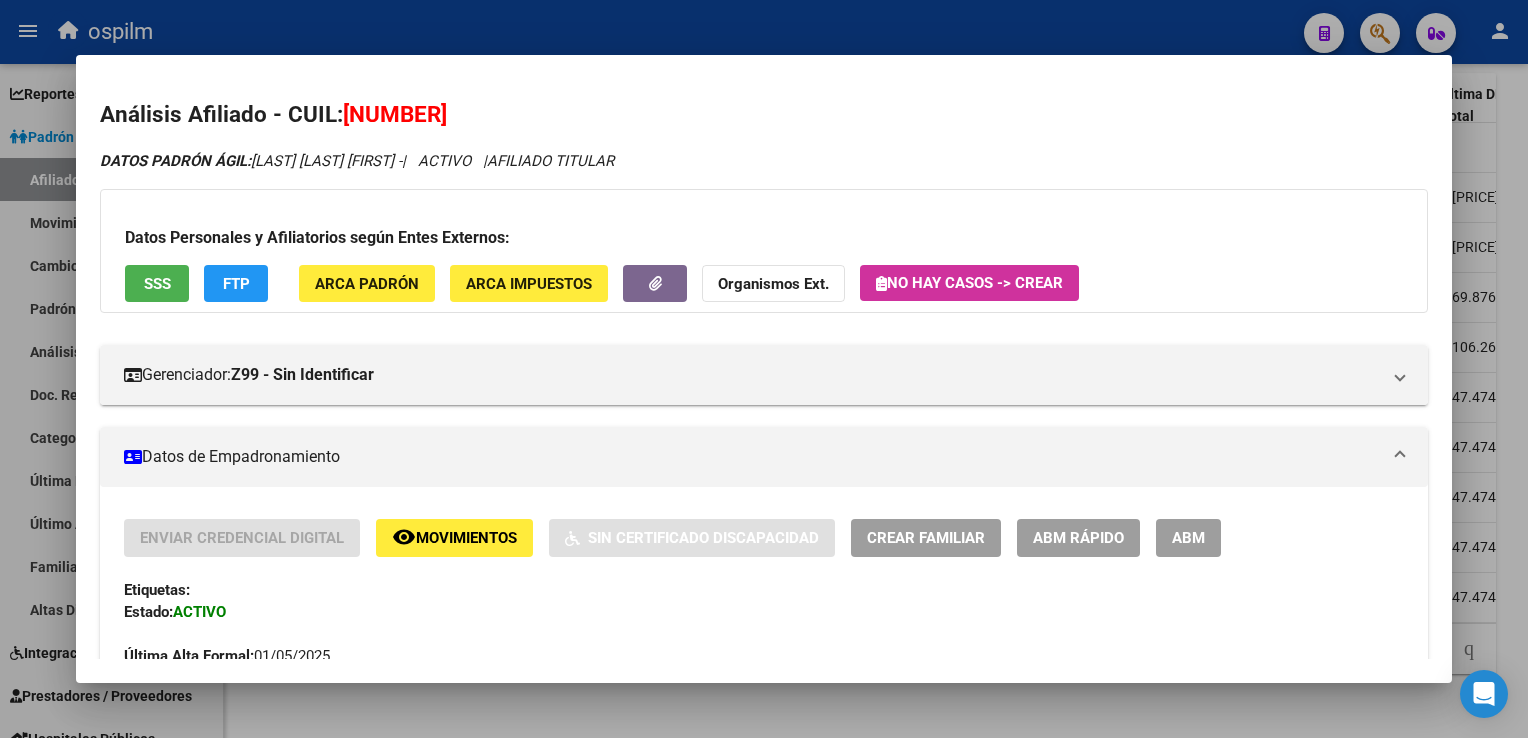 click on "SSS" at bounding box center [157, 284] 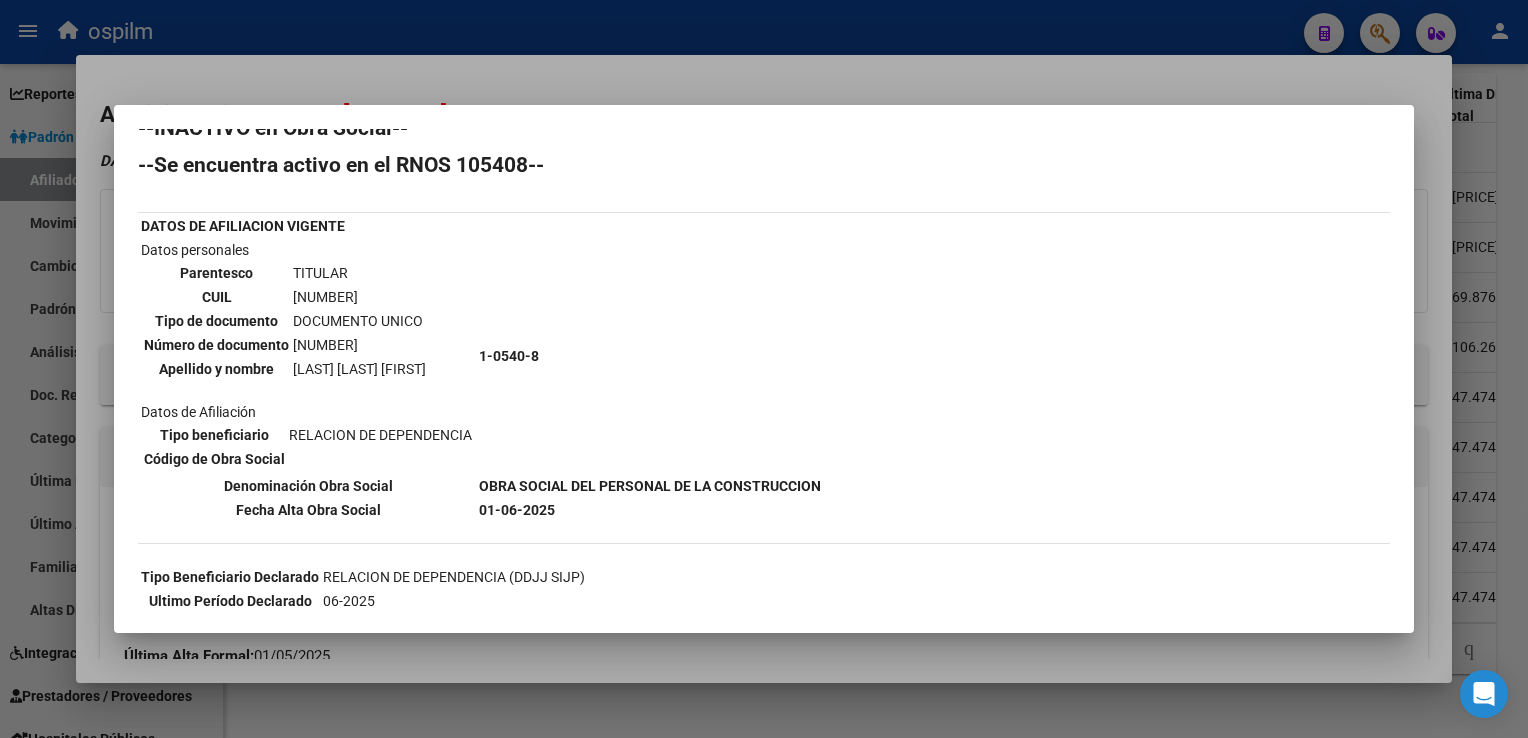 scroll, scrollTop: 0, scrollLeft: 0, axis: both 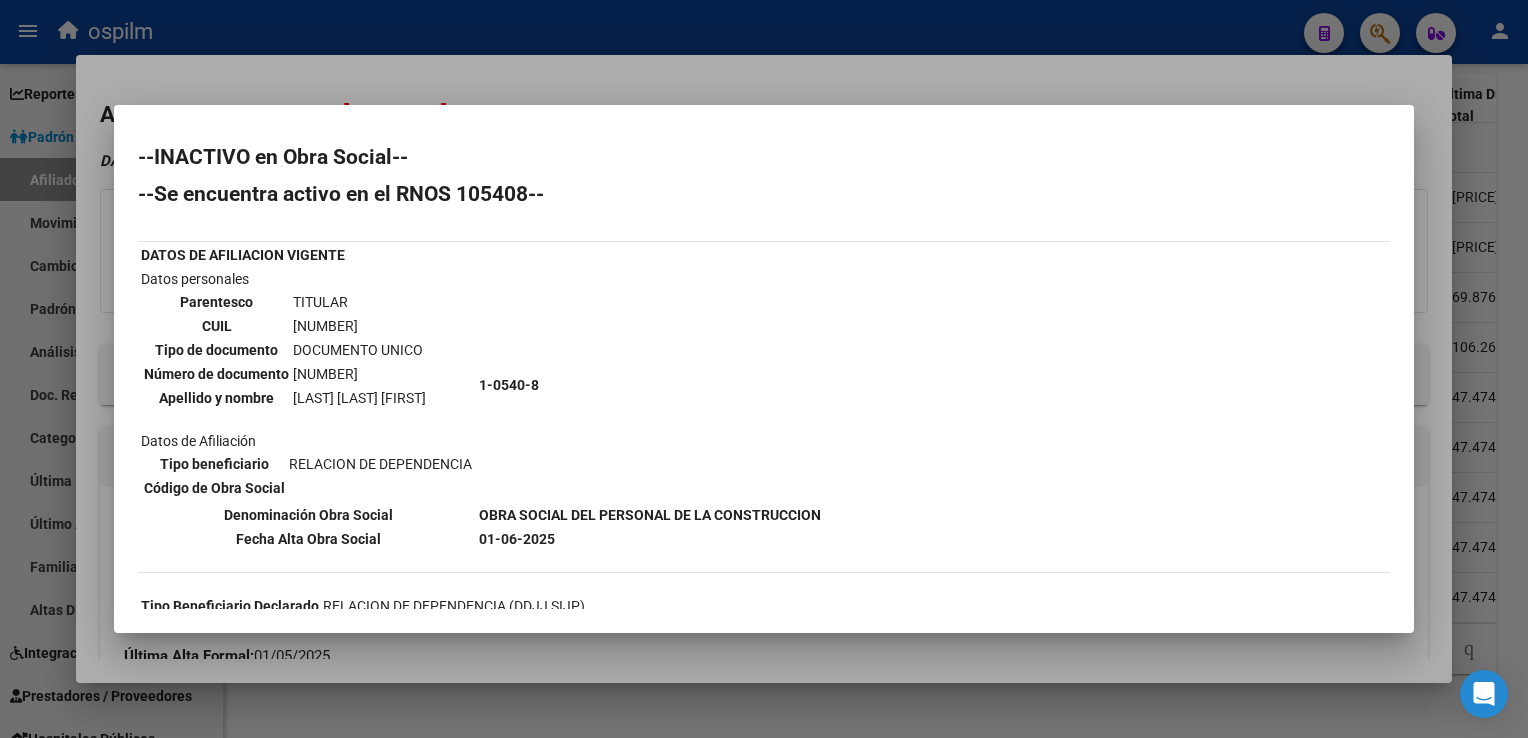 click at bounding box center [764, 369] 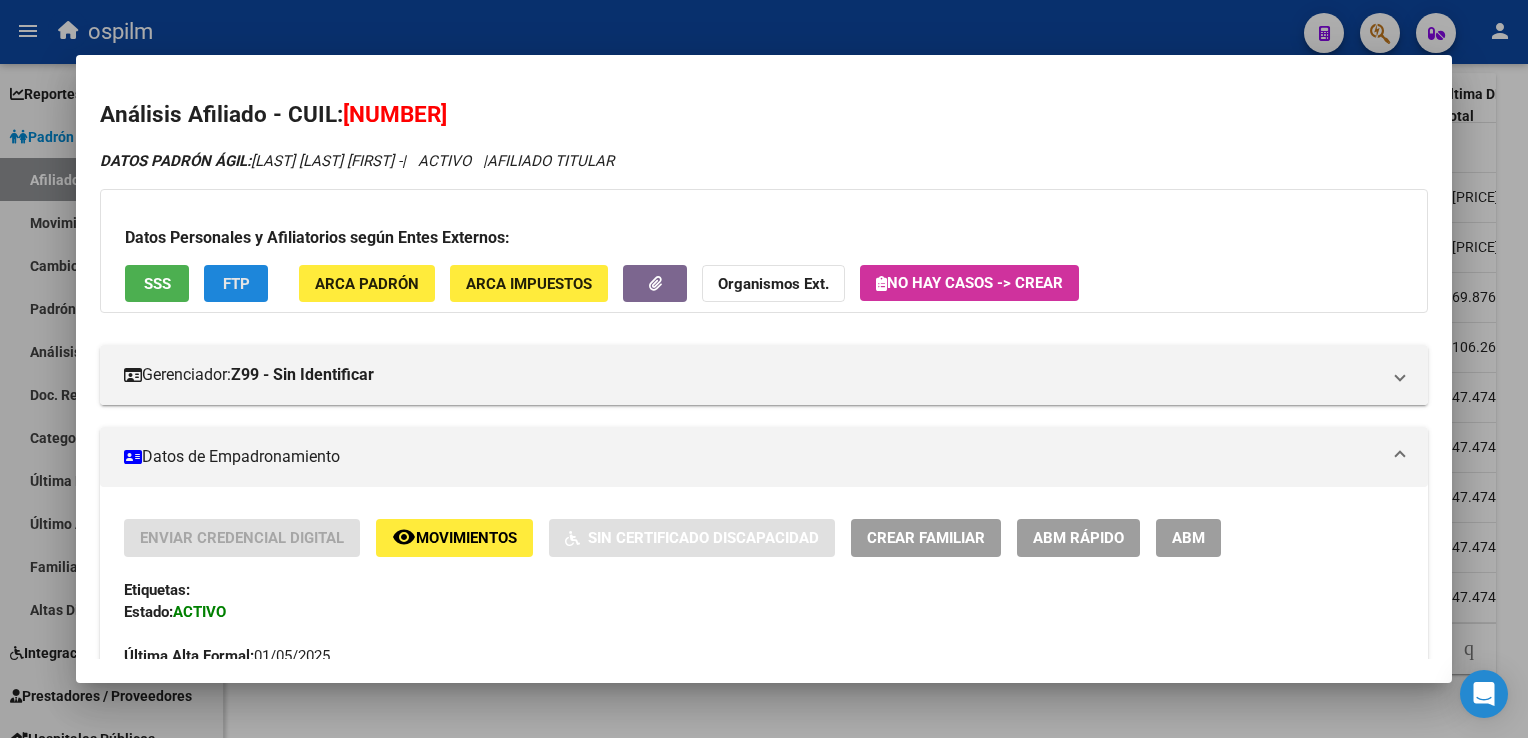 click on "FTP" 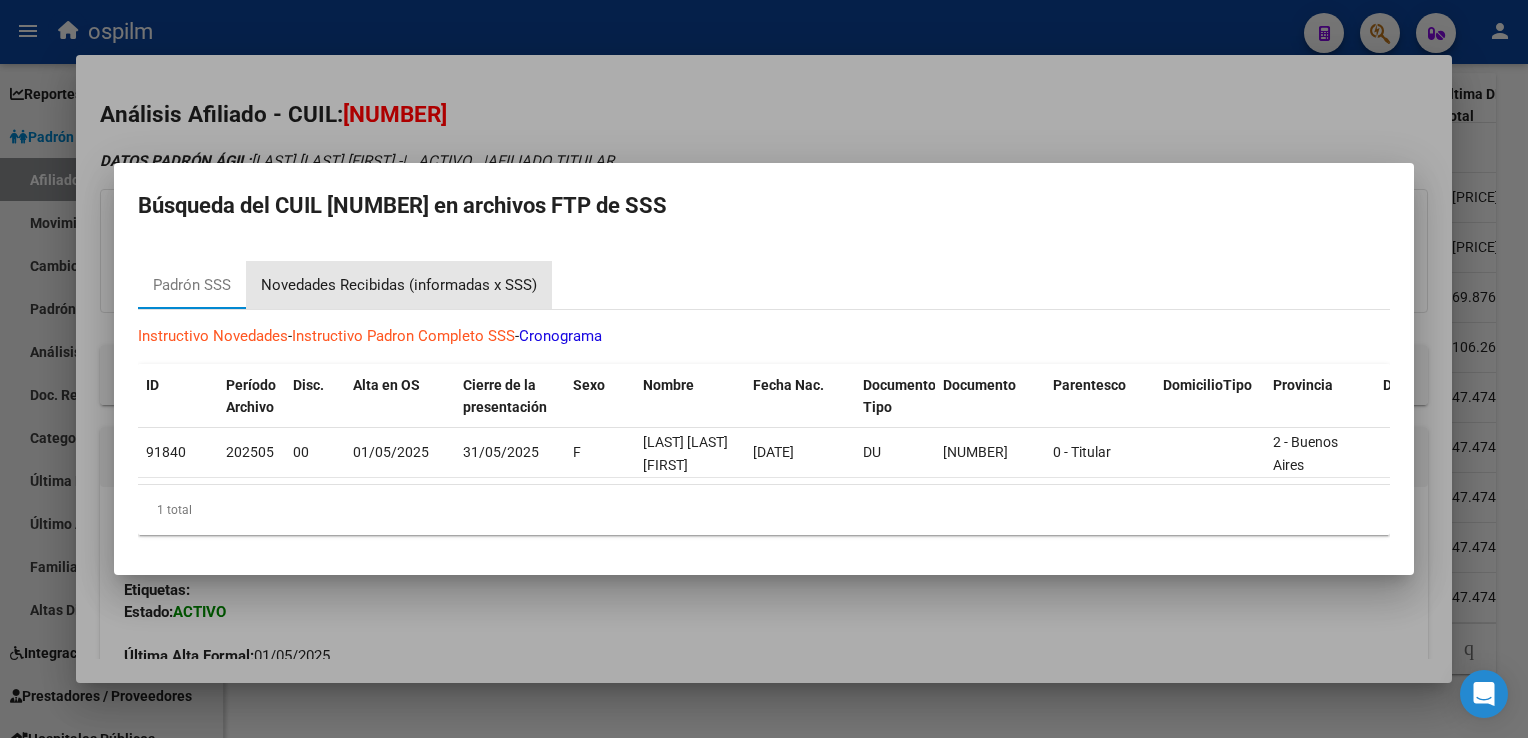 click on "Novedades Recibidas (informadas x SSS)" at bounding box center (399, 285) 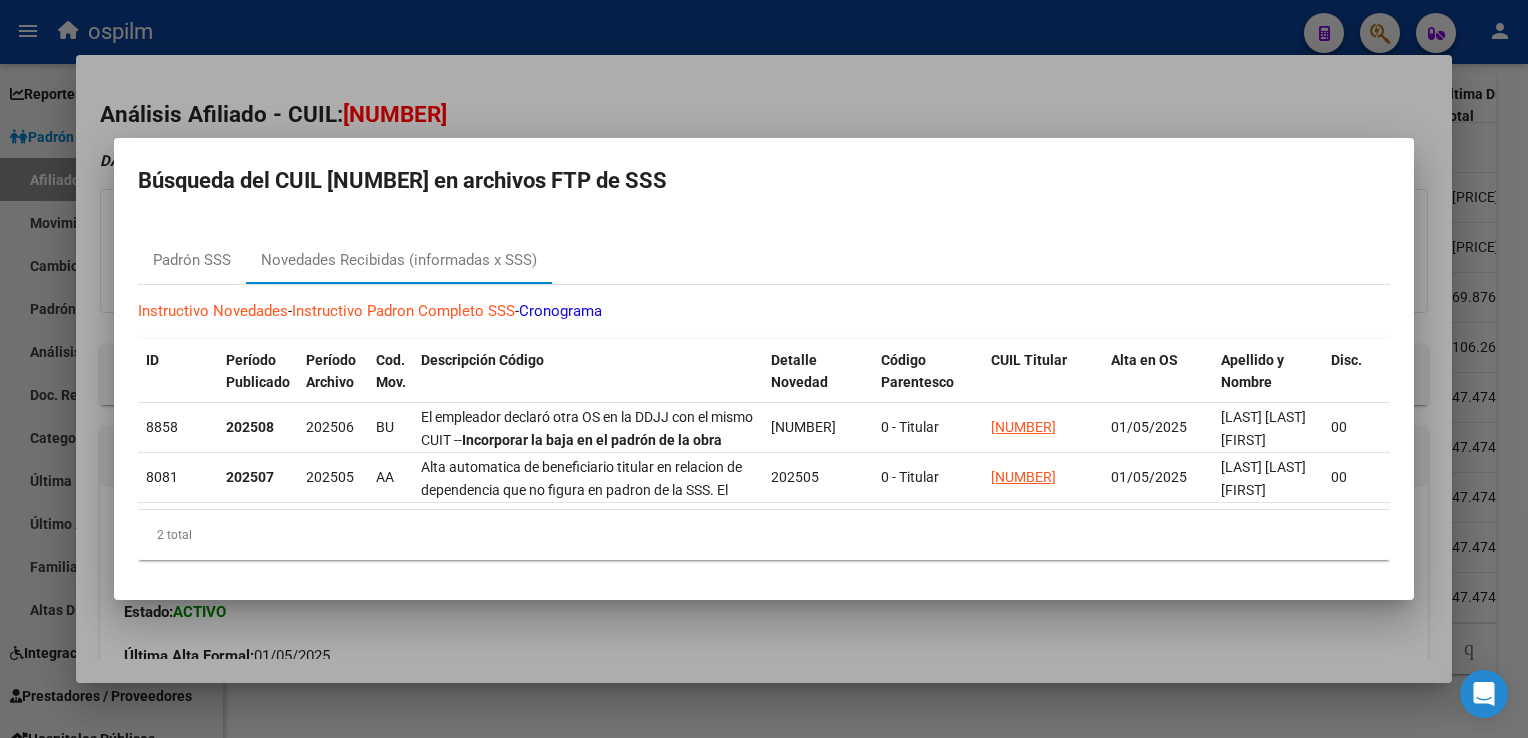 click at bounding box center (764, 369) 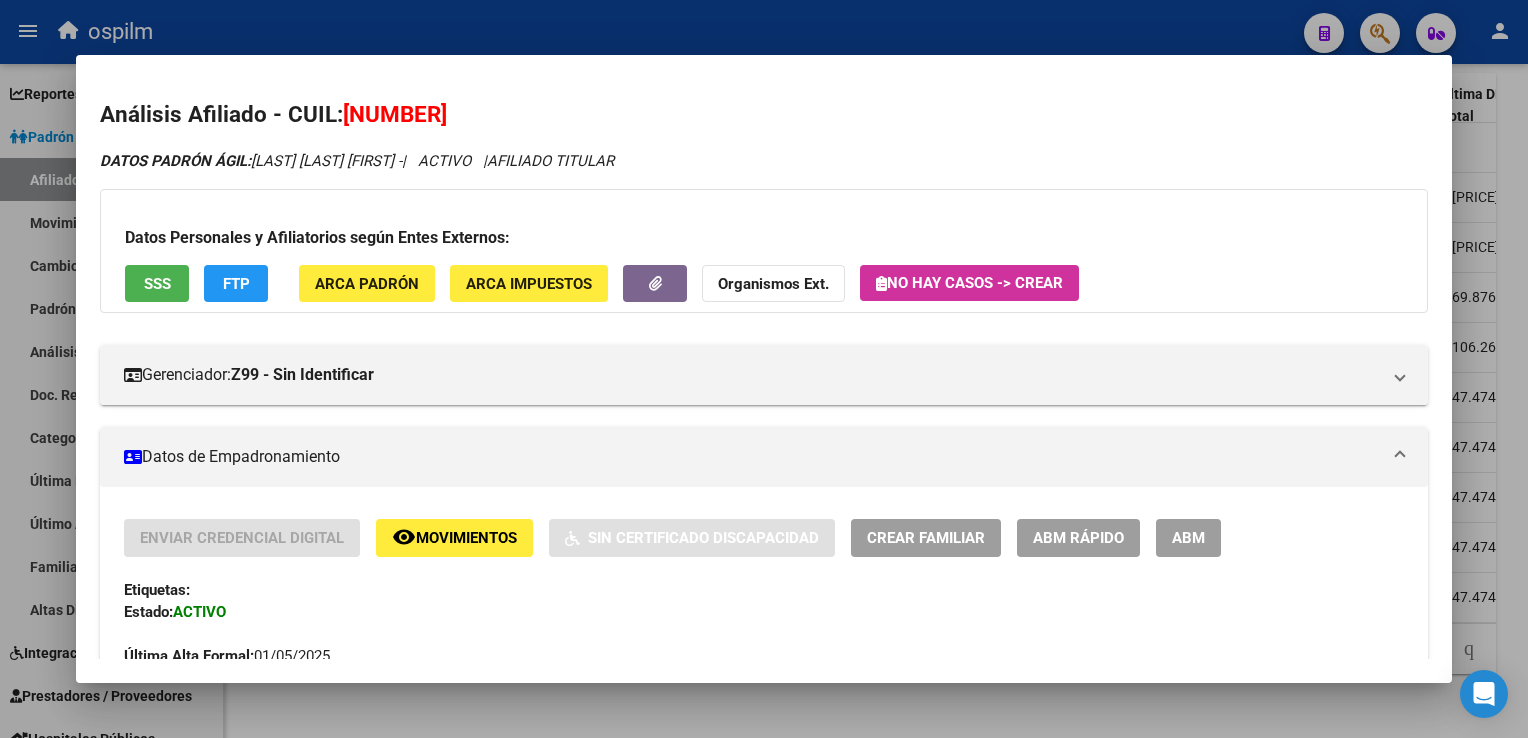 drag, startPoint x: 425, startPoint y: 112, endPoint x: 342, endPoint y: 126, distance: 84.17244 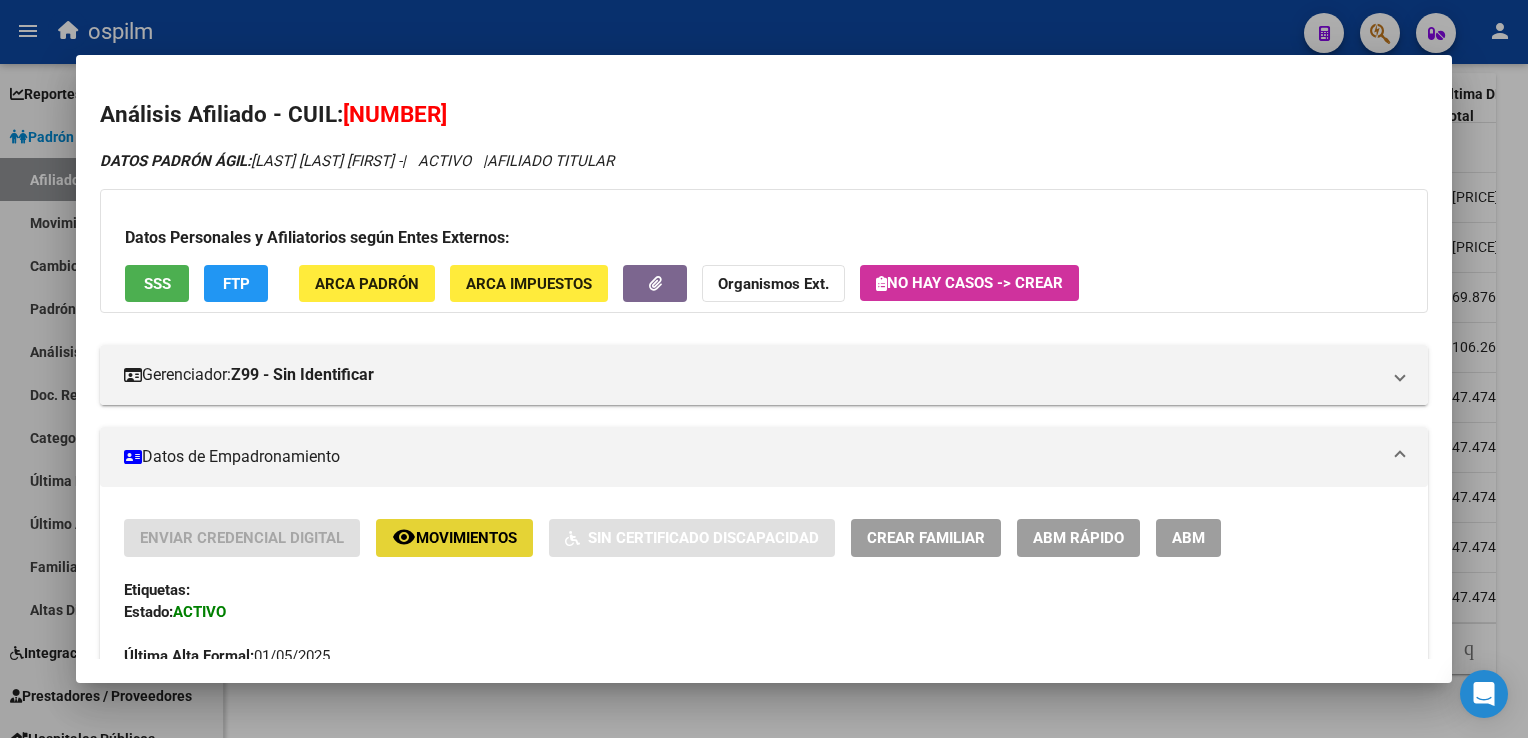 click on "Movimientos" 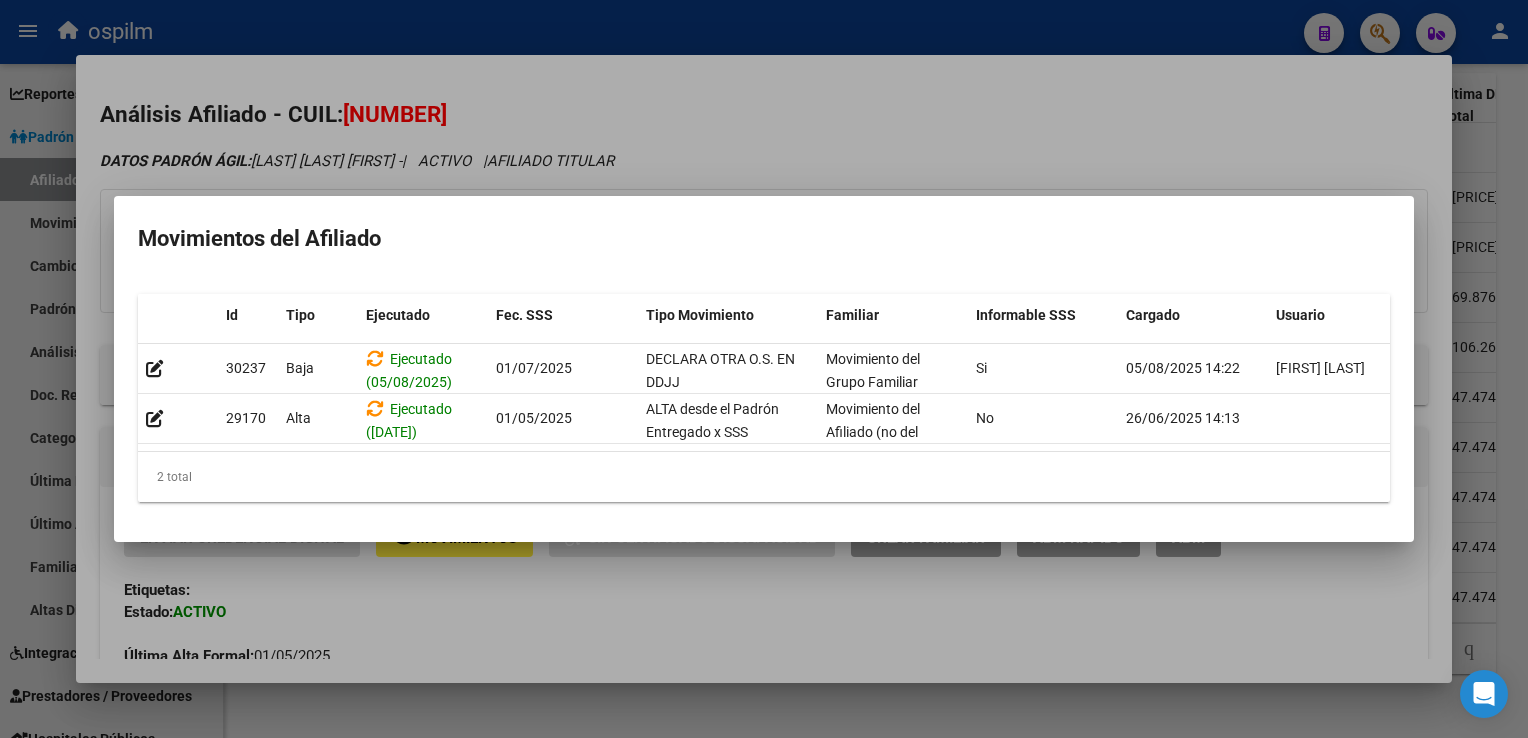 click at bounding box center [764, 369] 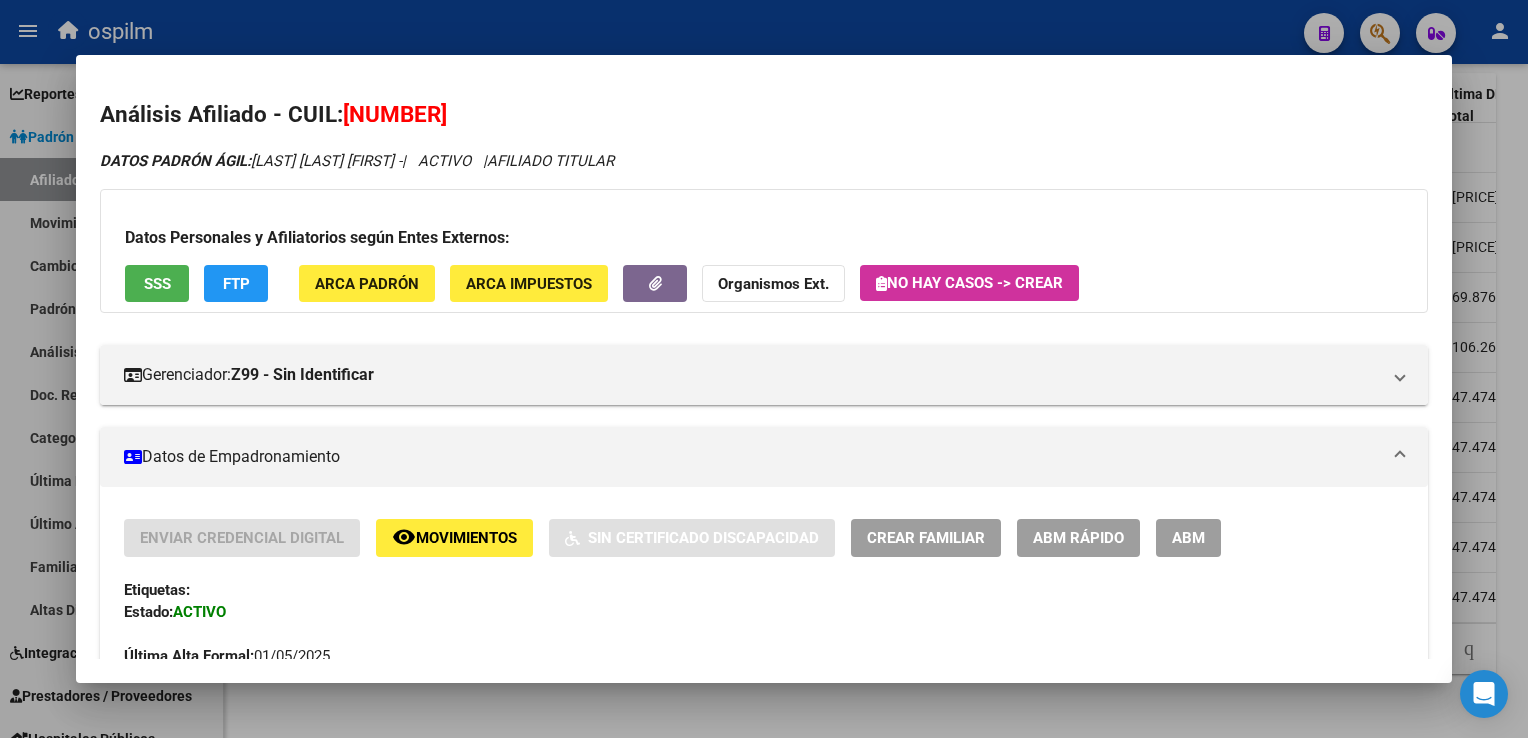click at bounding box center [764, 369] 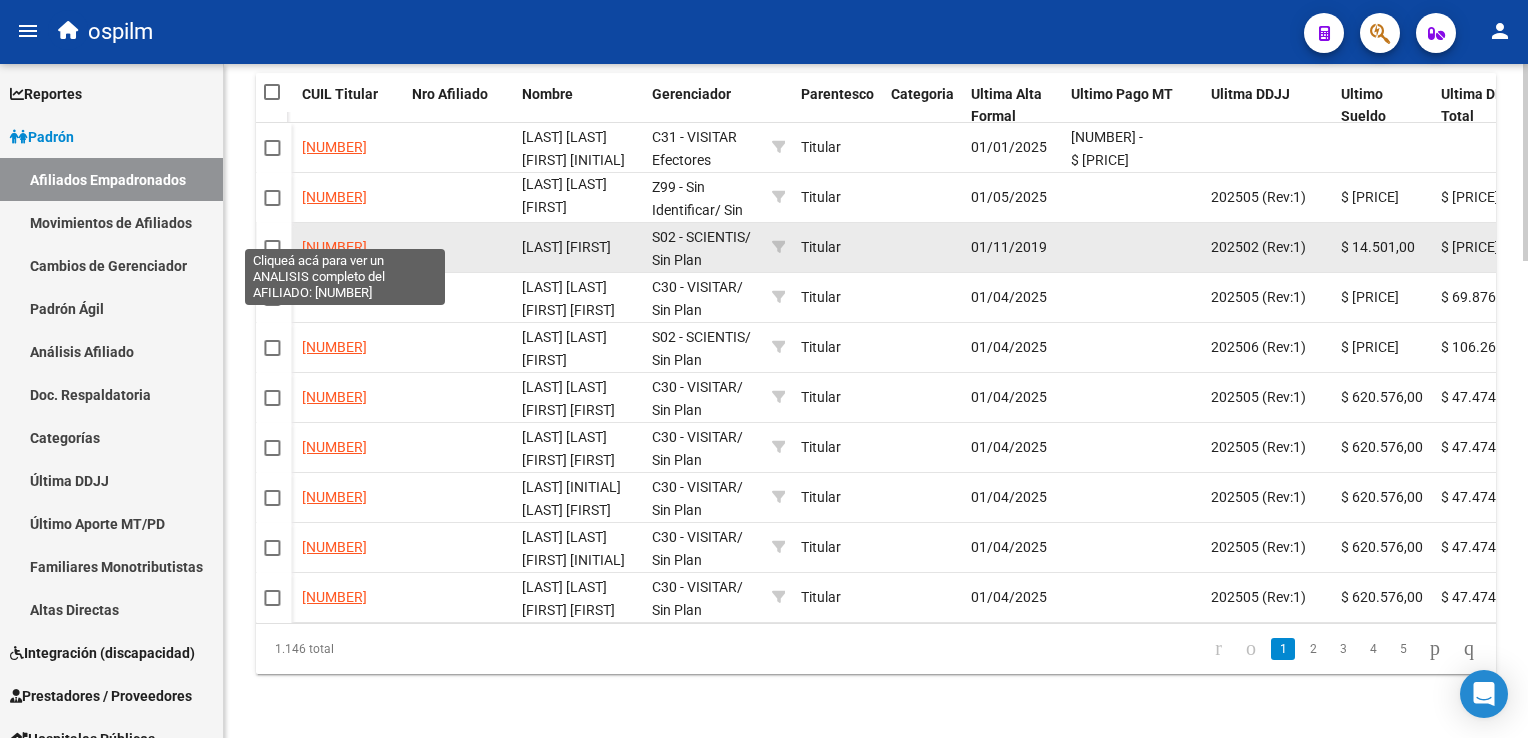 click on "20268019449" 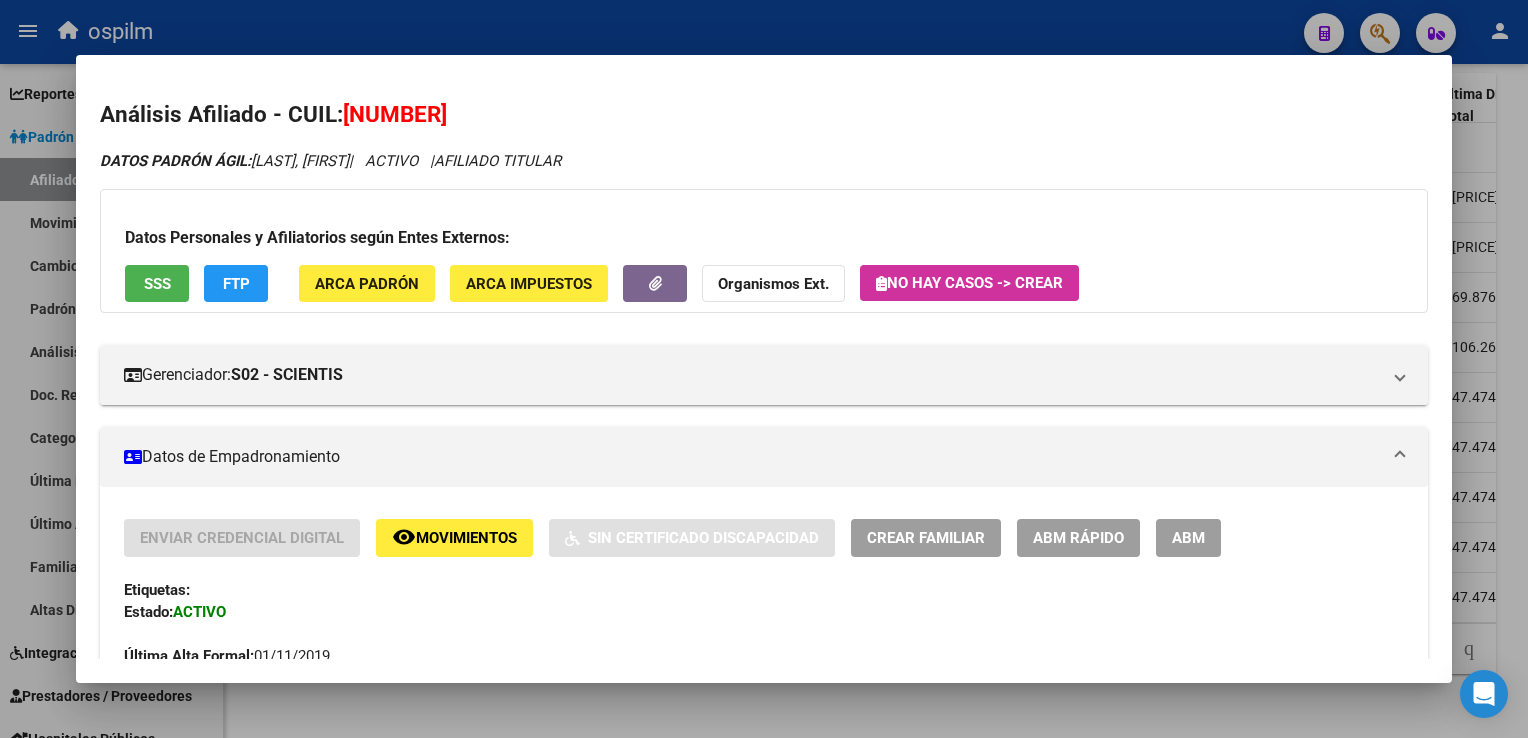 click on "SSS" at bounding box center [157, 284] 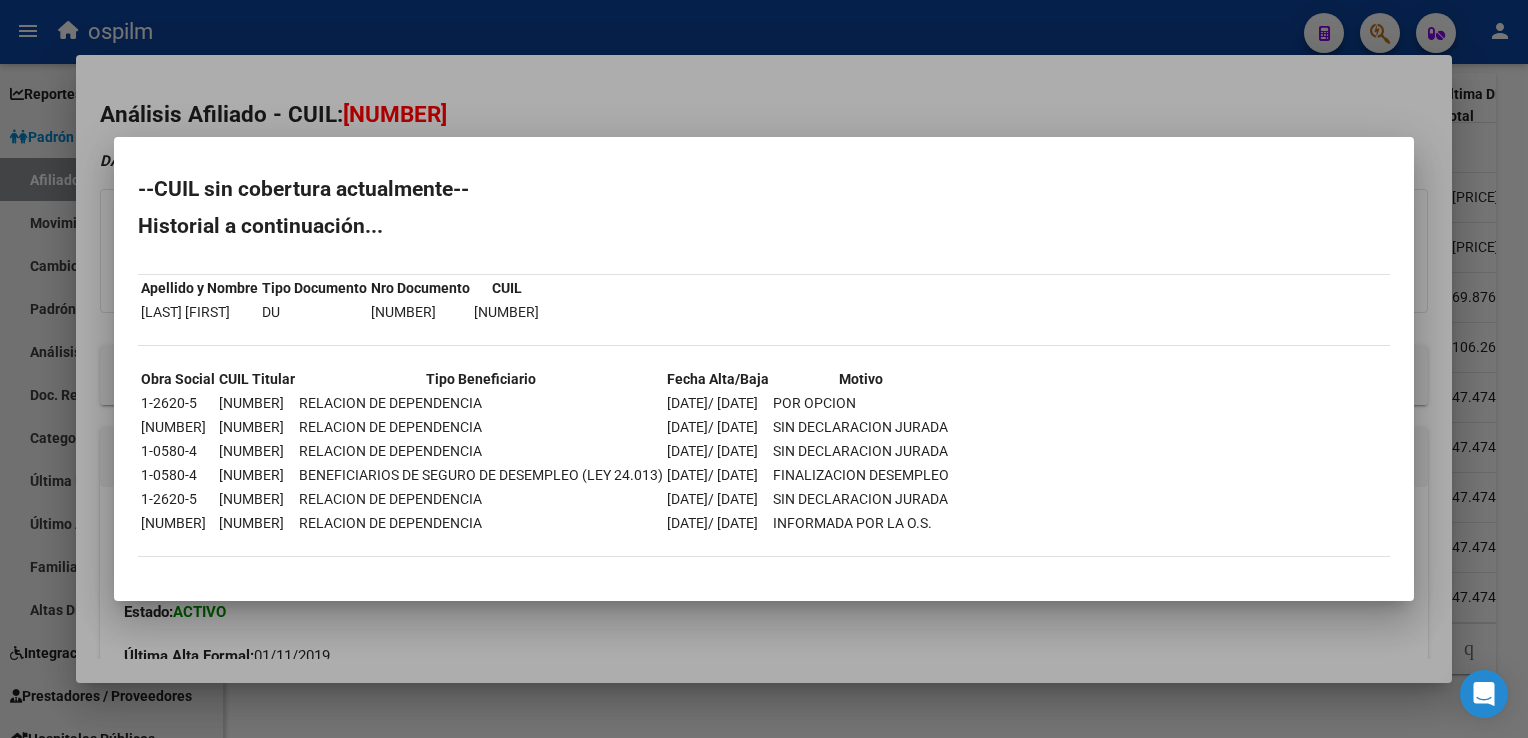 drag, startPoint x: 510, startPoint y: 92, endPoint x: 327, endPoint y: 172, distance: 199.7223 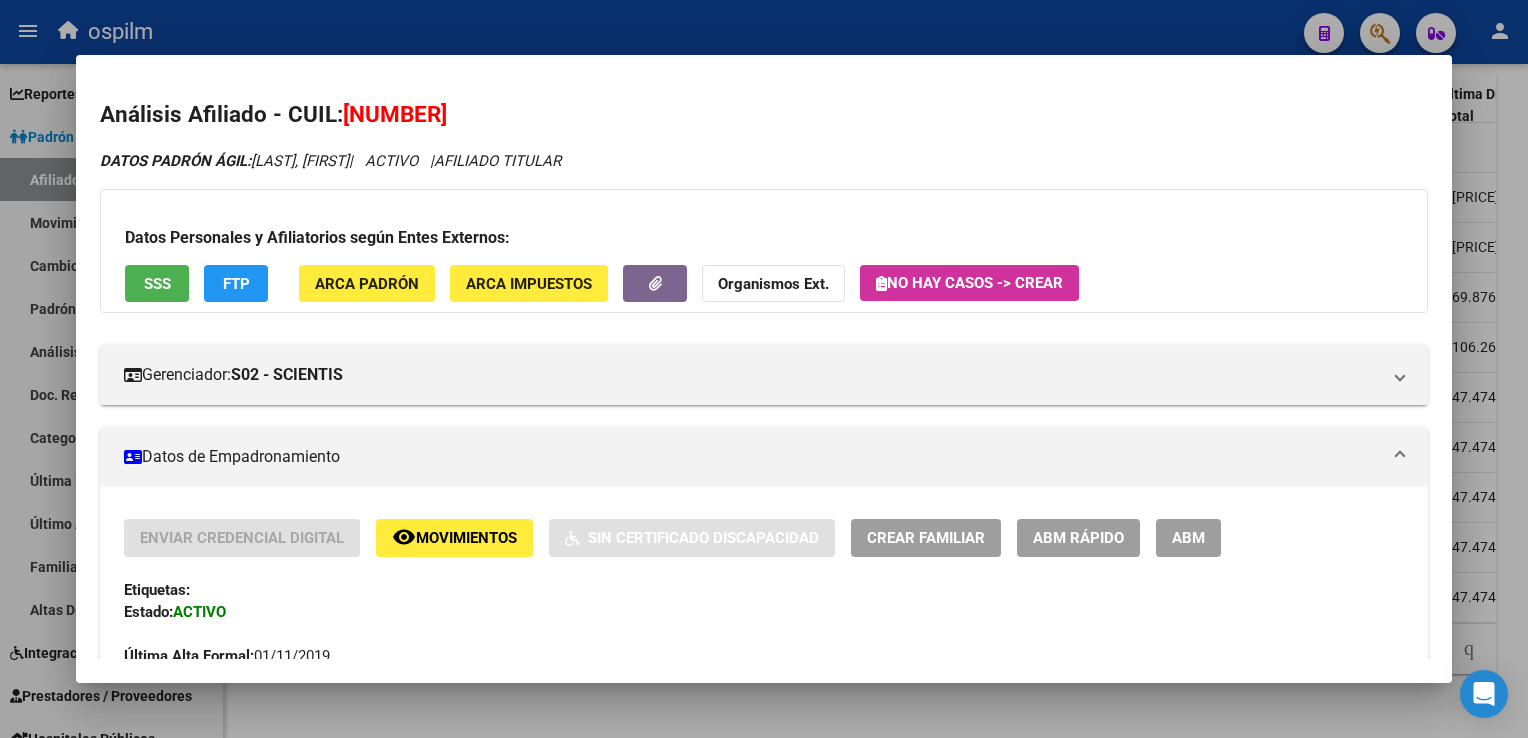 drag, startPoint x: 515, startPoint y: 109, endPoint x: 342, endPoint y: 121, distance: 173.41568 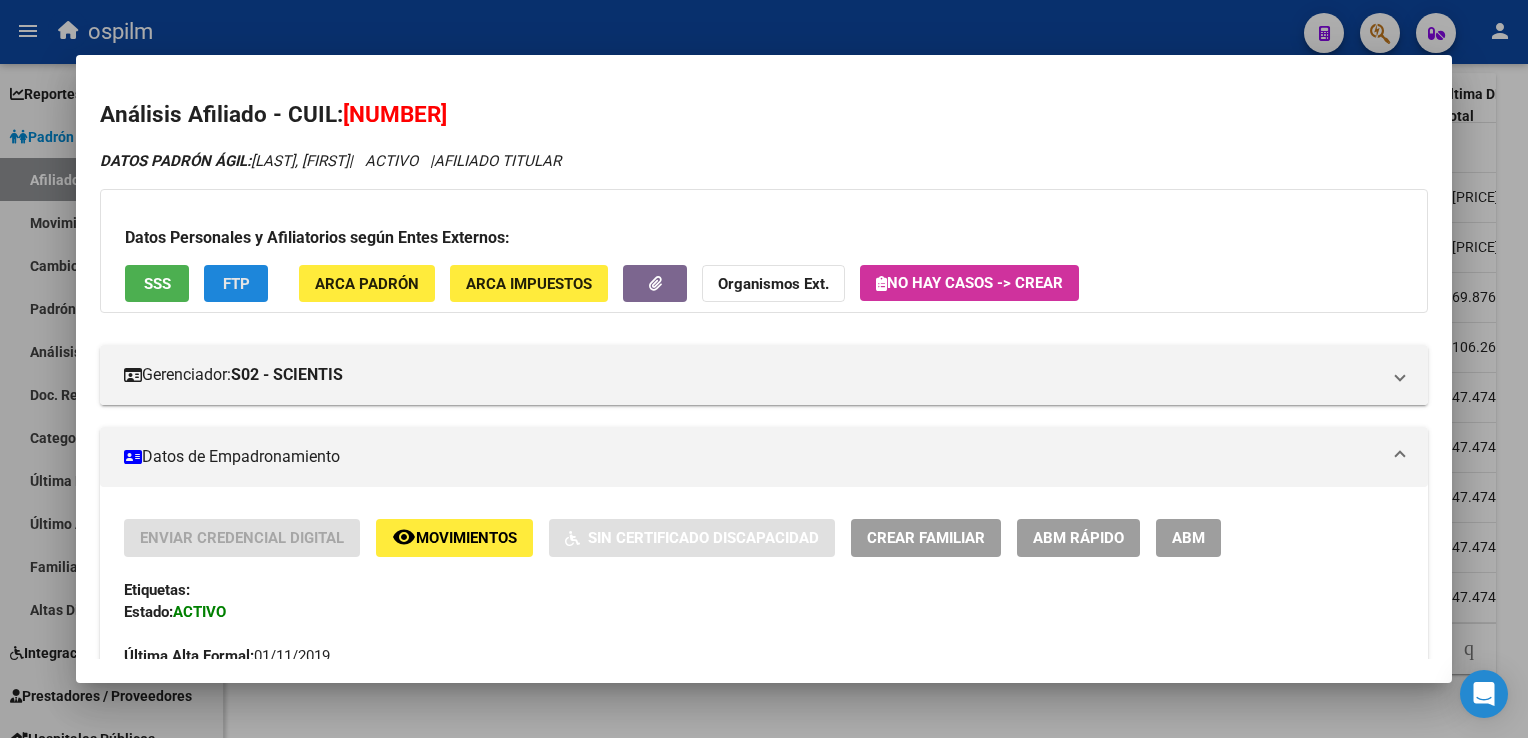 click on "FTP" 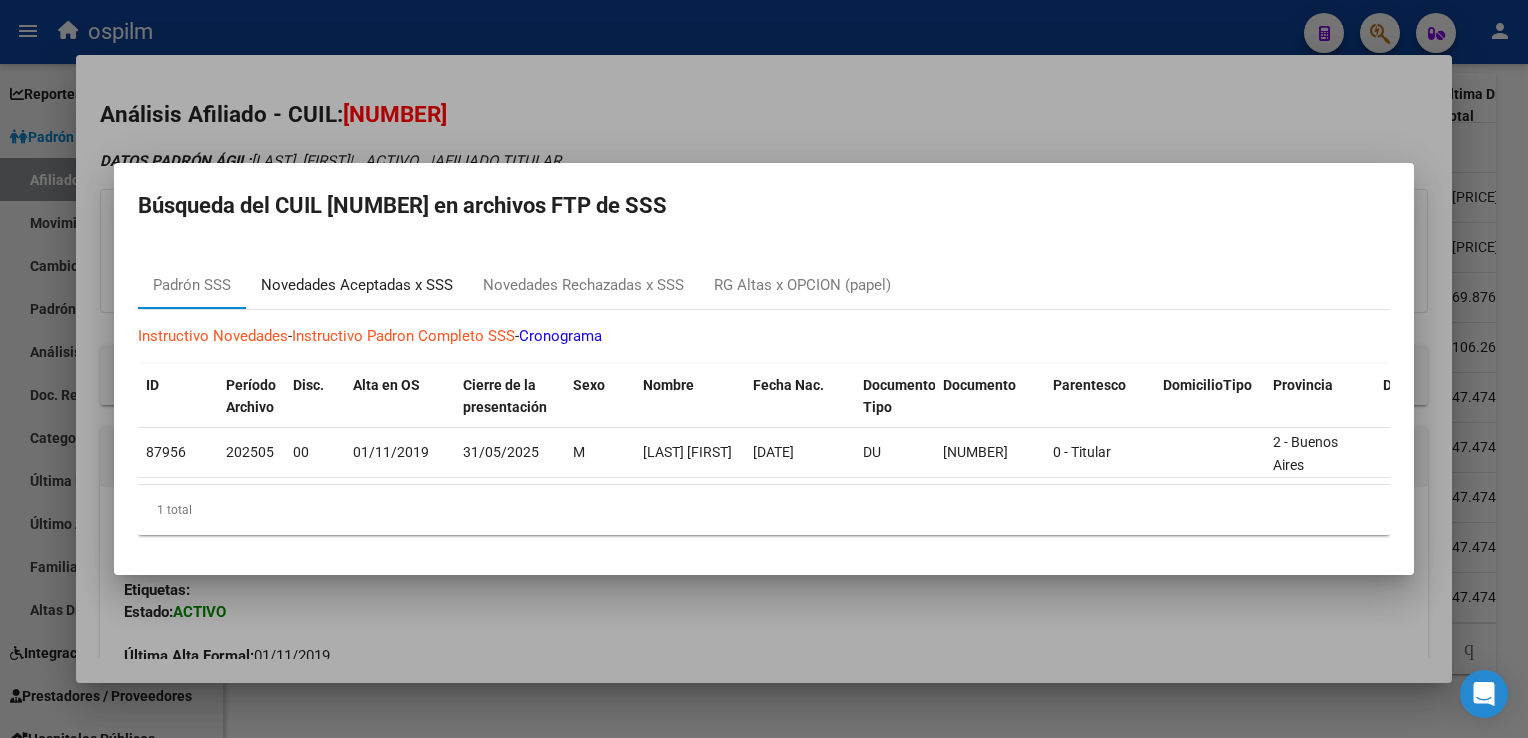 click on "Novedades Aceptadas x SSS" at bounding box center [357, 285] 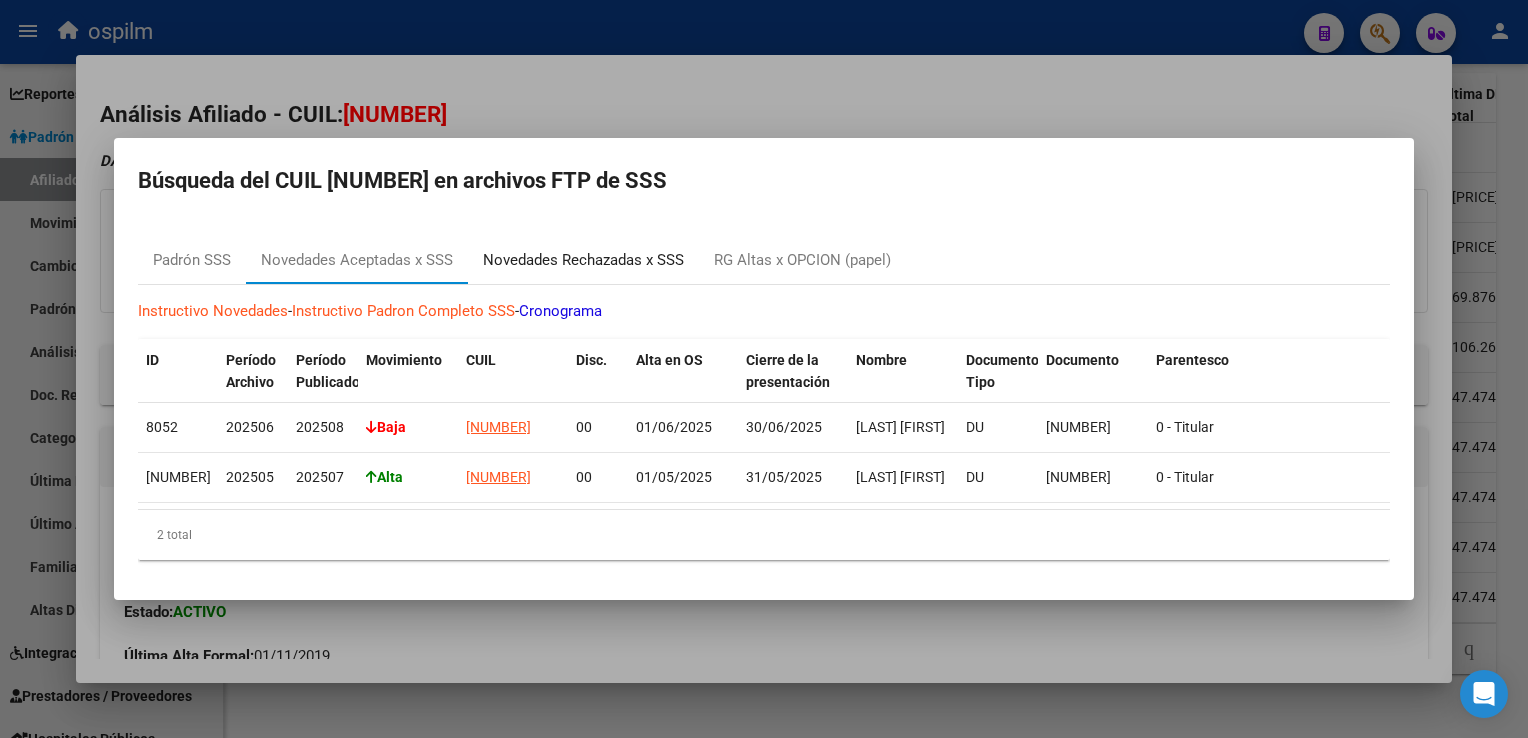 click on "Novedades Rechazadas x SSS" at bounding box center (583, 260) 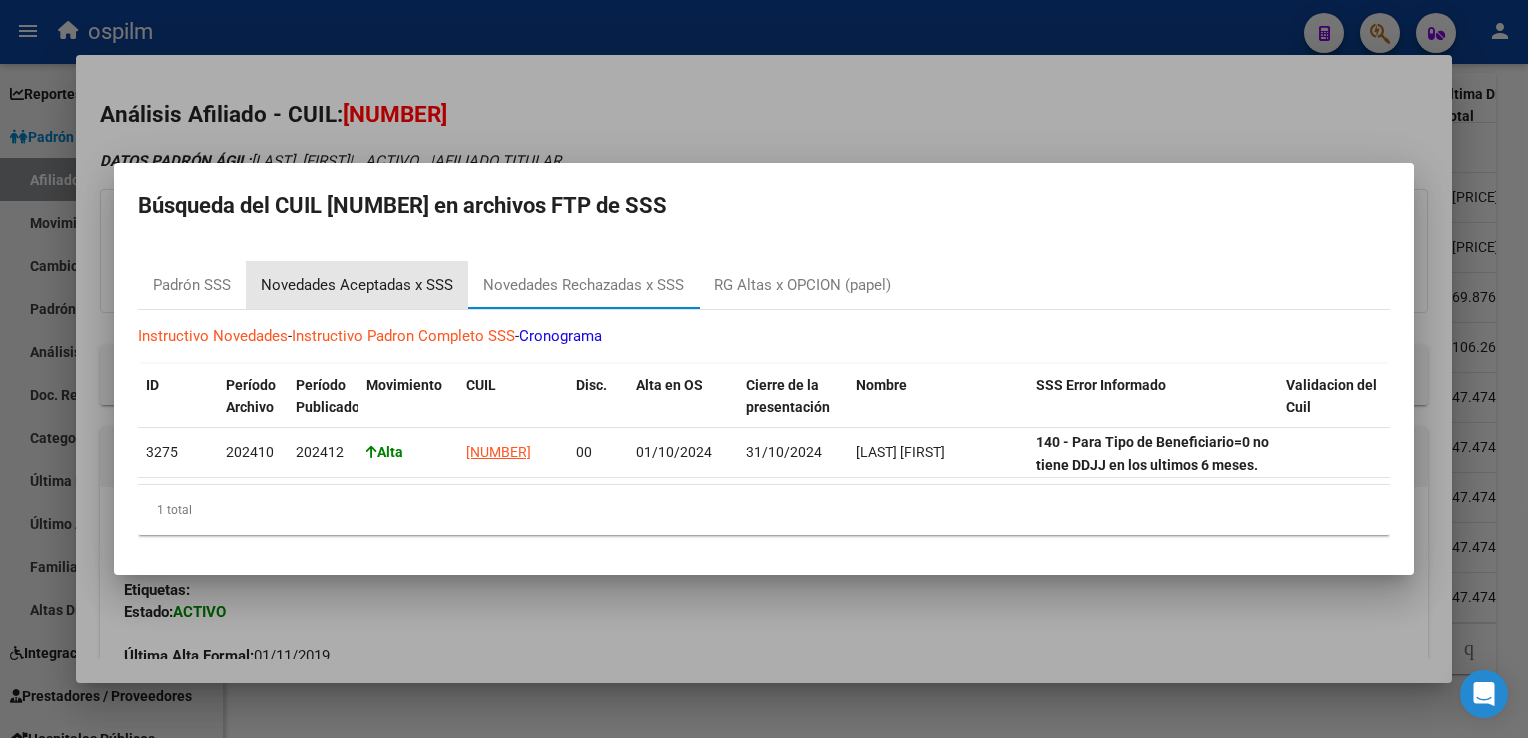 click on "Novedades Aceptadas x SSS" at bounding box center (357, 285) 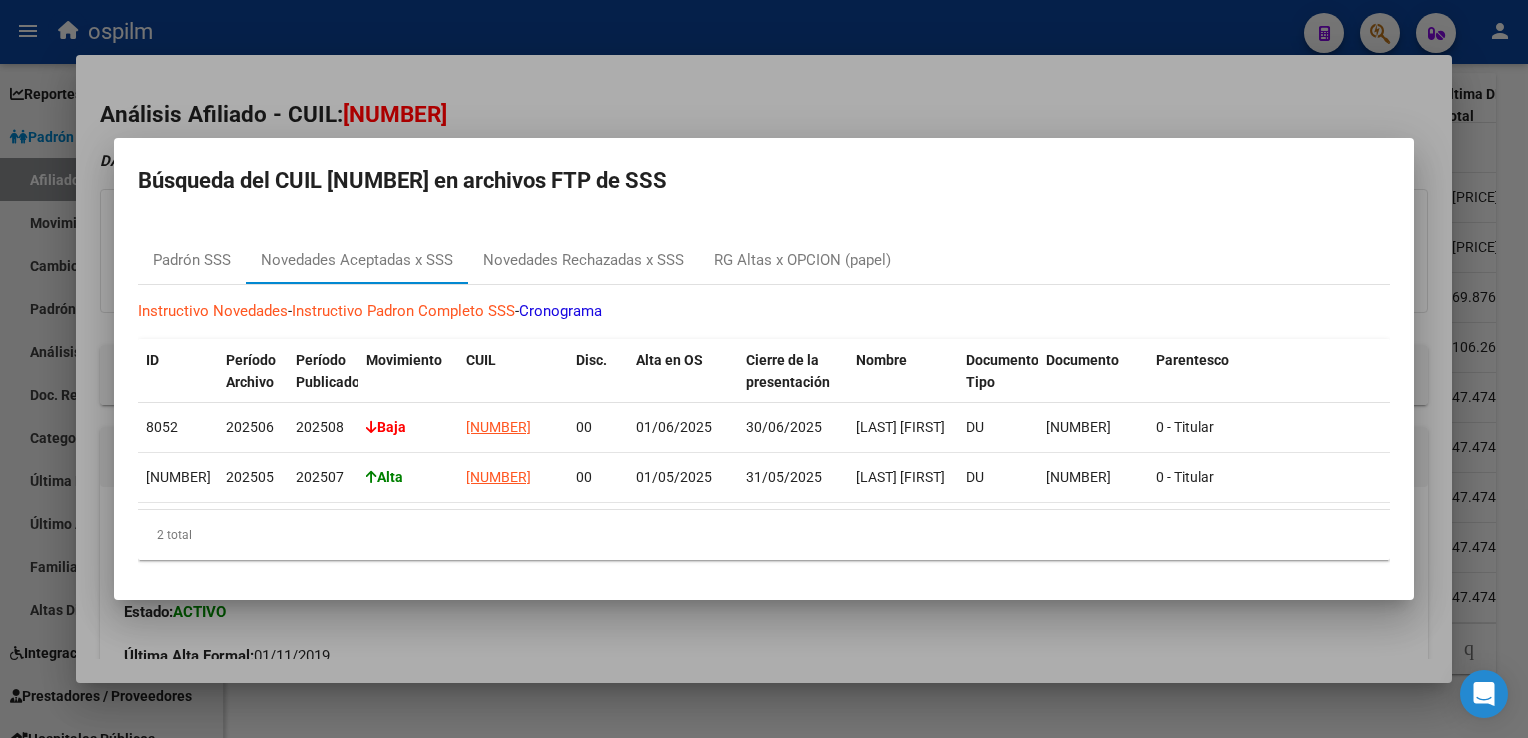 click at bounding box center (764, 369) 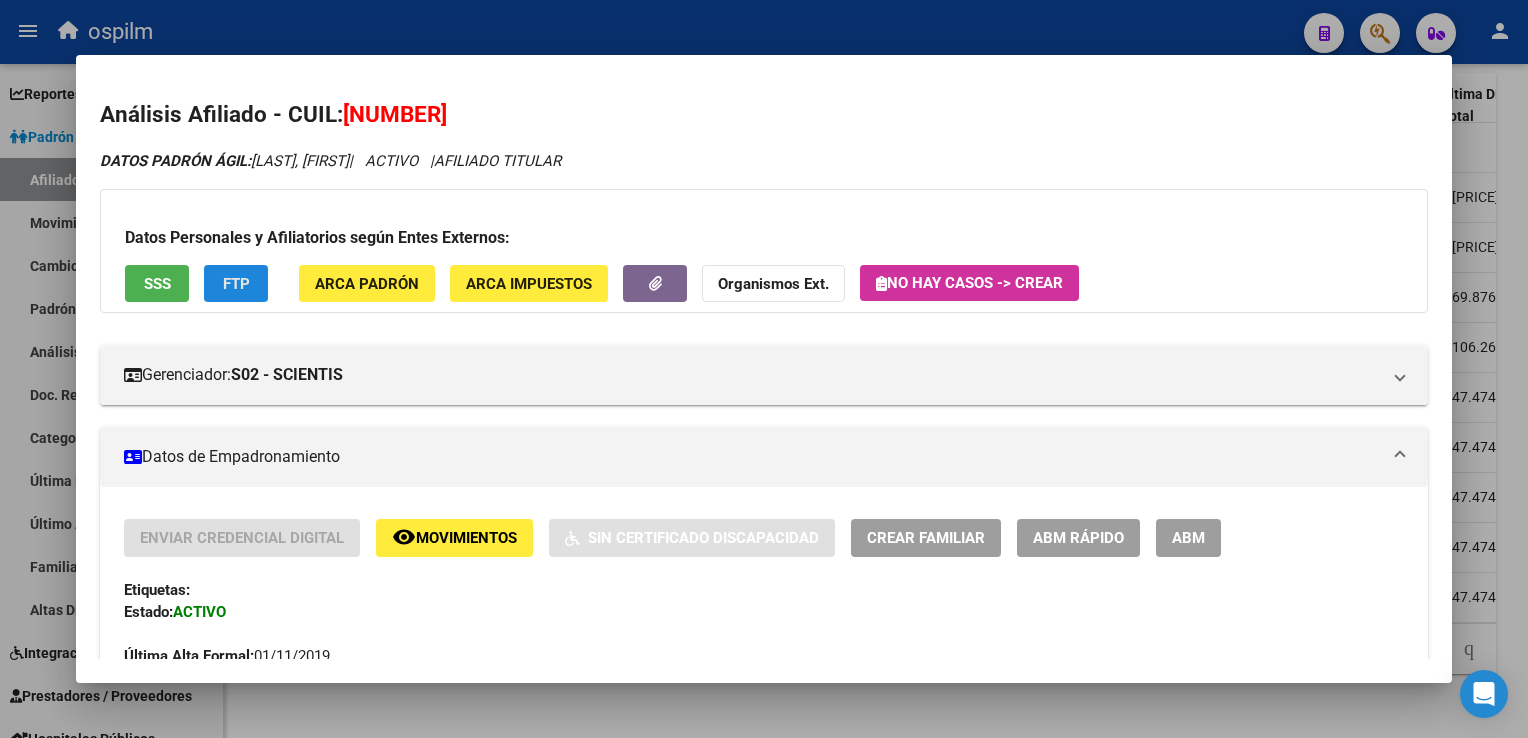 click on "FTP" 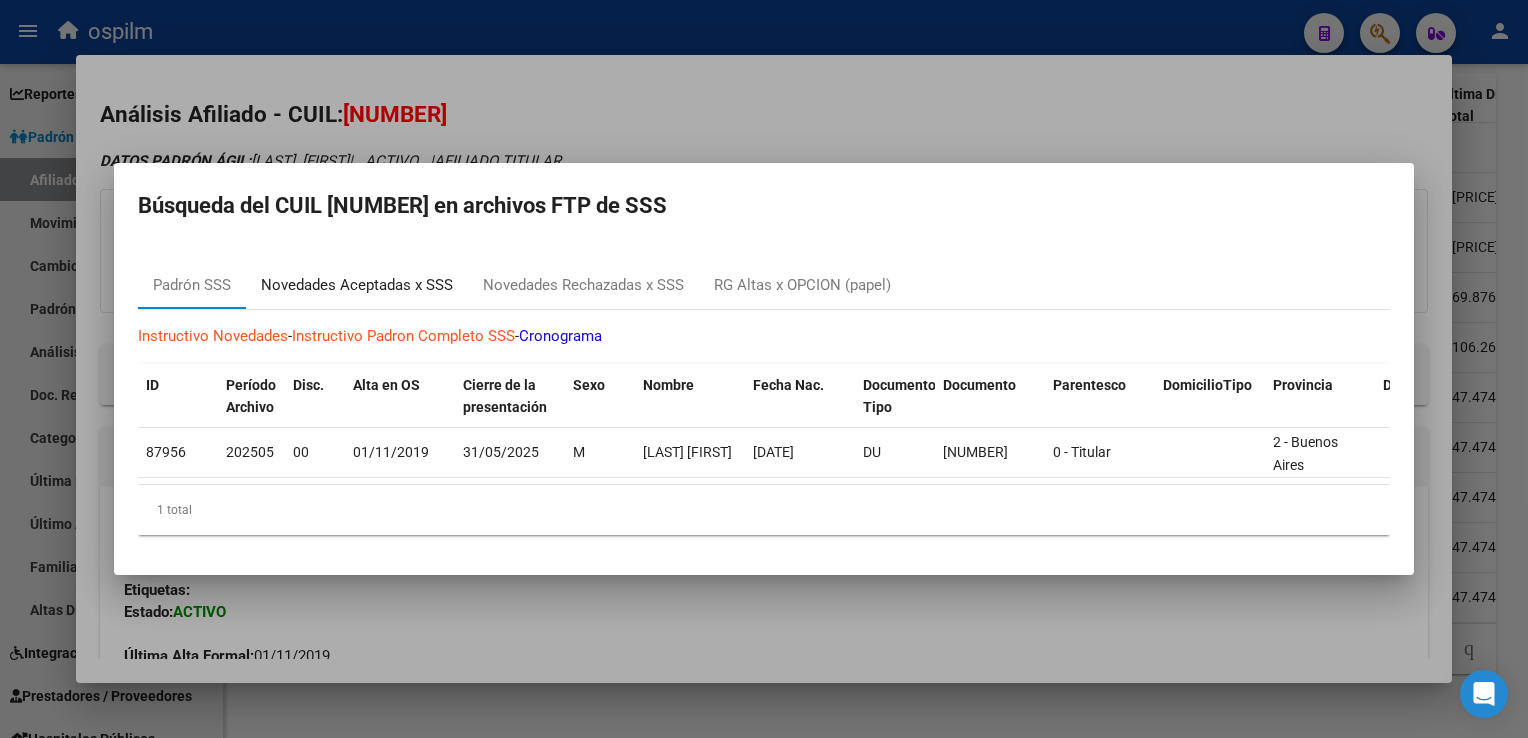 click on "Novedades Aceptadas x SSS" at bounding box center [357, 285] 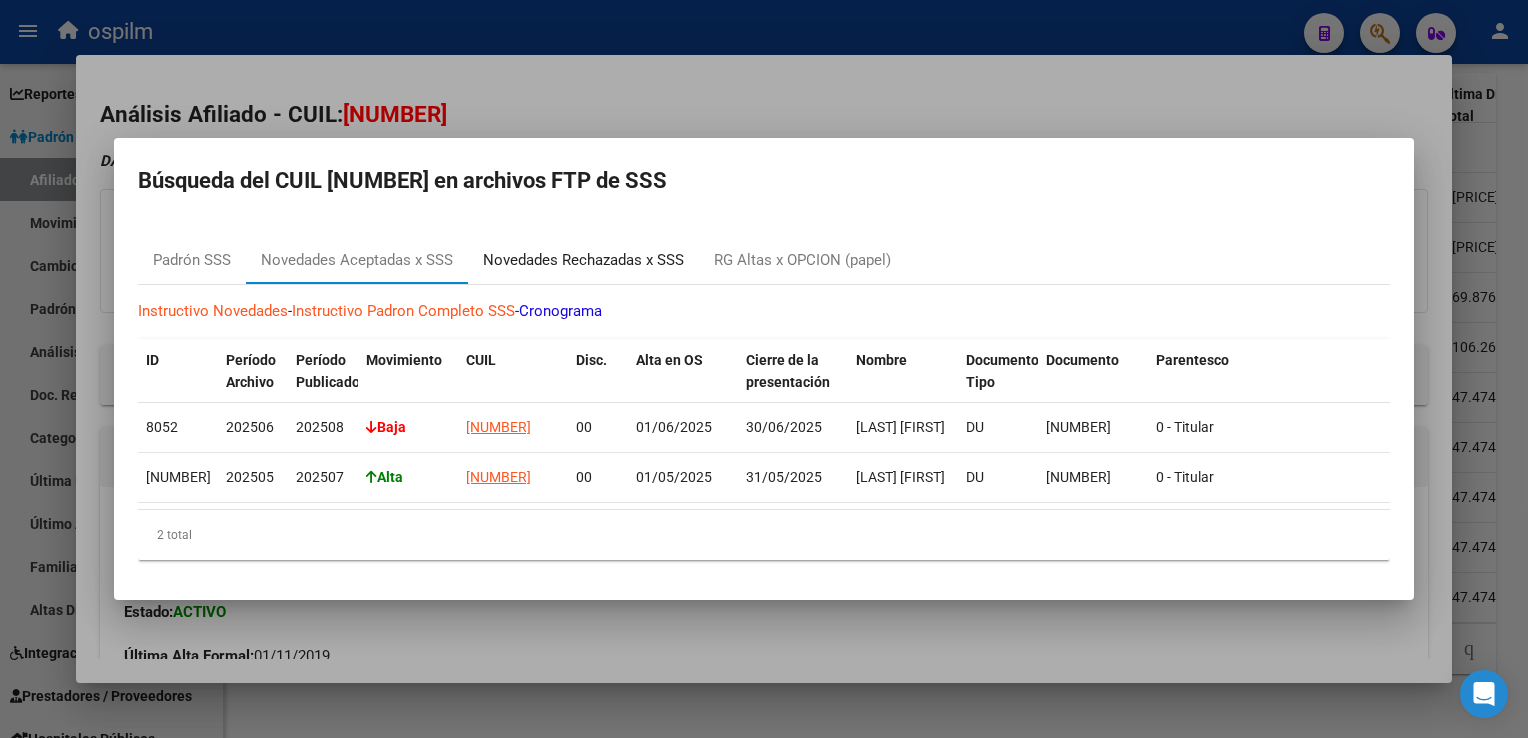 click on "Novedades Rechazadas x SSS" at bounding box center (583, 260) 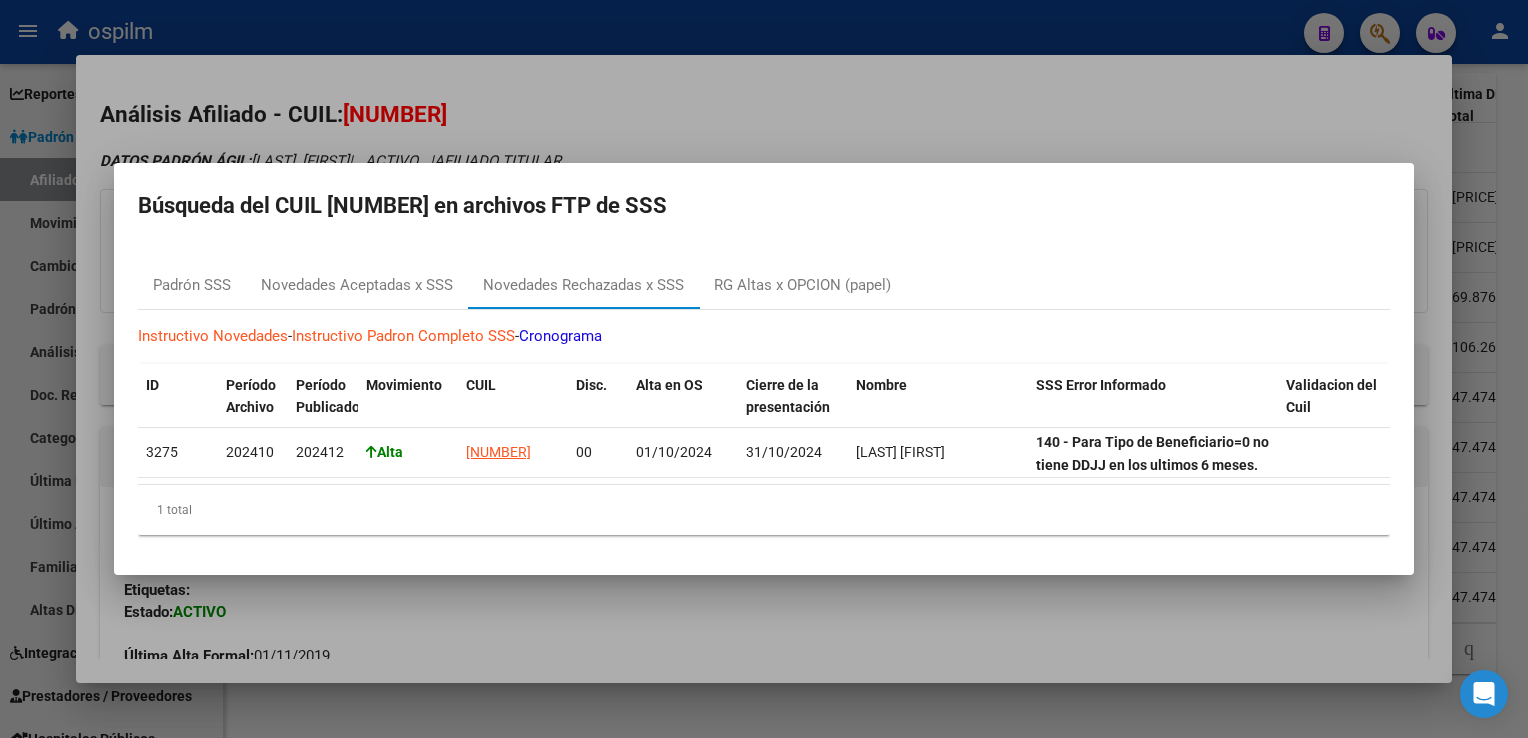 drag, startPoint x: 698, startPoint y: 86, endPoint x: 598, endPoint y: 80, distance: 100.17984 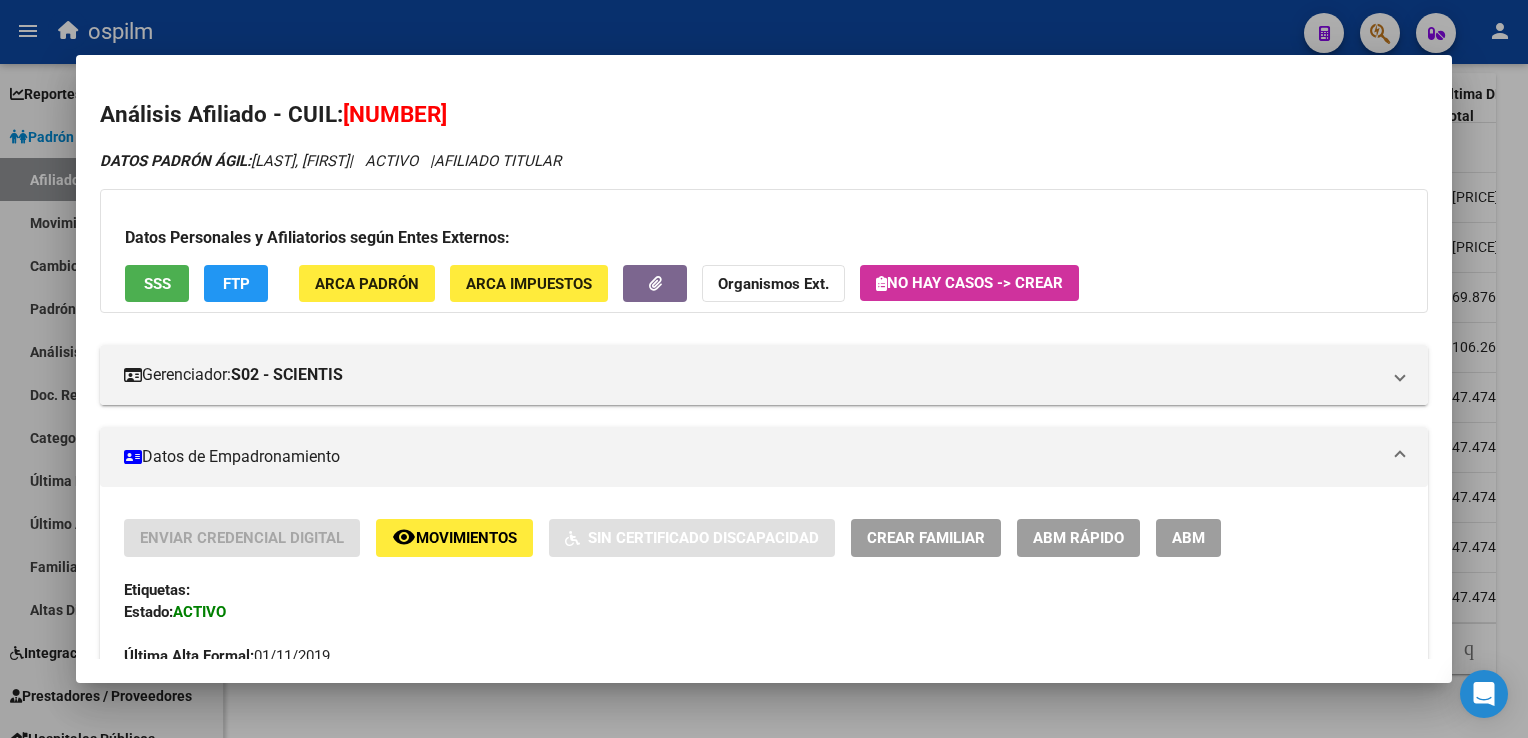 click at bounding box center [764, 369] 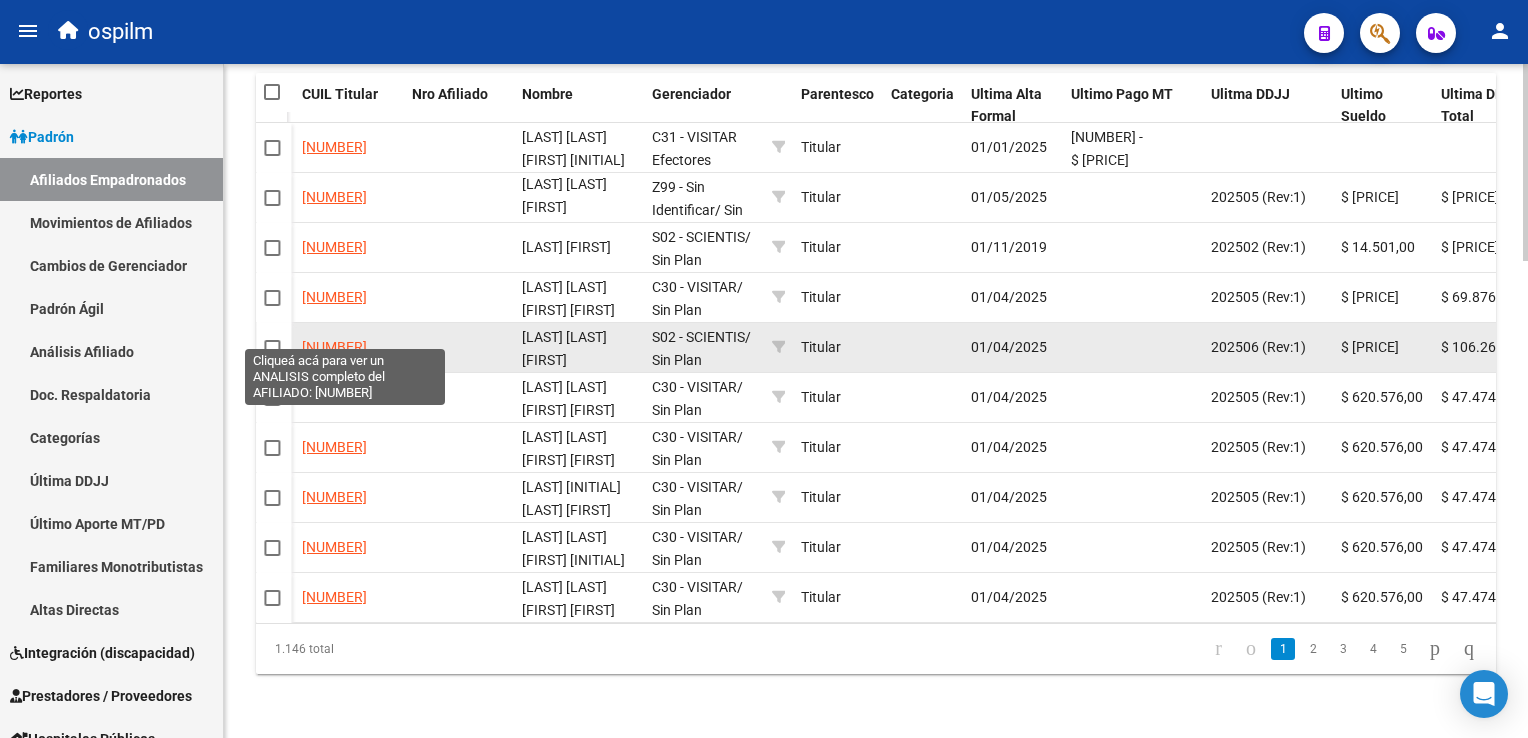 click on "[PHONE]" 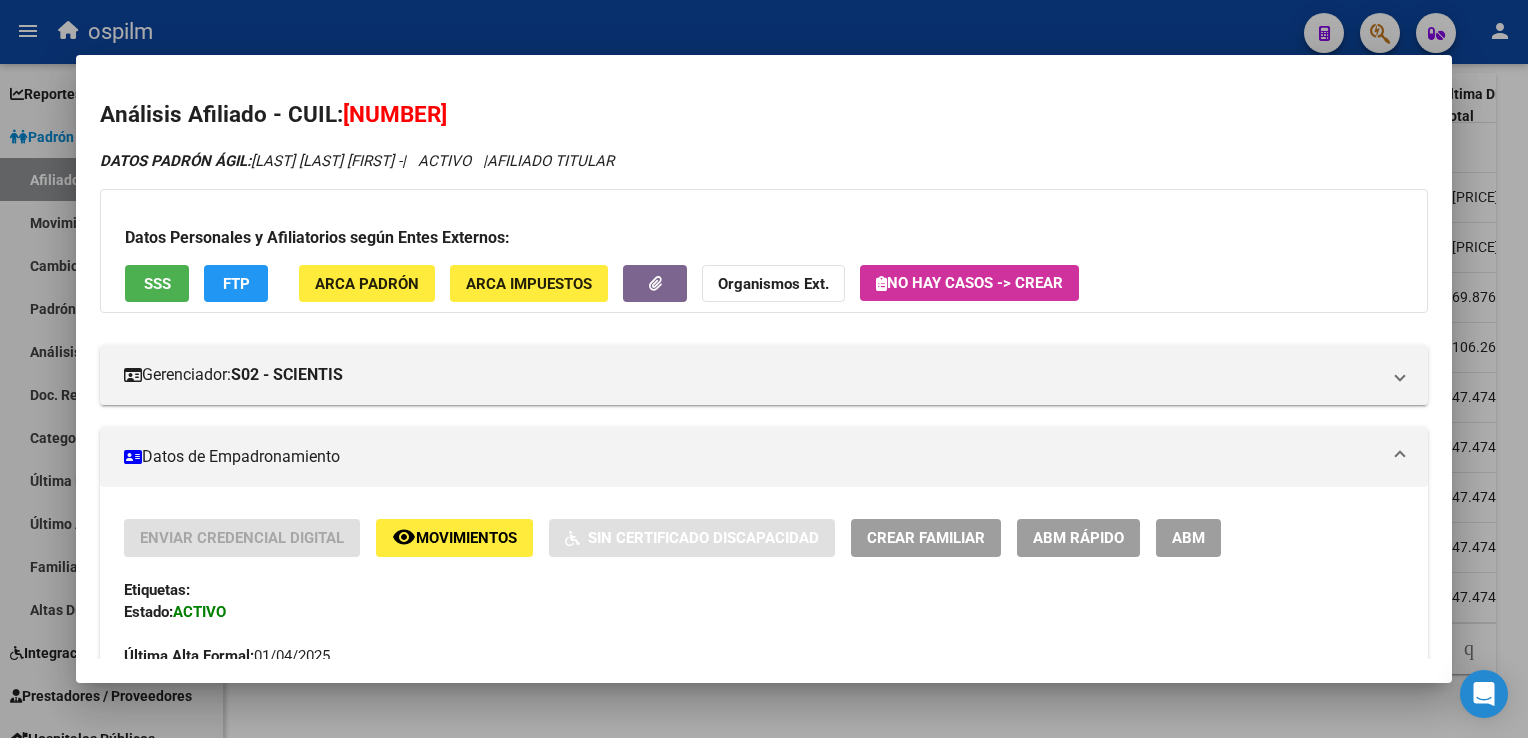drag, startPoint x: 499, startPoint y: 110, endPoint x: 348, endPoint y: 115, distance: 151.08276 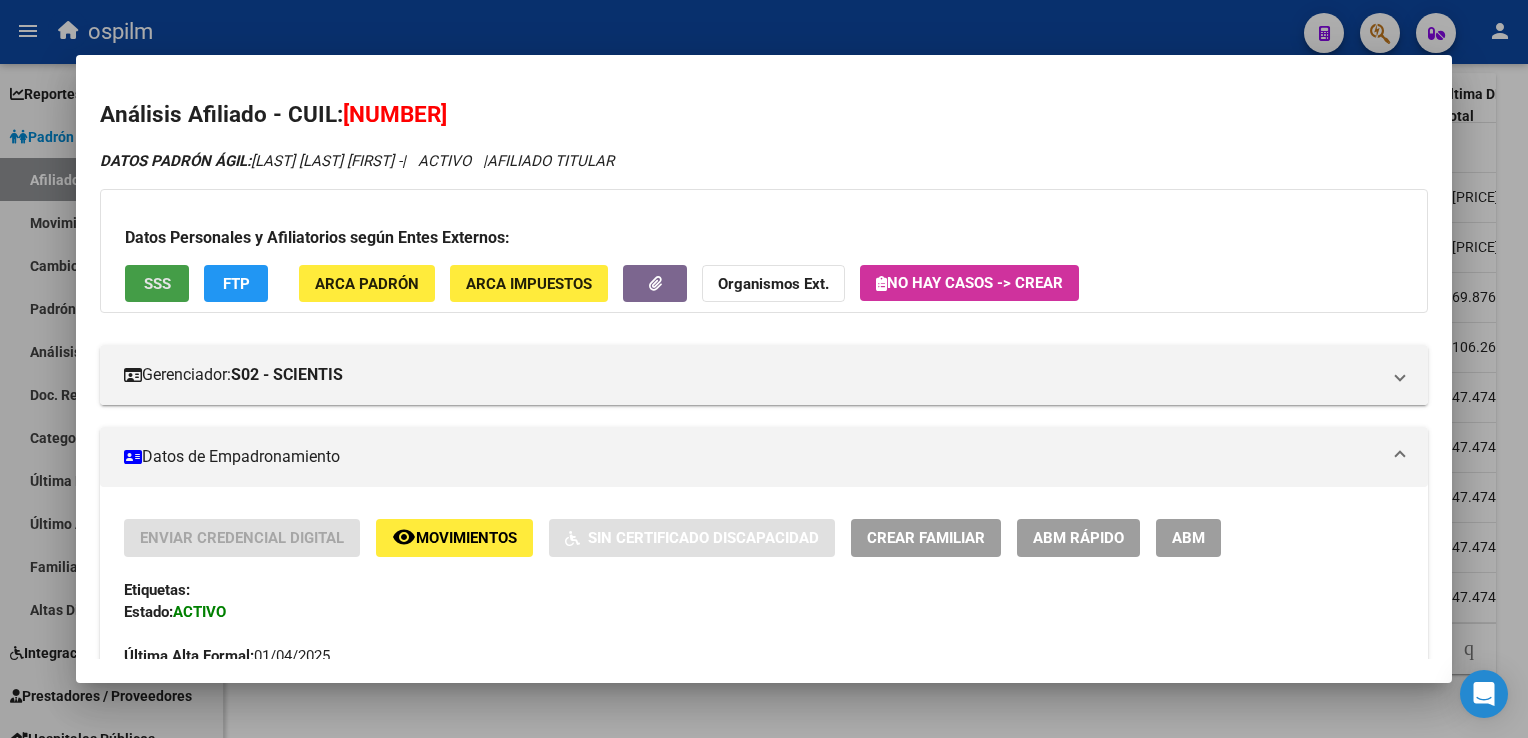 click on "SSS" at bounding box center [157, 284] 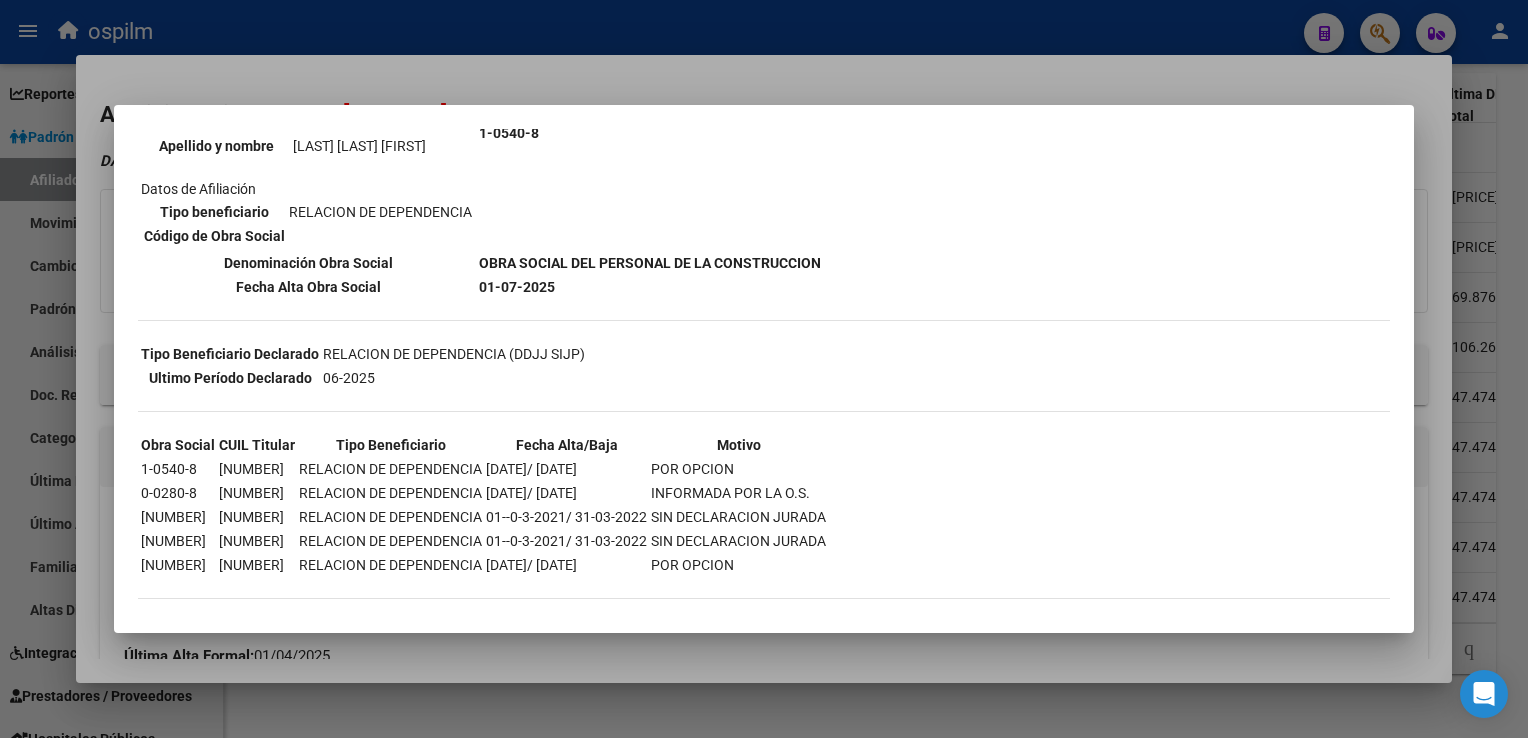 scroll, scrollTop: 0, scrollLeft: 0, axis: both 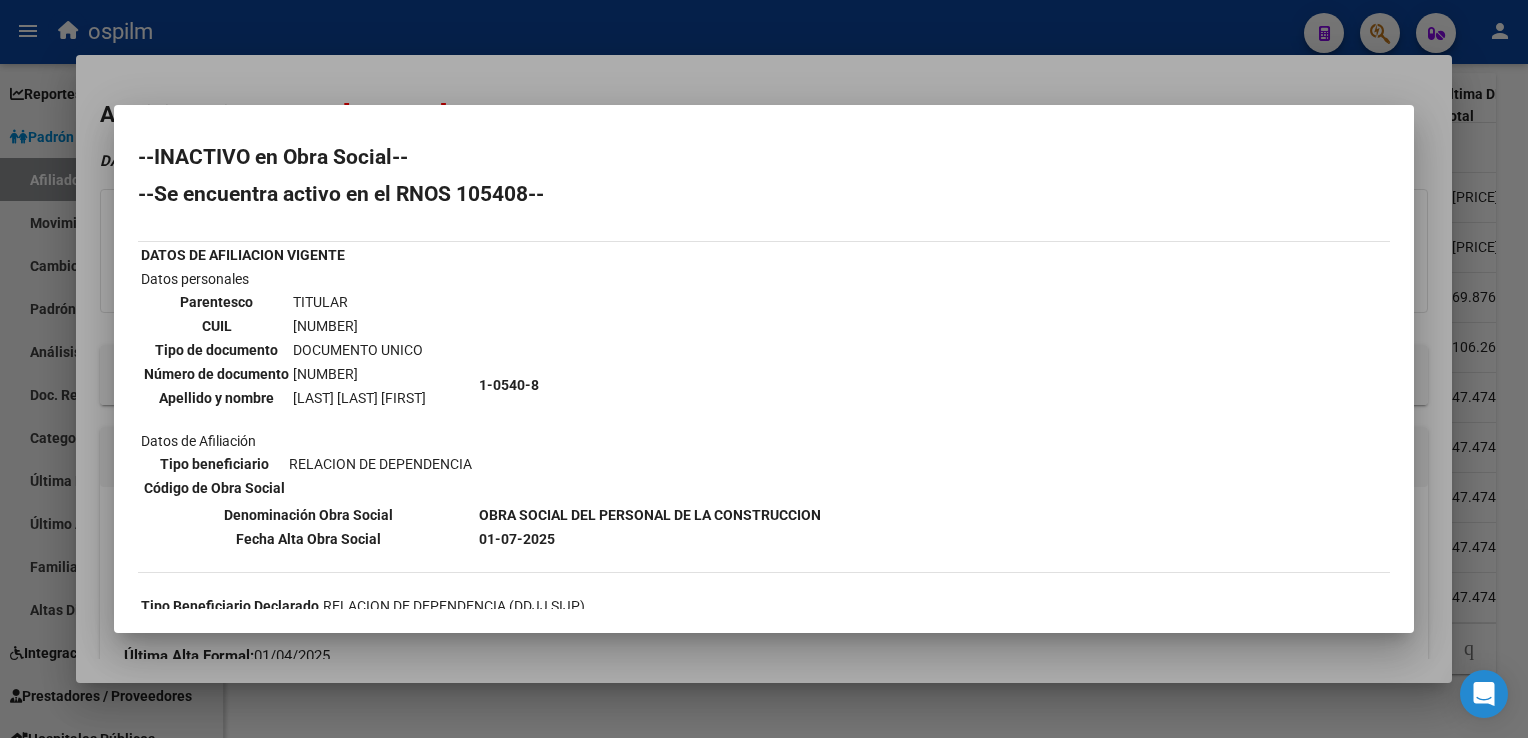 drag, startPoint x: 628, startPoint y: 74, endPoint x: 520, endPoint y: 118, distance: 116.61904 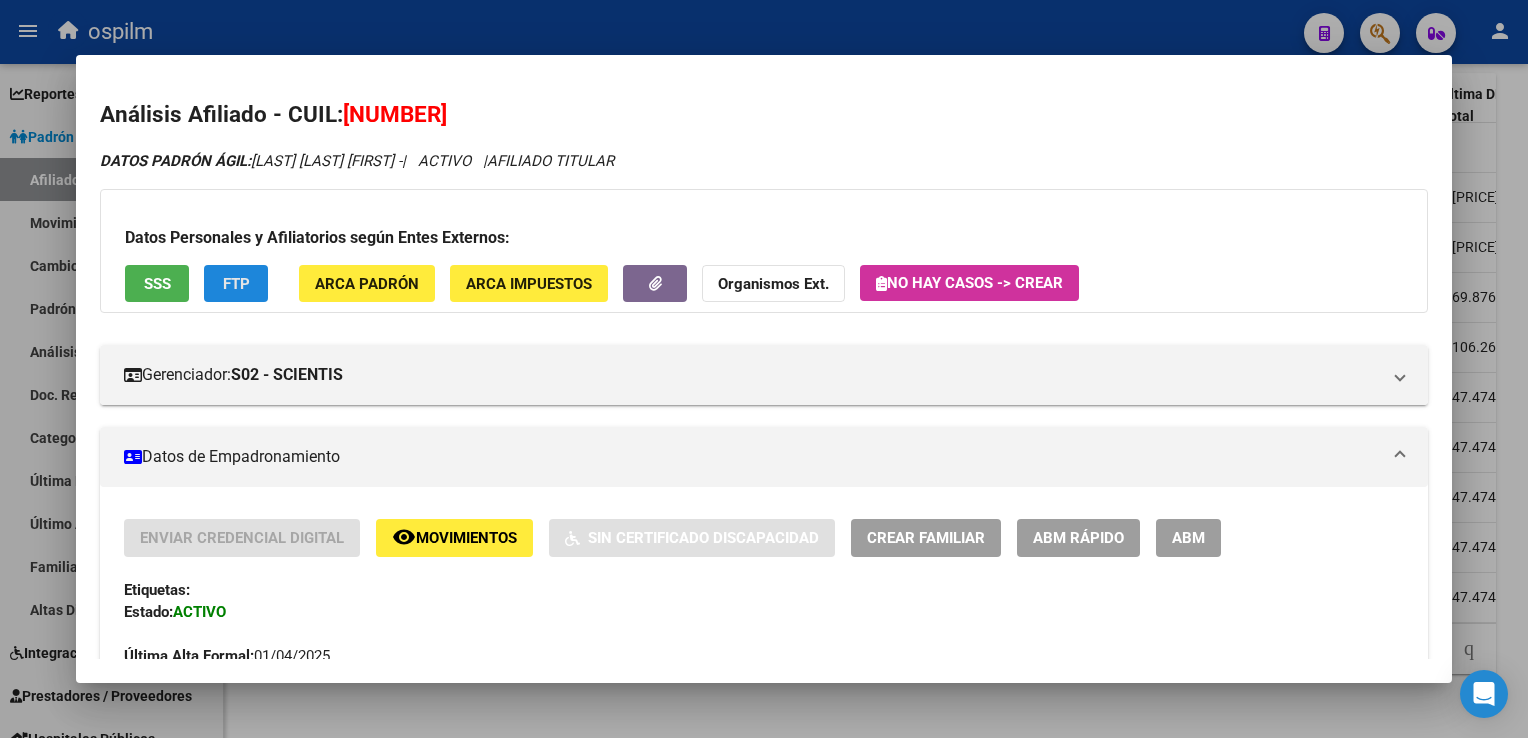 click on "FTP" 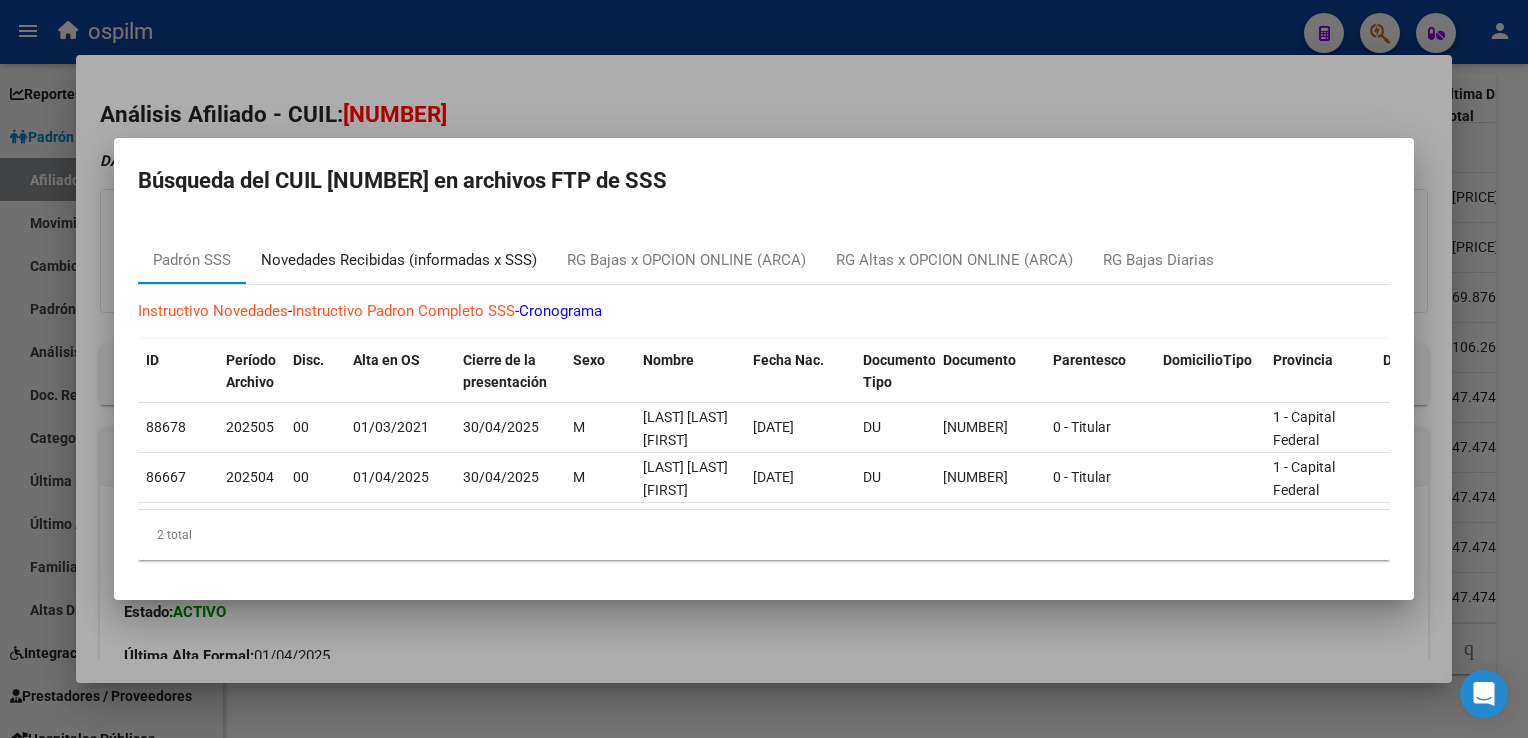 click on "Novedades Recibidas (informadas x SSS)" at bounding box center [399, 260] 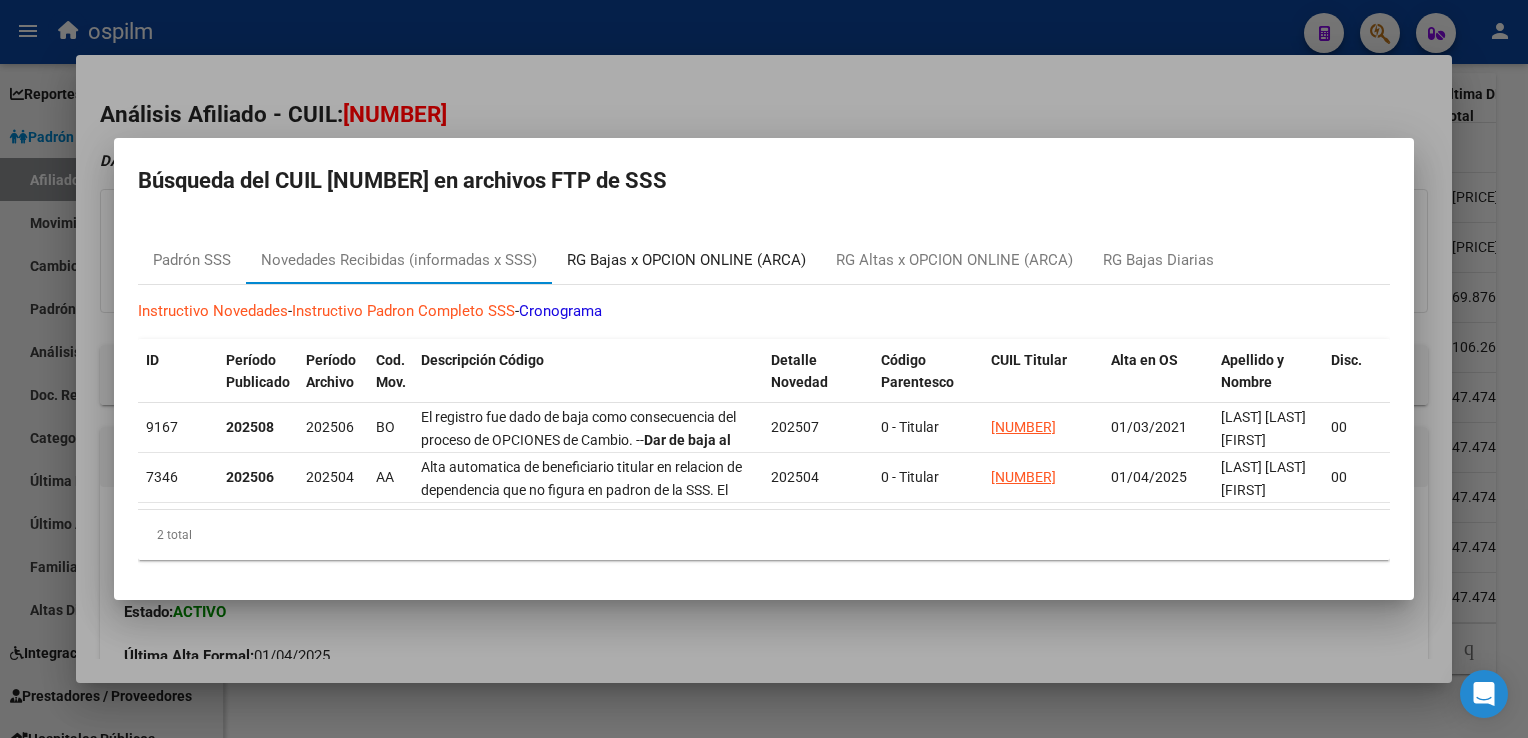click on "RG Bajas x OPCION ONLINE (ARCA)" at bounding box center [686, 260] 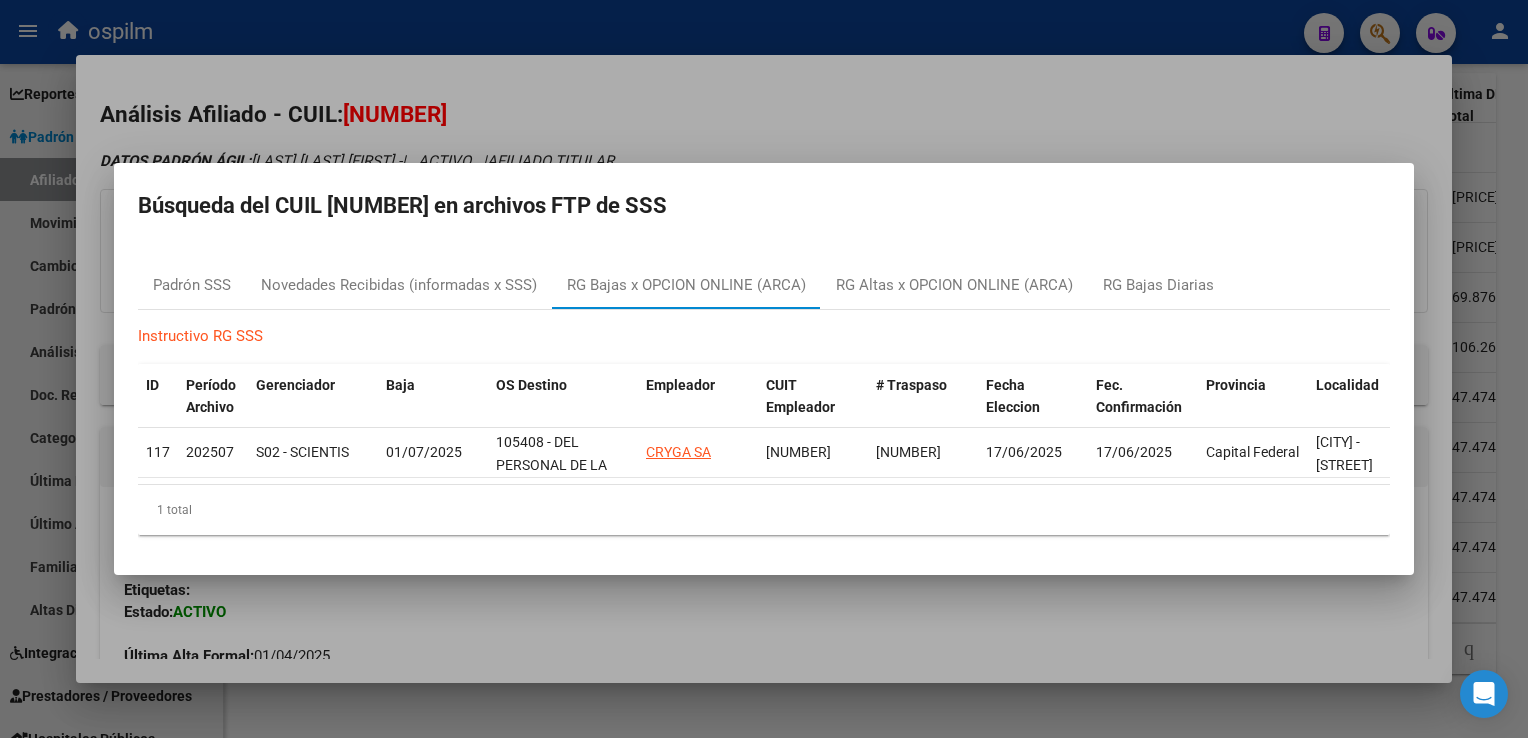 click at bounding box center (764, 369) 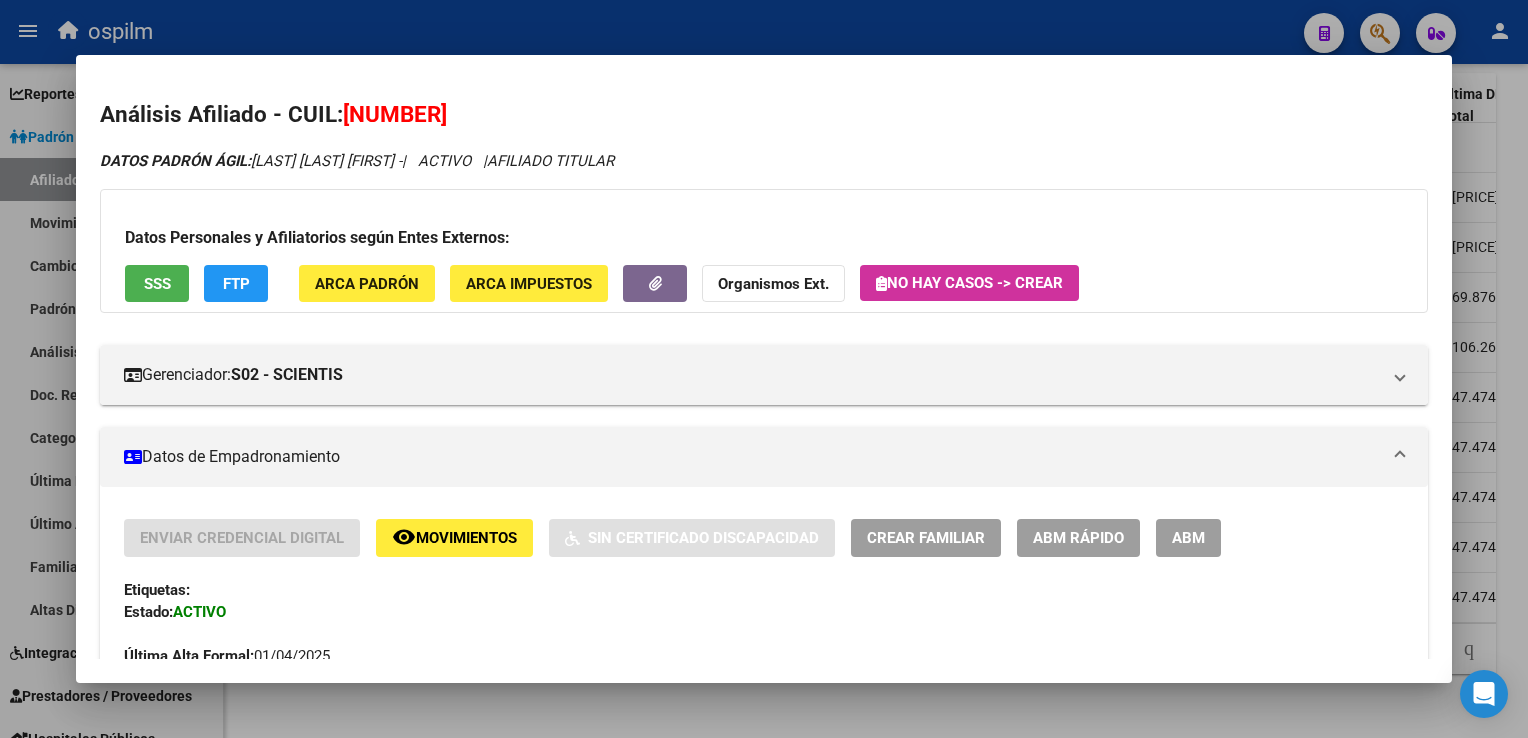 click at bounding box center (764, 369) 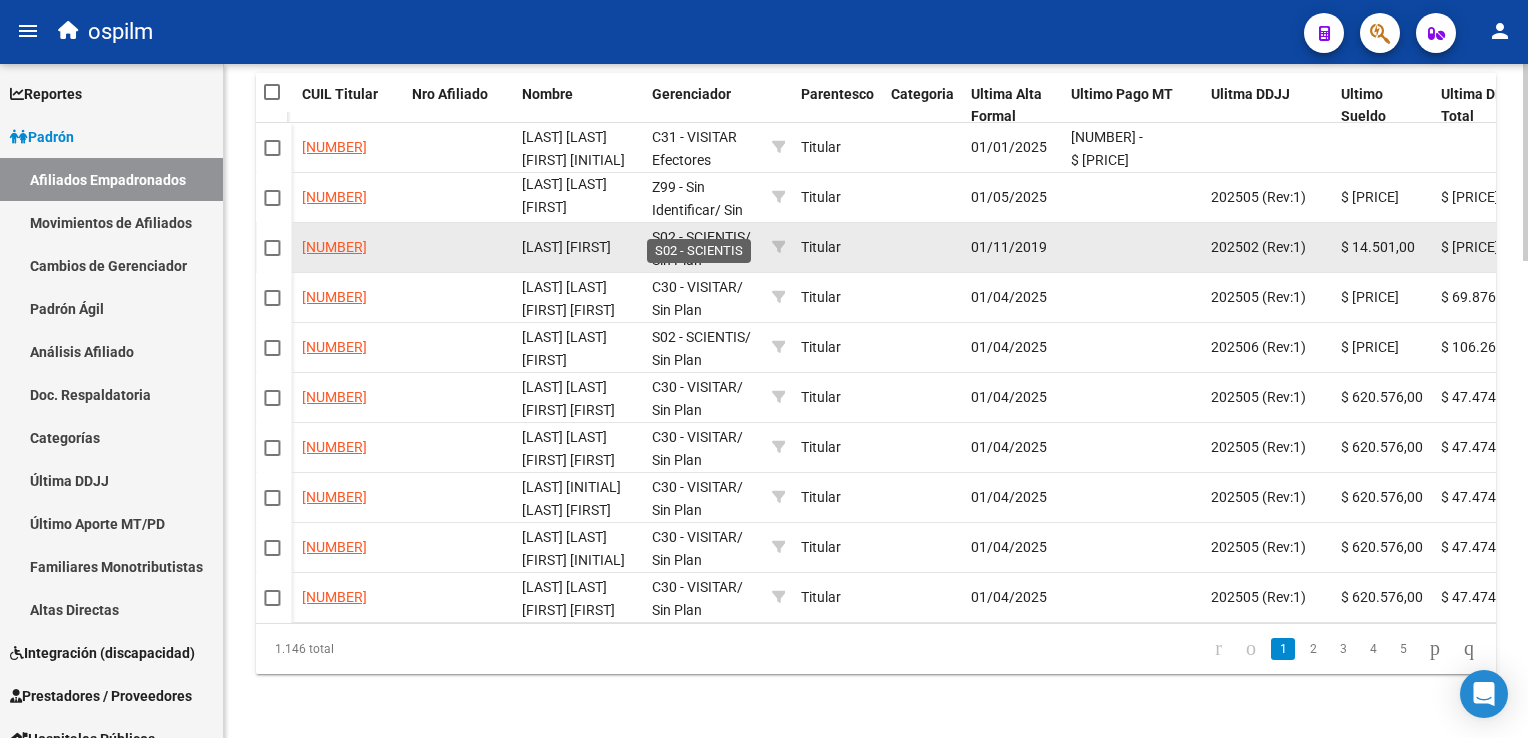 scroll, scrollTop: 694, scrollLeft: 0, axis: vertical 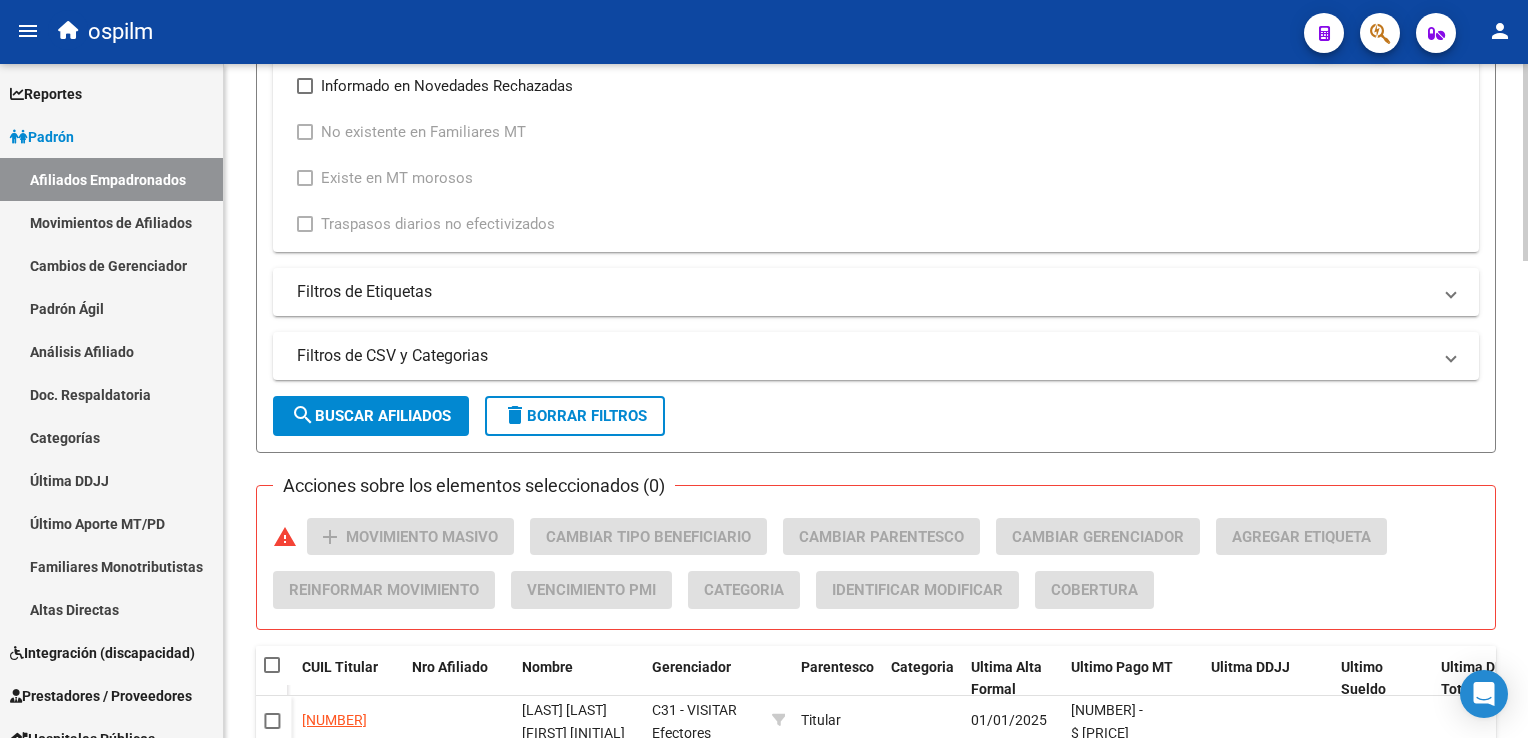 click on "menu   ospilm  person    Firma Express     Reportes Ingresos Devengados Análisis Histórico Detalles Transferencias RG sin DDJJ Detalles por CUIL RG Detalles - MT/PD MT morosos Egresos Devengados Comprobantes Recibidos Facturación Apócrifa Auditorías x Área Auditorías x Usuario Ítems de Auditorías x Usuario Padrón Traspasos x O.S. Traspasos x Gerenciador Traspasos x Provincia Nuevos Aportantes Métricas - Padrón SSS Métricas - Crecimiento Población    Padrón Afiliados Empadronados Movimientos de Afiliados Cambios de Gerenciador Padrón Ágil Análisis Afiliado Doc. Respaldatoria Categorías Última DDJJ Último Aporte MT/PD Familiares Monotributistas Altas Directas    Integración (discapacidad) Certificado Discapacidad    Prestadores / Proveedores Facturas - Listado/Carga Facturas Sin Auditar Facturas - Documentación Pagos x Transferencia Auditorías - Listado Auditorías - Comentarios Auditorías - Cambios Área Auditoría - Ítems Prestadores - Listado Prestadores - Docu. Actas" at bounding box center [764, 369] 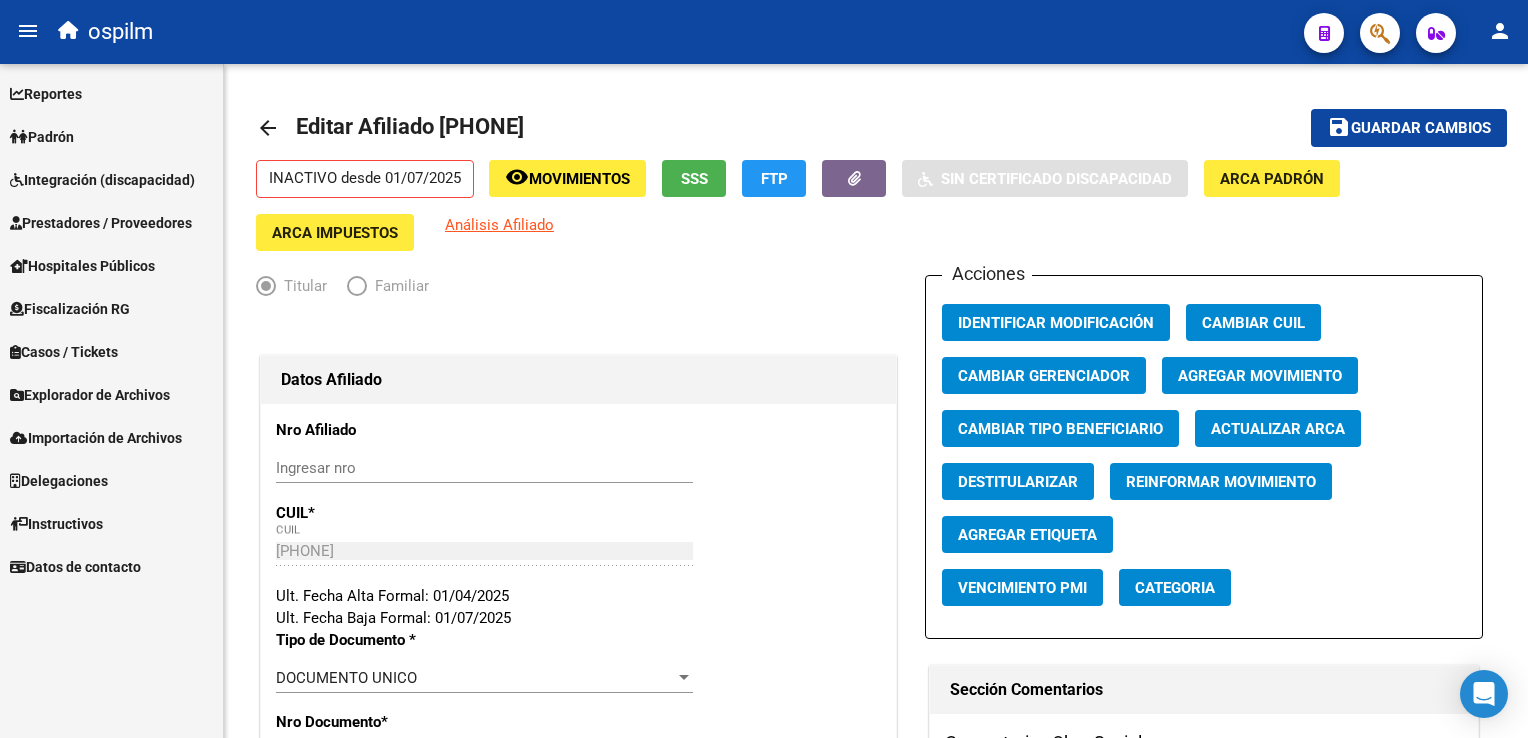 scroll, scrollTop: 0, scrollLeft: 0, axis: both 